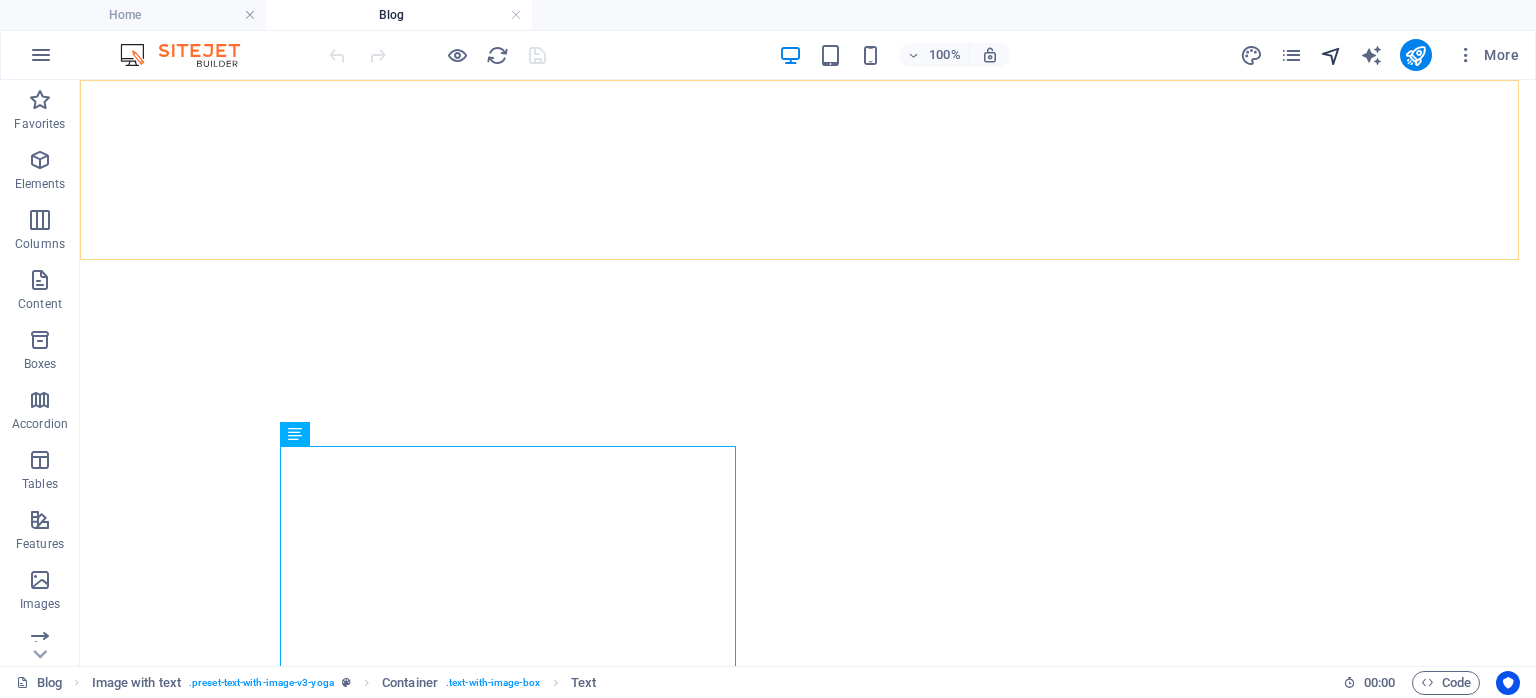 scroll, scrollTop: 0, scrollLeft: 0, axis: both 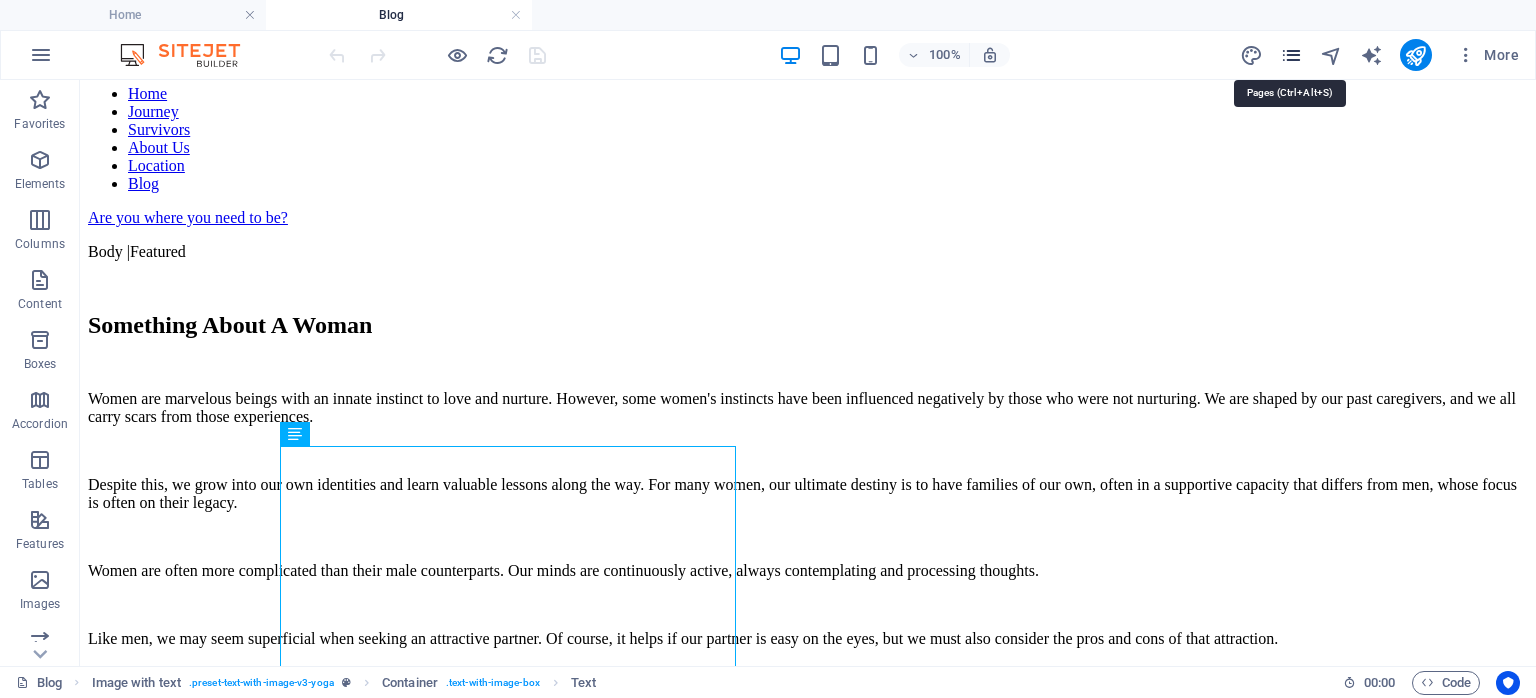 click at bounding box center (1291, 55) 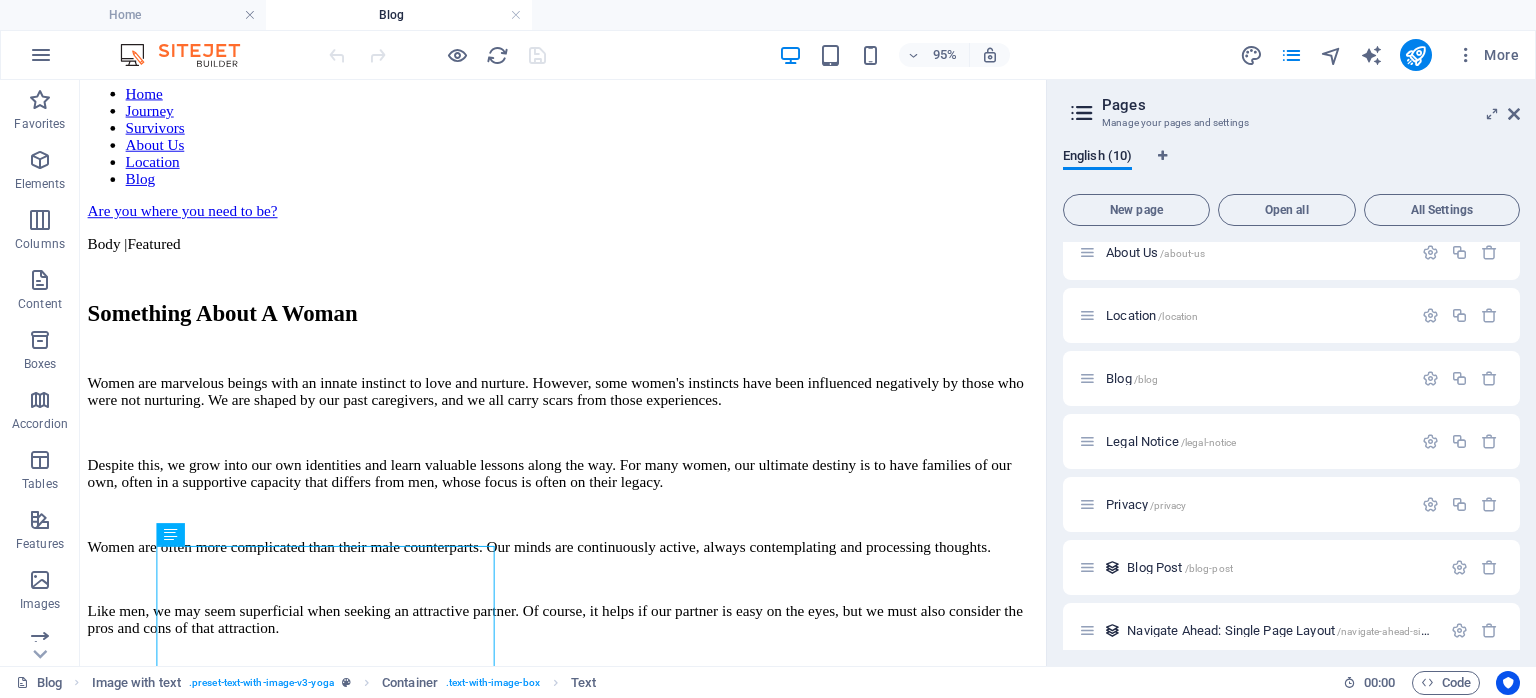 scroll, scrollTop: 221, scrollLeft: 0, axis: vertical 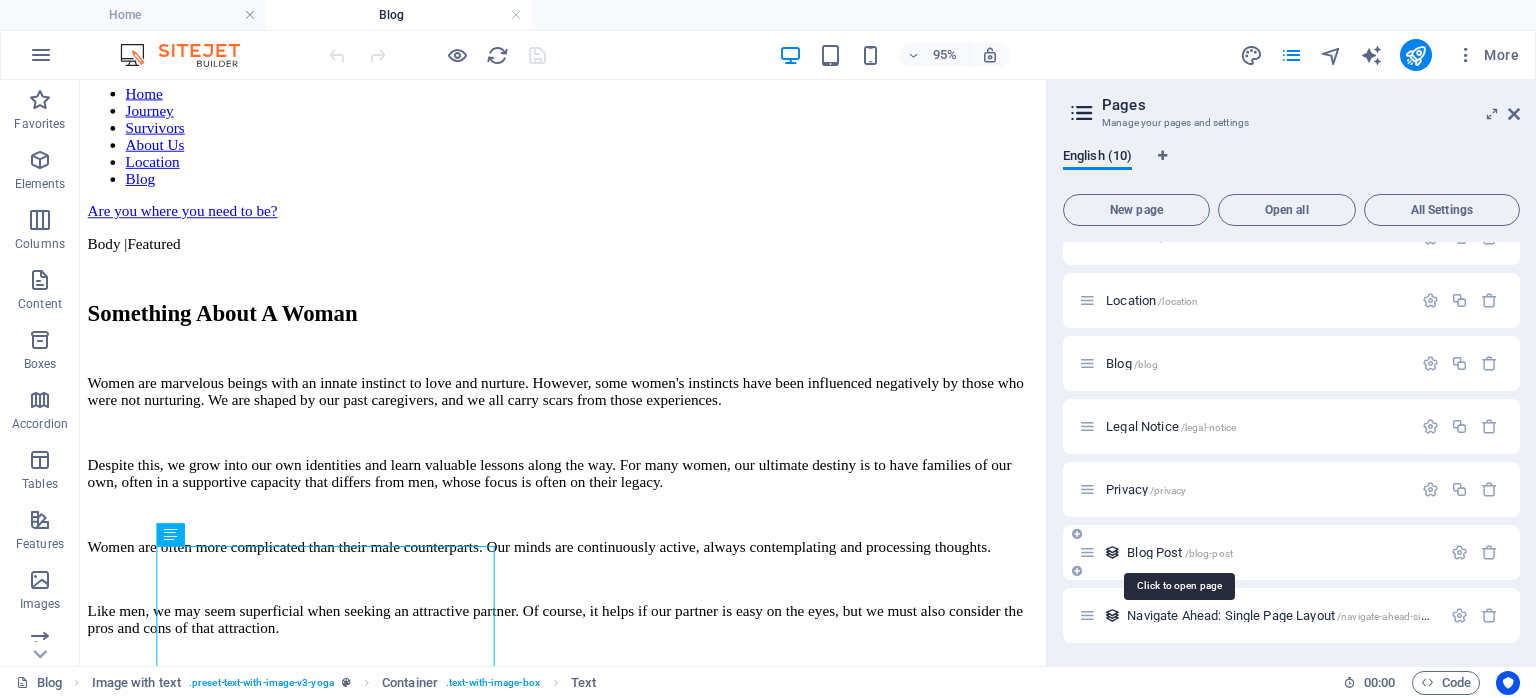 click on "Blog Post /blog-post" at bounding box center [1180, 552] 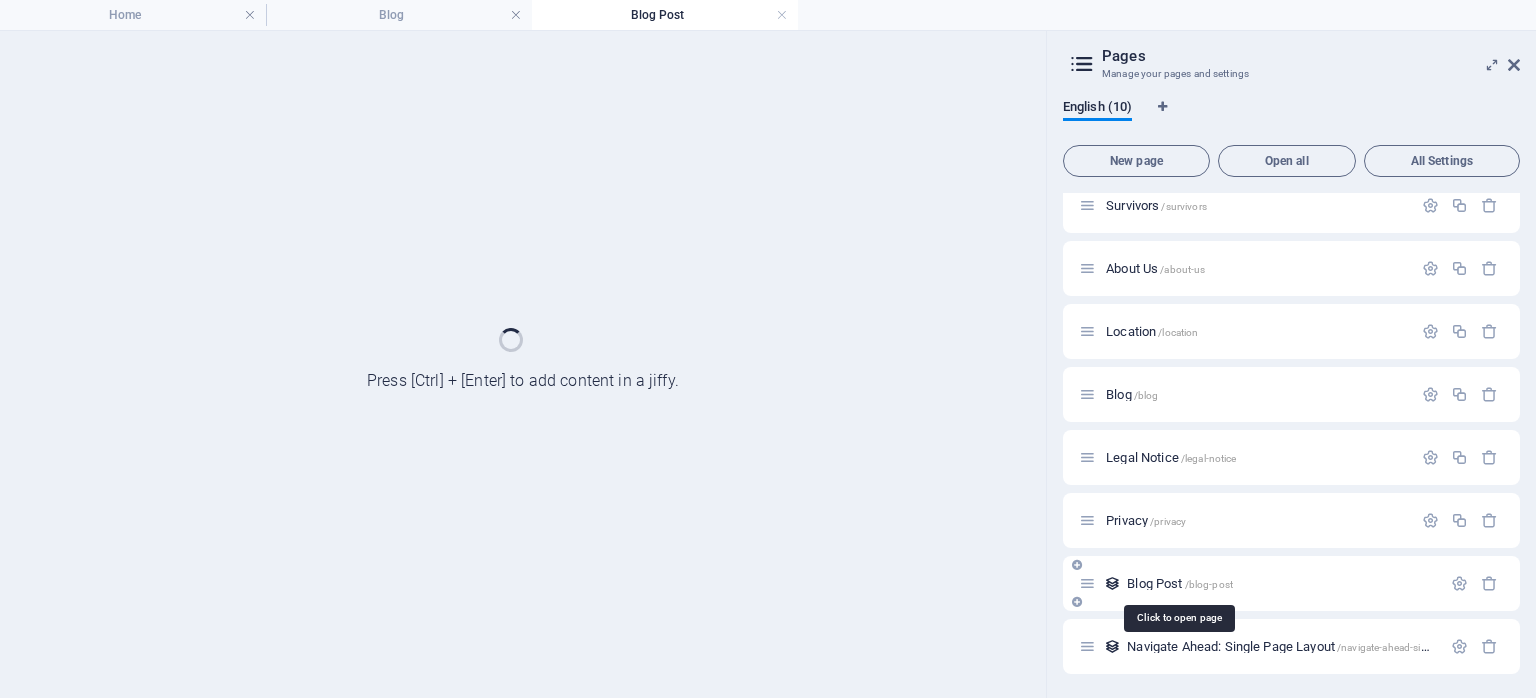 scroll, scrollTop: 140, scrollLeft: 0, axis: vertical 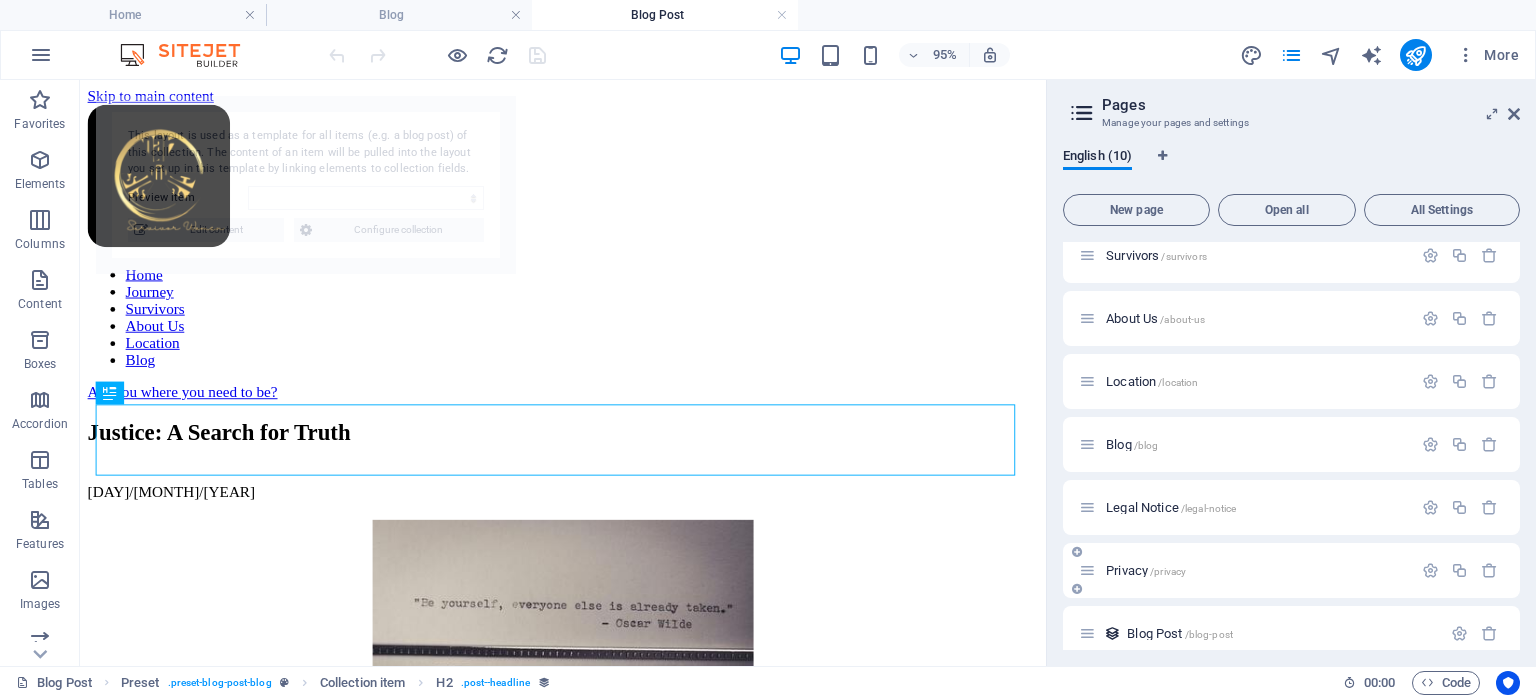 select on "[NUMBER]" 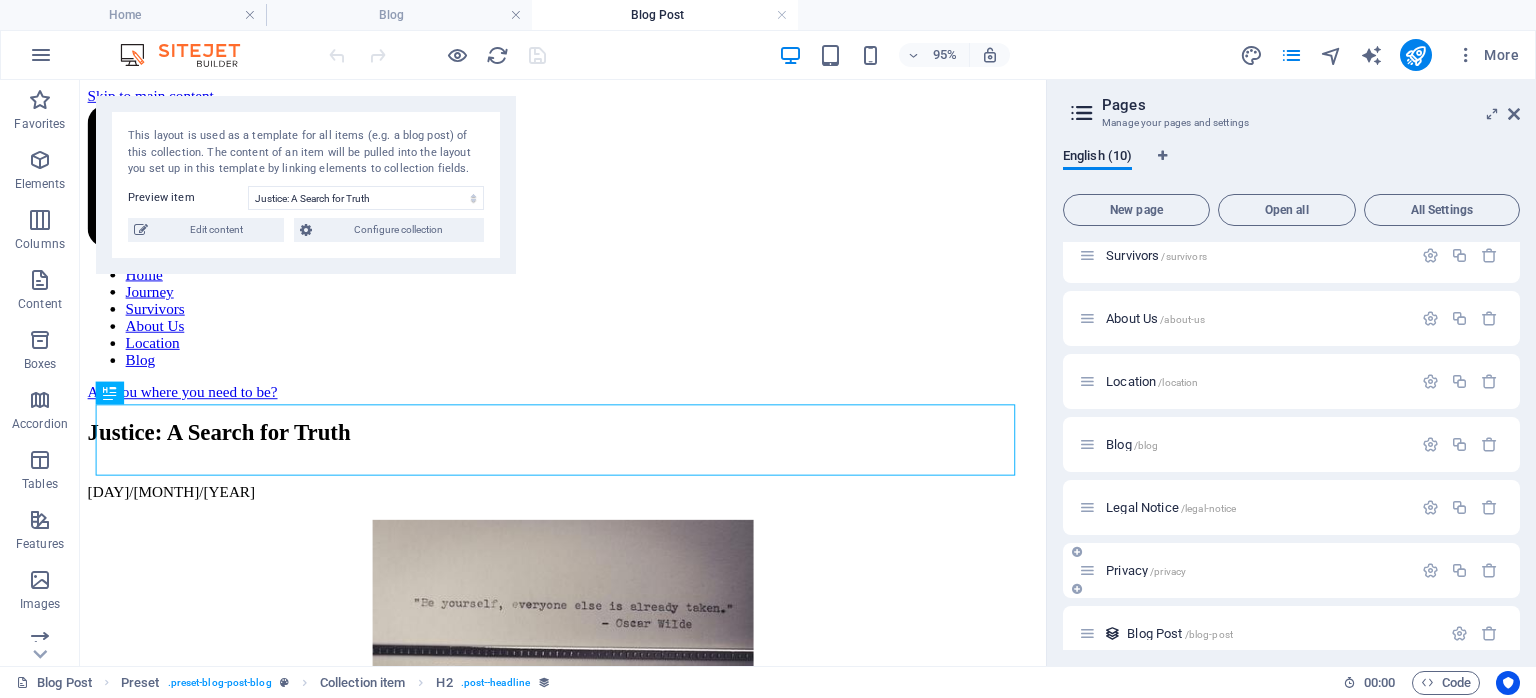 scroll, scrollTop: 0, scrollLeft: 0, axis: both 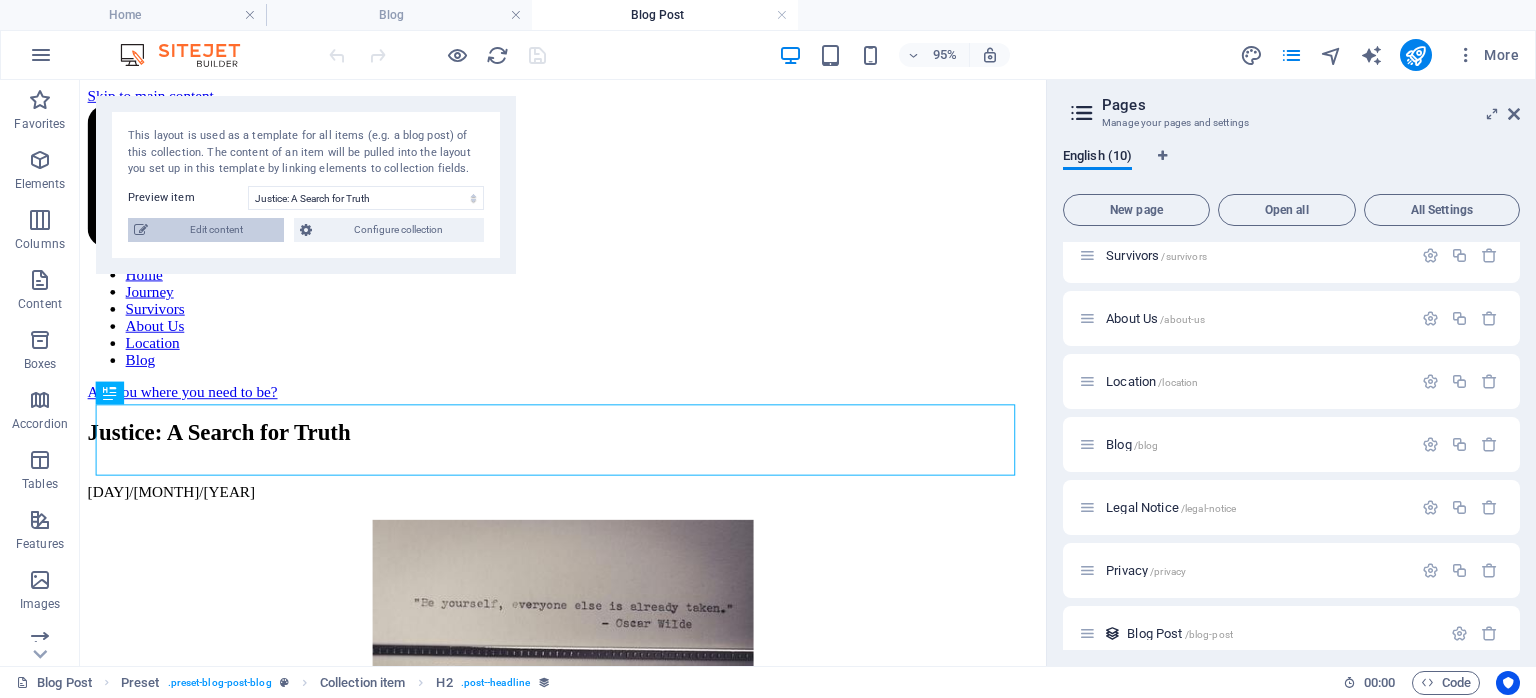 click on "Edit content" at bounding box center [216, 230] 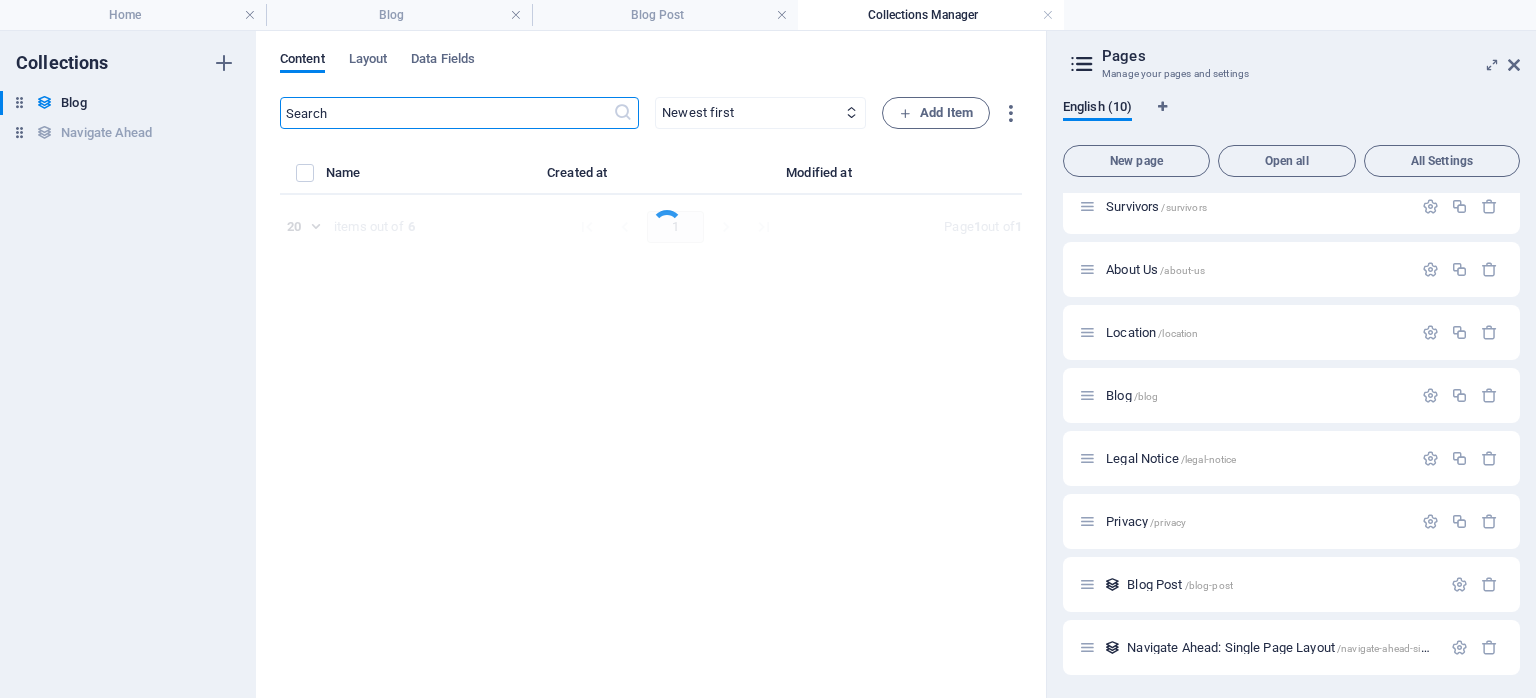 select on "Body" 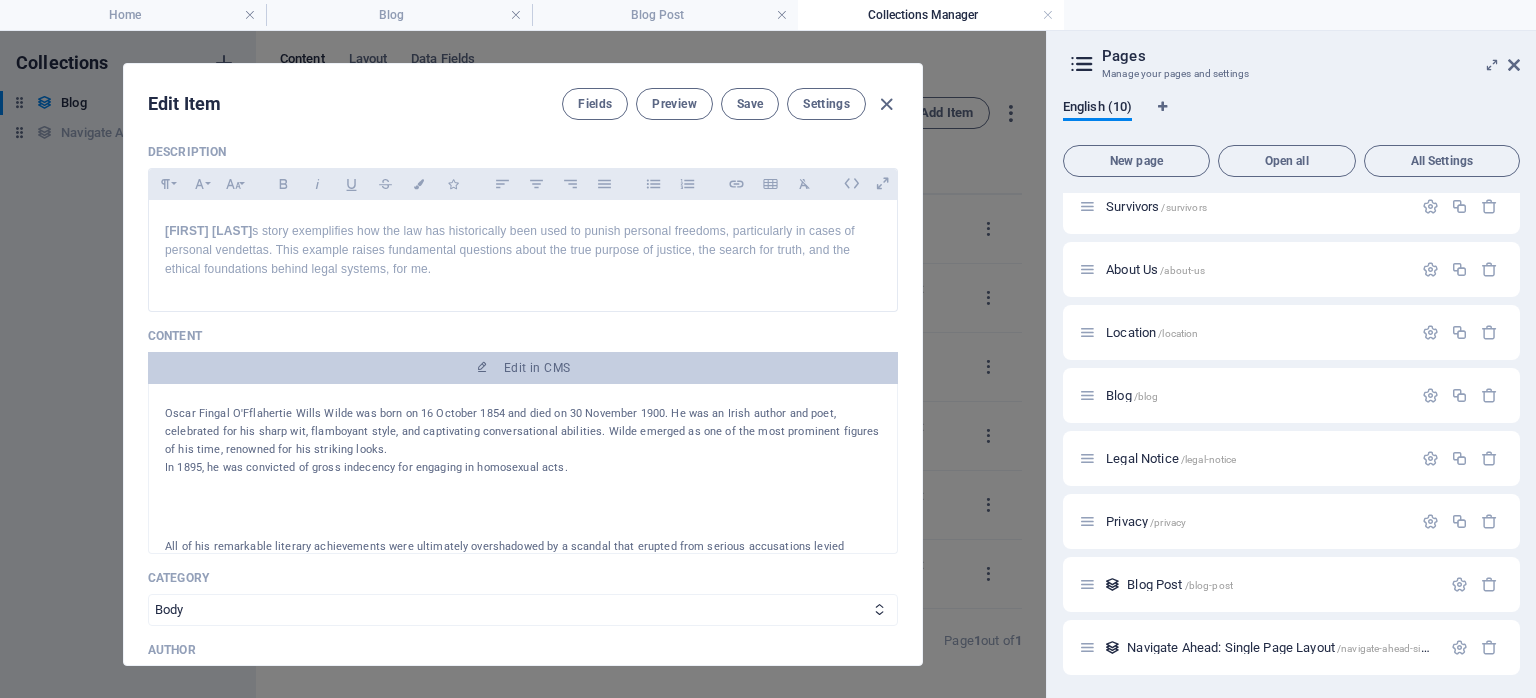 scroll, scrollTop: 2329, scrollLeft: 0, axis: vertical 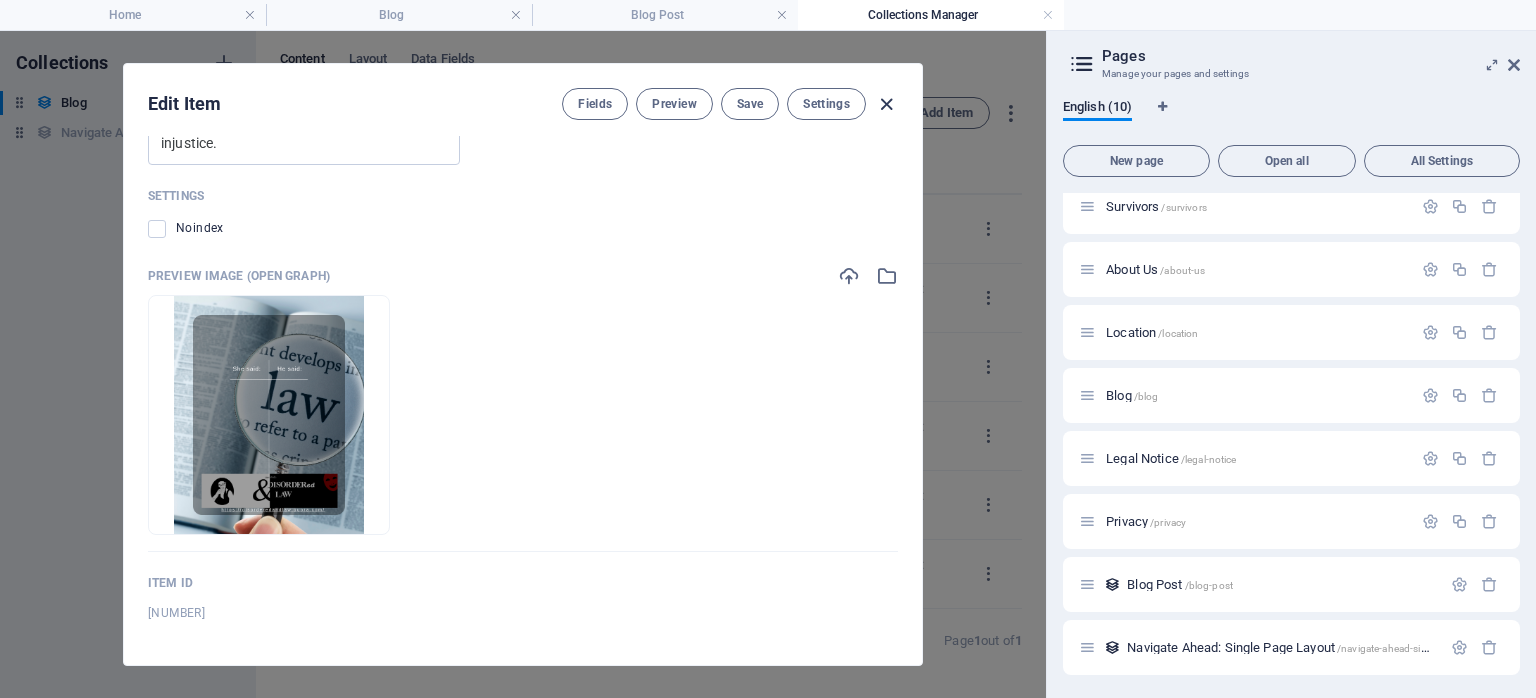 click at bounding box center (886, 104) 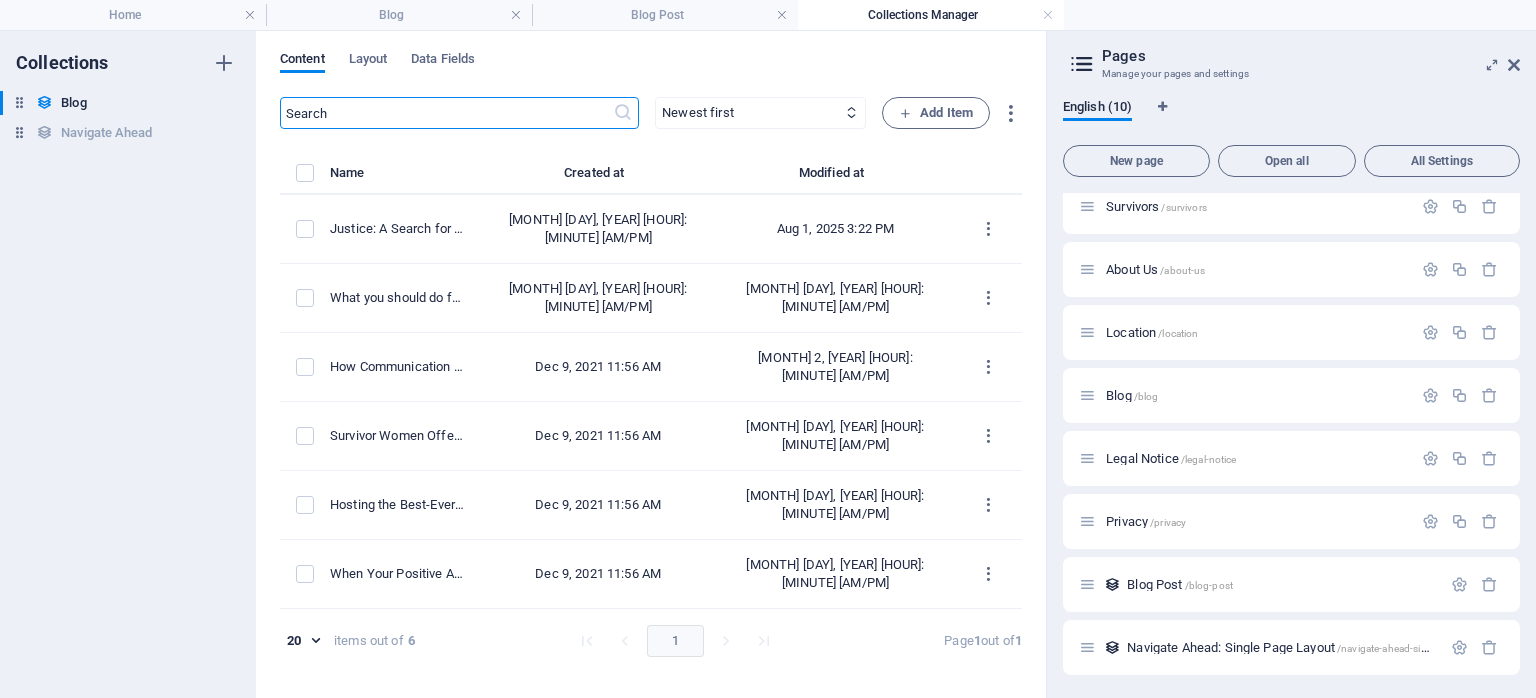 scroll, scrollTop: 0, scrollLeft: 0, axis: both 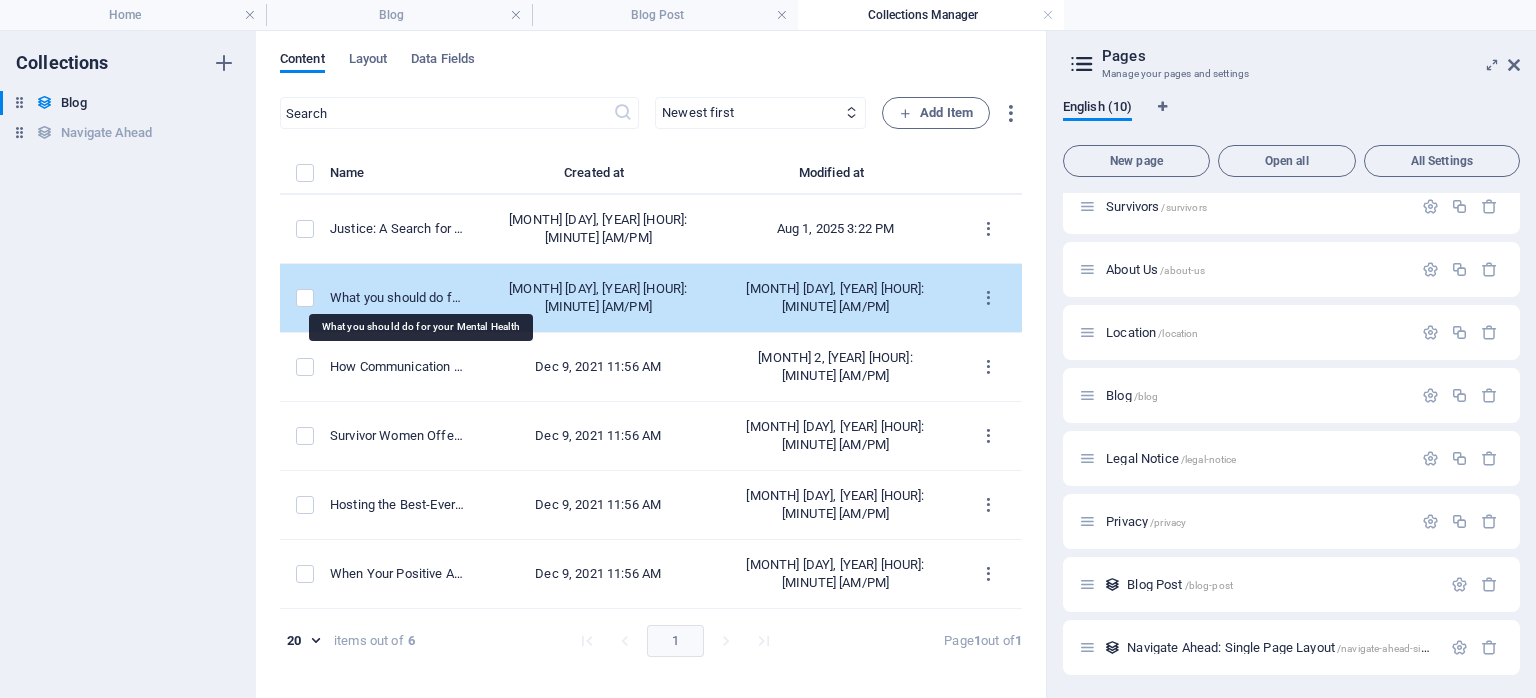 click on "What you should do for your Mental Health" at bounding box center (397, 298) 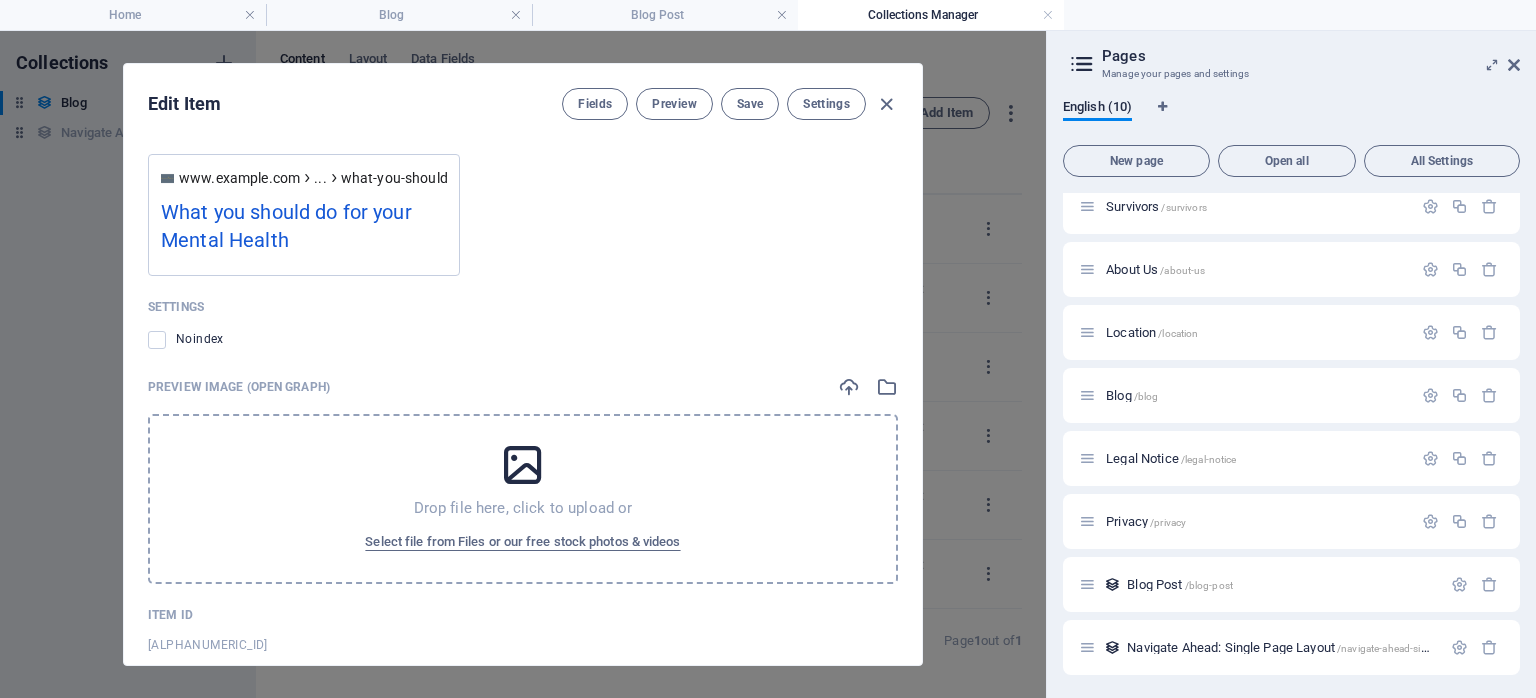 scroll, scrollTop: 2187, scrollLeft: 0, axis: vertical 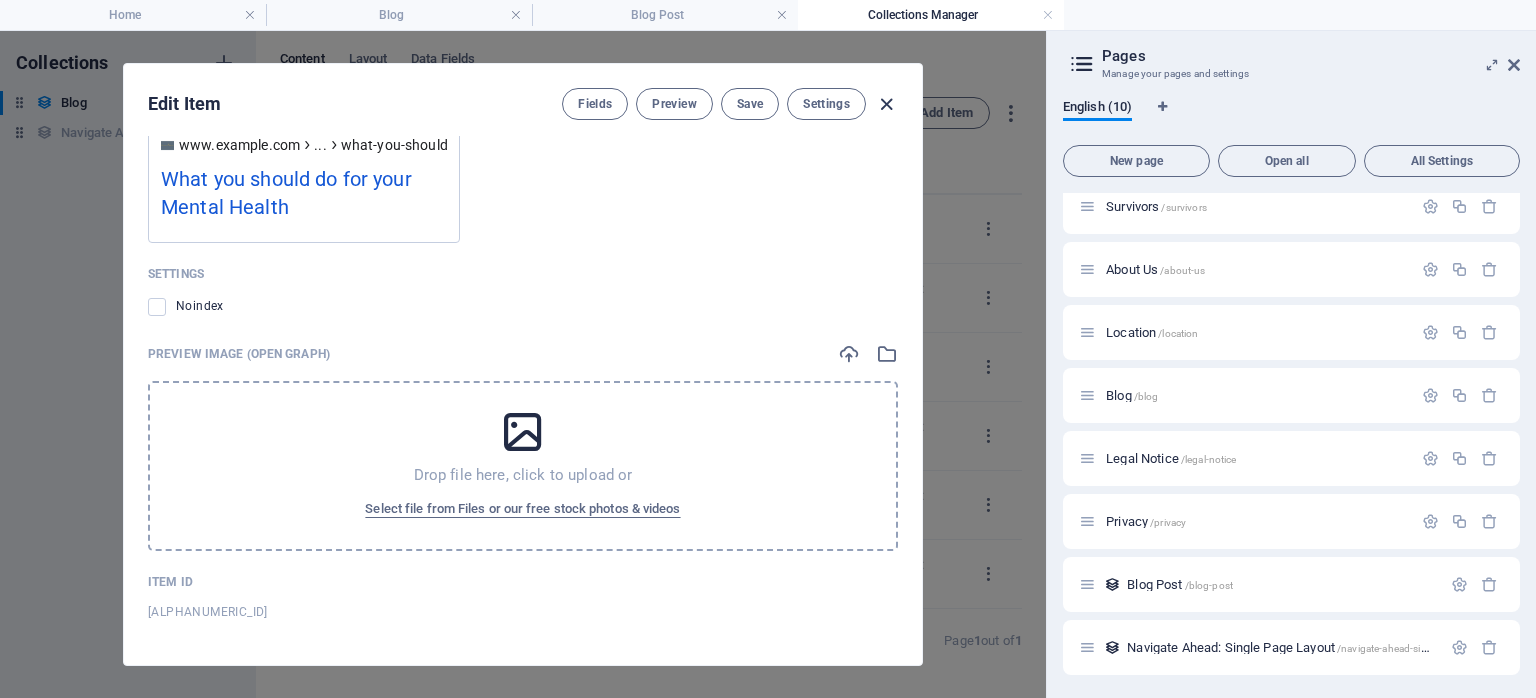 click at bounding box center [886, 104] 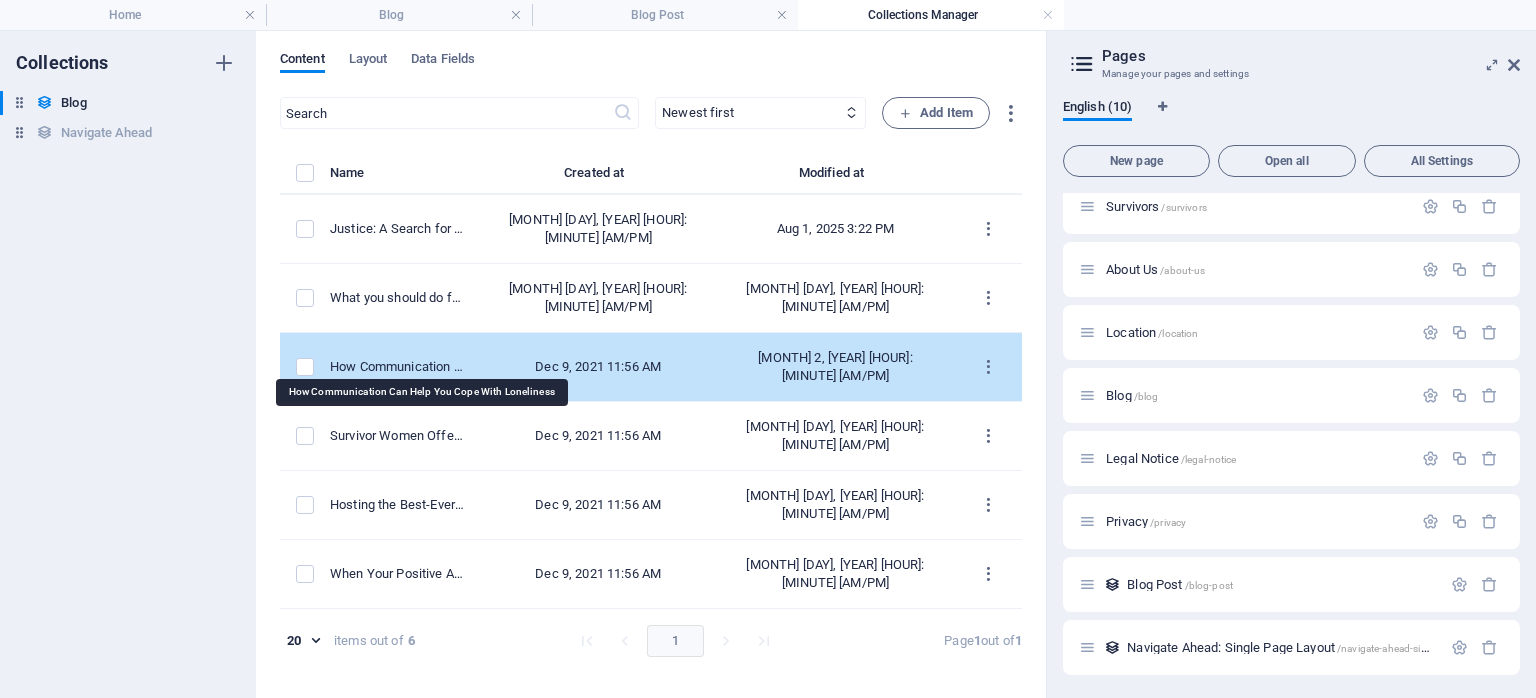 click on "How Communication  Can Help You  Cope With Loneliness" at bounding box center (397, 367) 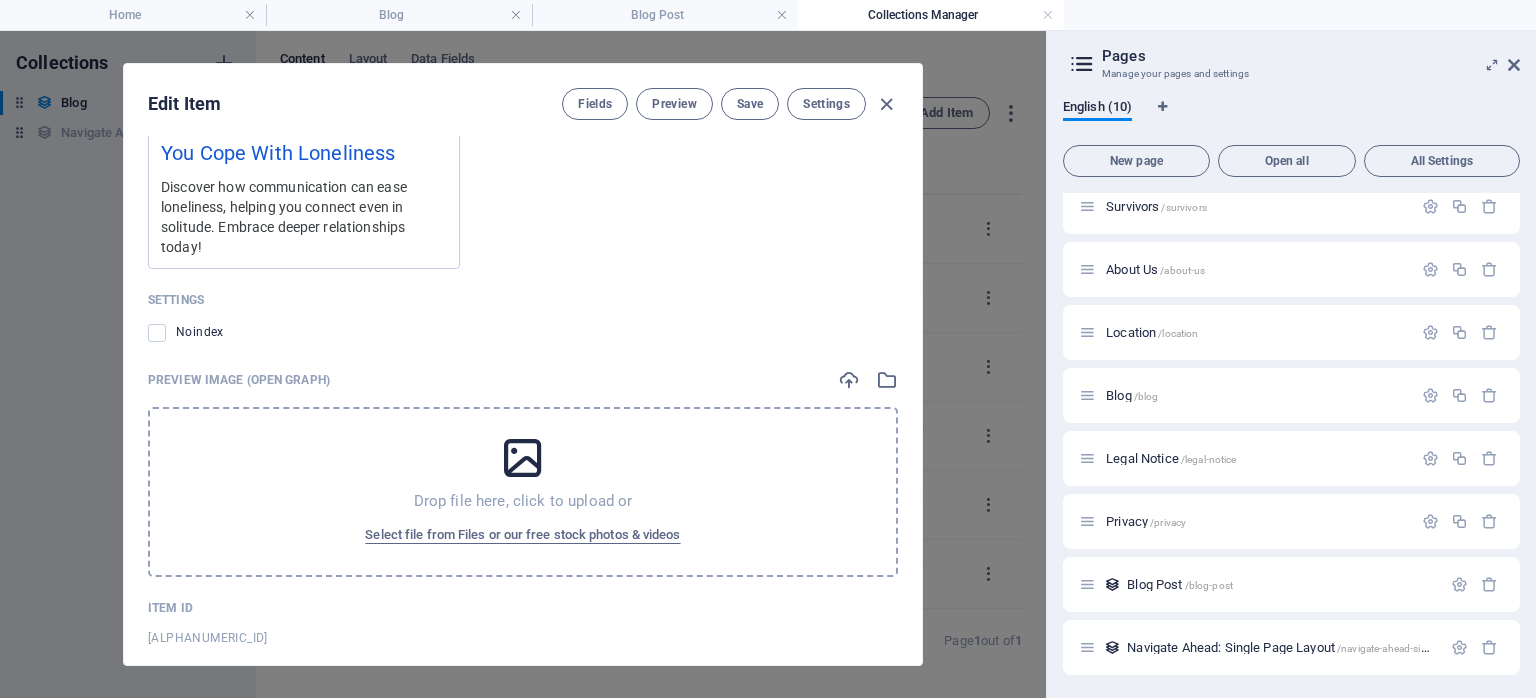 scroll, scrollTop: 2237, scrollLeft: 0, axis: vertical 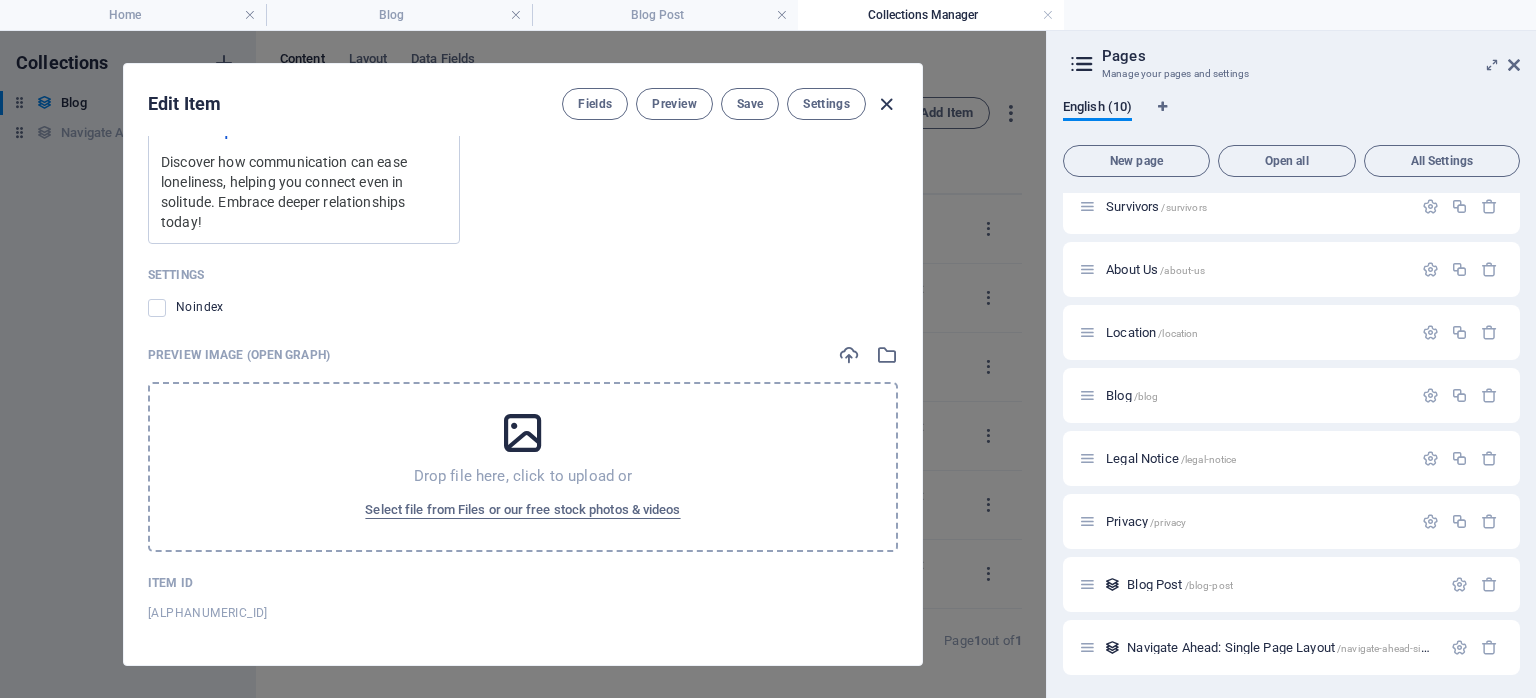 click at bounding box center [886, 104] 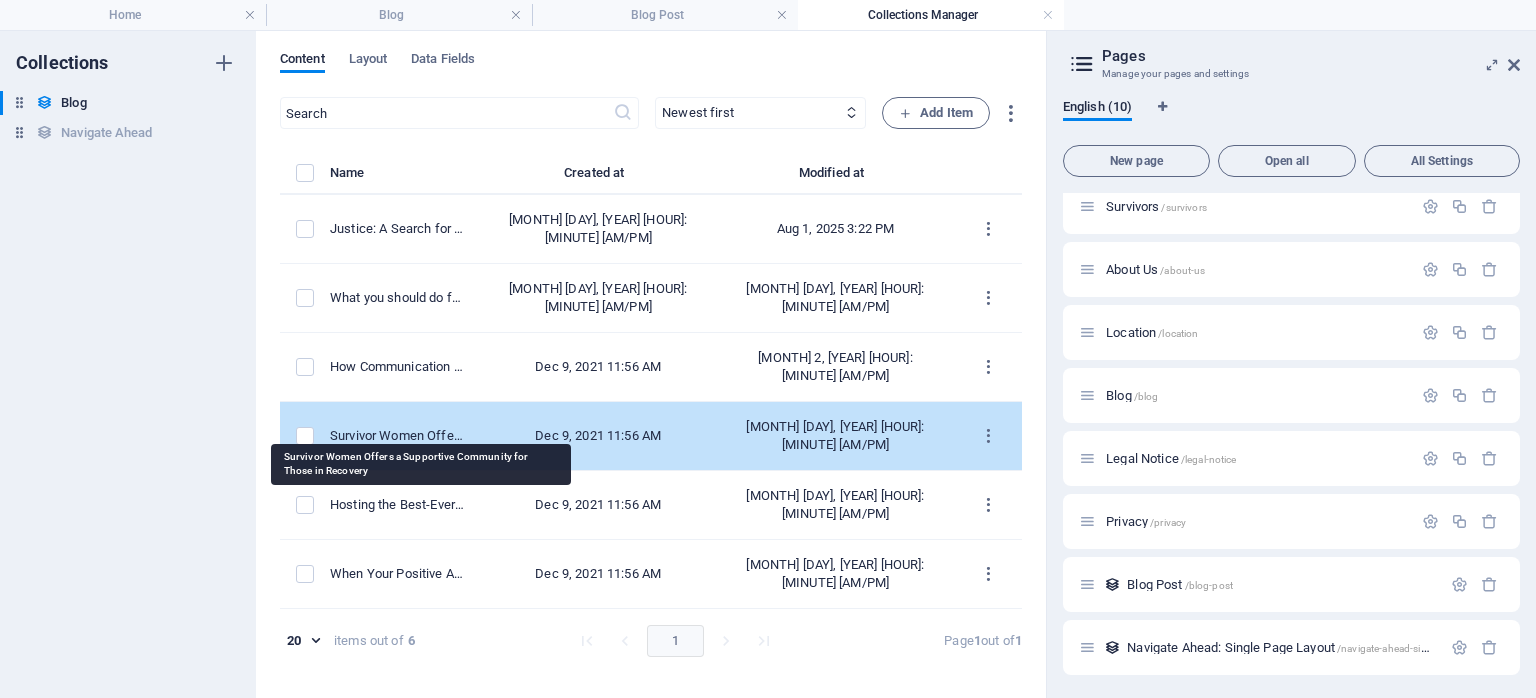 click on "Survivor Women Offers a Supportive Community for Those in Recovery" at bounding box center [397, 436] 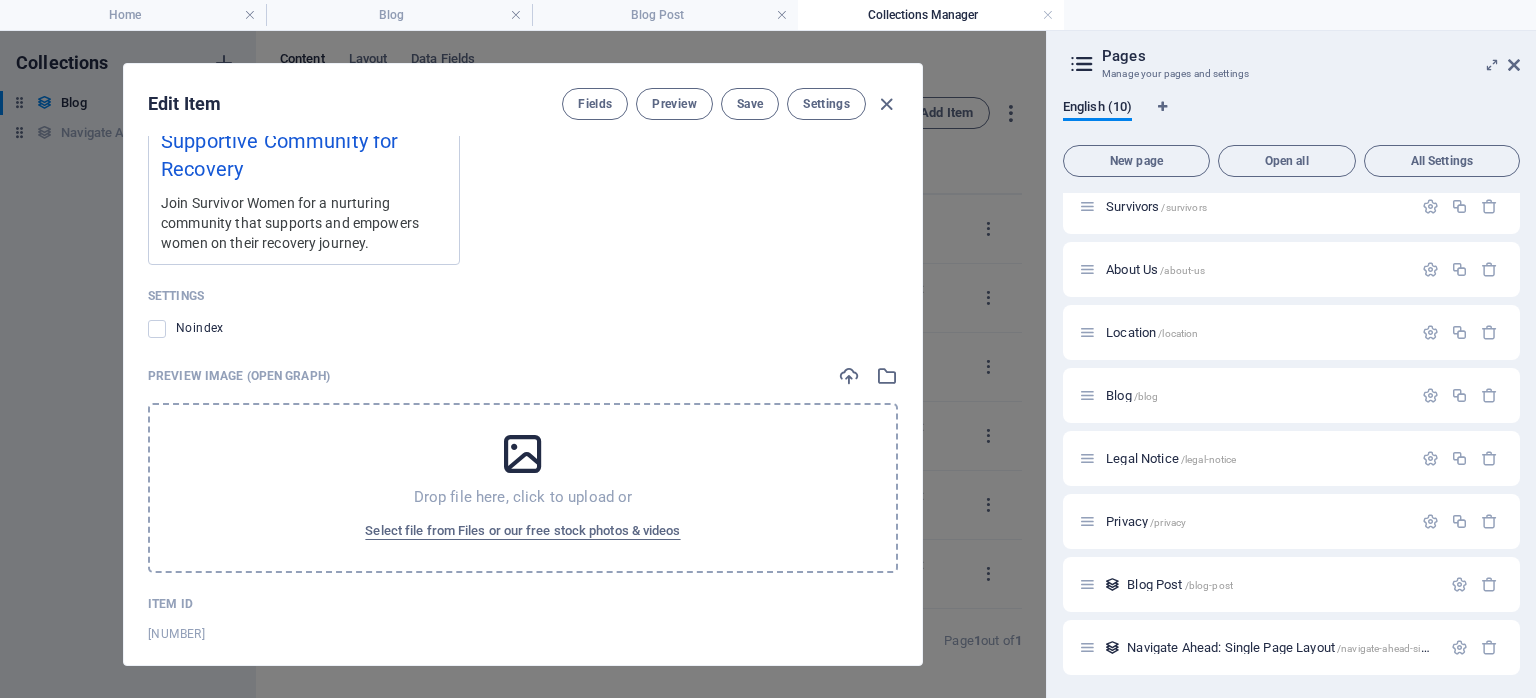 scroll, scrollTop: 2217, scrollLeft: 0, axis: vertical 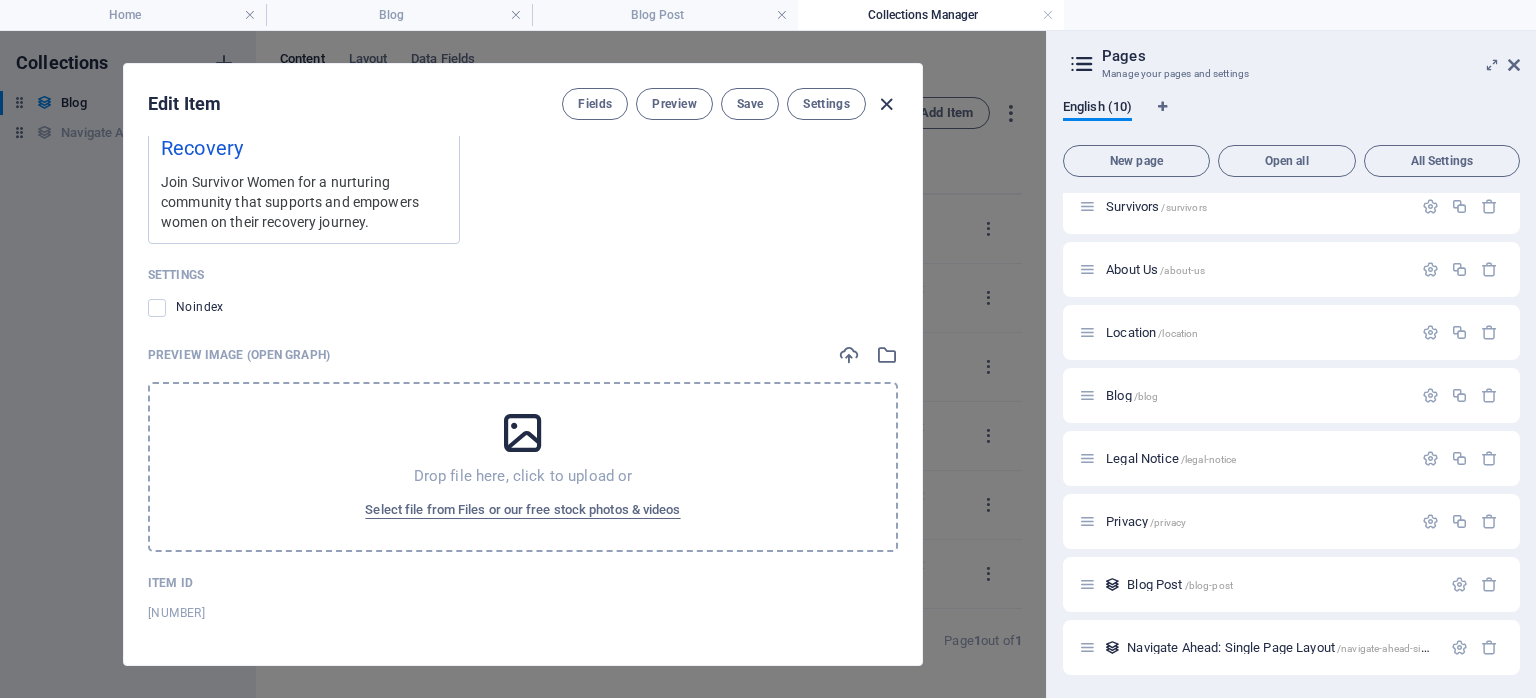 click at bounding box center (886, 104) 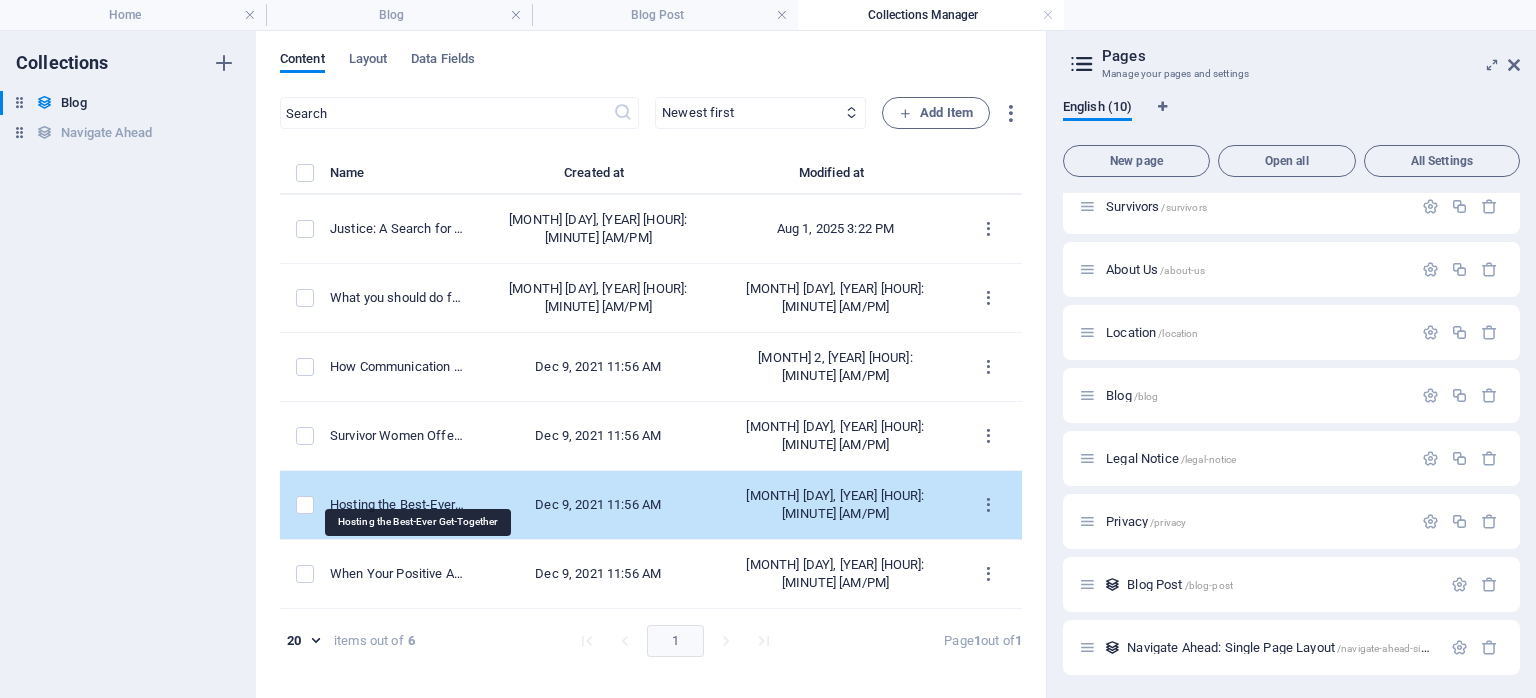 click on "Hosting the Best-Ever Get-Together" at bounding box center [397, 505] 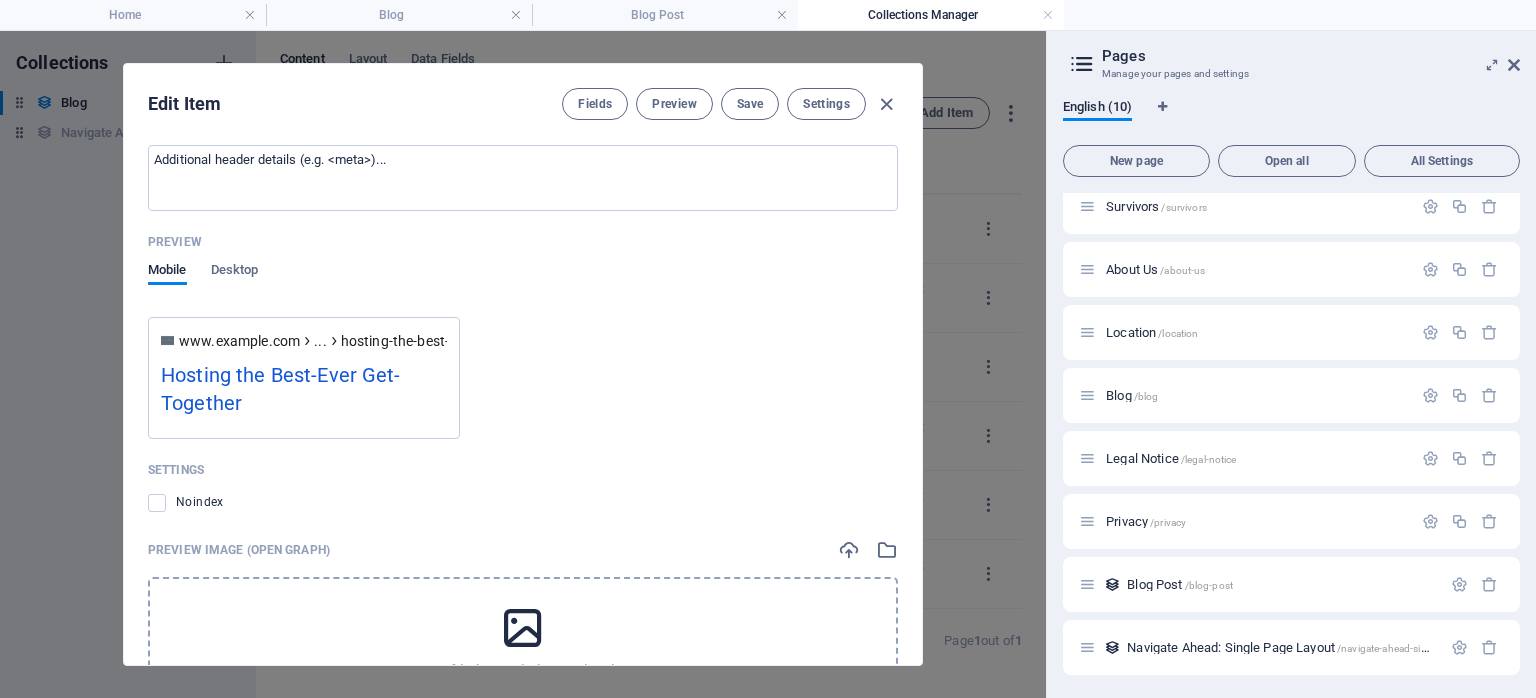 scroll, scrollTop: 2157, scrollLeft: 0, axis: vertical 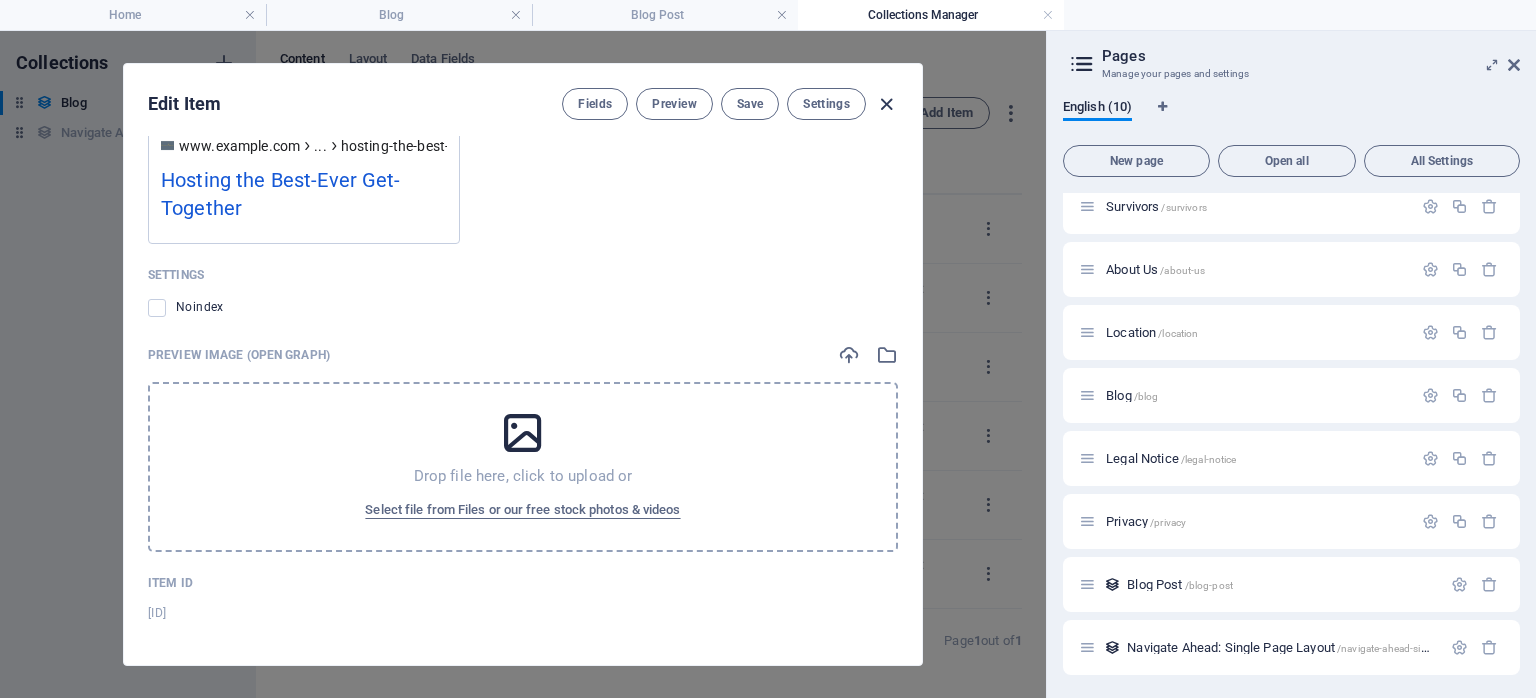 click at bounding box center [886, 104] 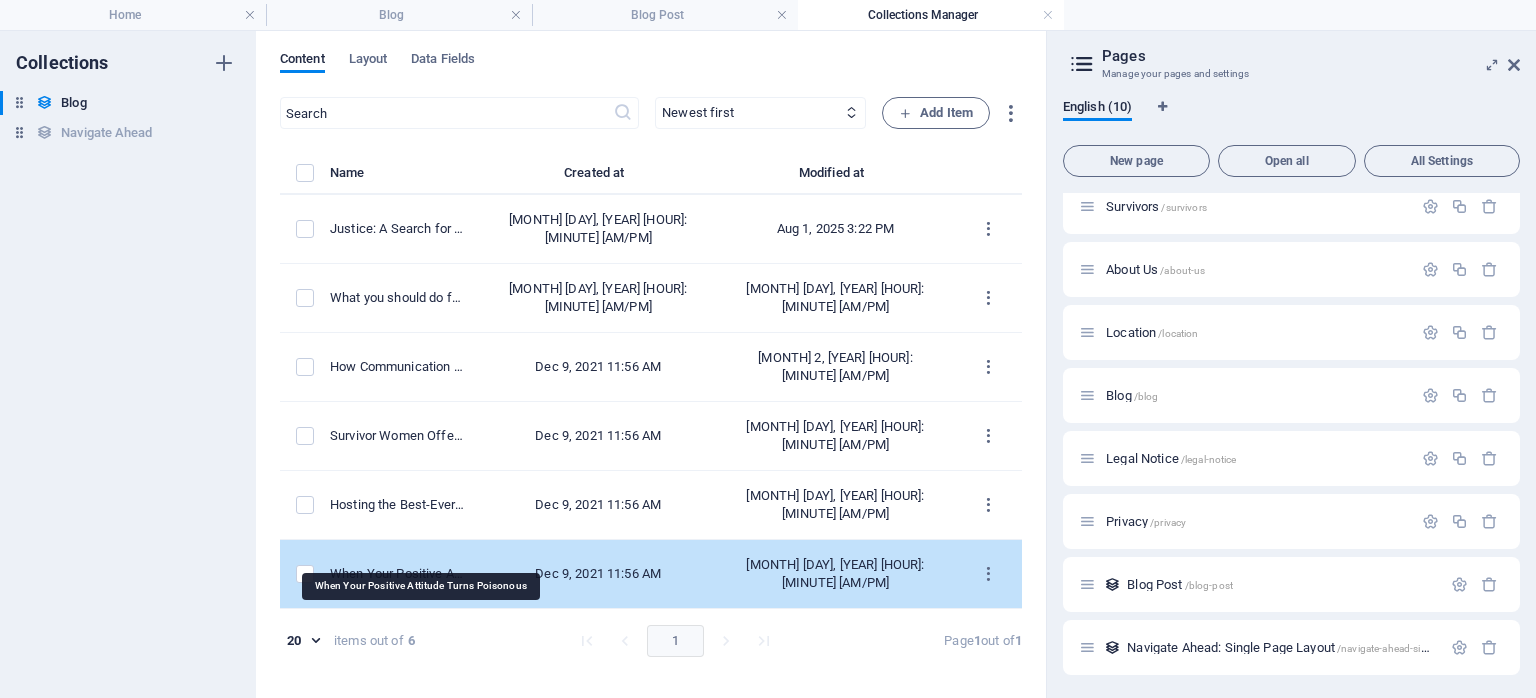 click on "When Your Positive Attitude Turns Poisonous" at bounding box center [397, 574] 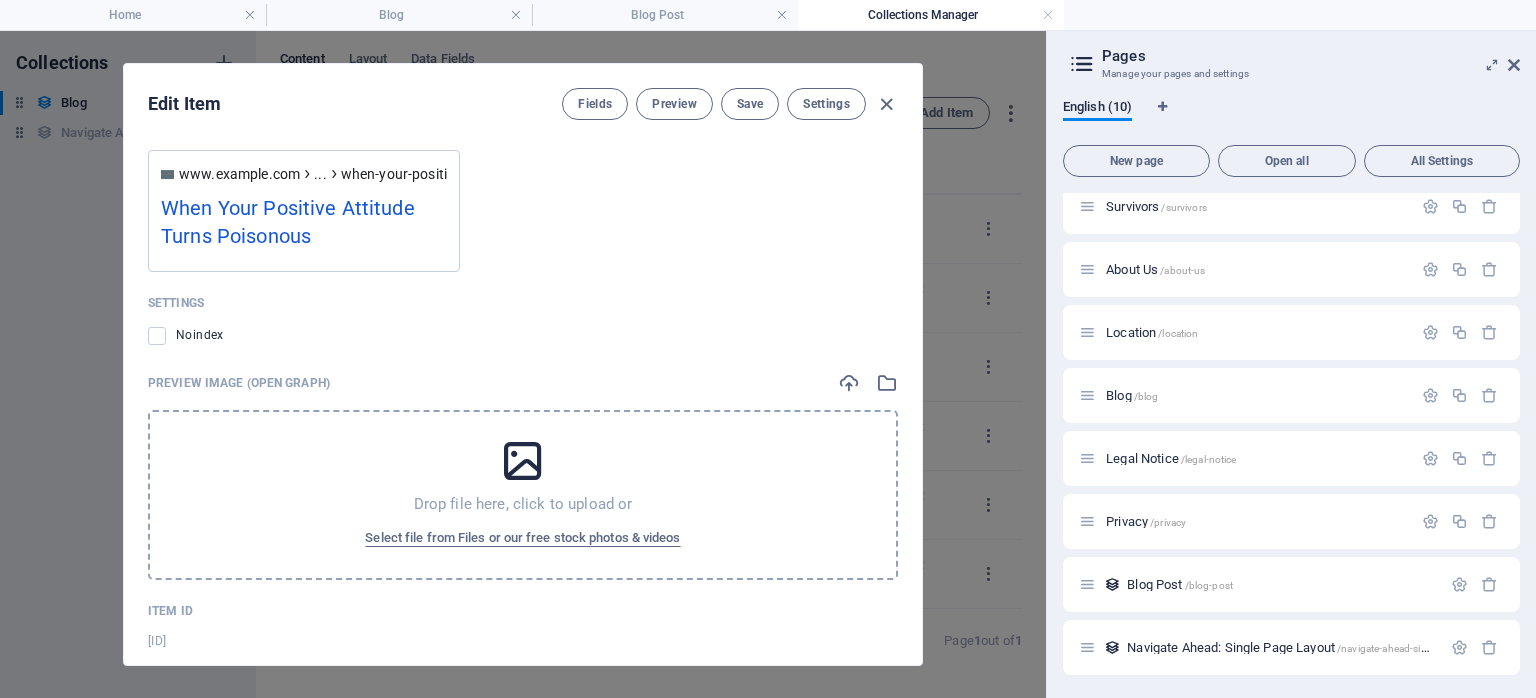 scroll, scrollTop: 2187, scrollLeft: 0, axis: vertical 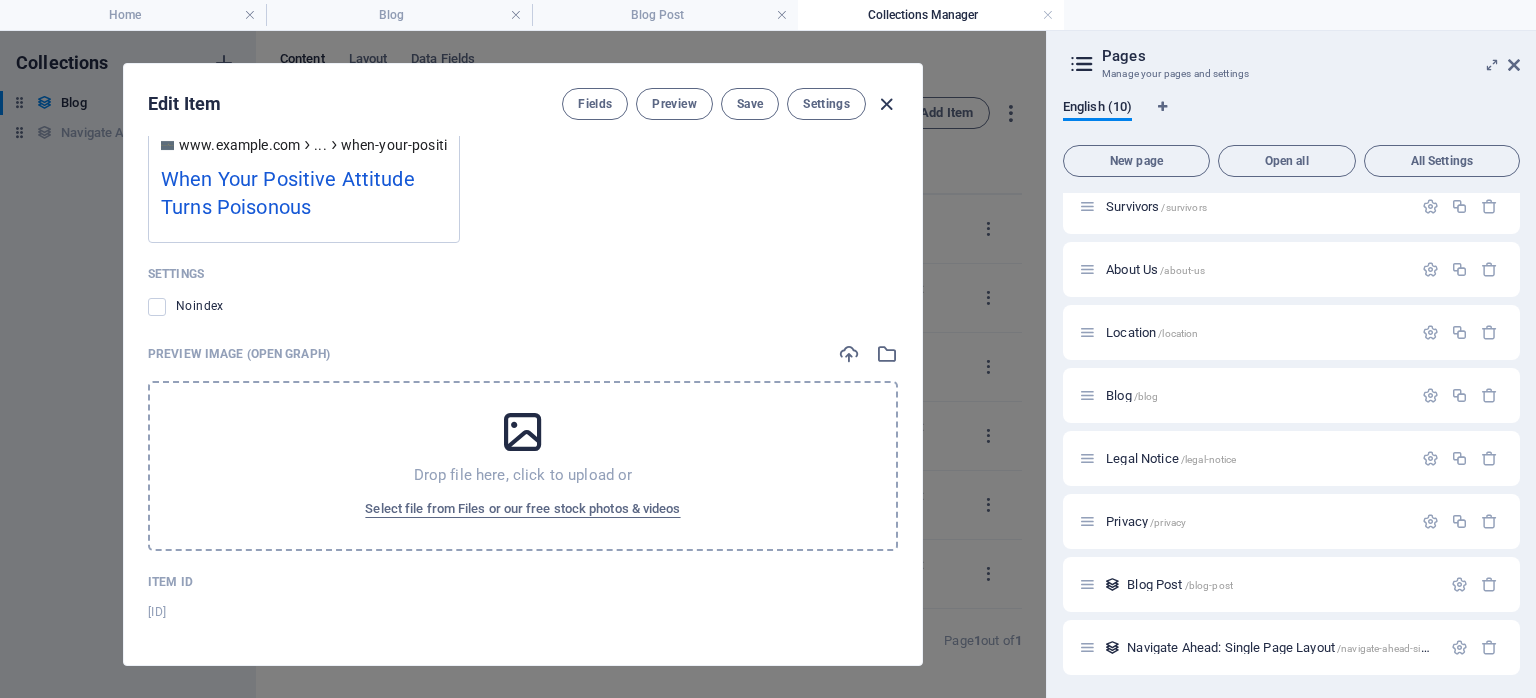 click at bounding box center (886, 104) 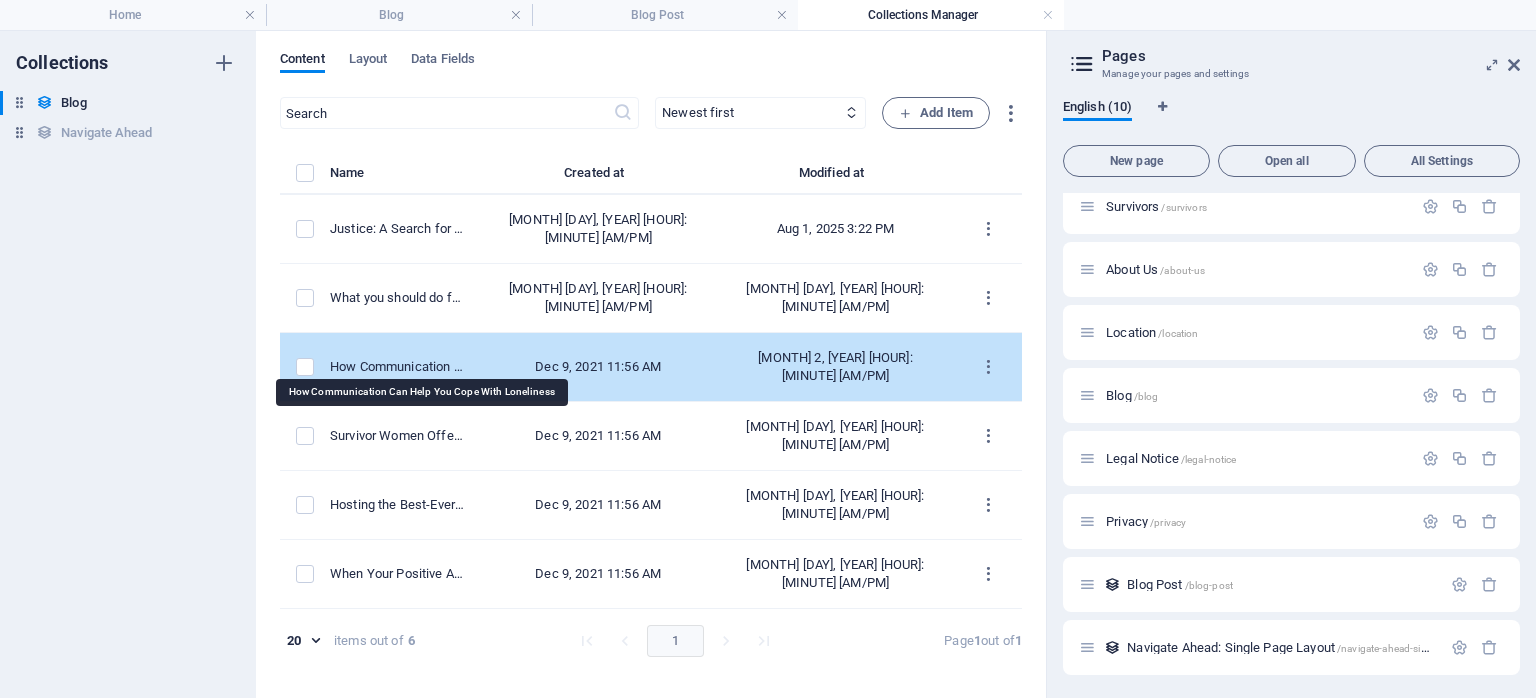 click on "How Communication  Can Help You  Cope With Loneliness" at bounding box center [397, 367] 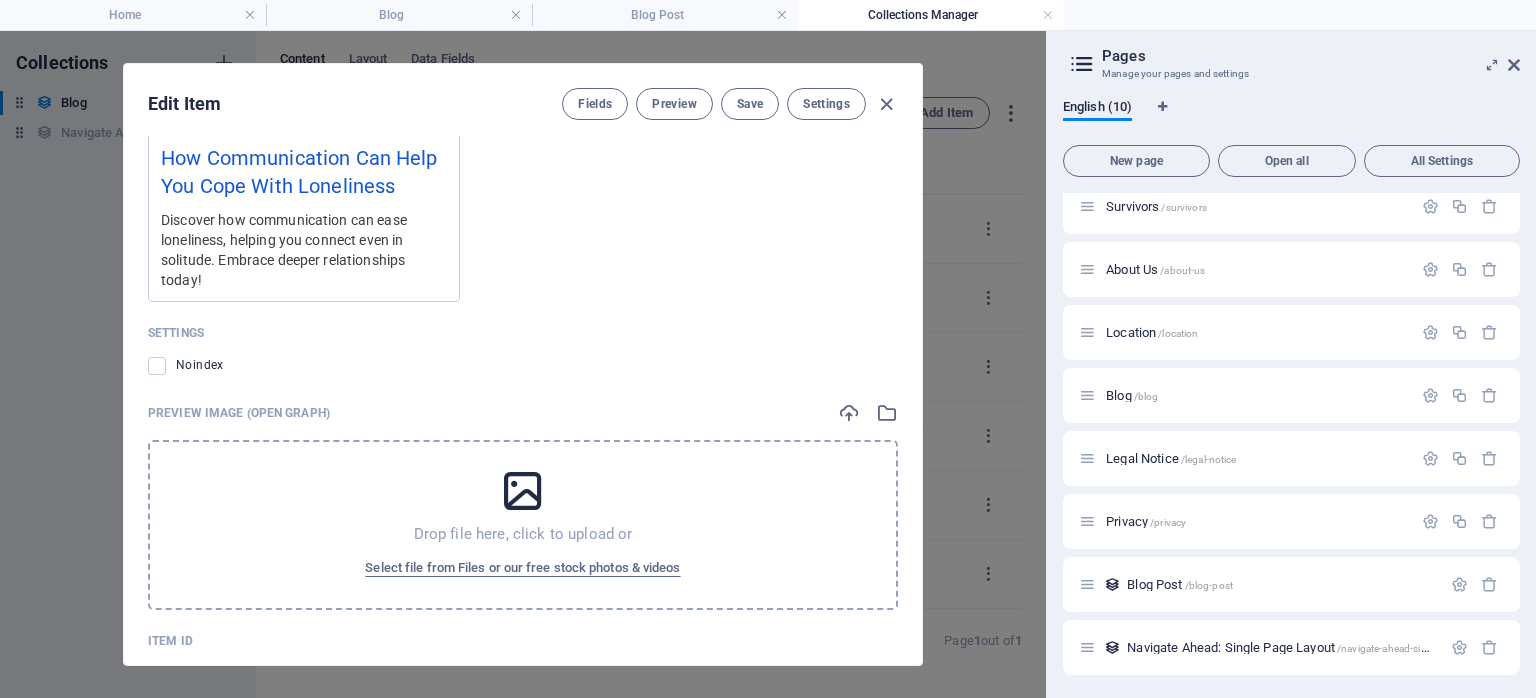 scroll, scrollTop: 2237, scrollLeft: 0, axis: vertical 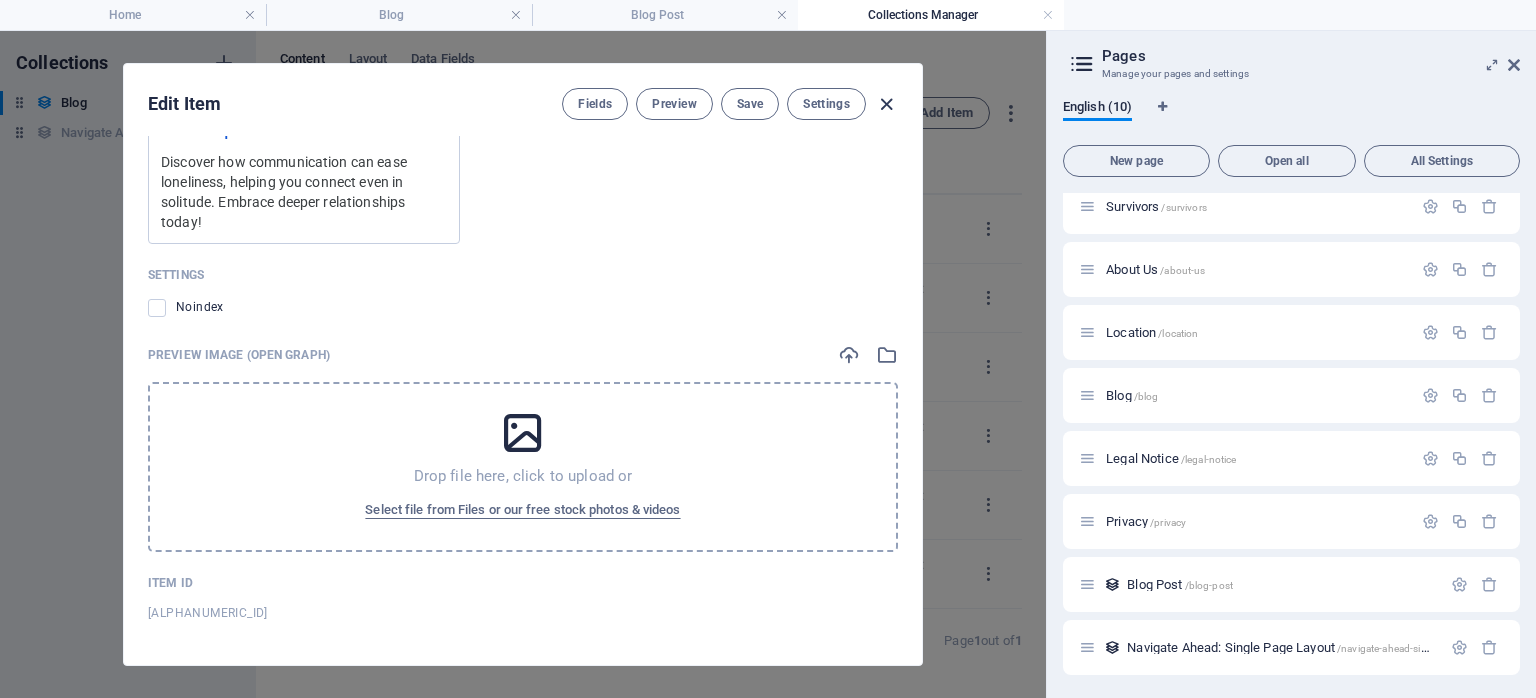 click at bounding box center (886, 104) 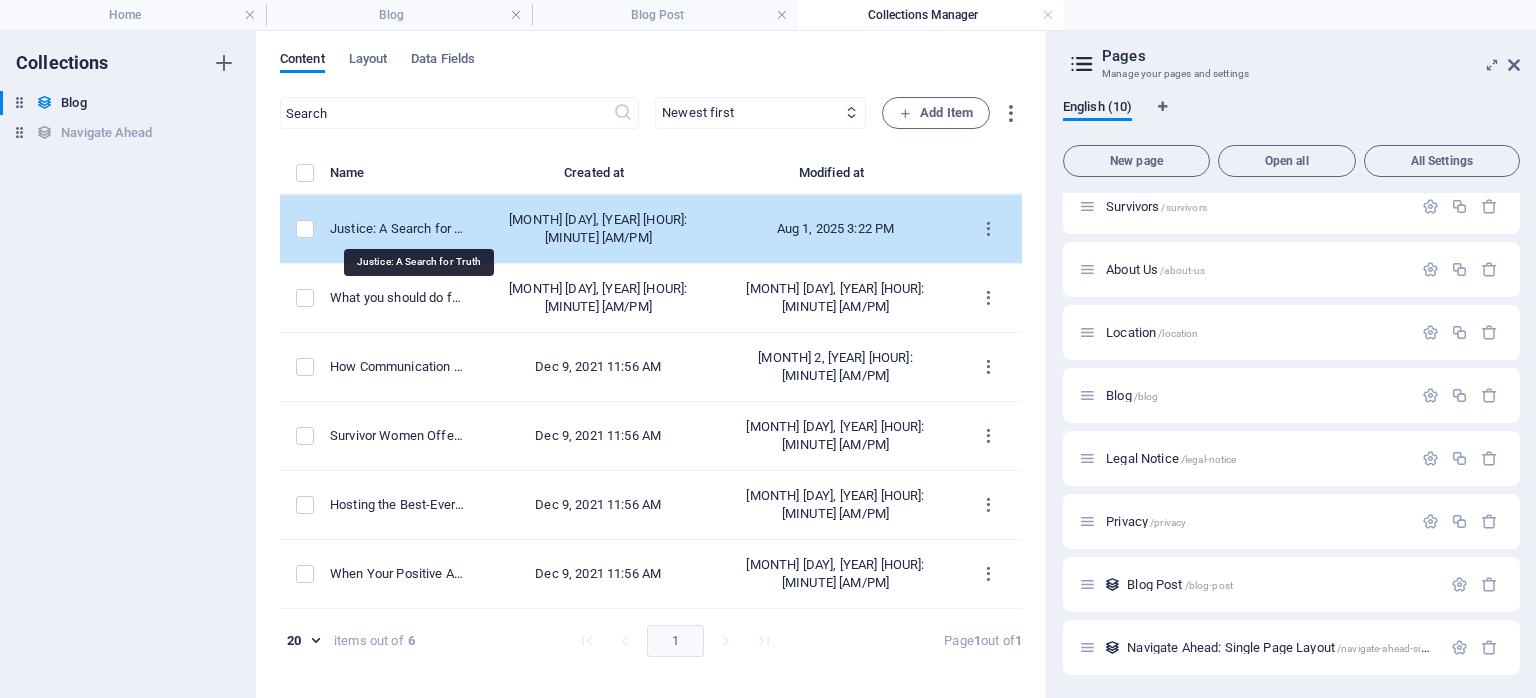 click on "Justice: A Search for Truth" at bounding box center (397, 229) 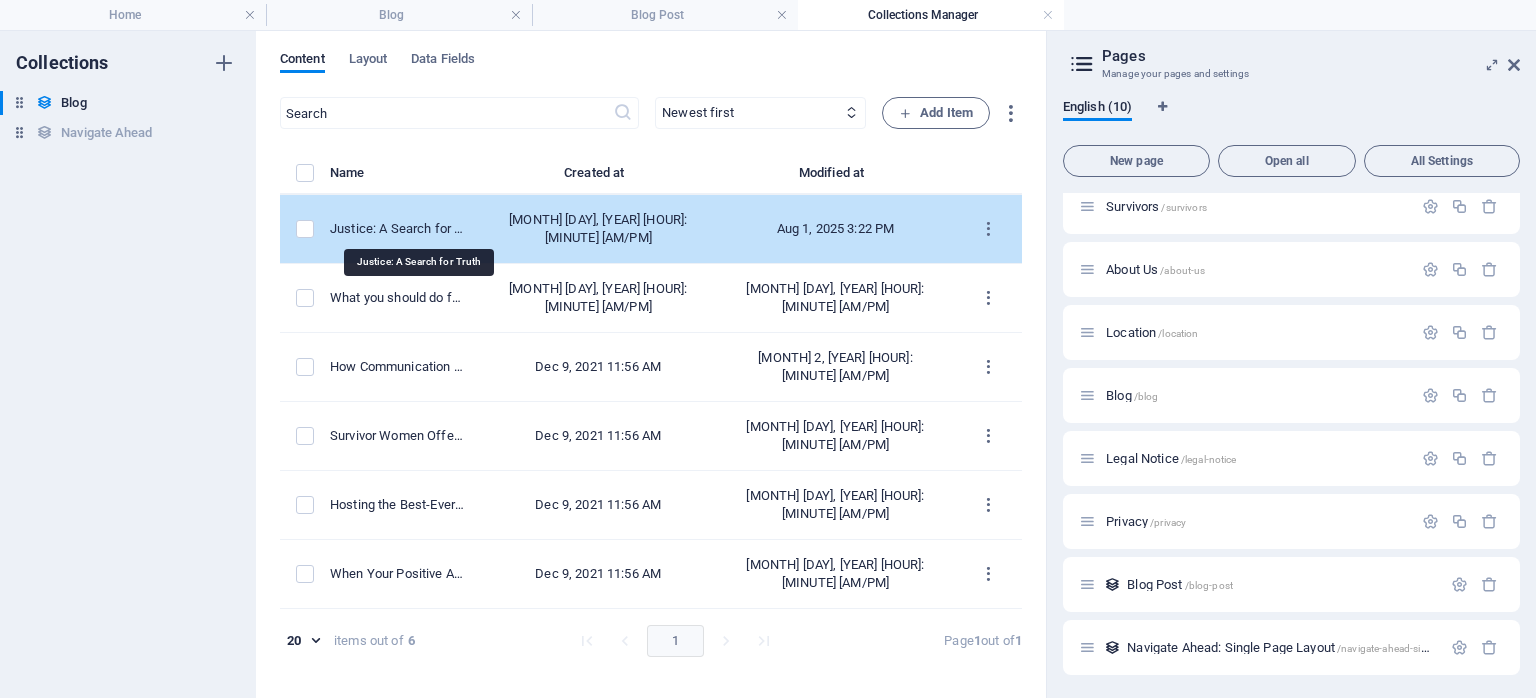 select on "Body" 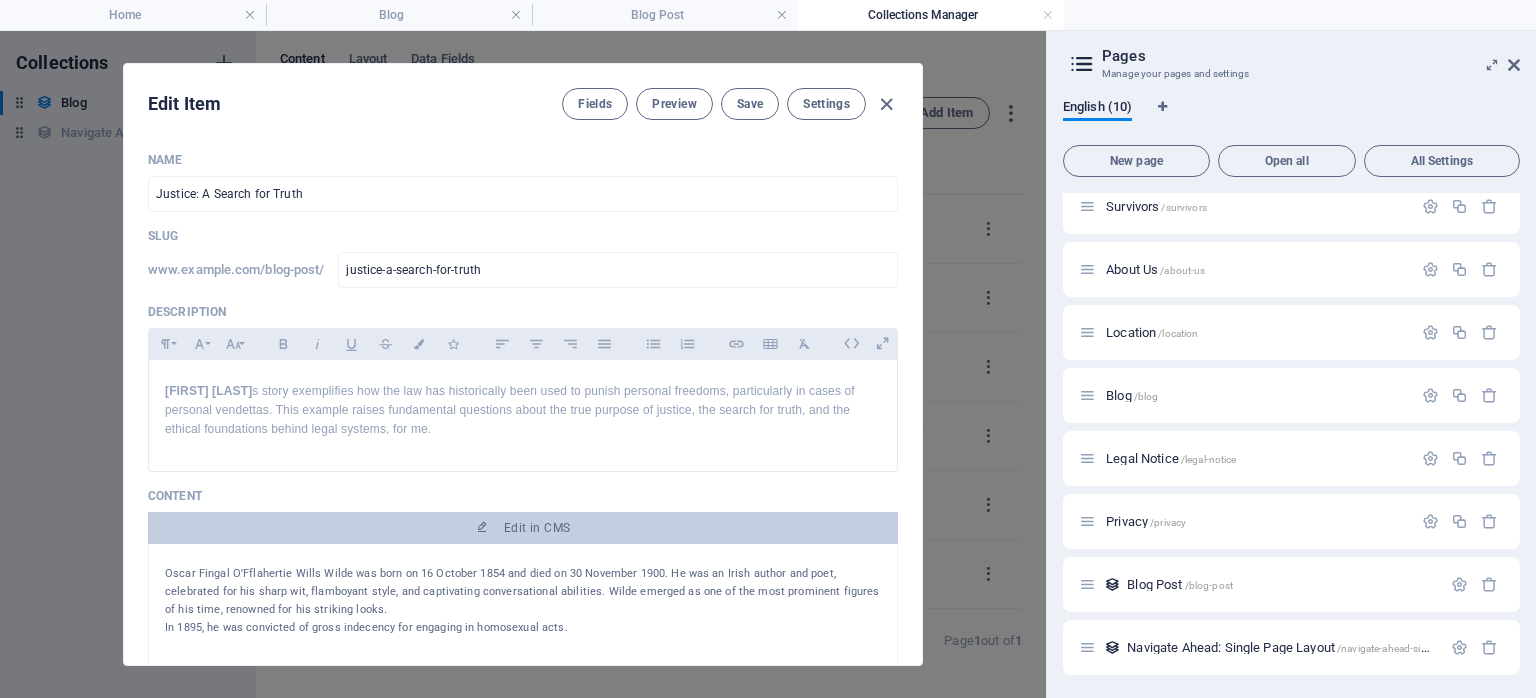 drag, startPoint x: 923, startPoint y: 183, endPoint x: 941, endPoint y: 327, distance: 145.12064 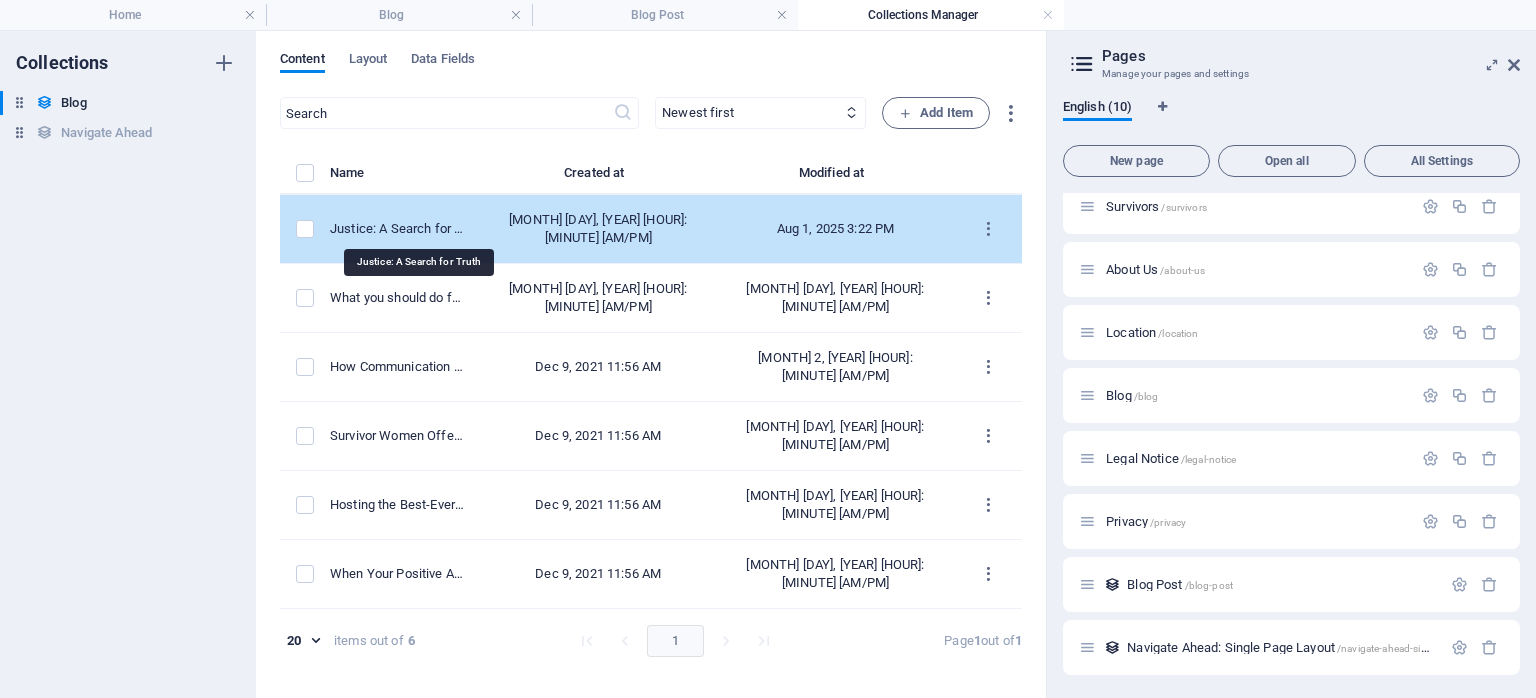 click on "Justice: A Search for Truth" at bounding box center (397, 229) 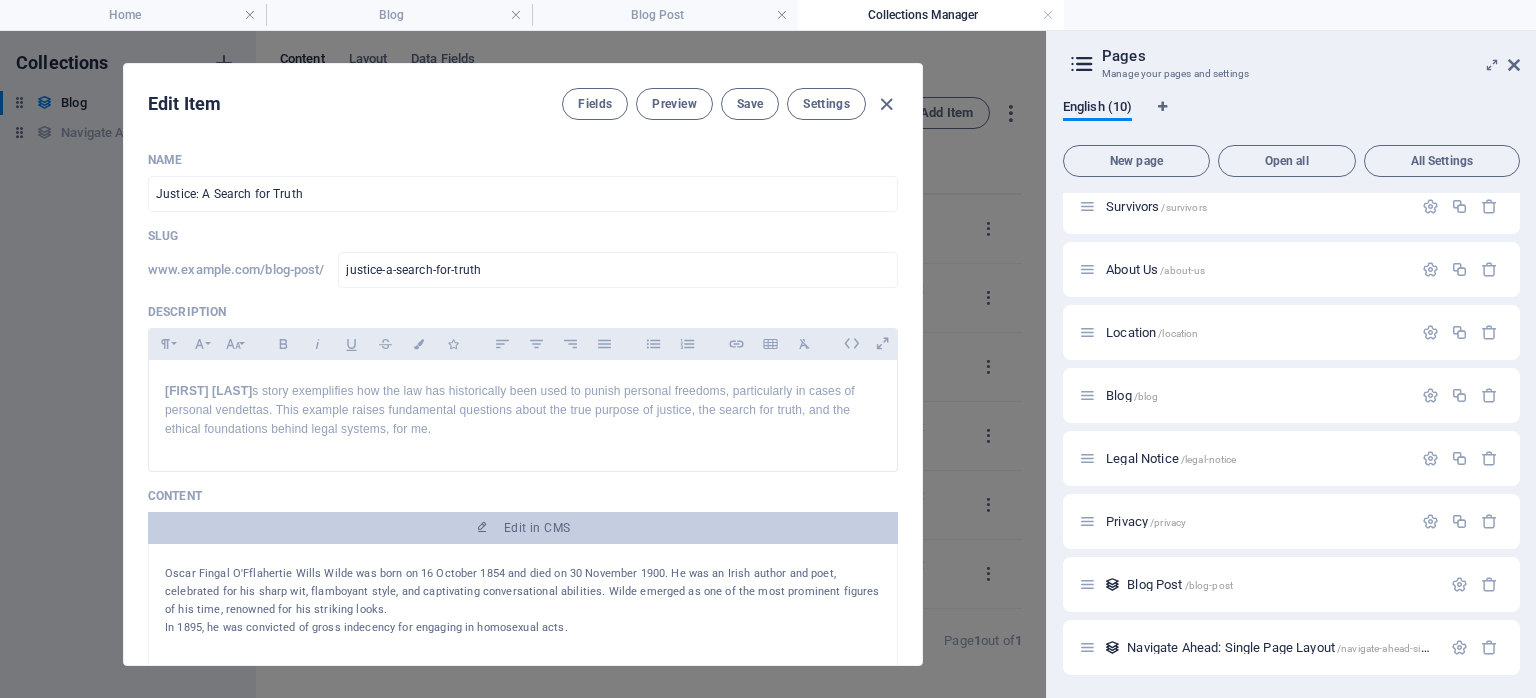 scroll, scrollTop: 100, scrollLeft: 0, axis: vertical 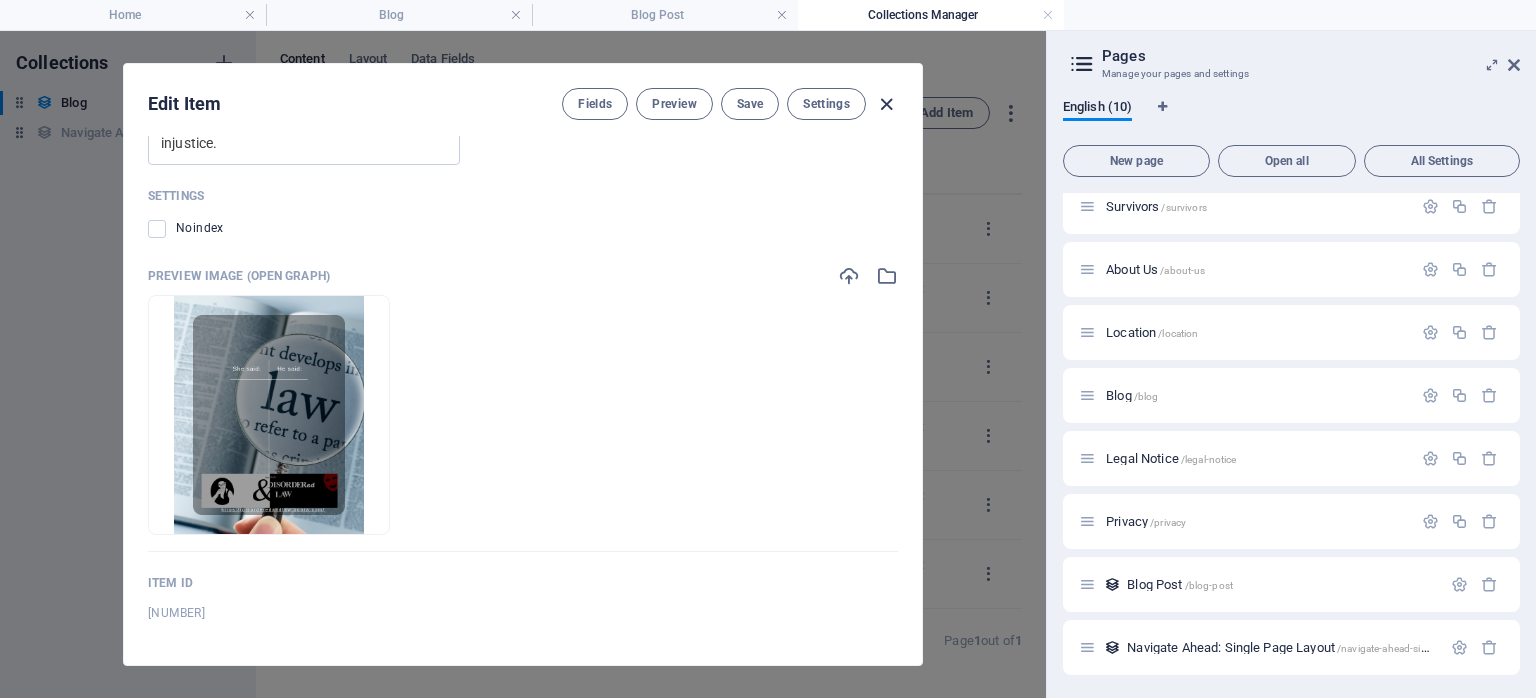click at bounding box center (886, 104) 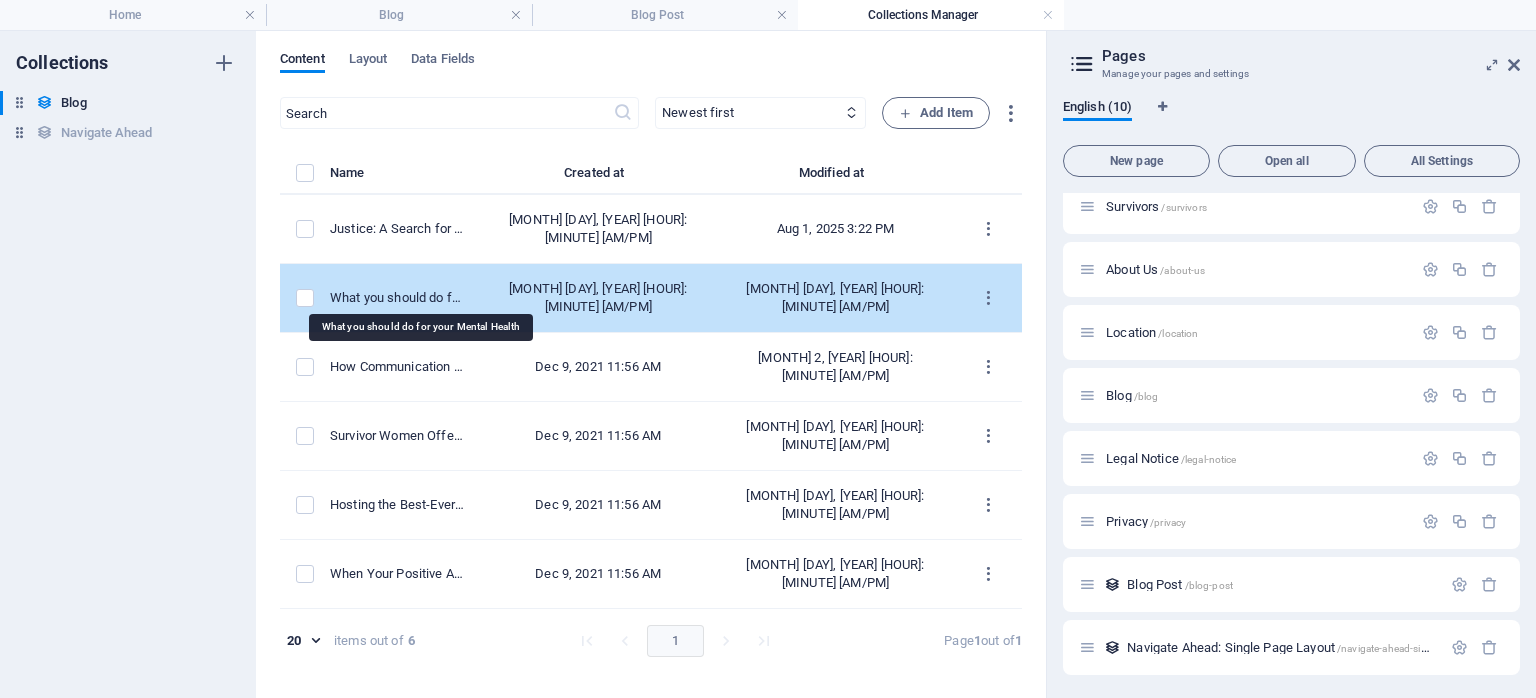 click on "What you should do for your Mental Health" at bounding box center [397, 298] 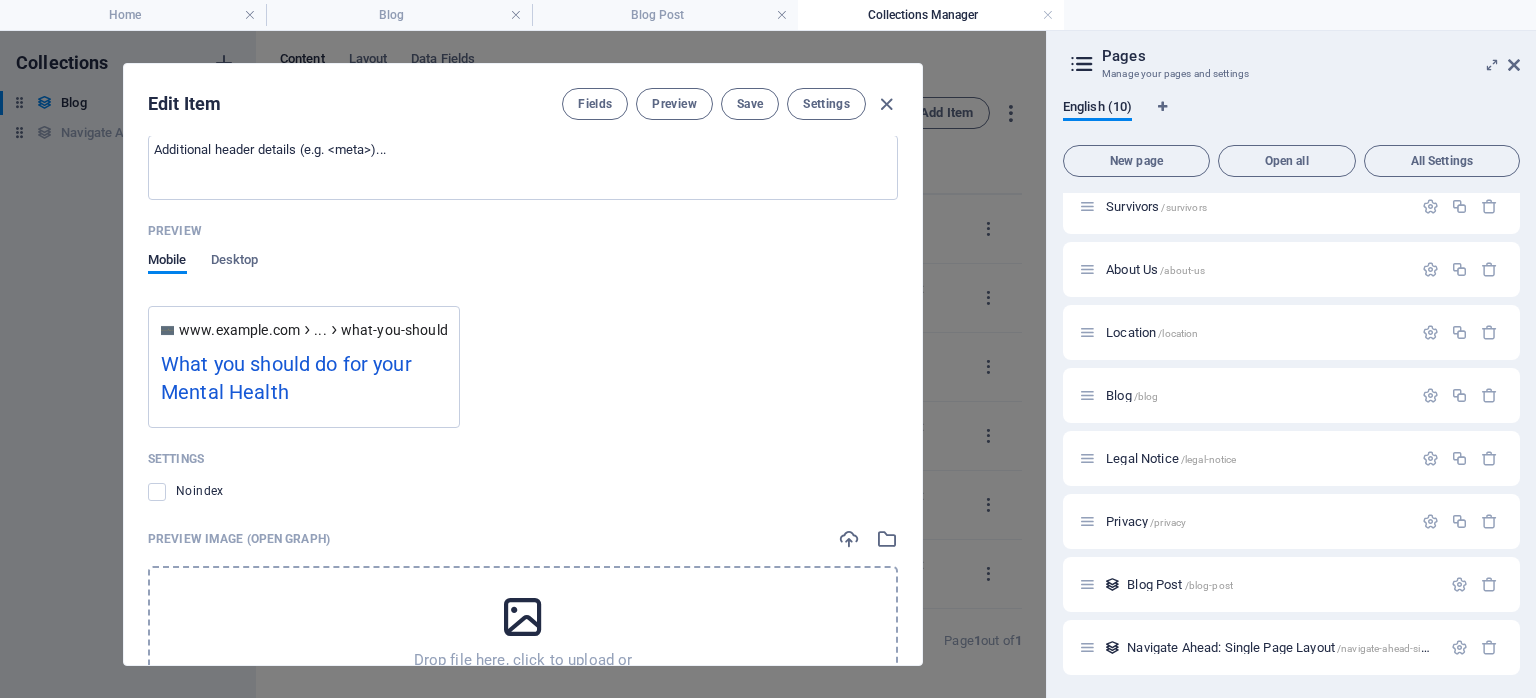 scroll, scrollTop: 2187, scrollLeft: 0, axis: vertical 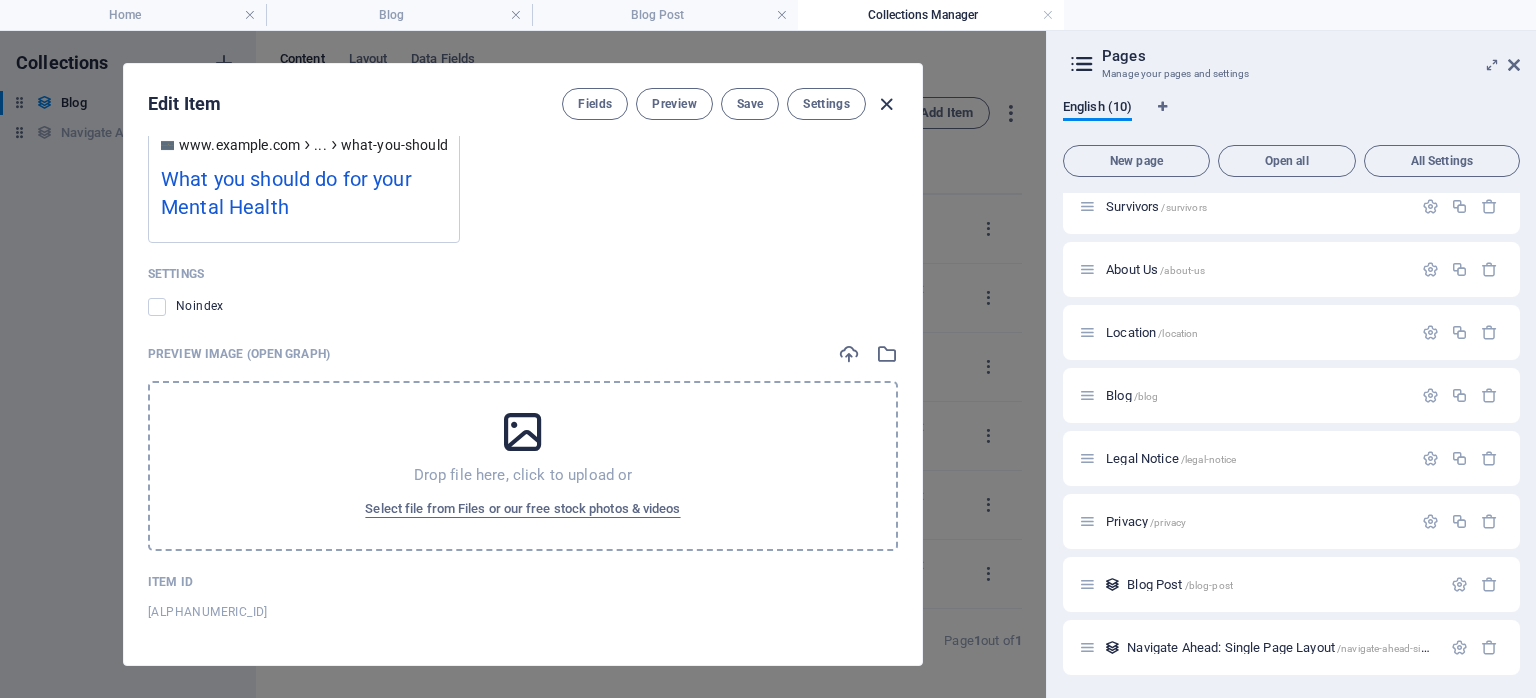 click at bounding box center [886, 104] 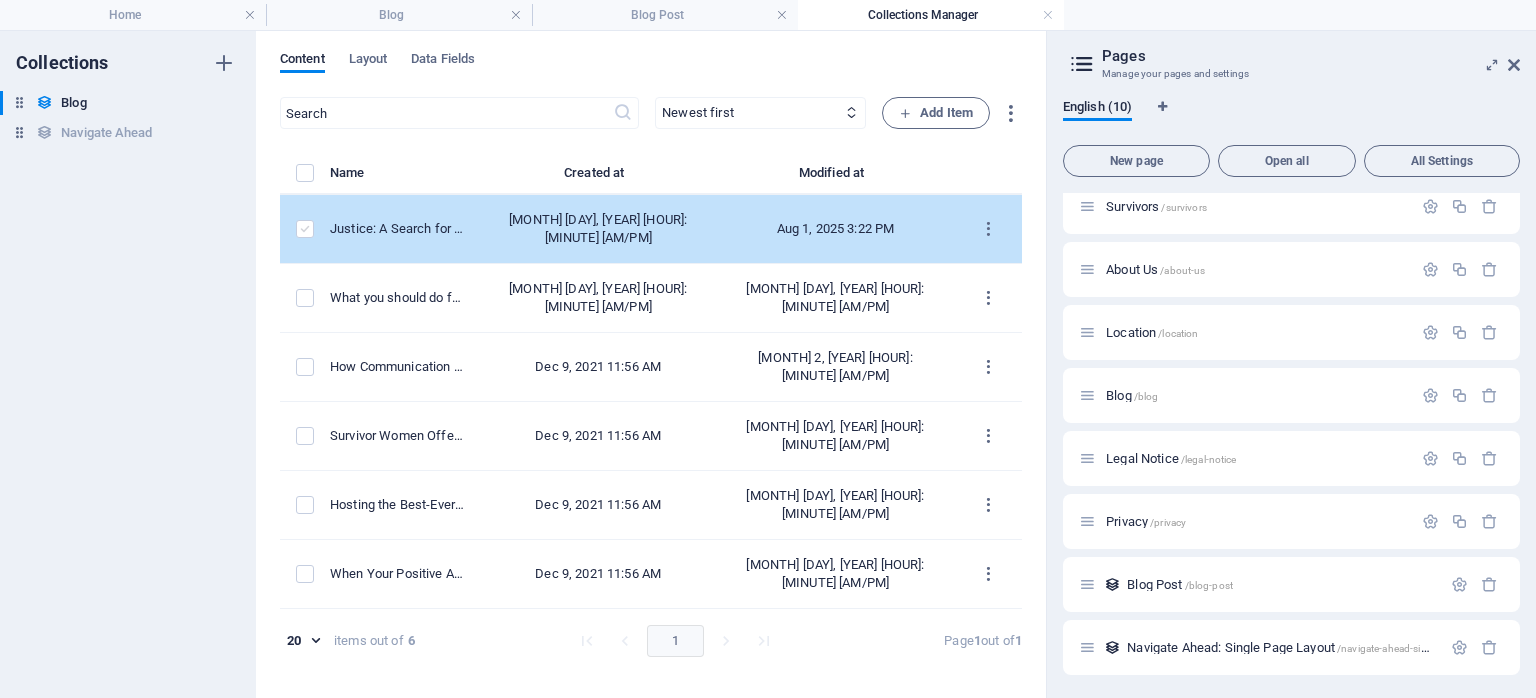 click at bounding box center (305, 229) 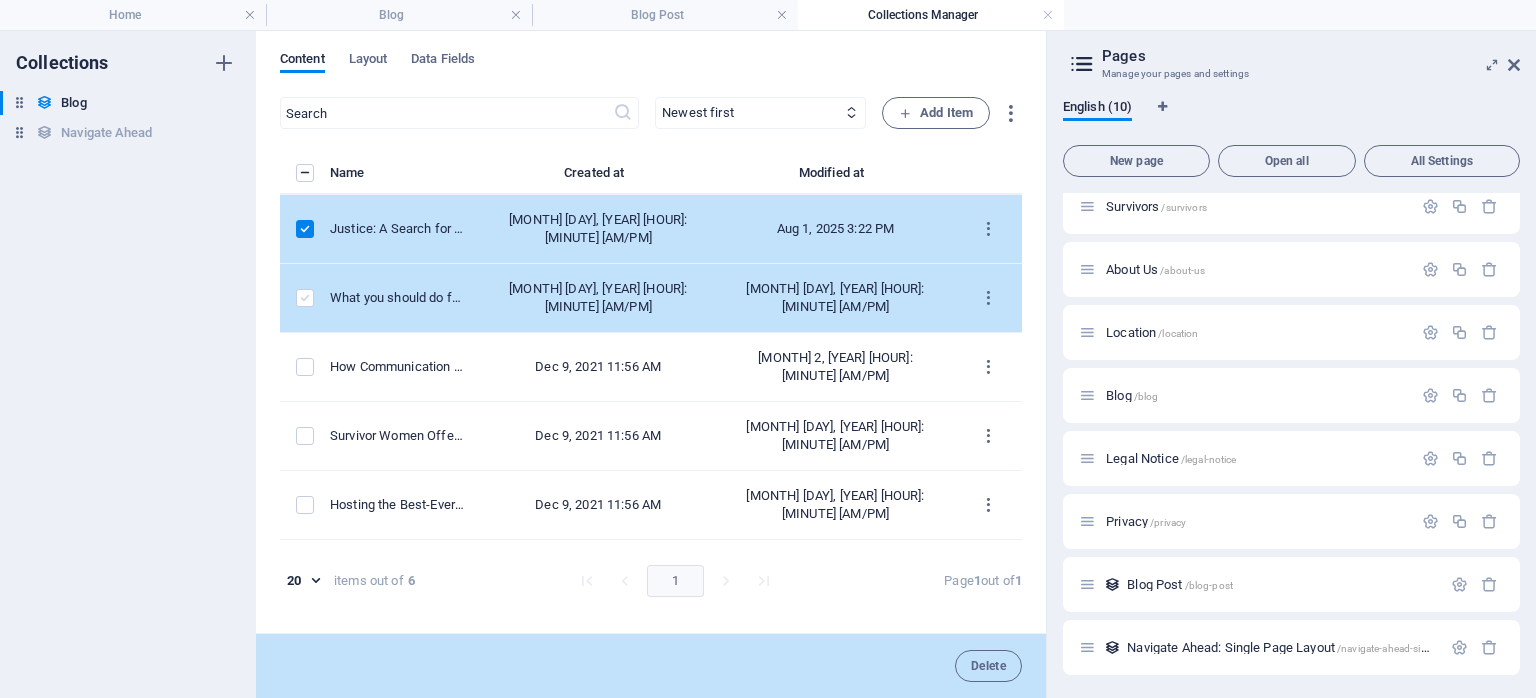 click at bounding box center (305, 298) 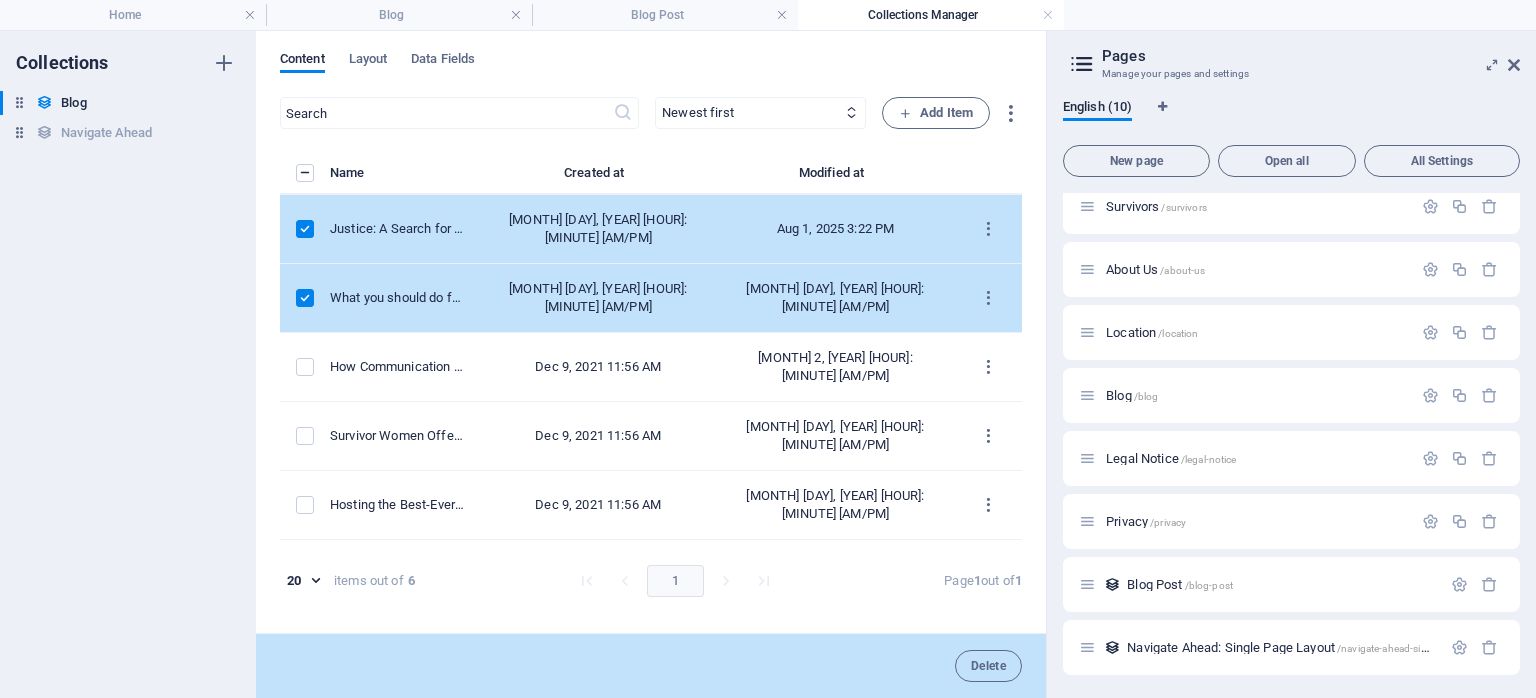 drag, startPoint x: 1022, startPoint y: 207, endPoint x: 1022, endPoint y: 290, distance: 83 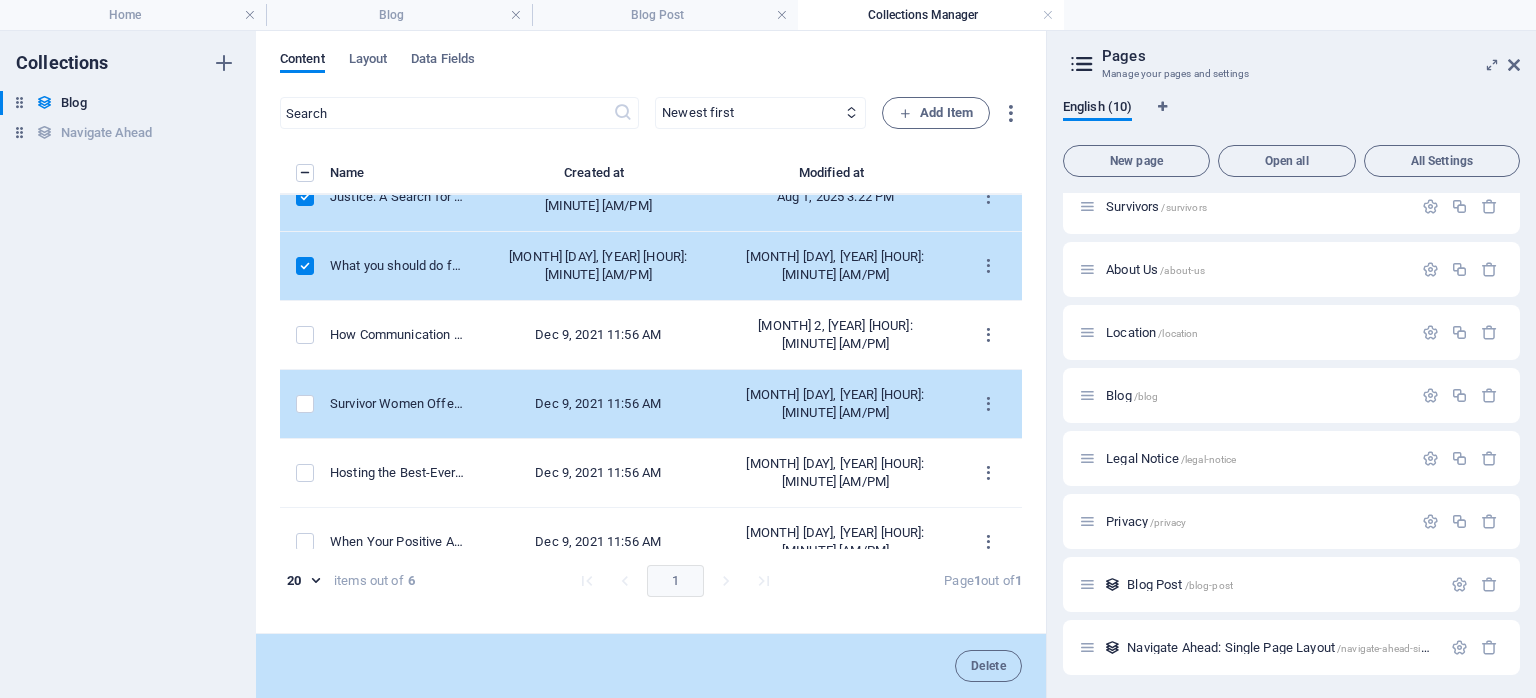 scroll, scrollTop: 33, scrollLeft: 0, axis: vertical 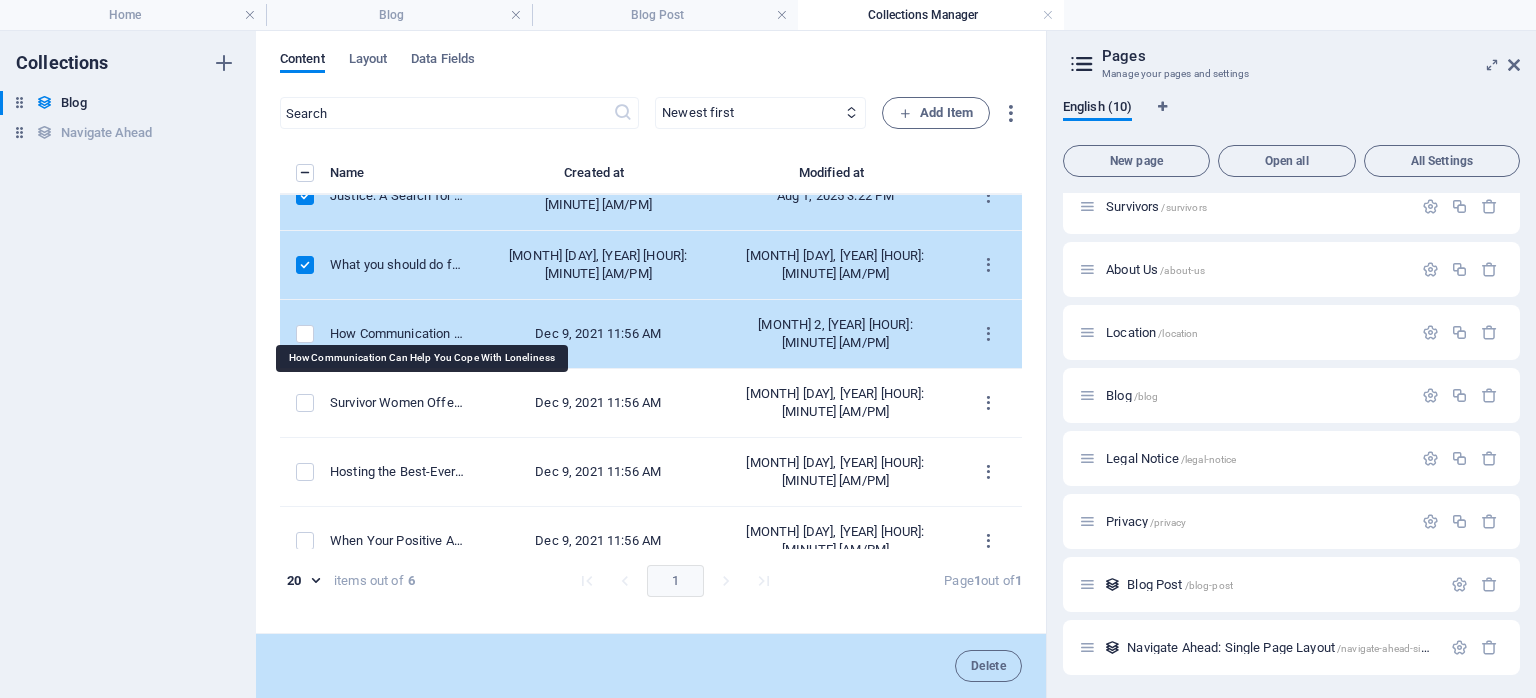 click on "How Communication  Can Help You  Cope With Loneliness" at bounding box center (397, 334) 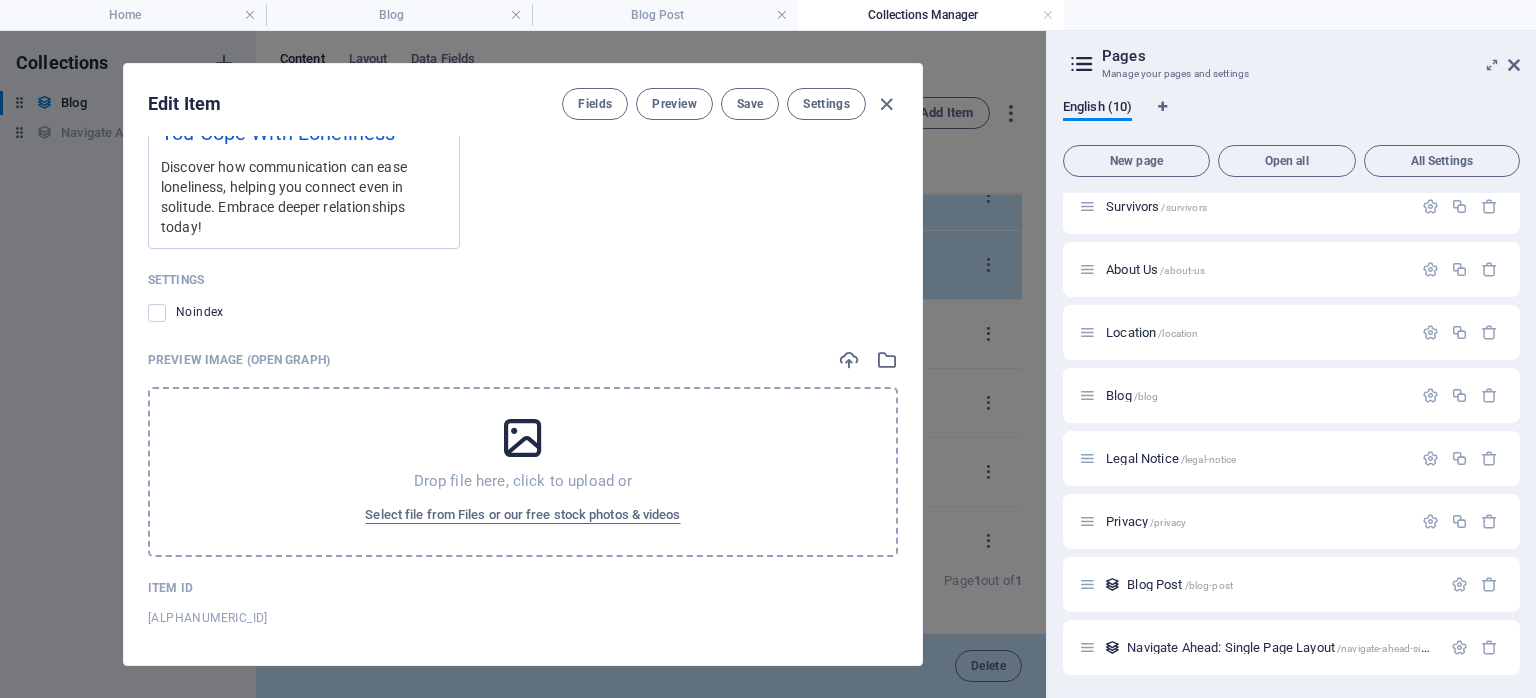 scroll, scrollTop: 2237, scrollLeft: 0, axis: vertical 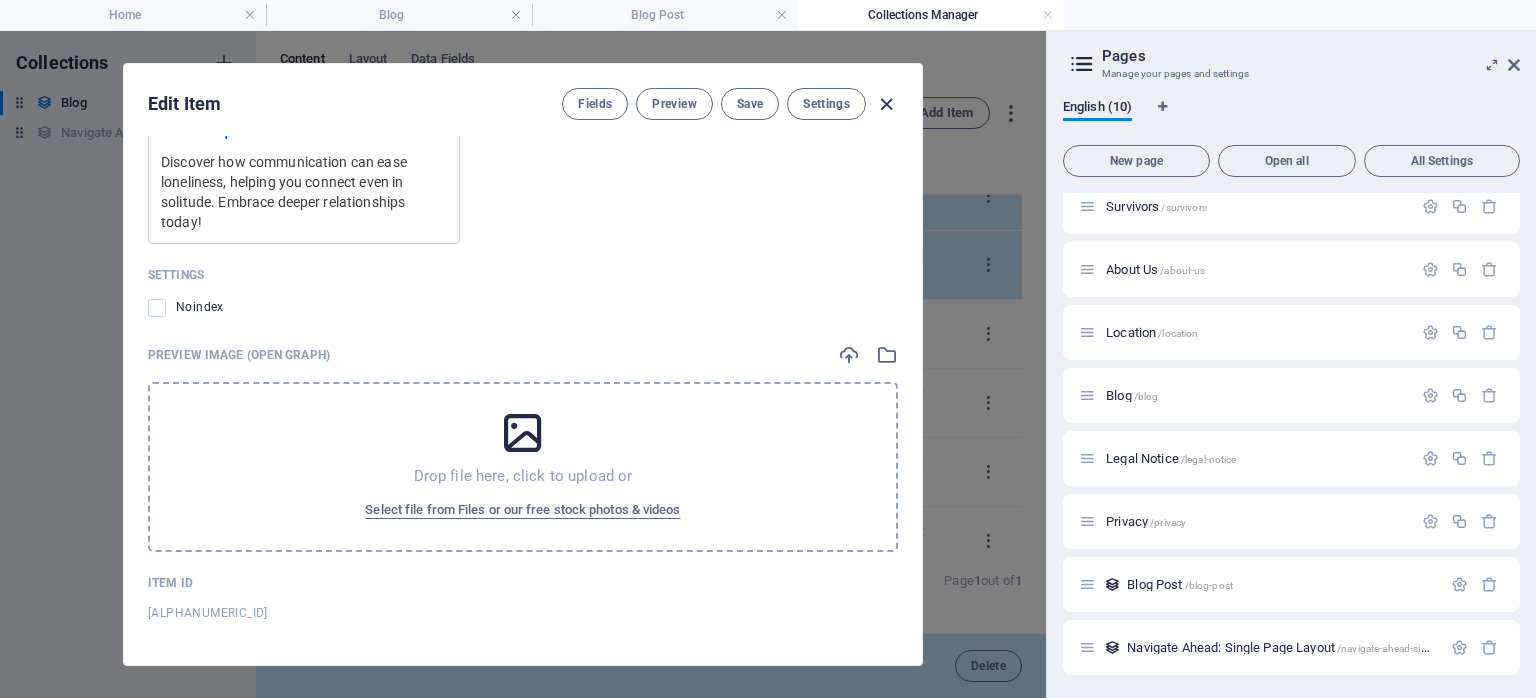 click at bounding box center [886, 104] 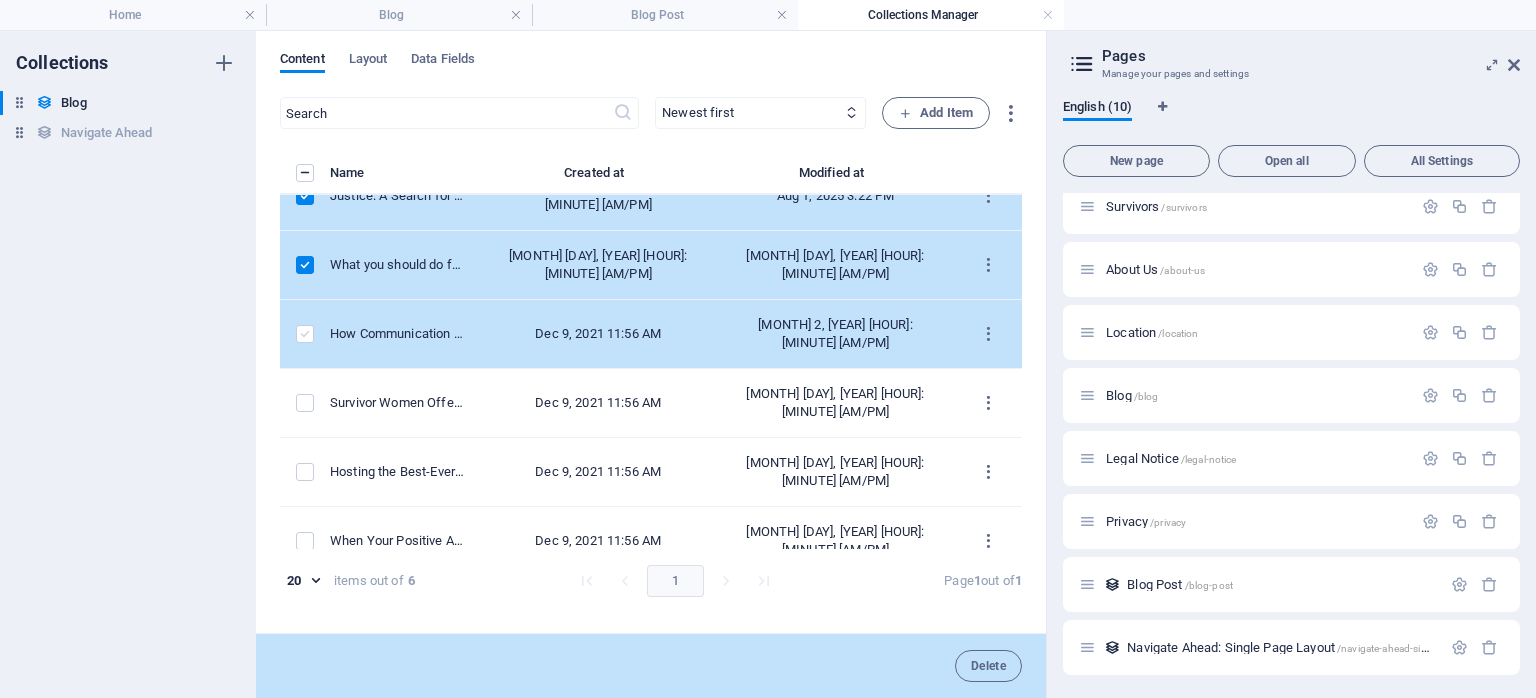 click at bounding box center [305, 334] 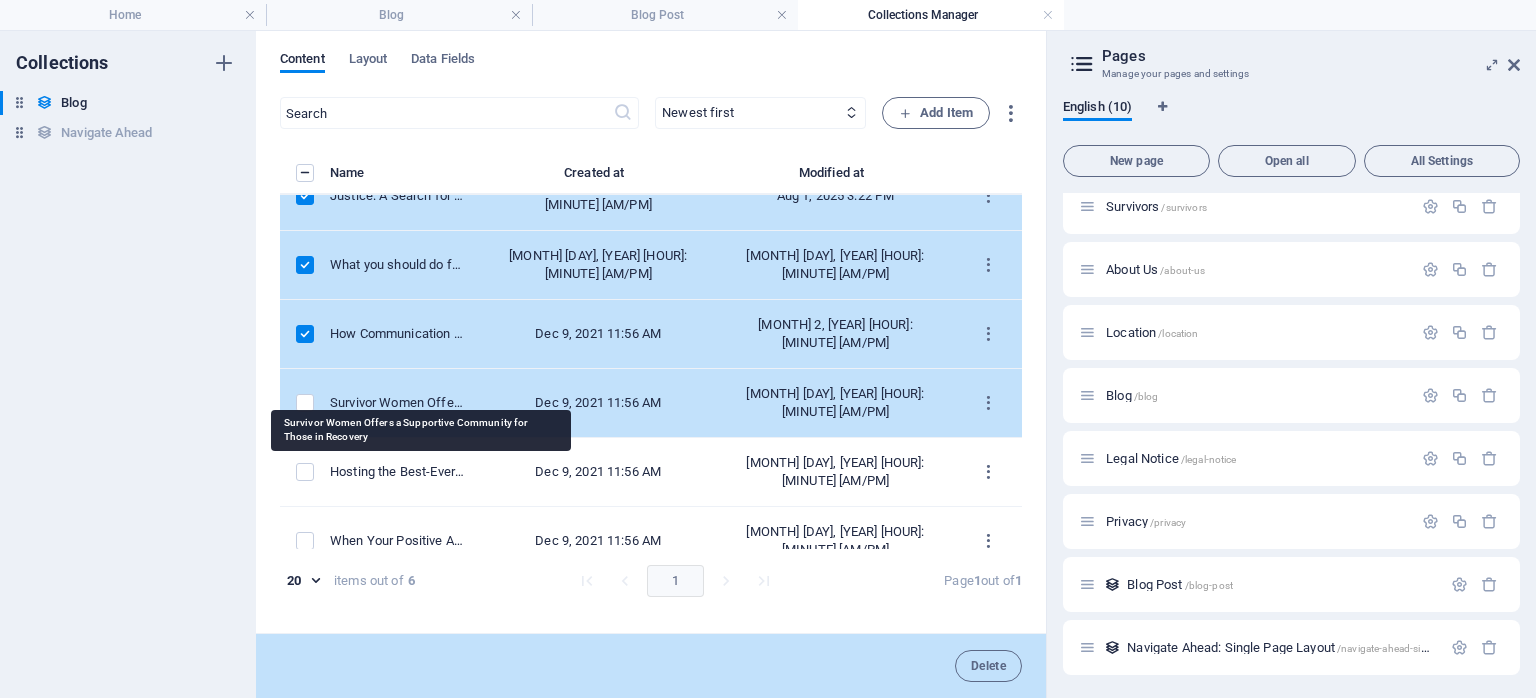 click on "Survivor Women Offers a Supportive Community for Those in Recovery" at bounding box center (397, 403) 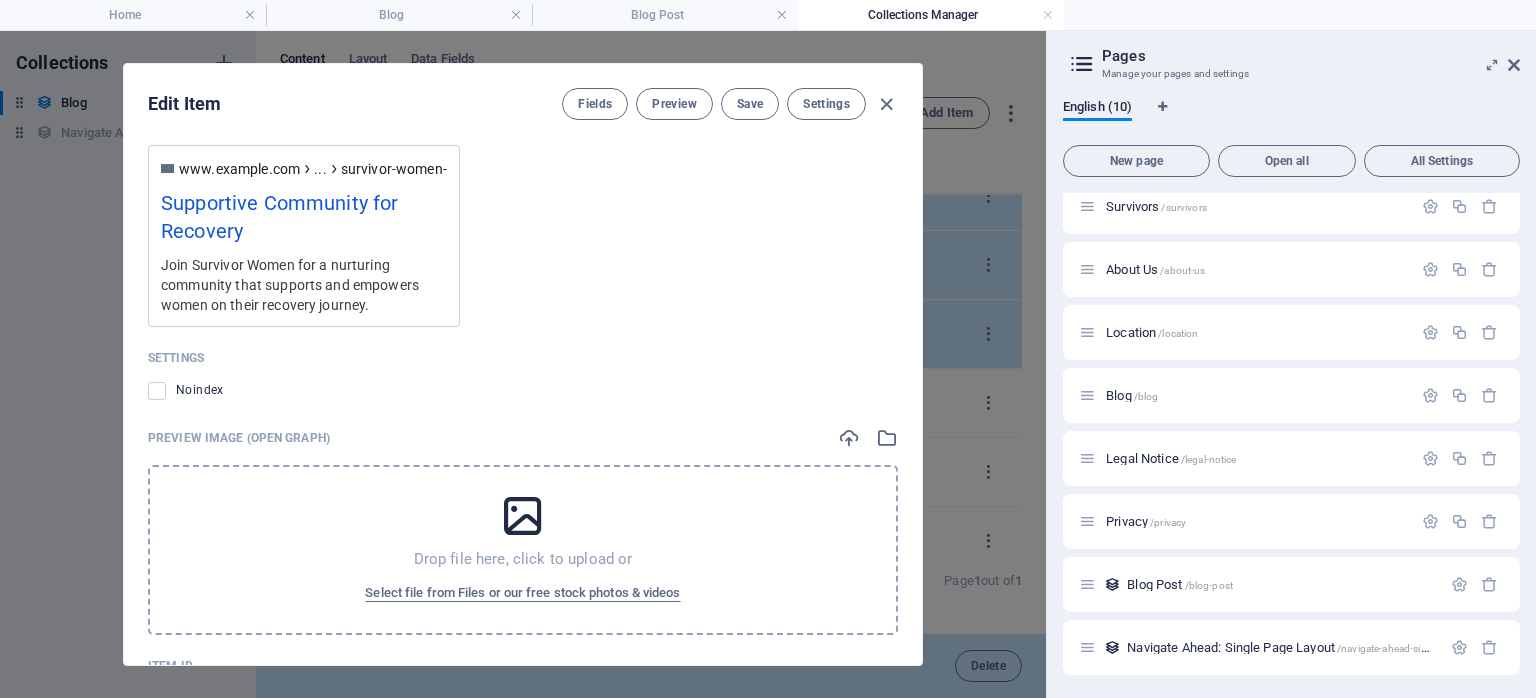 scroll, scrollTop: 2217, scrollLeft: 0, axis: vertical 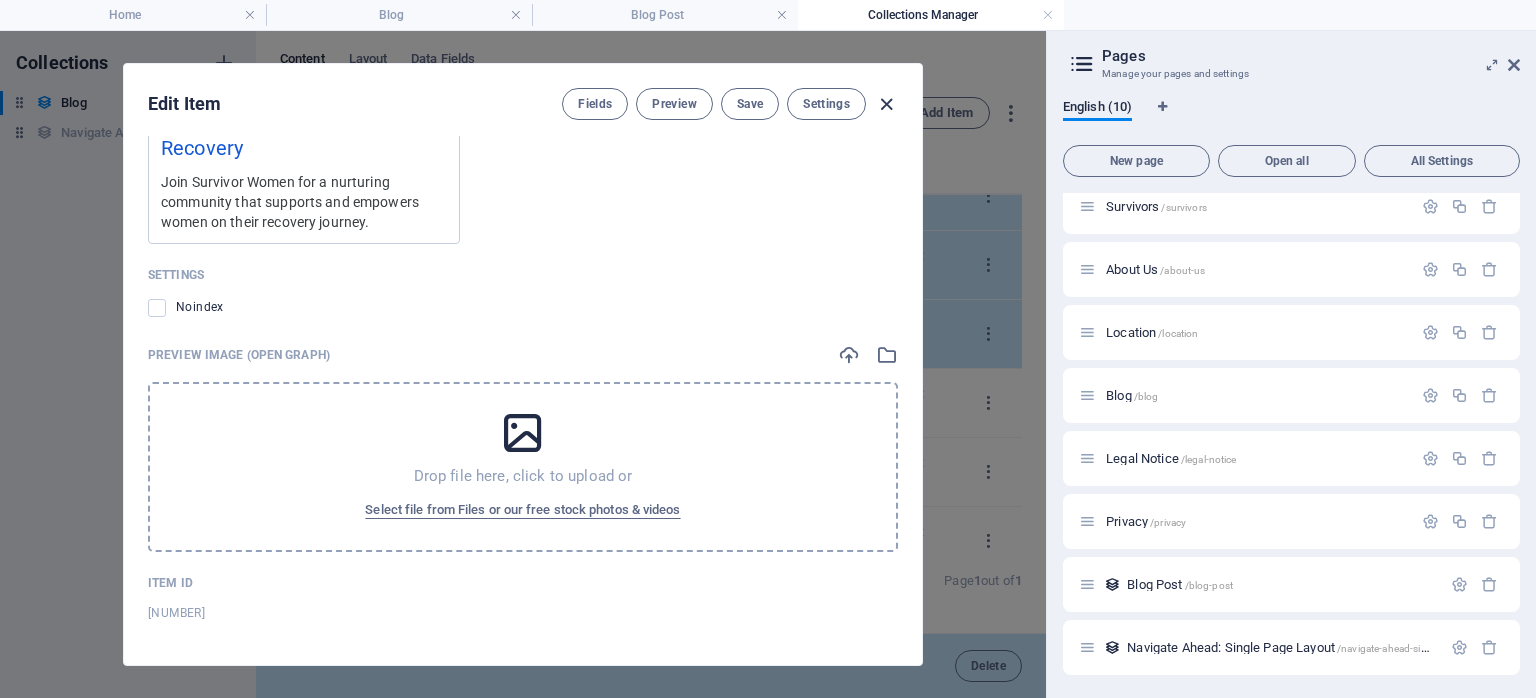 click at bounding box center (886, 104) 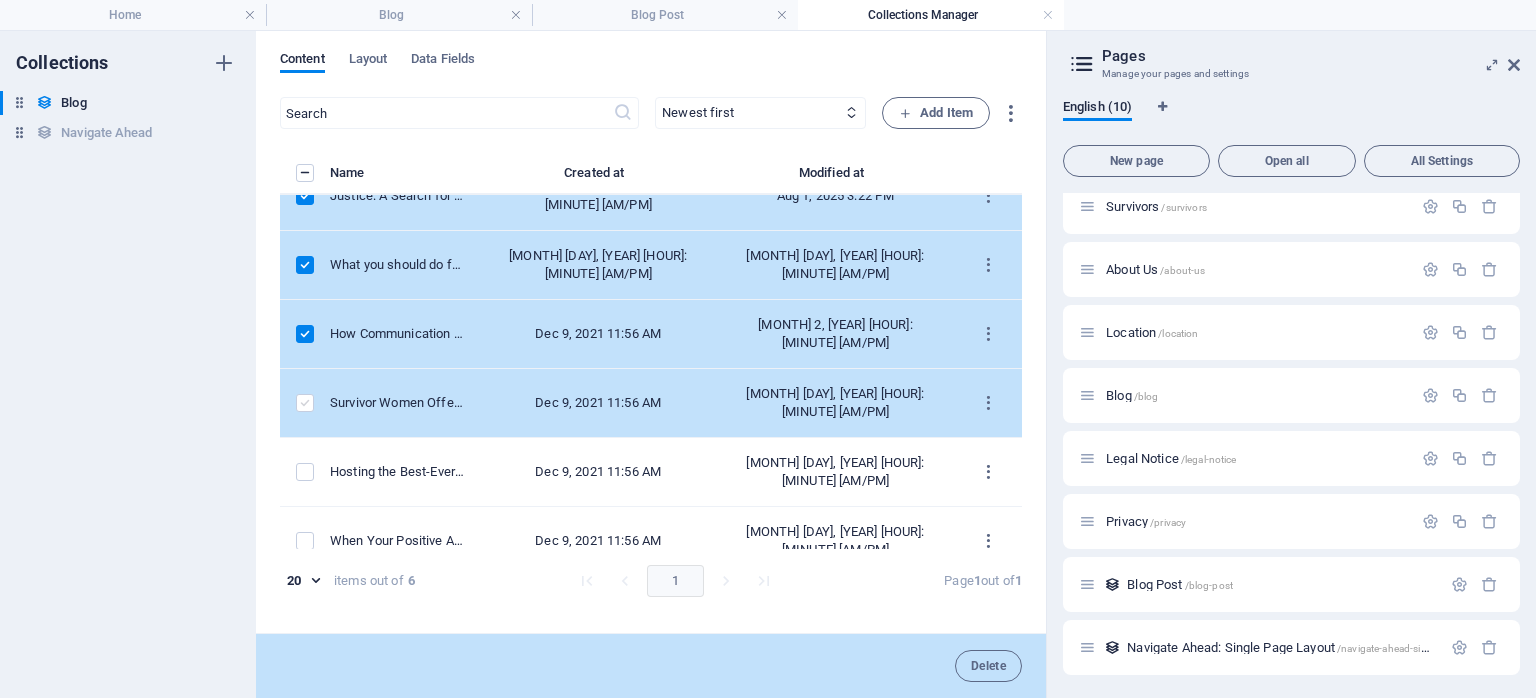 click at bounding box center (305, 403) 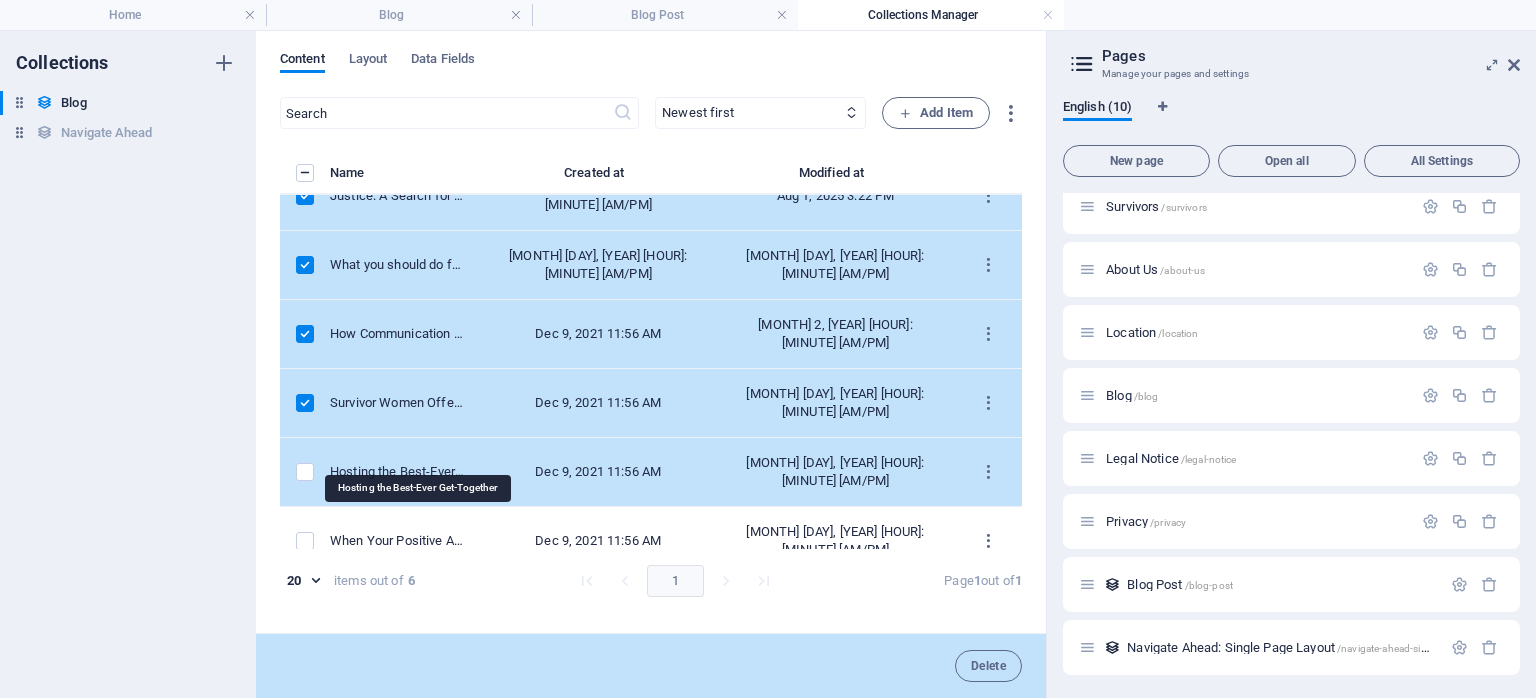 click on "Hosting the Best-Ever Get-Together" at bounding box center [397, 472] 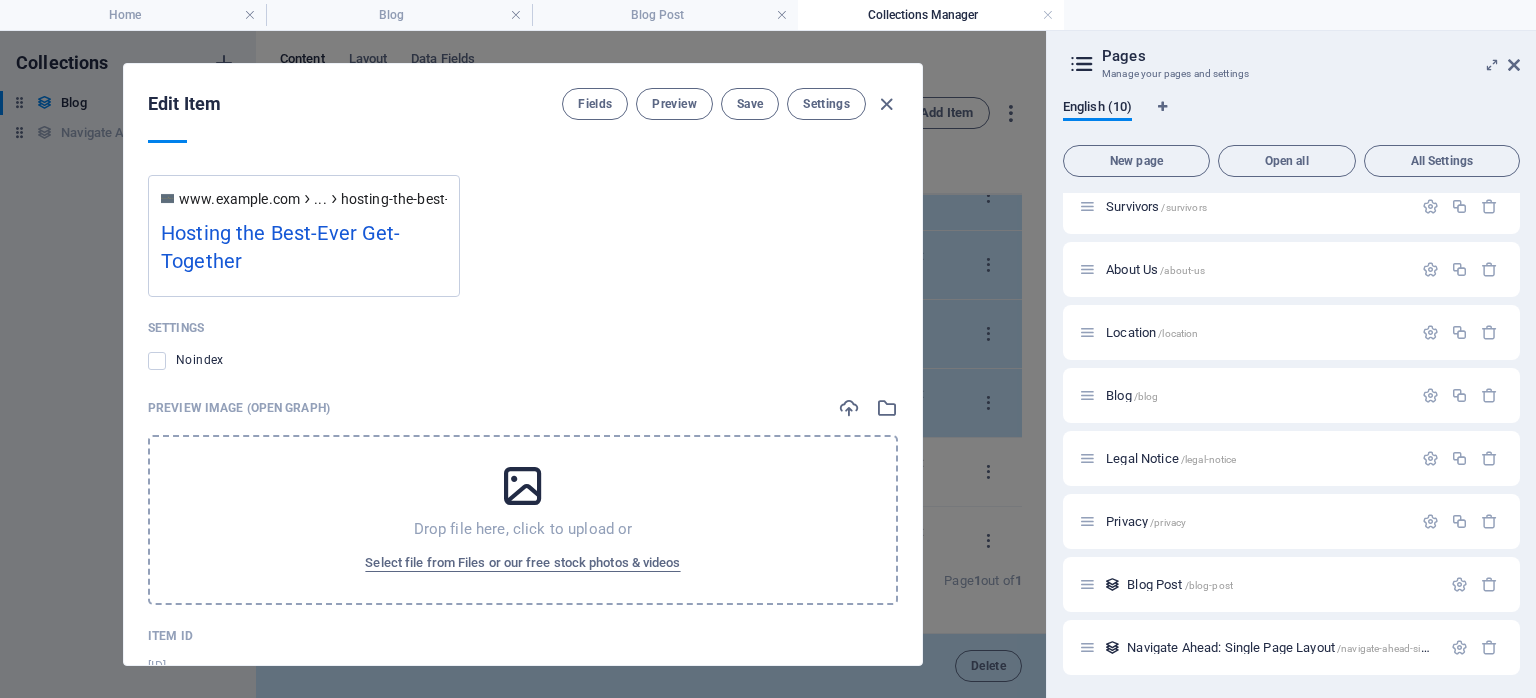 scroll, scrollTop: 2157, scrollLeft: 0, axis: vertical 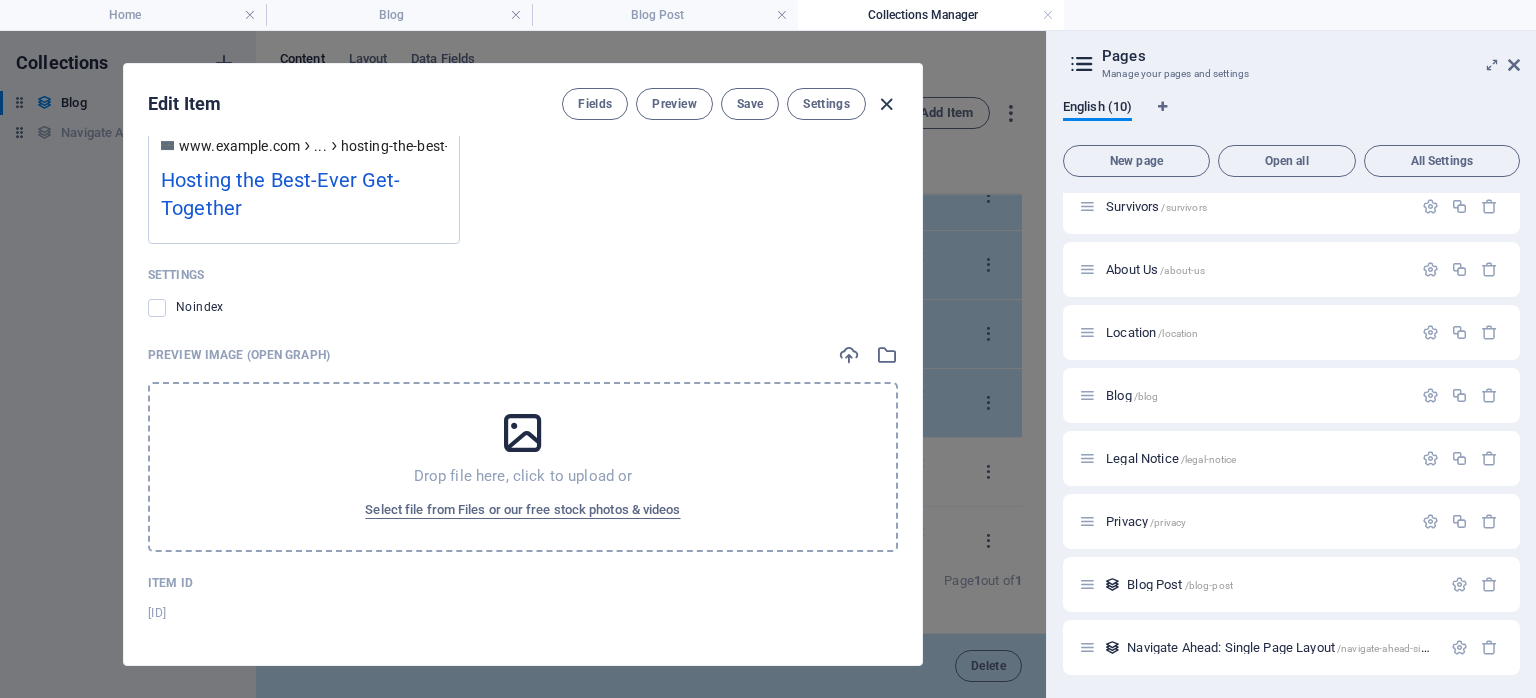 click at bounding box center [886, 104] 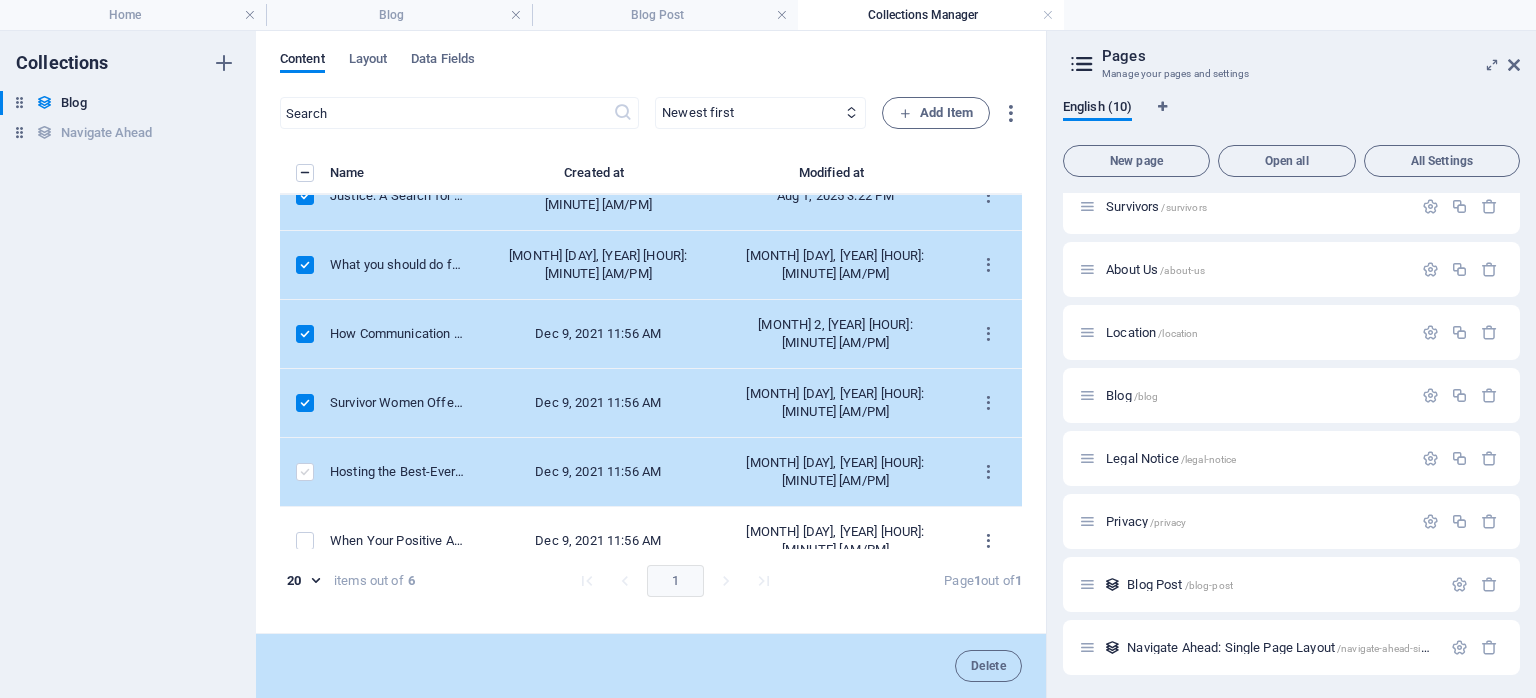 click at bounding box center [305, 472] 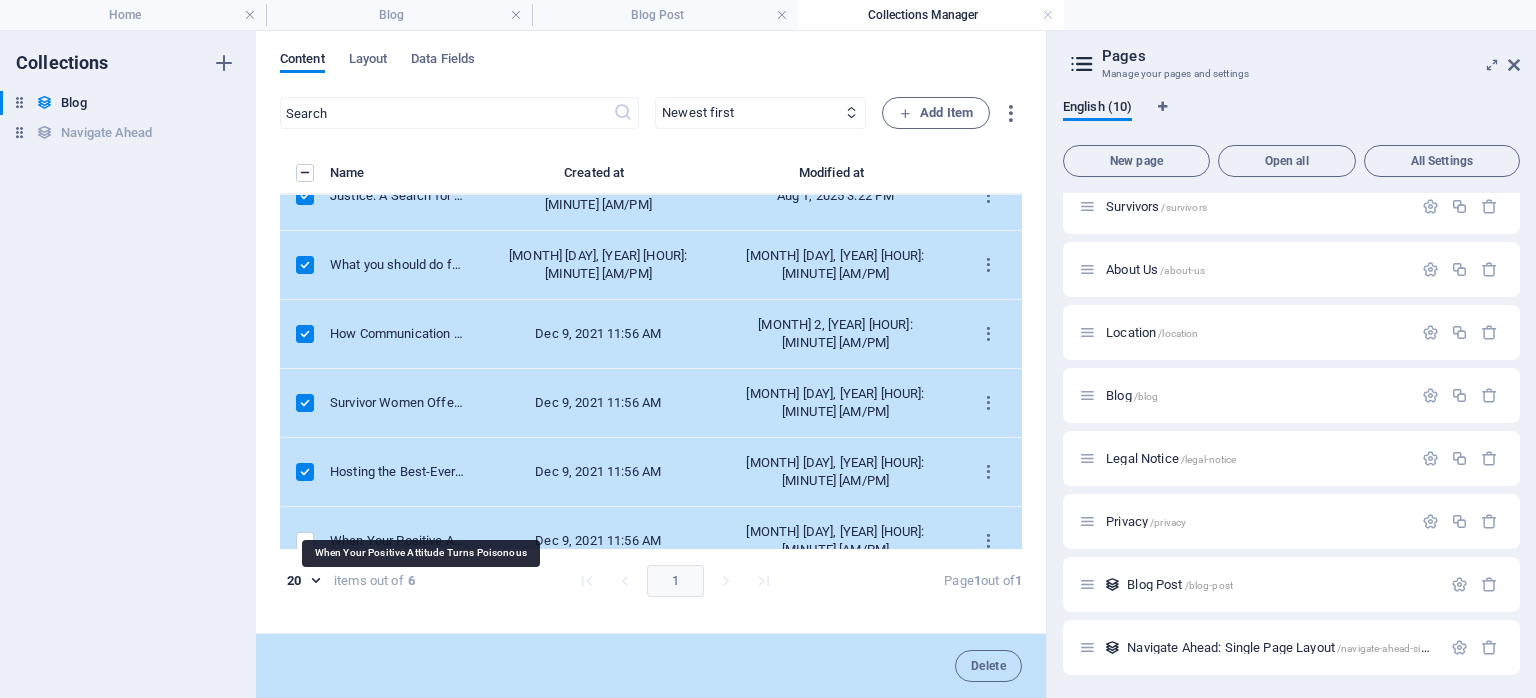 click on "When Your Positive Attitude Turns Poisonous" at bounding box center [397, 541] 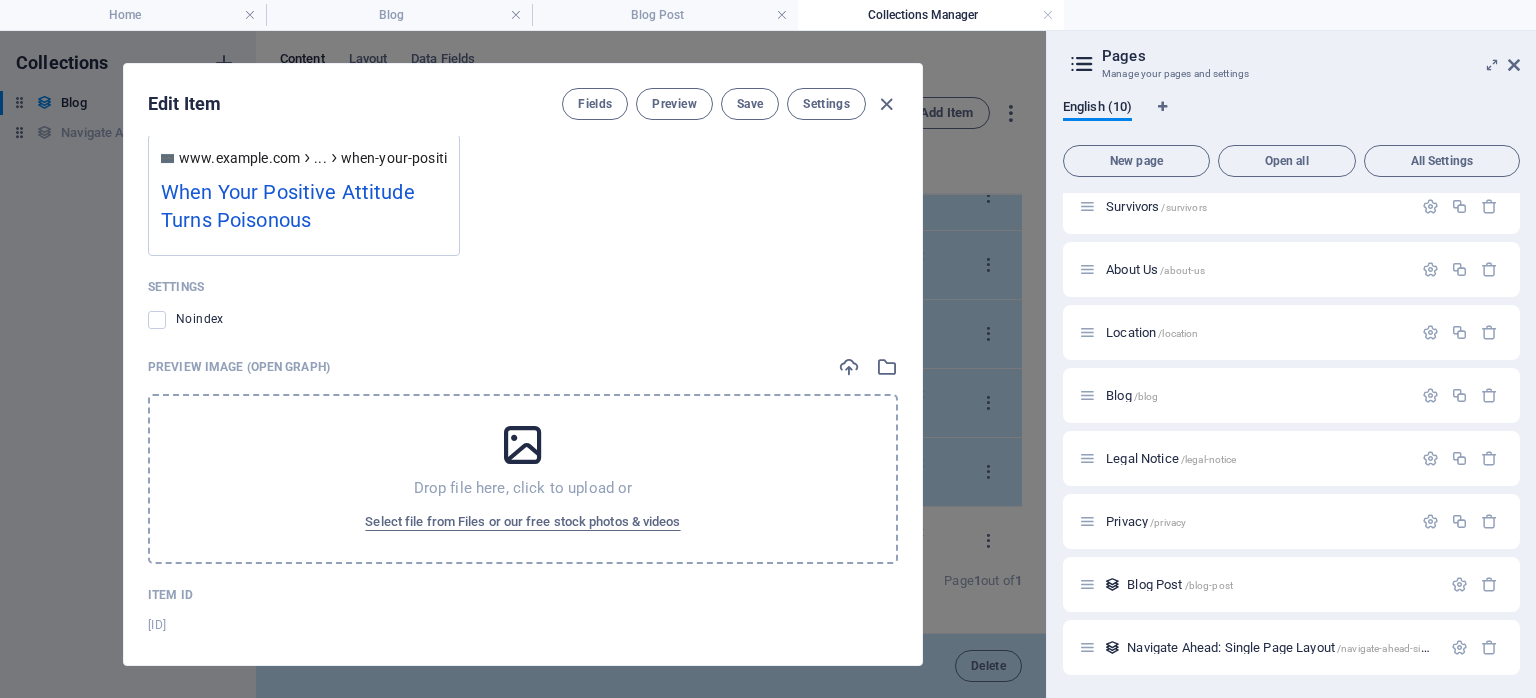 scroll, scrollTop: 2187, scrollLeft: 0, axis: vertical 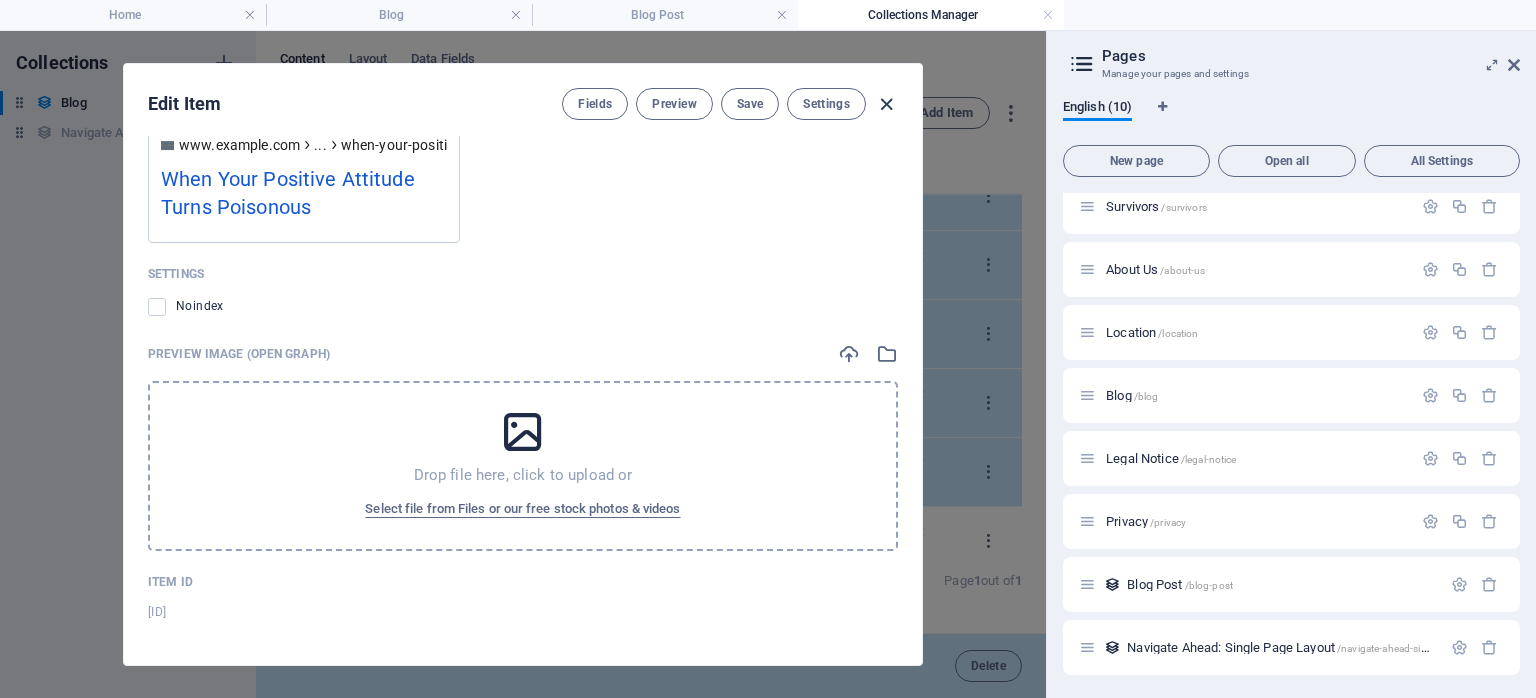 click at bounding box center [886, 104] 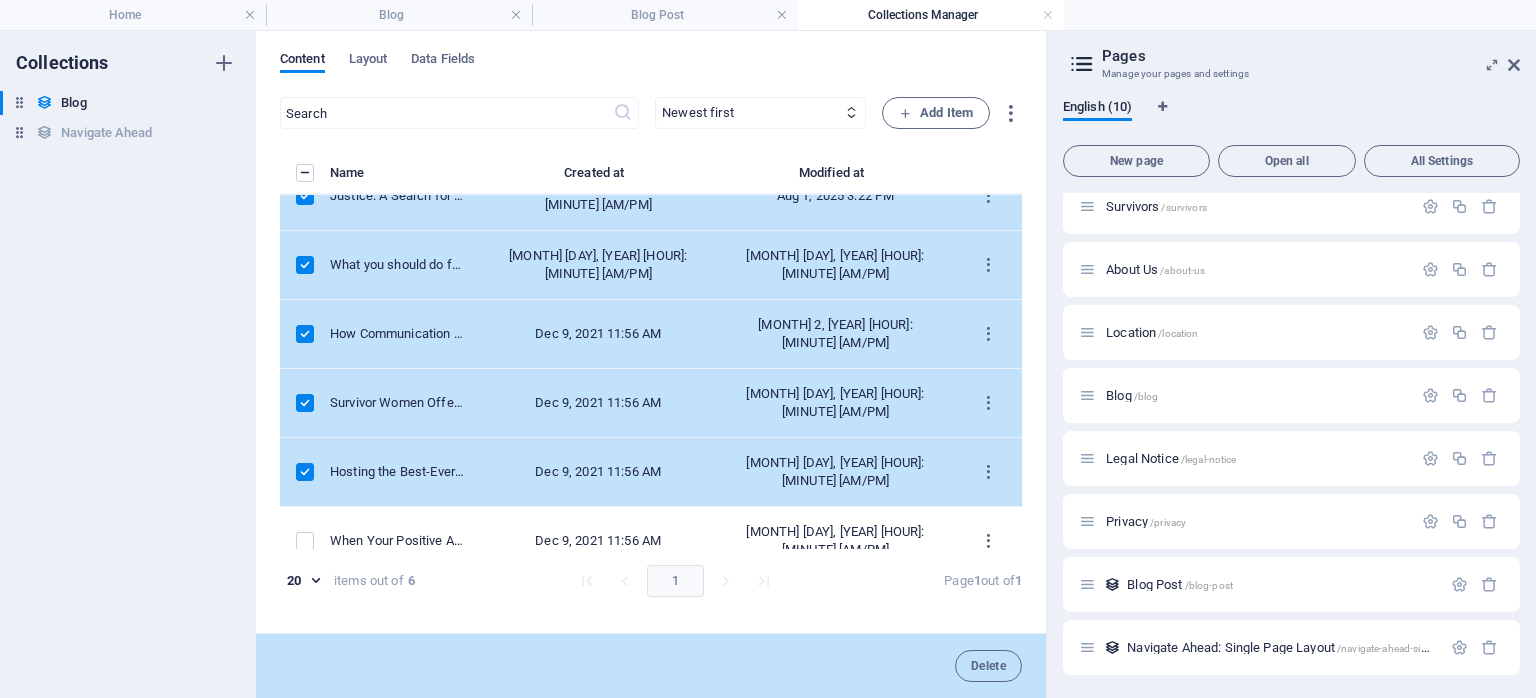 click at bounding box center (305, 472) 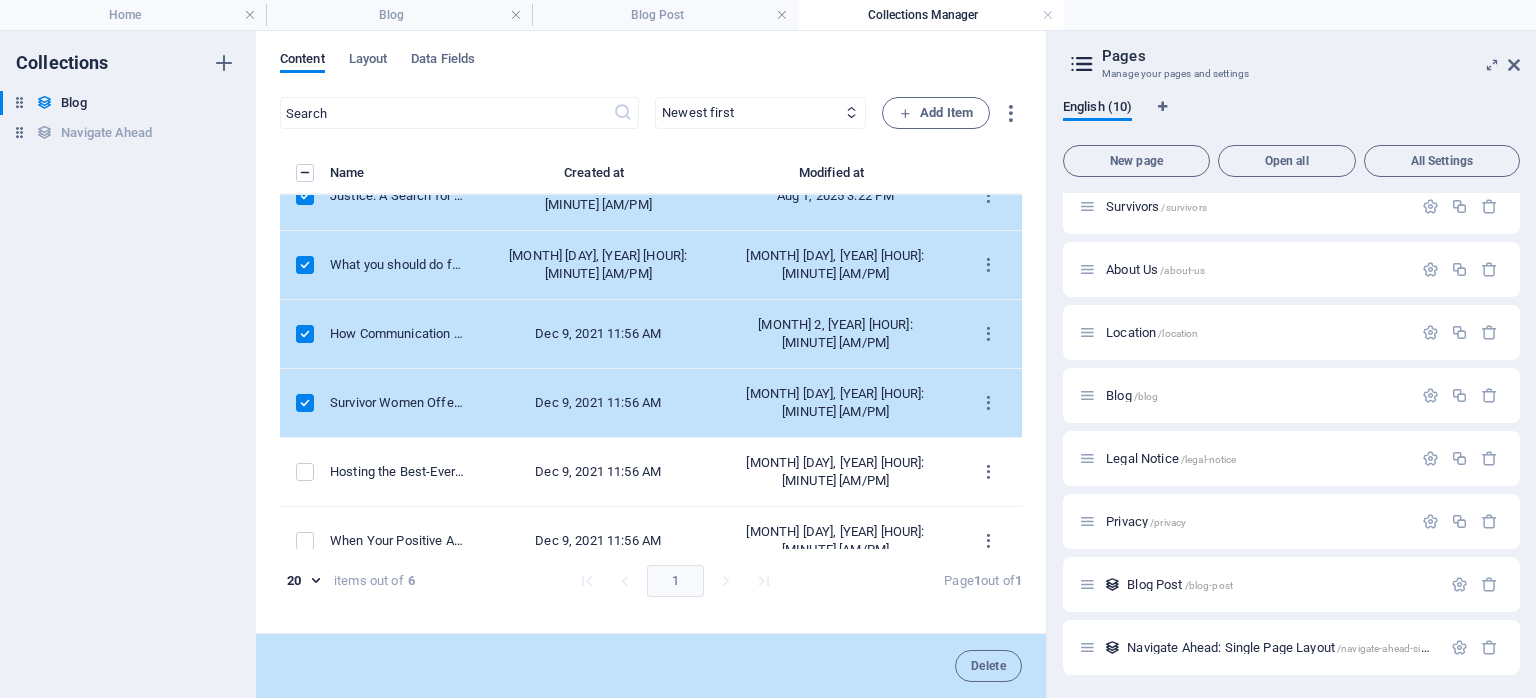 click at bounding box center [305, 403] 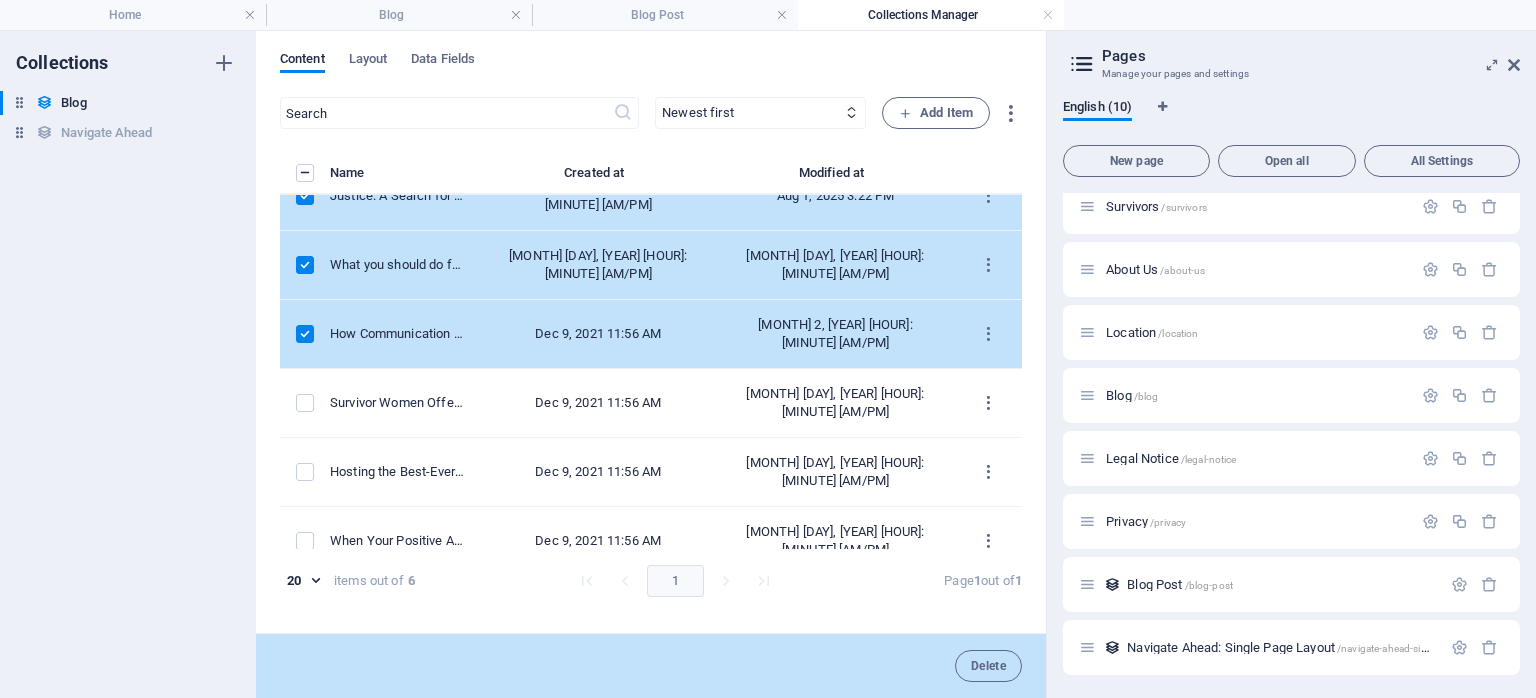 click at bounding box center [305, 334] 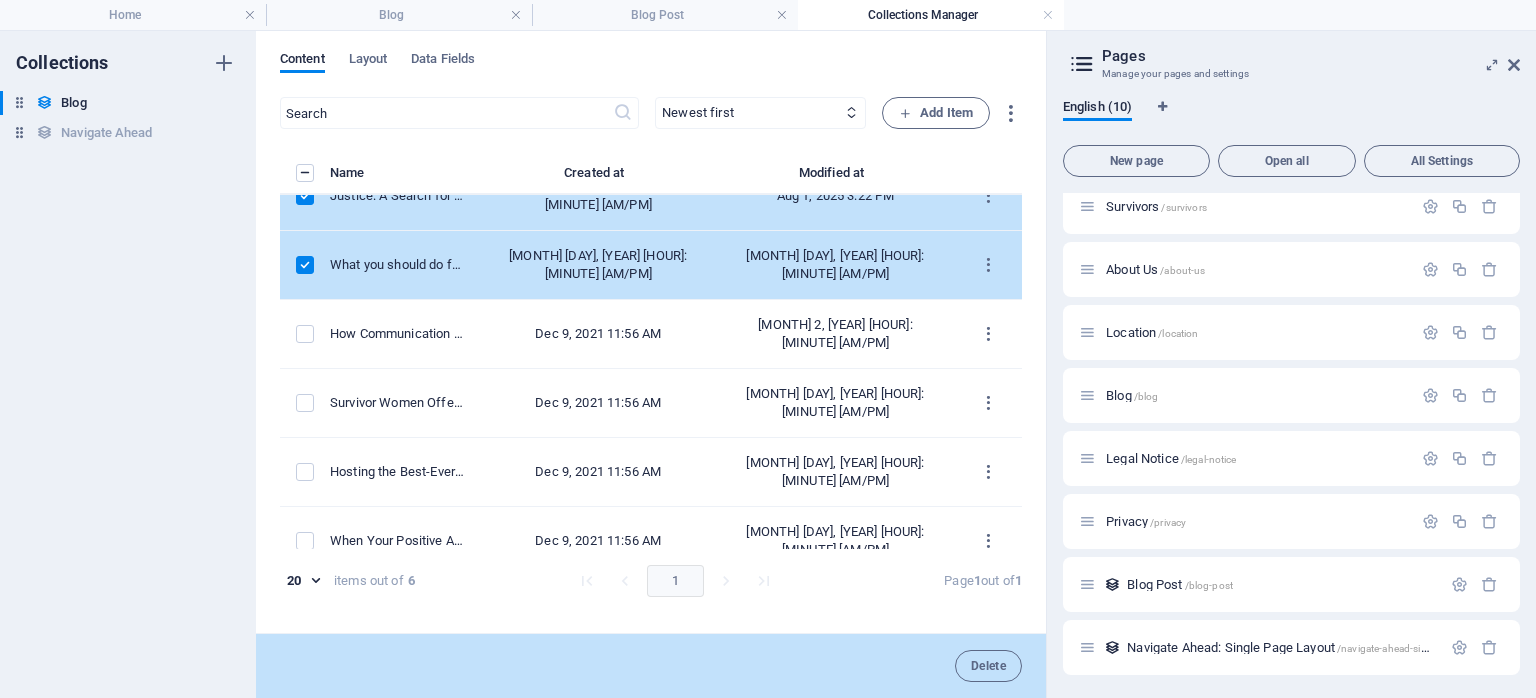 click at bounding box center [305, 265] 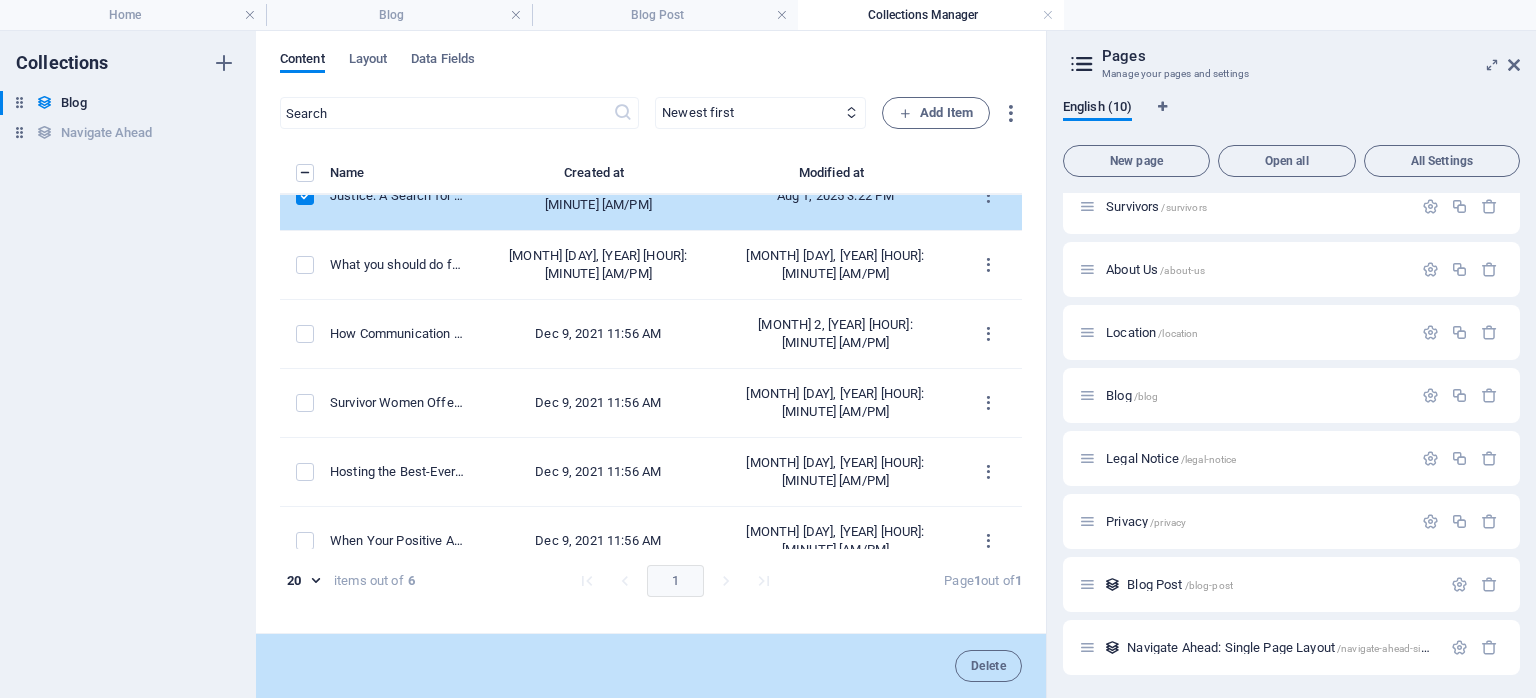 click at bounding box center [305, 196] 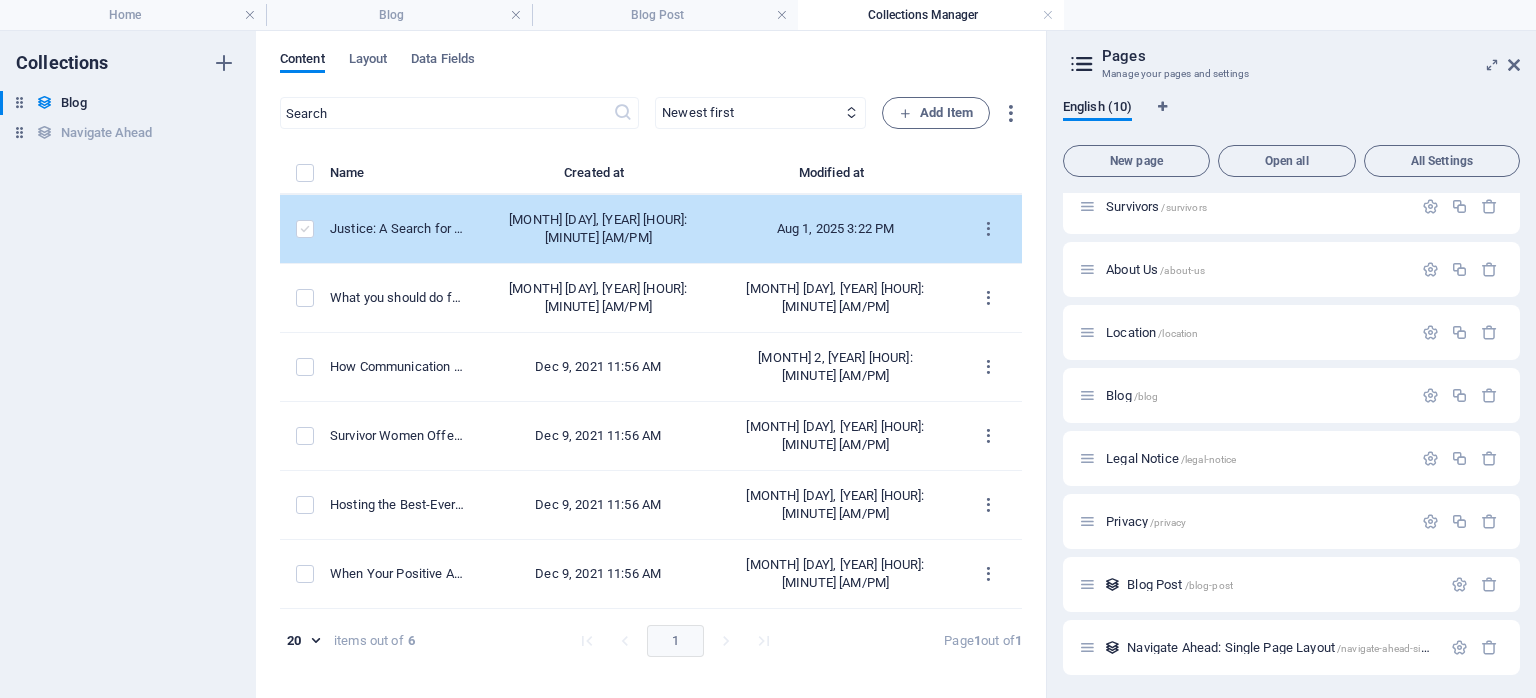 scroll, scrollTop: 0, scrollLeft: 0, axis: both 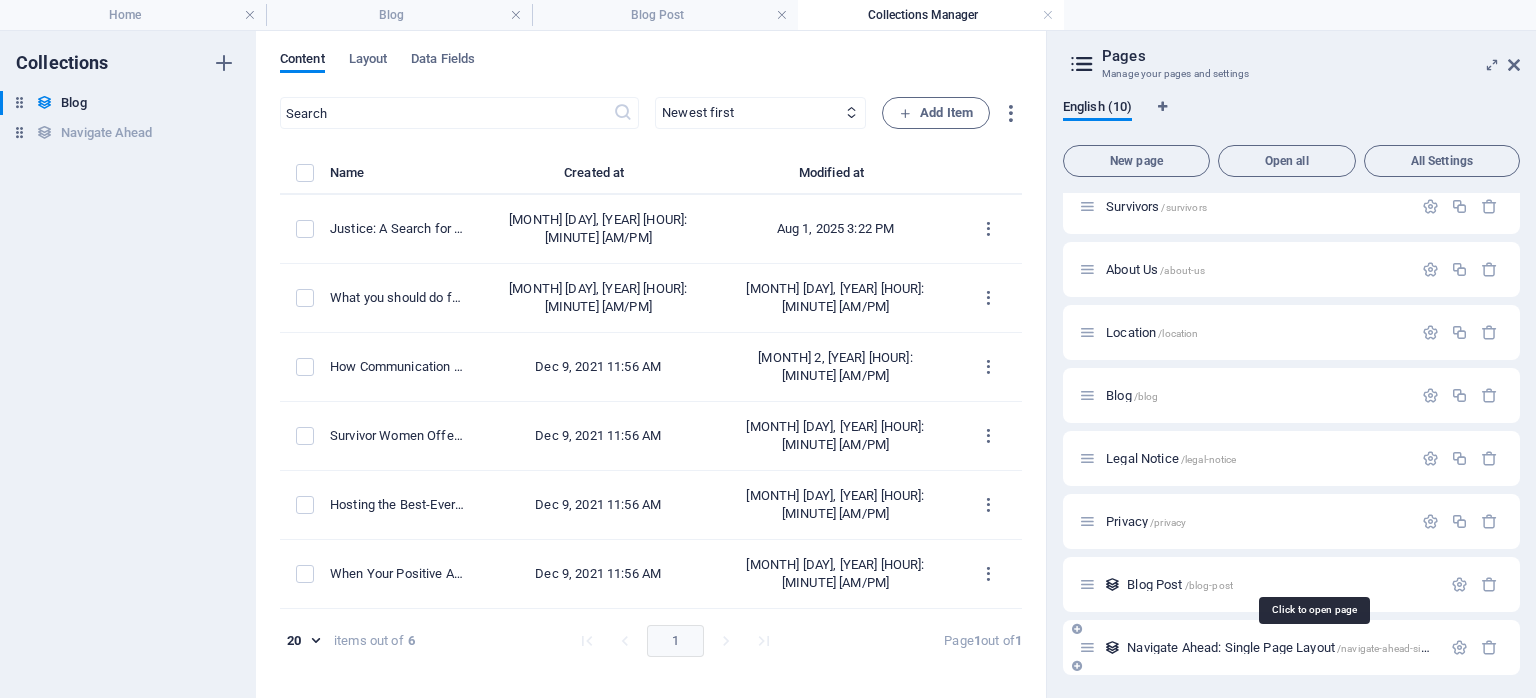click on "Navigate Ahead: Single Page Layout /navigate-ahead-single-page-layout" at bounding box center [1311, 647] 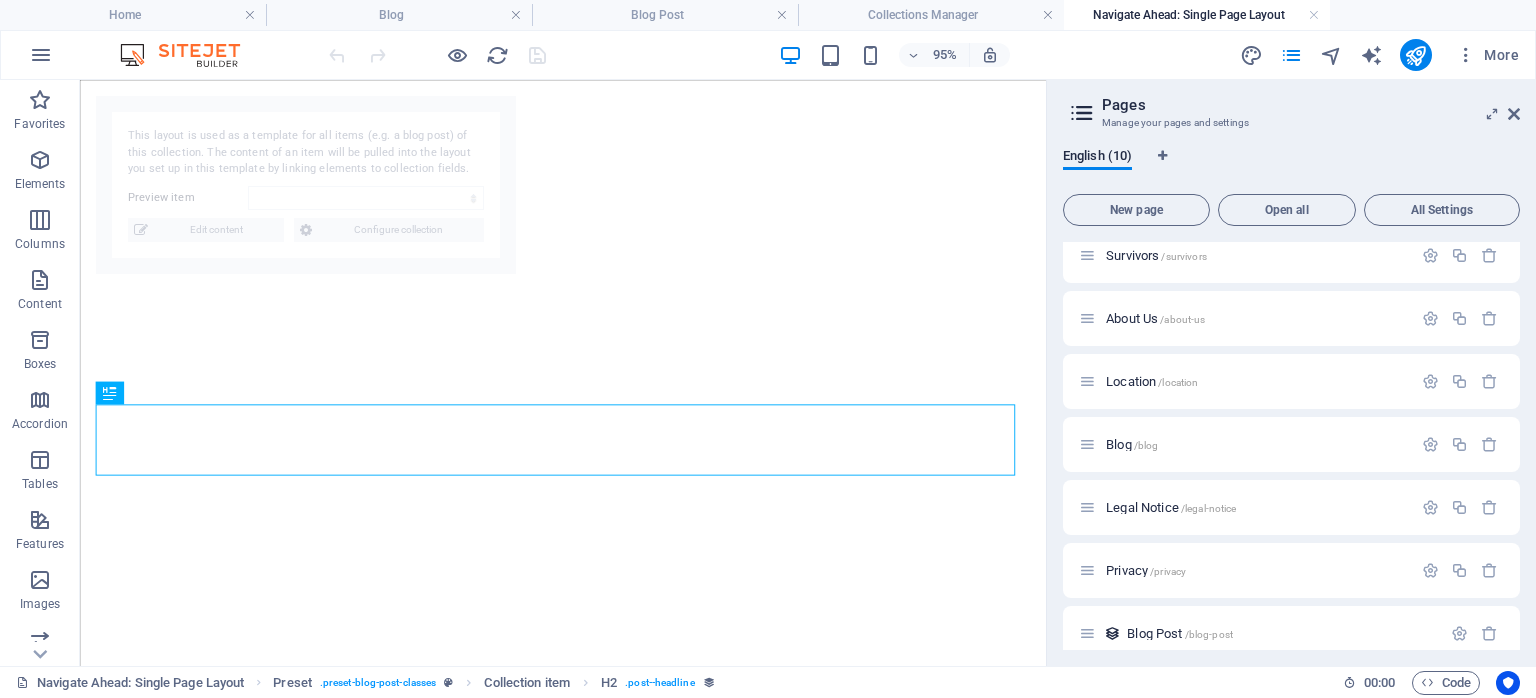 select on "[ALPHANUMERIC_ID]" 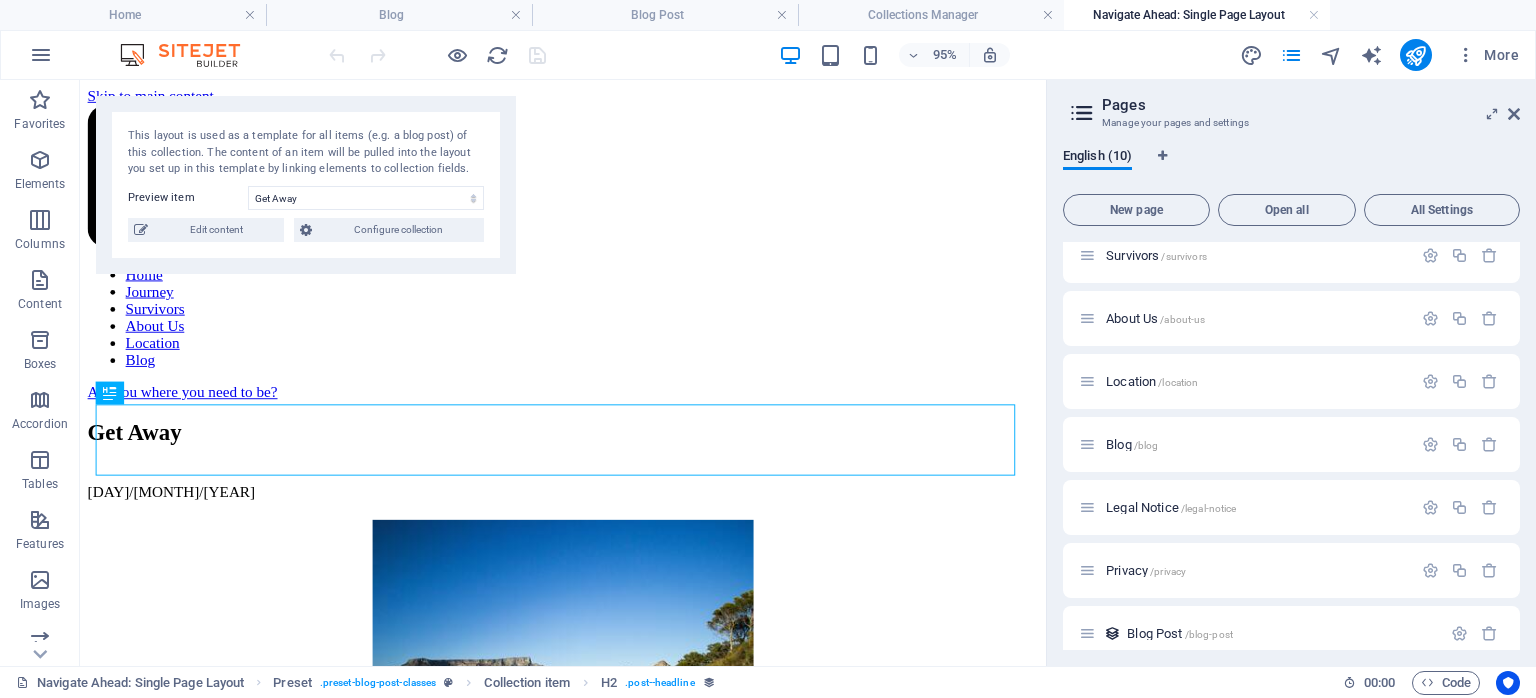 scroll, scrollTop: 0, scrollLeft: 0, axis: both 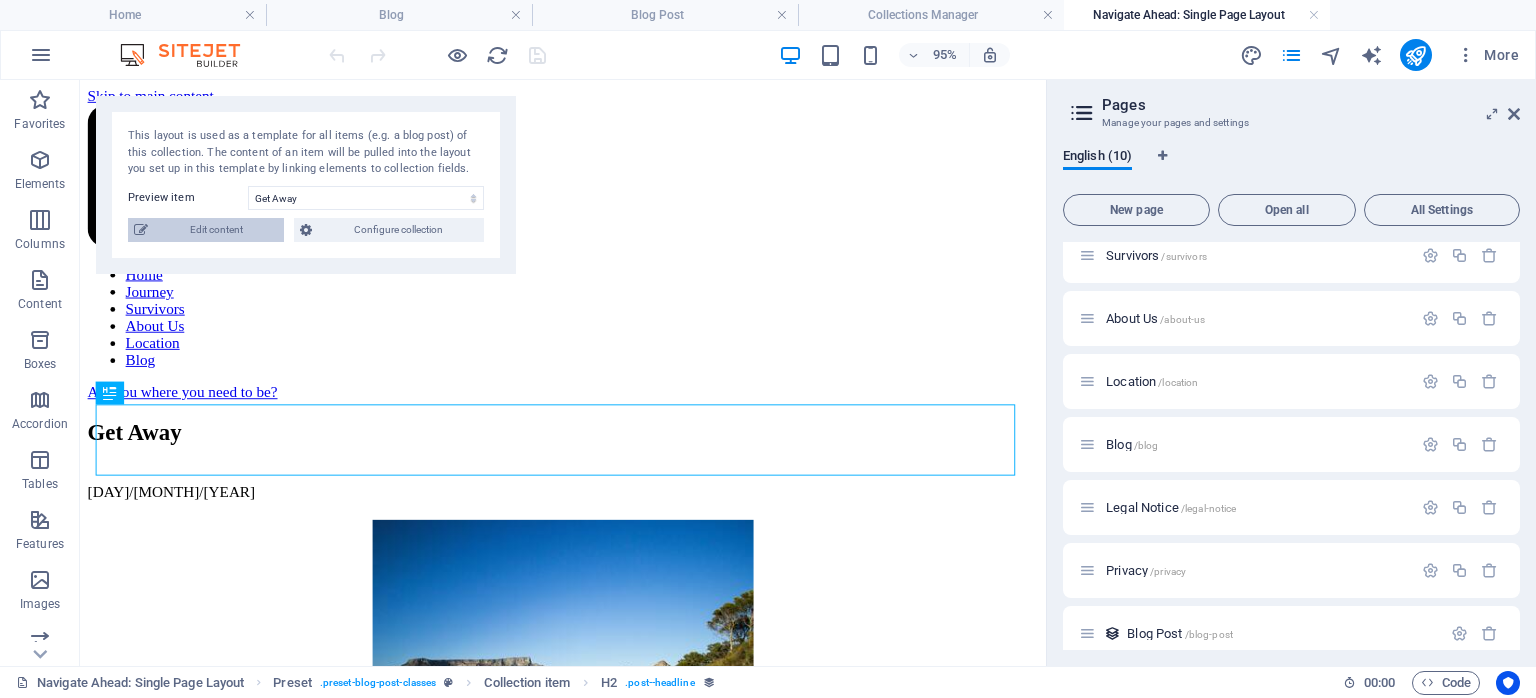 click on "Edit content" at bounding box center (216, 230) 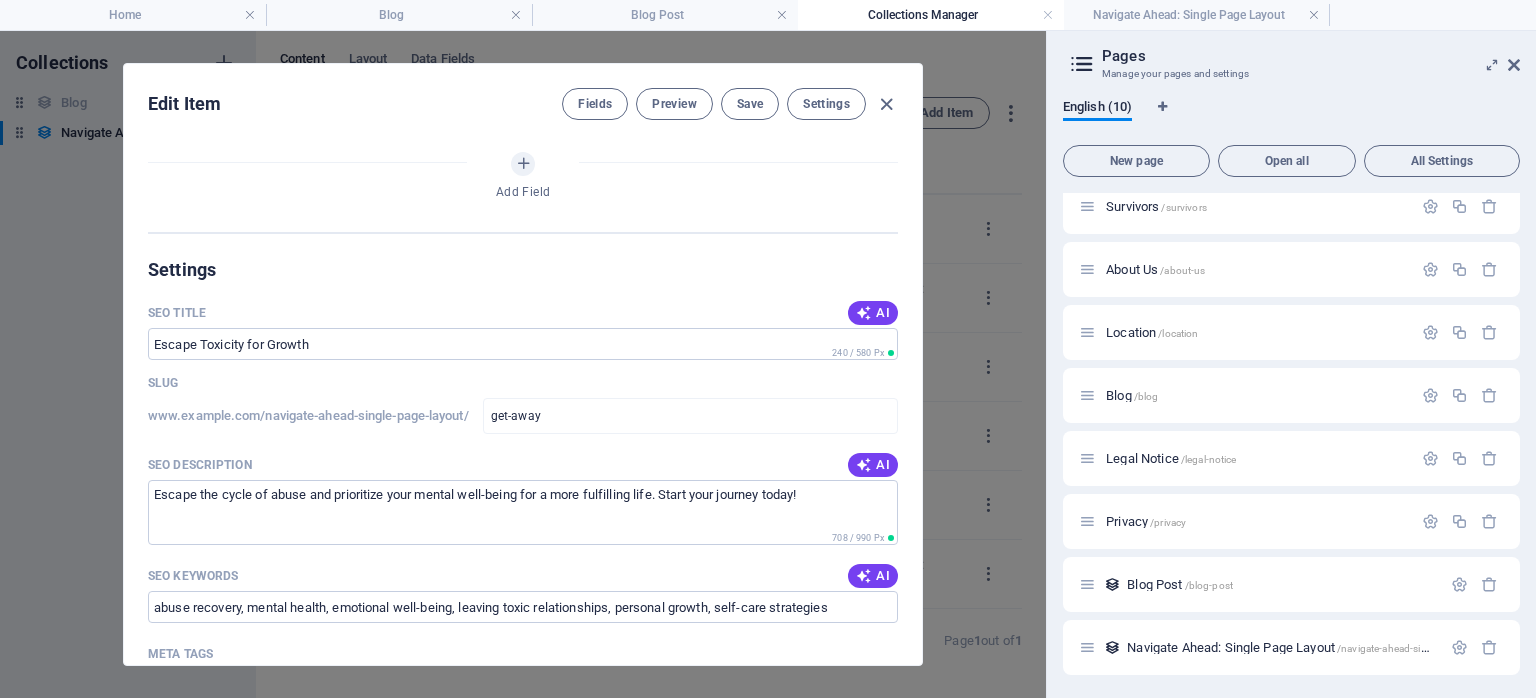 select on "Level 1" 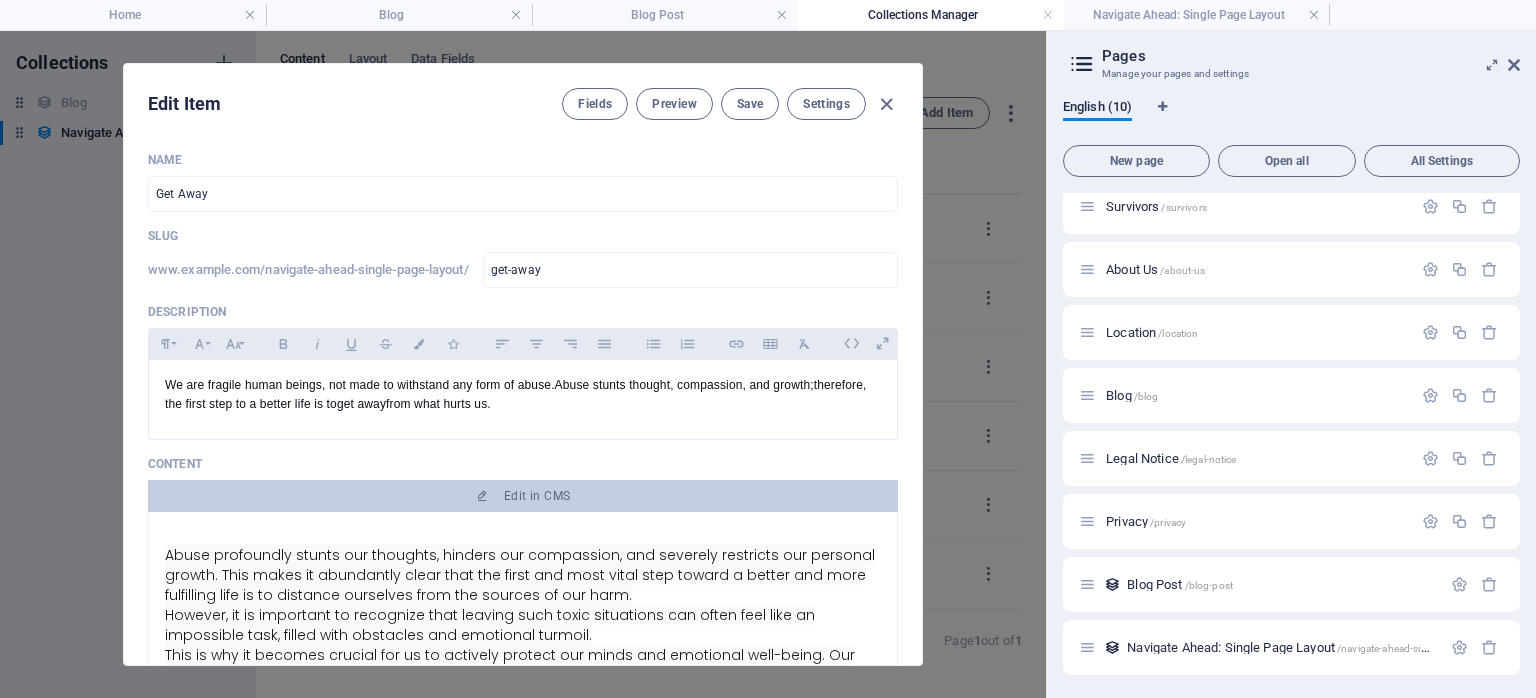 drag, startPoint x: 922, startPoint y: 175, endPoint x: 919, endPoint y: 270, distance: 95.047356 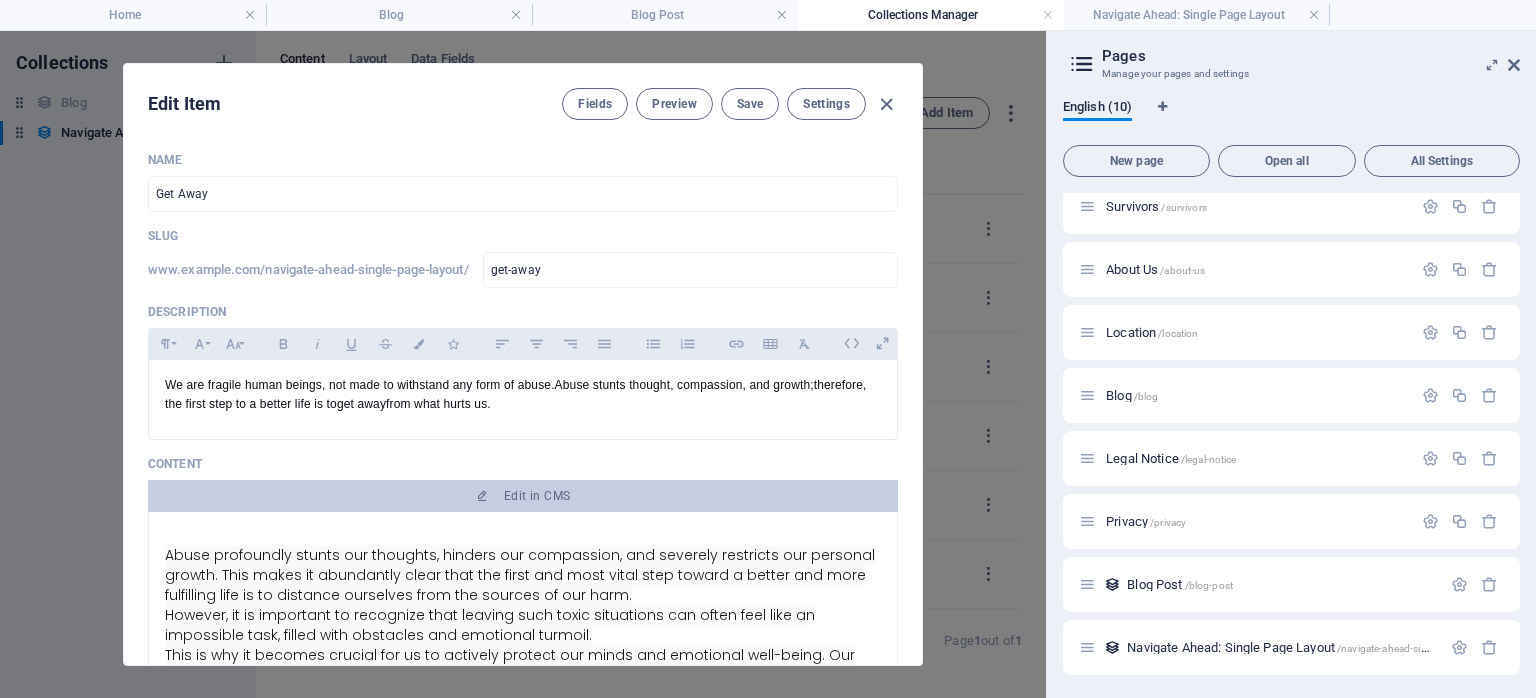 click on "Edit Item Fields Preview Save Settings Name Get Away ​ Slug www.[example.com]/navigate-ahead-single-page-layout/ get-away ​ Description Paragraph Format Normal Heading 1 Heading 2 Heading 3 Heading 4 Heading 5 Heading 6 Code Font Family Arial Georgia Impact Tahoma Times New Roman Verdana Poppins Font Size 8 9 10 11 12 14 18 24 30 36 48 60 72 96 Bold Italic Underline Strikethrough Colors Icons Align Left Align Center Align Right Align Justify Unordered List Ordered List Insert Link Insert Table Clear Formatting We are fragile human beings, not made to withstand any form of abuse.  Abuse stunts thought, compassion, and growth ;  therefore, the first step to a better life is to  get away  from what hurts us.   Content Edit in CMS Abuse profoundly stunts our thoughts, hinders our compassion, and severely restricts our personal growth. This makes it abundantly clear that the first and most vital step toward a better and more fulfilling life is to distance ourselves from the sources of our harm.  Category AI" at bounding box center [523, 364] 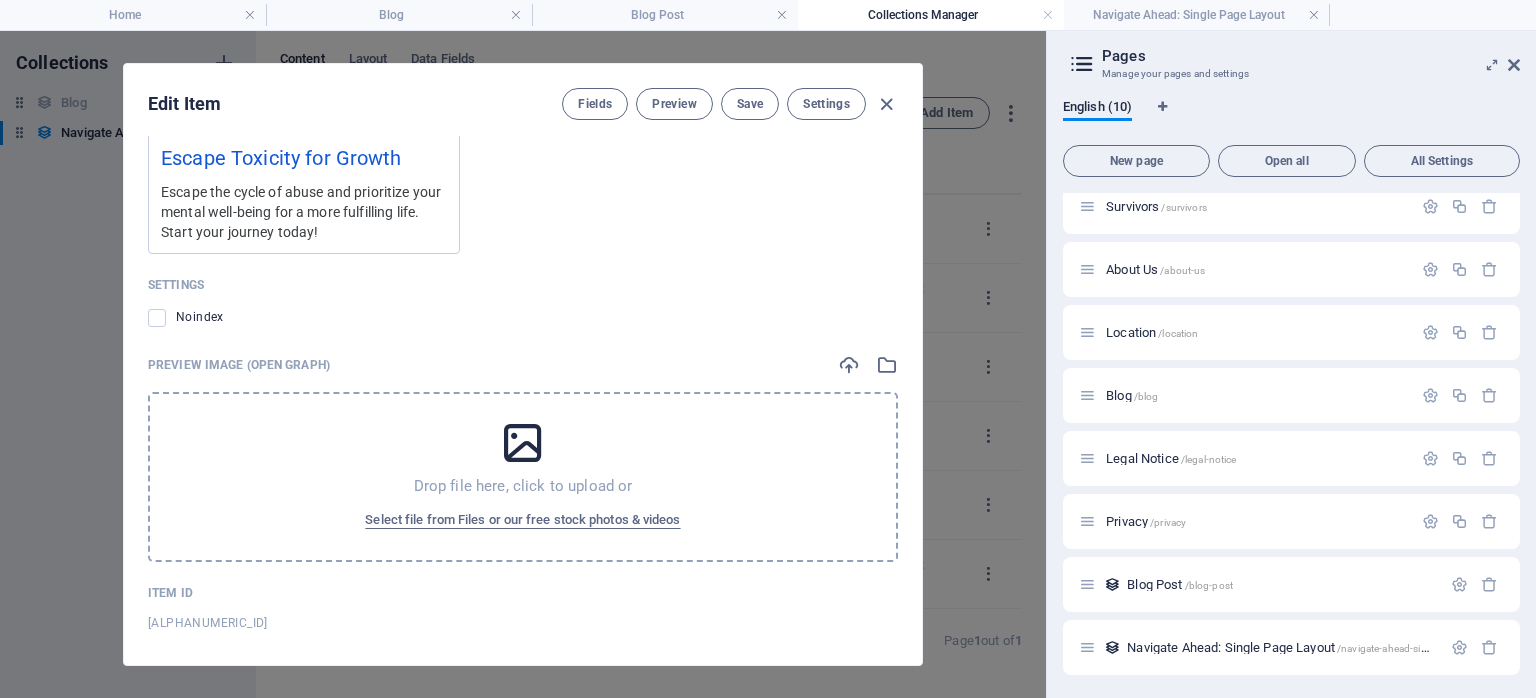 scroll, scrollTop: 1896, scrollLeft: 0, axis: vertical 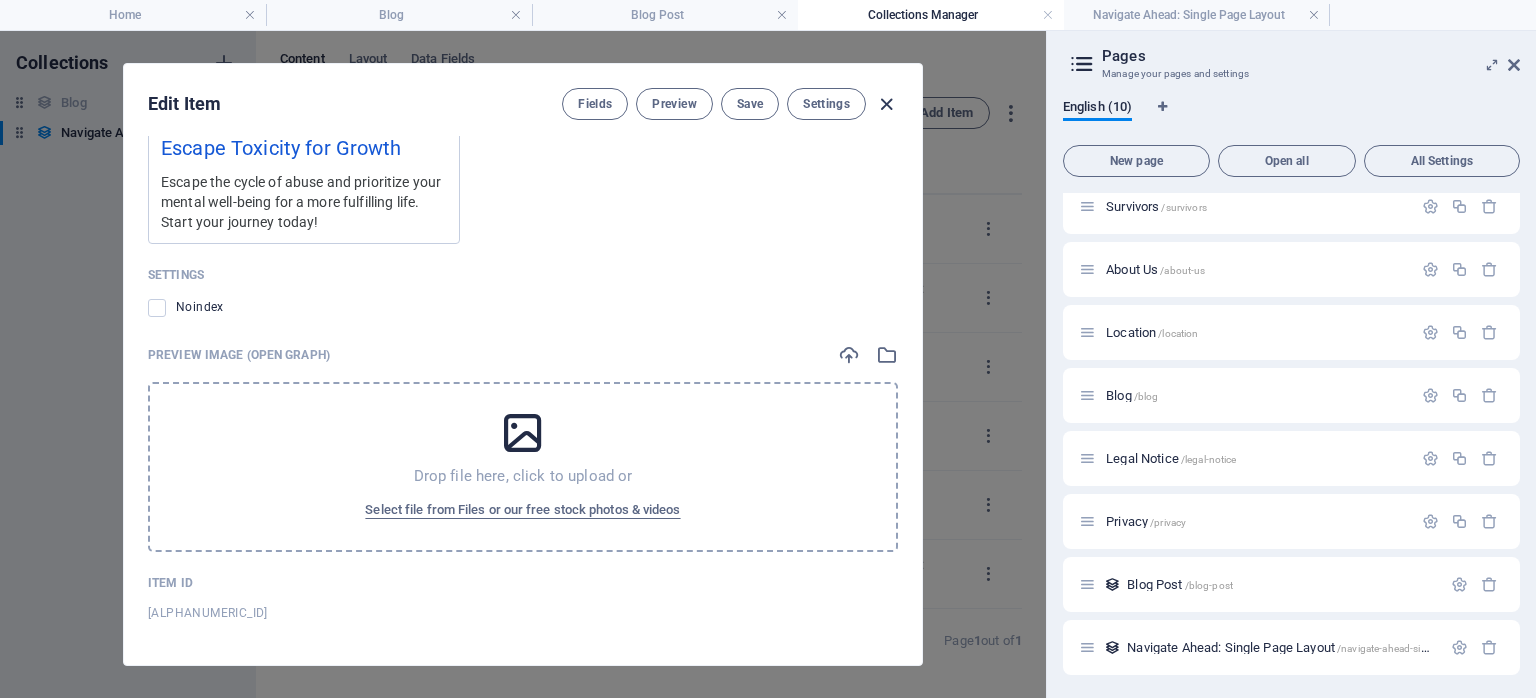 click at bounding box center [886, 104] 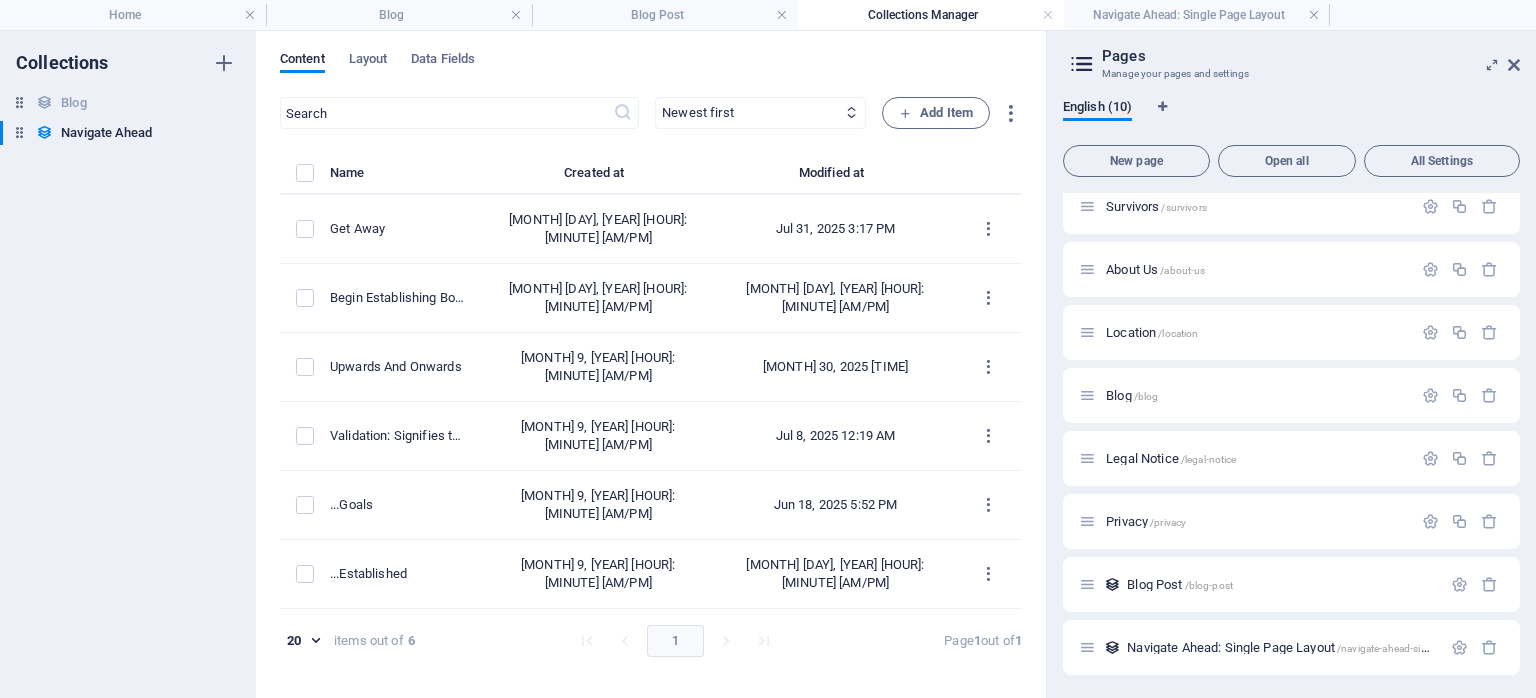 scroll, scrollTop: 0, scrollLeft: 0, axis: both 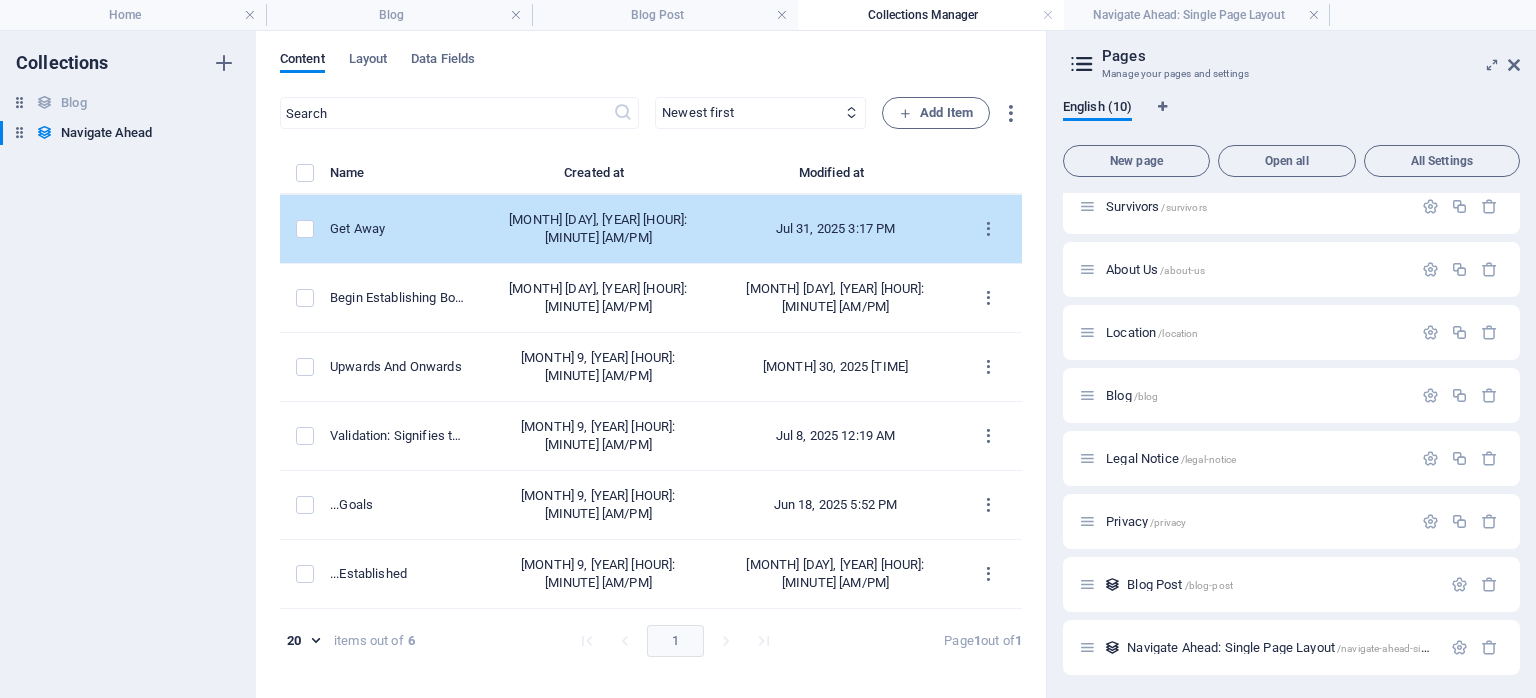 click on "Get Away" at bounding box center [397, 229] 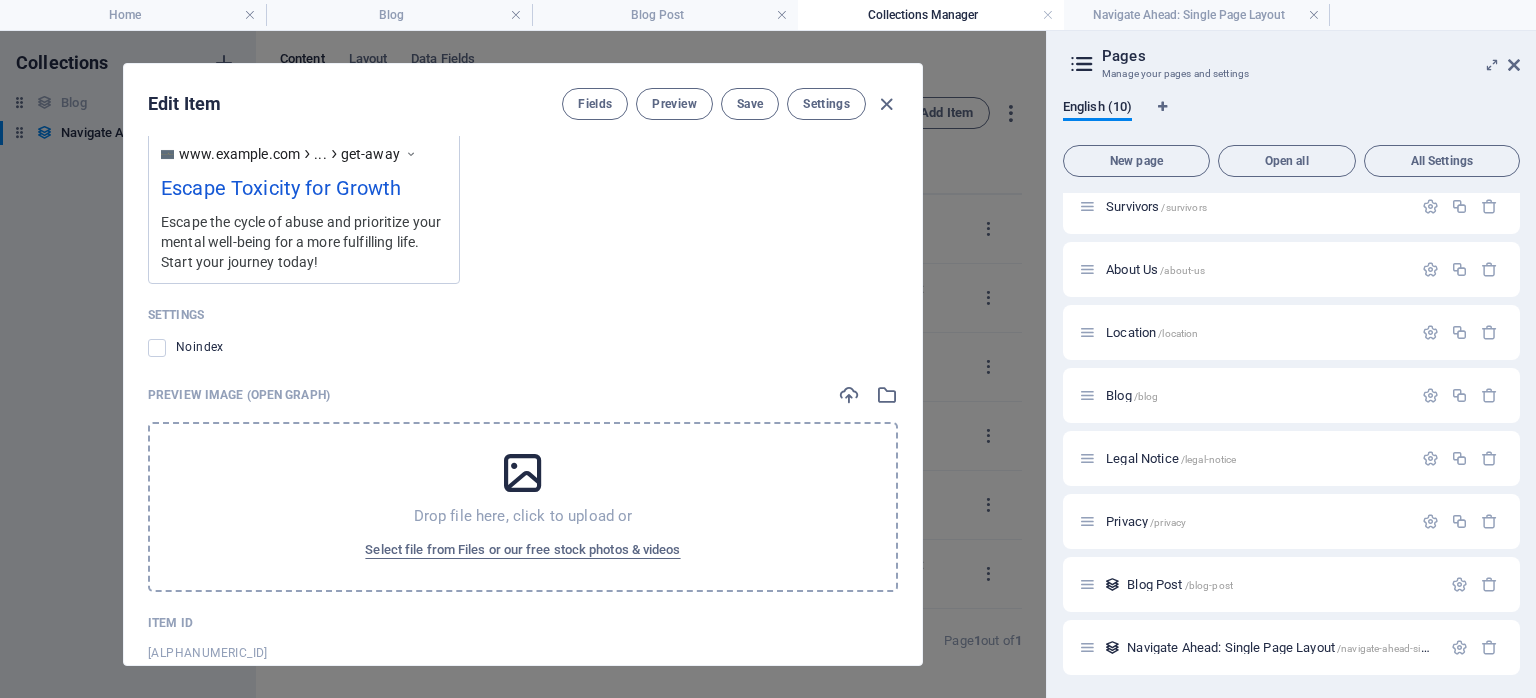 scroll, scrollTop: 1896, scrollLeft: 0, axis: vertical 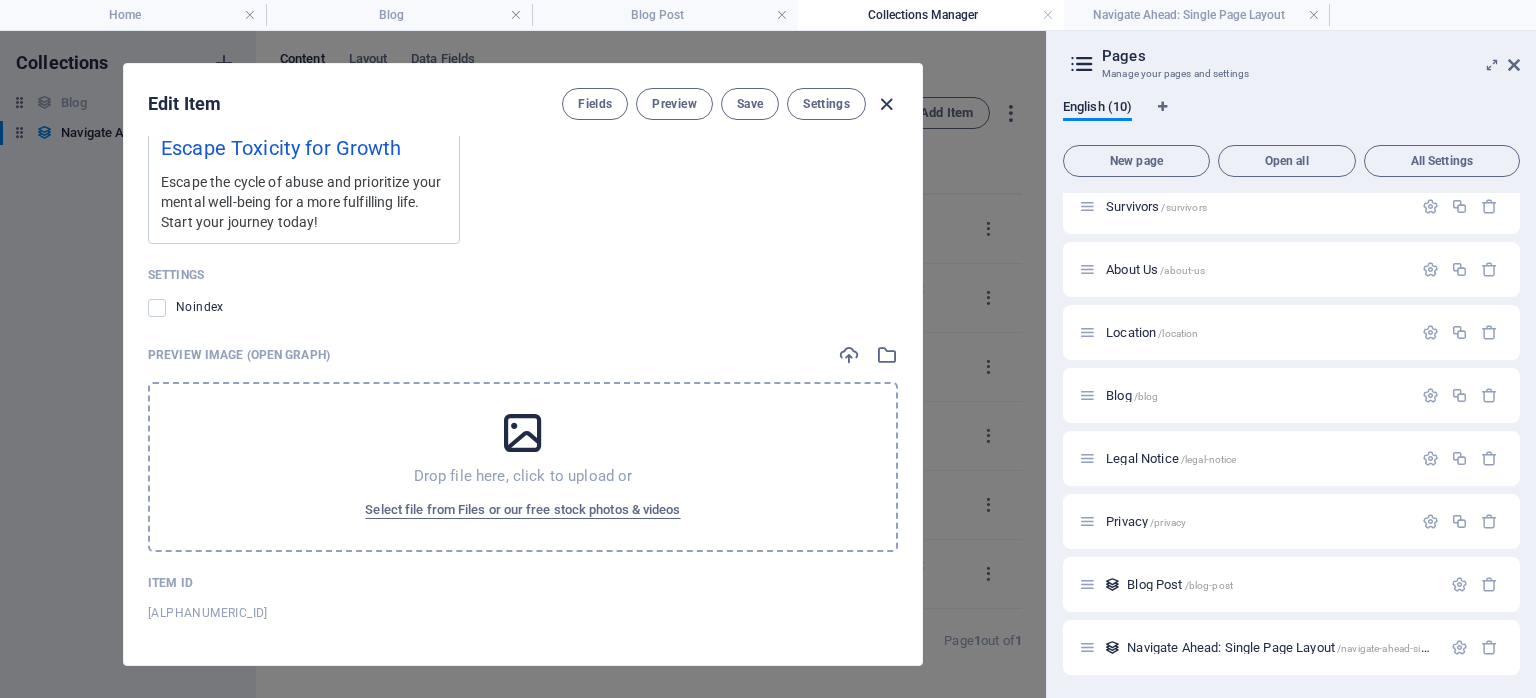 click at bounding box center [886, 104] 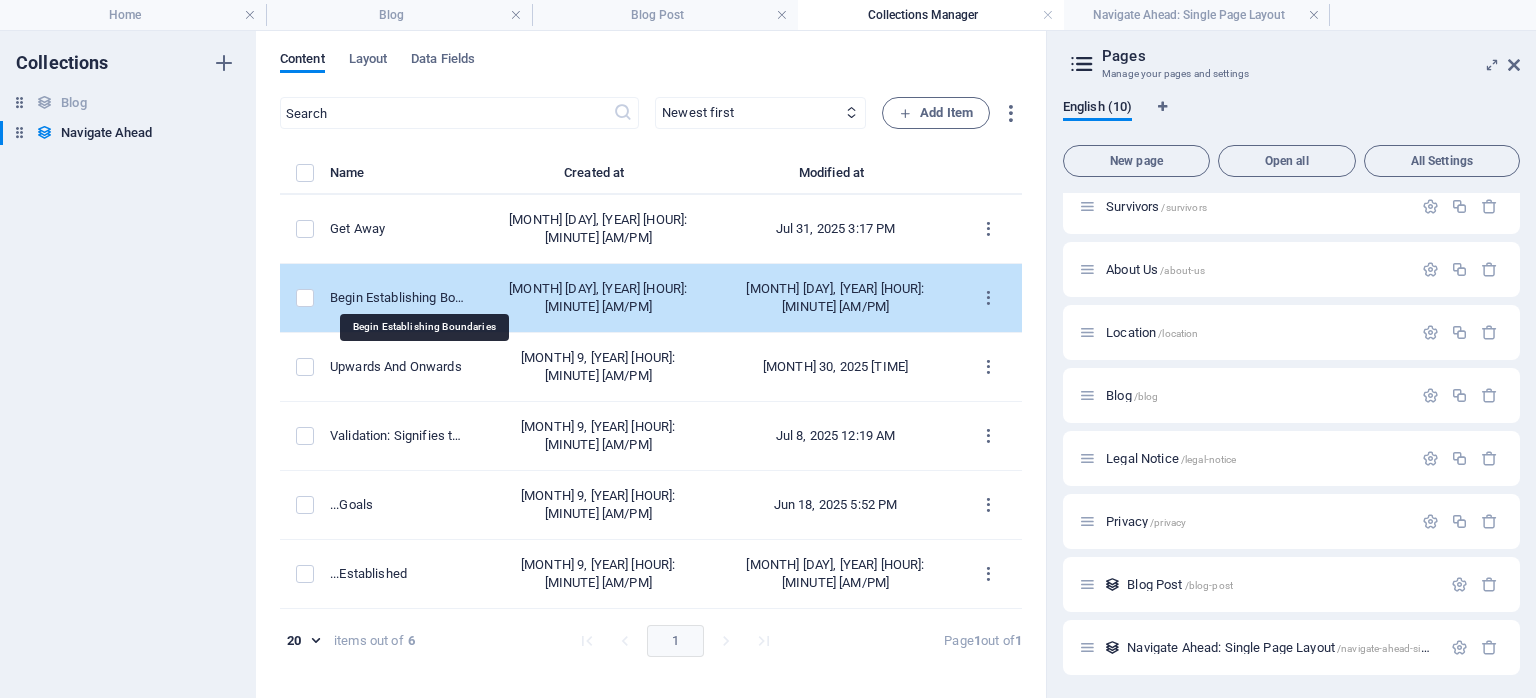 click on "Begin Establishing Boundaries" at bounding box center [397, 298] 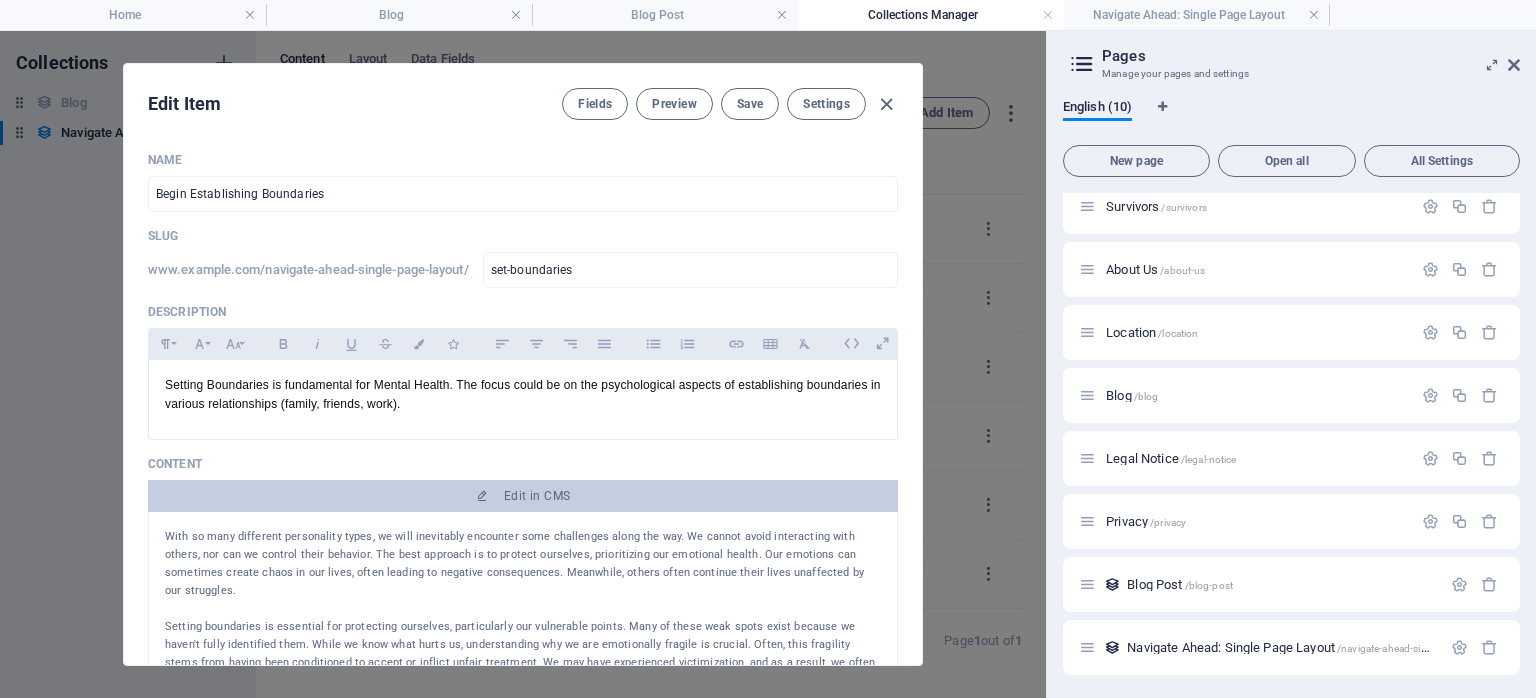 drag, startPoint x: 924, startPoint y: 178, endPoint x: 918, endPoint y: 270, distance: 92.19544 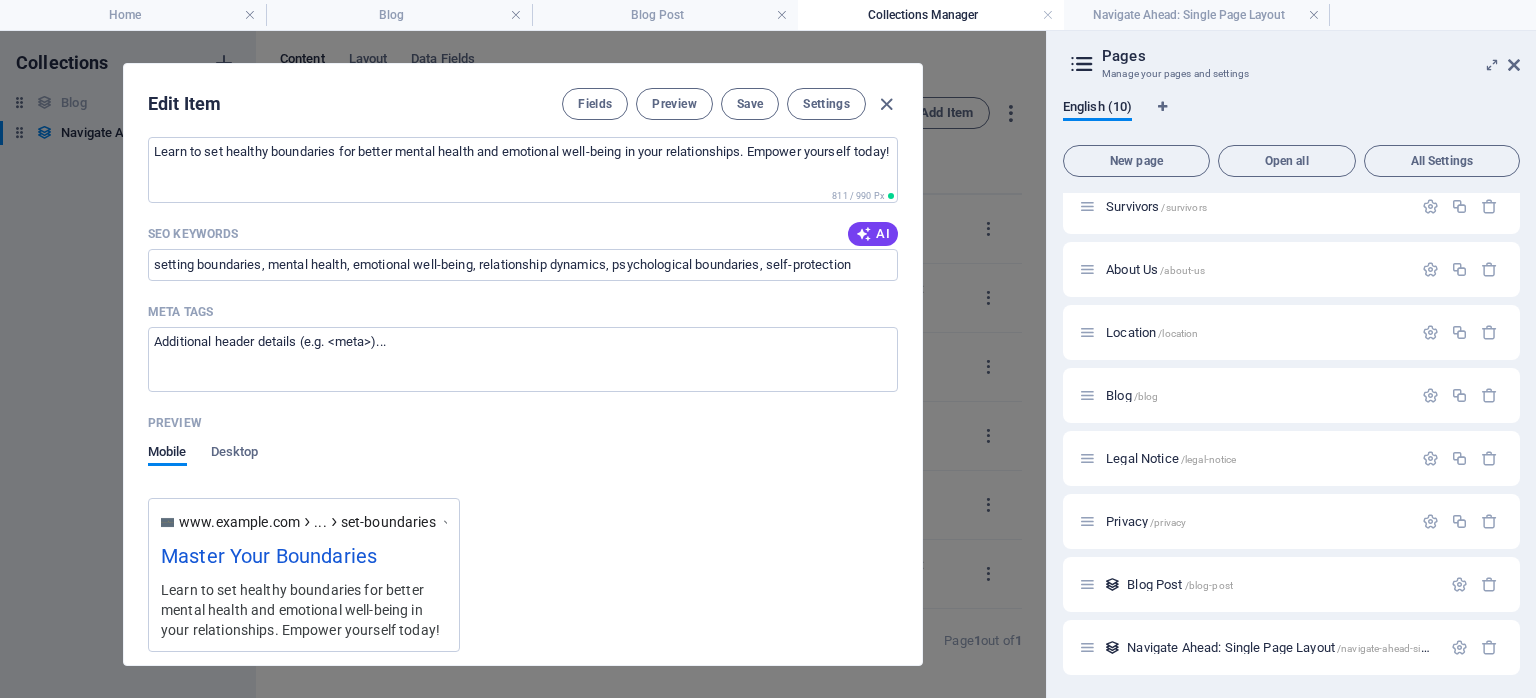 scroll, scrollTop: 1976, scrollLeft: 0, axis: vertical 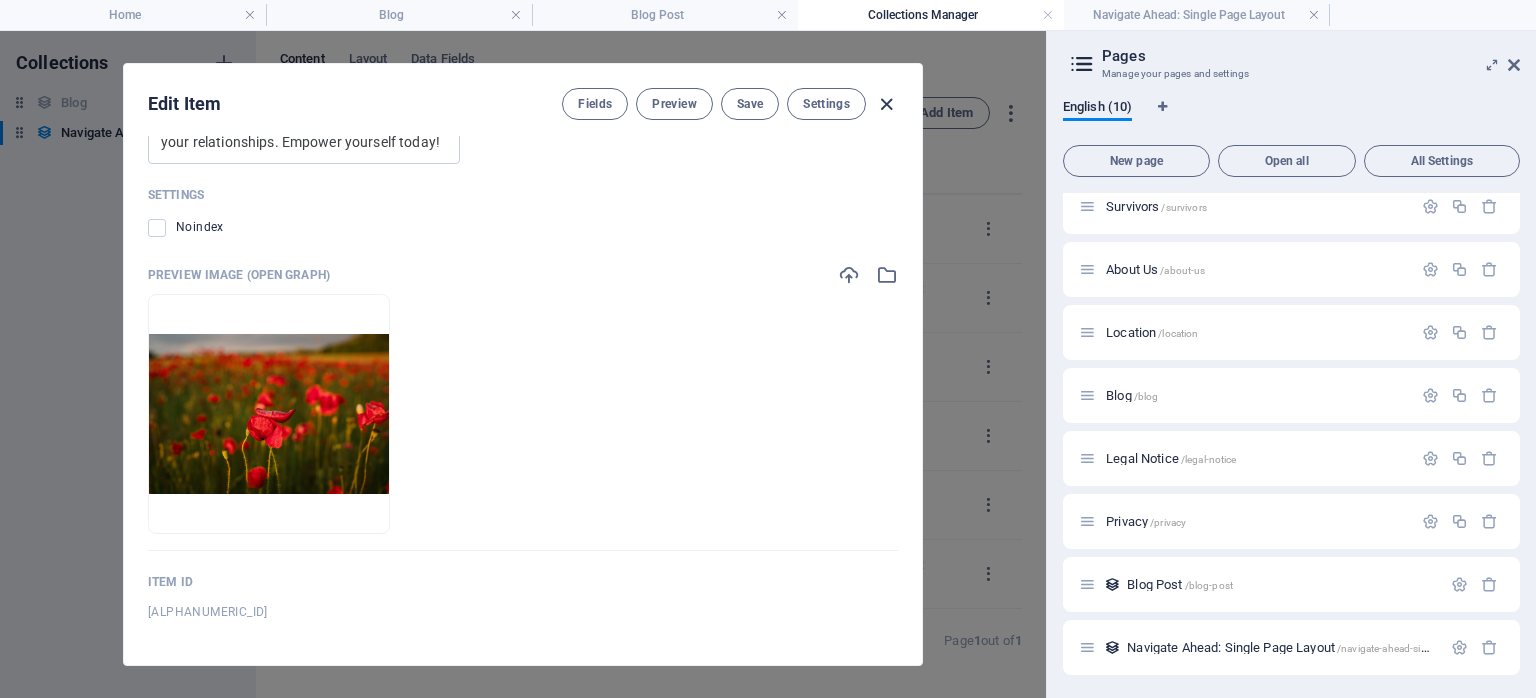 click at bounding box center [886, 104] 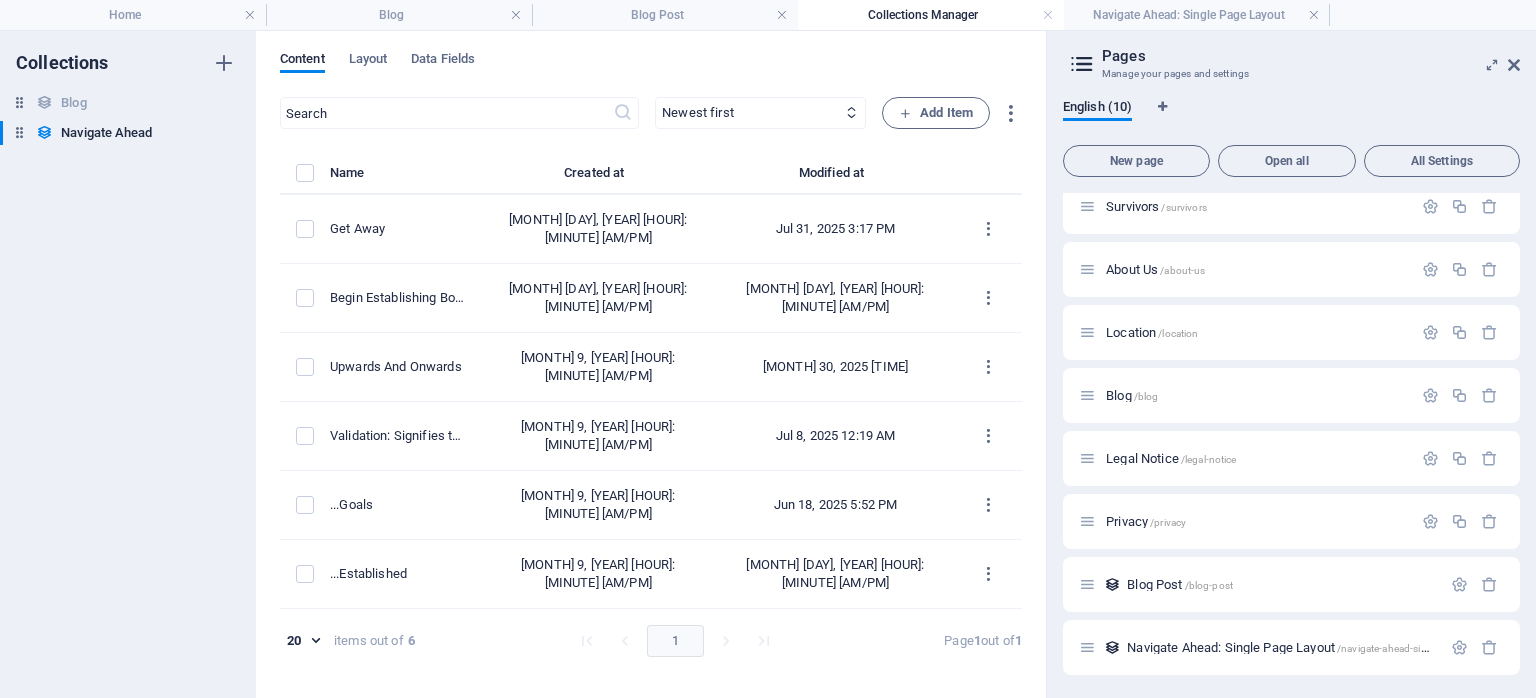 scroll, scrollTop: 0, scrollLeft: 0, axis: both 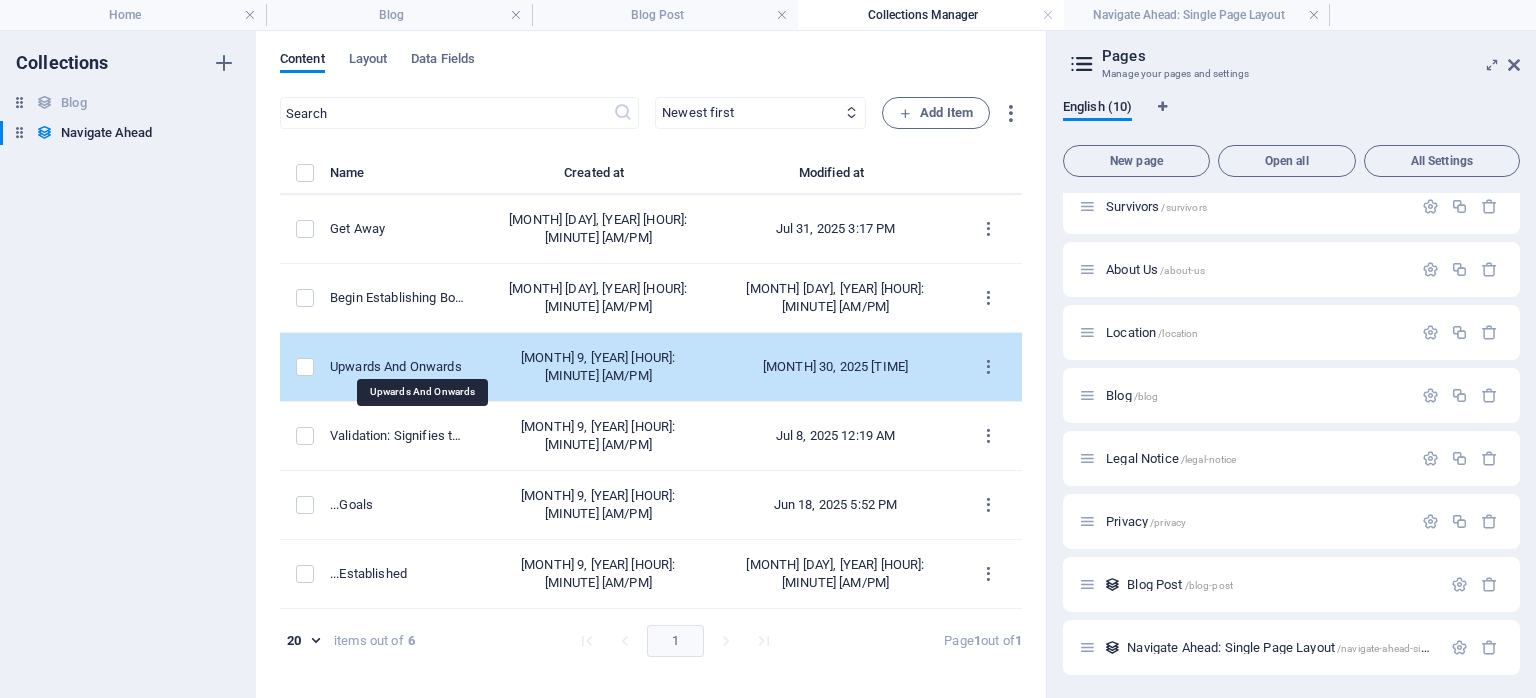click on "Upwards And Onwards" at bounding box center [397, 367] 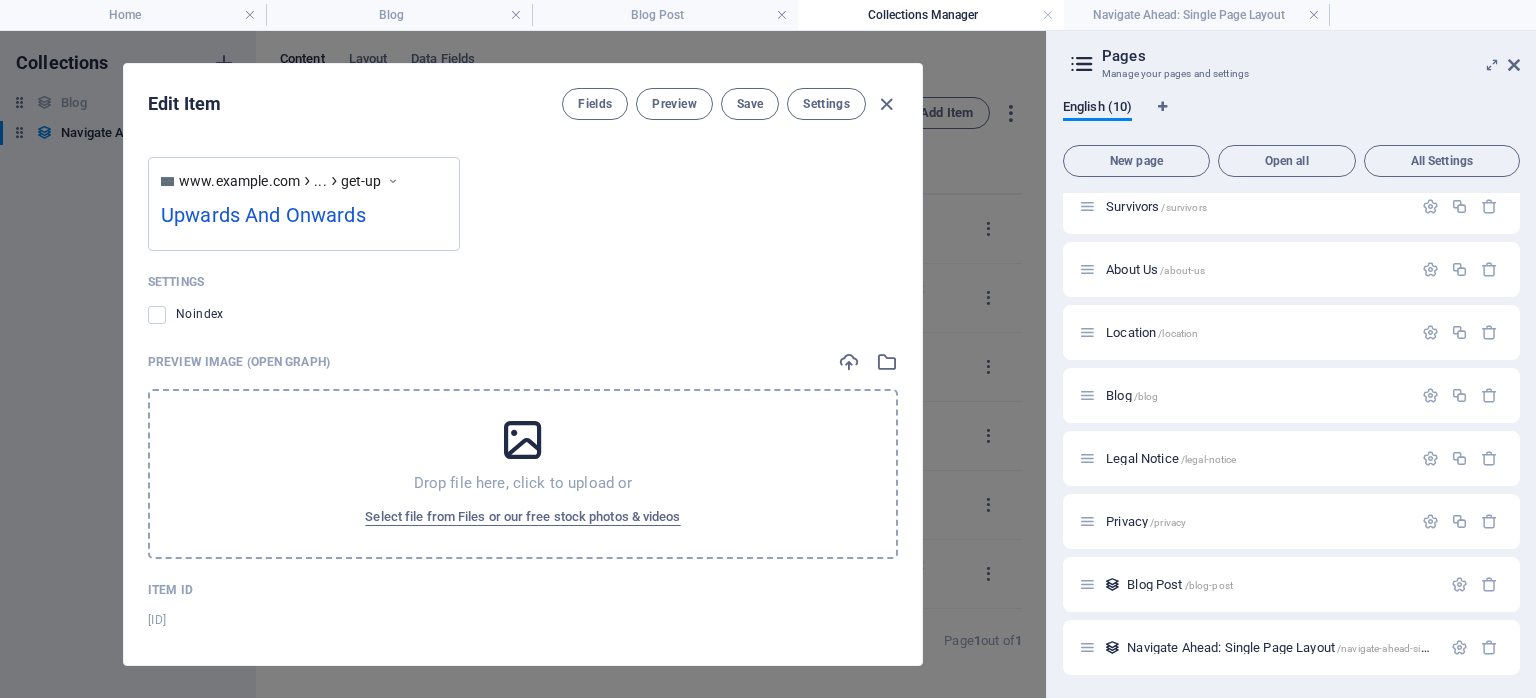 scroll, scrollTop: 1836, scrollLeft: 0, axis: vertical 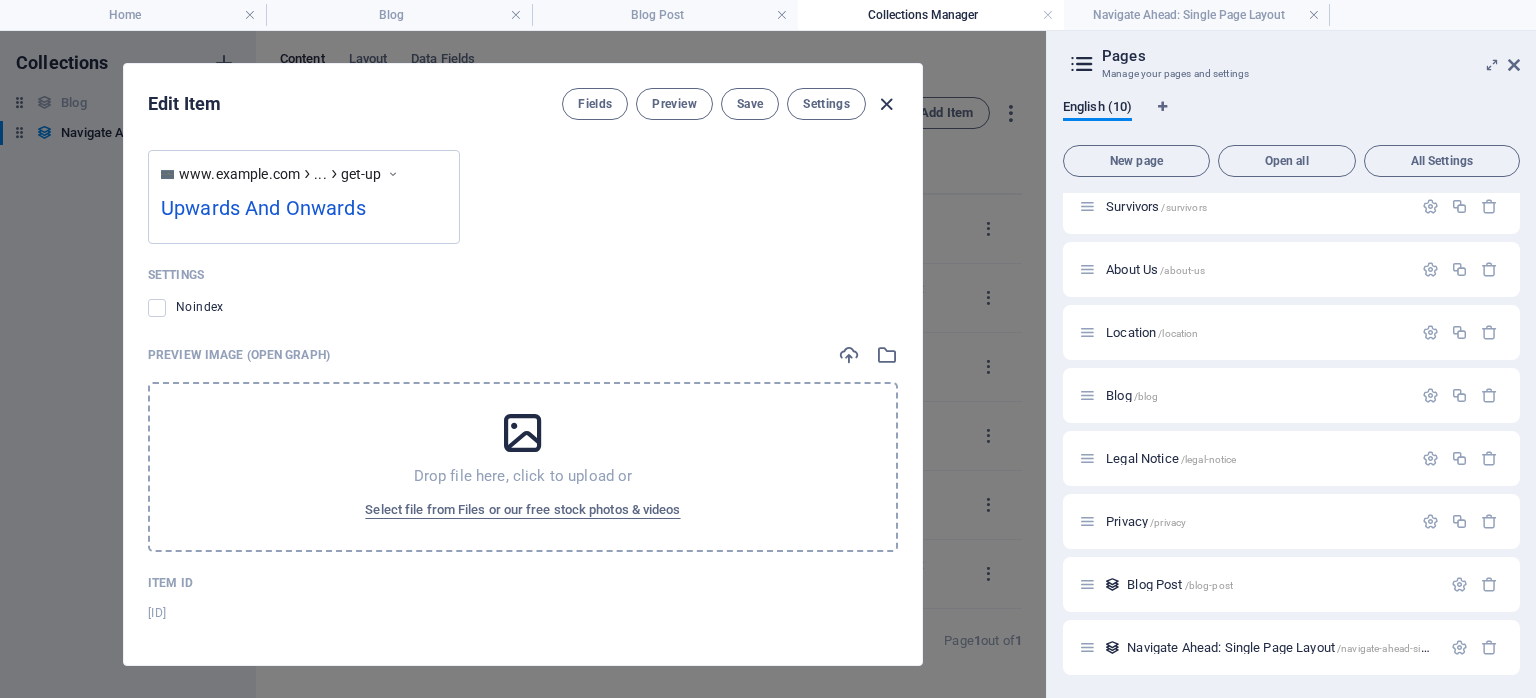 click at bounding box center (886, 104) 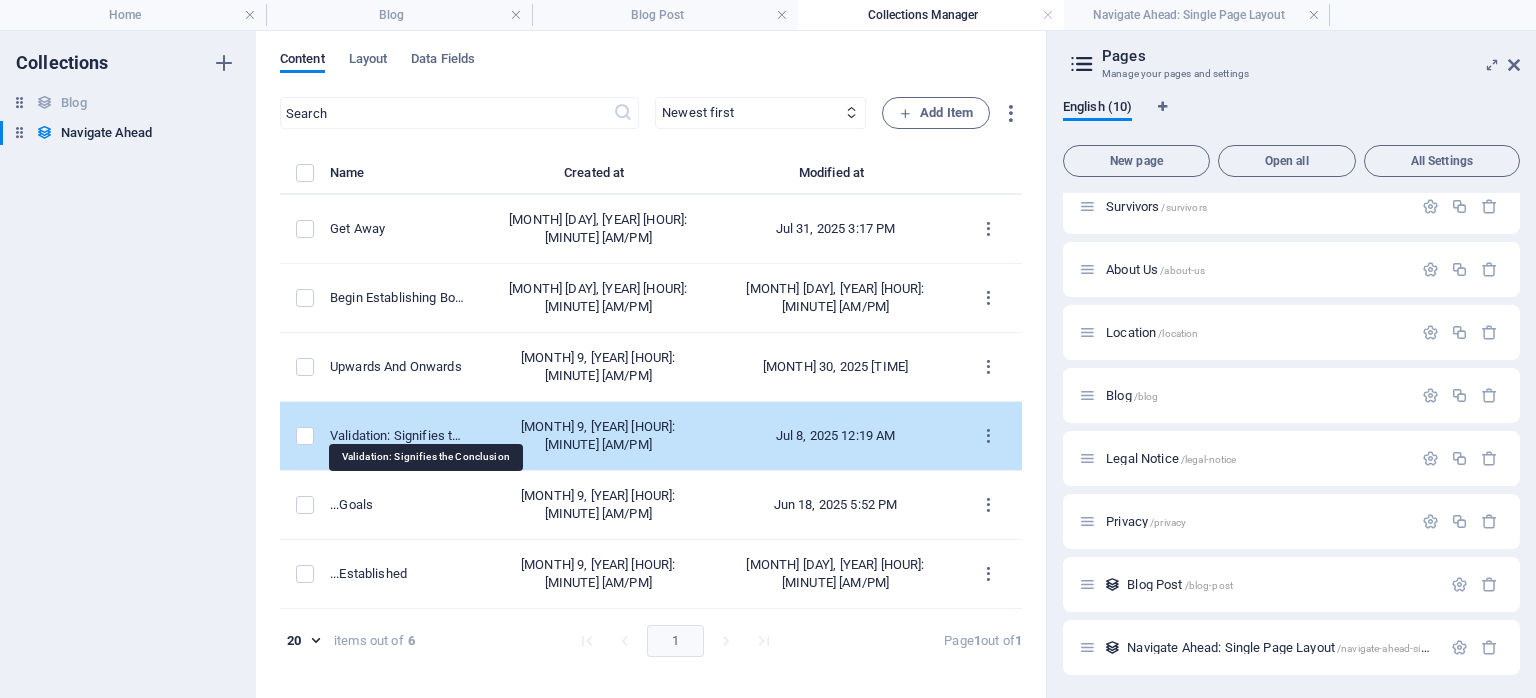 click on "Validation: Signifies the Conclusion" at bounding box center (397, 436) 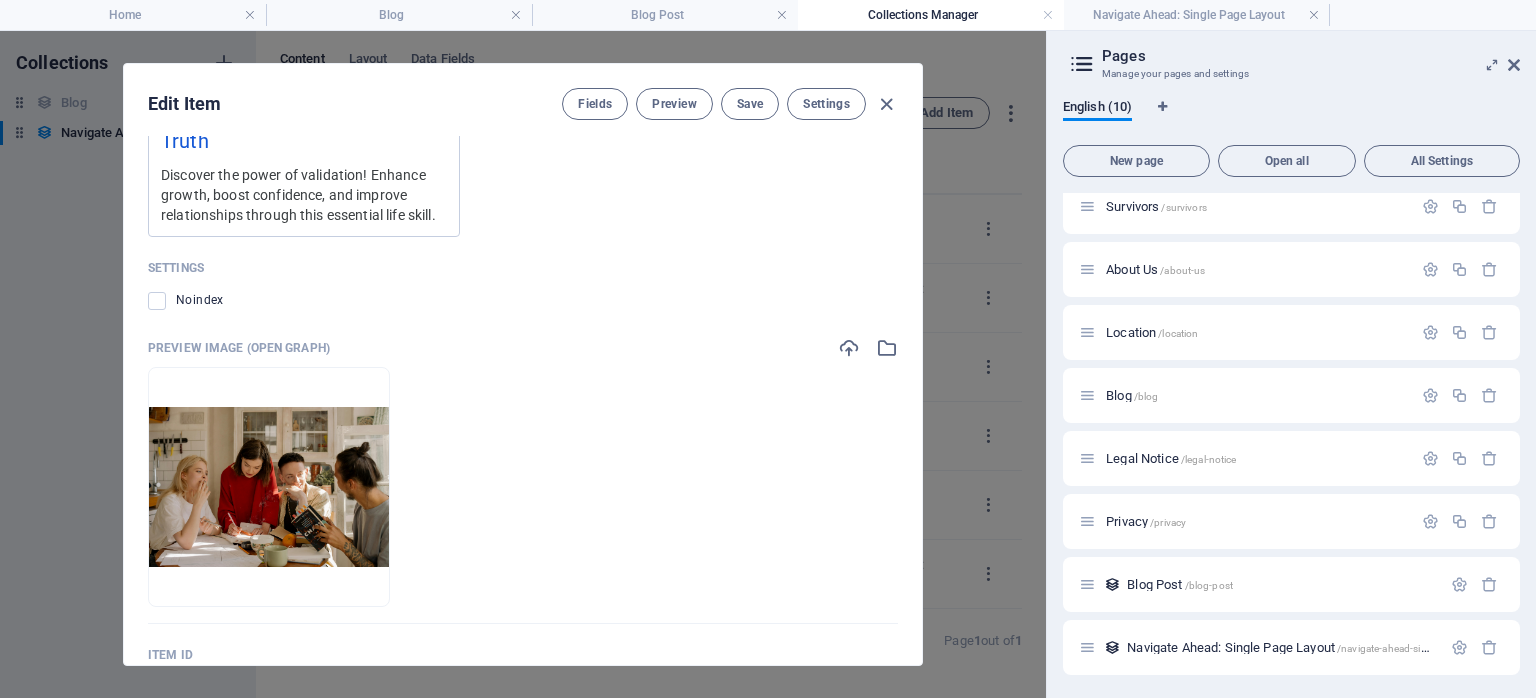 scroll, scrollTop: 2004, scrollLeft: 0, axis: vertical 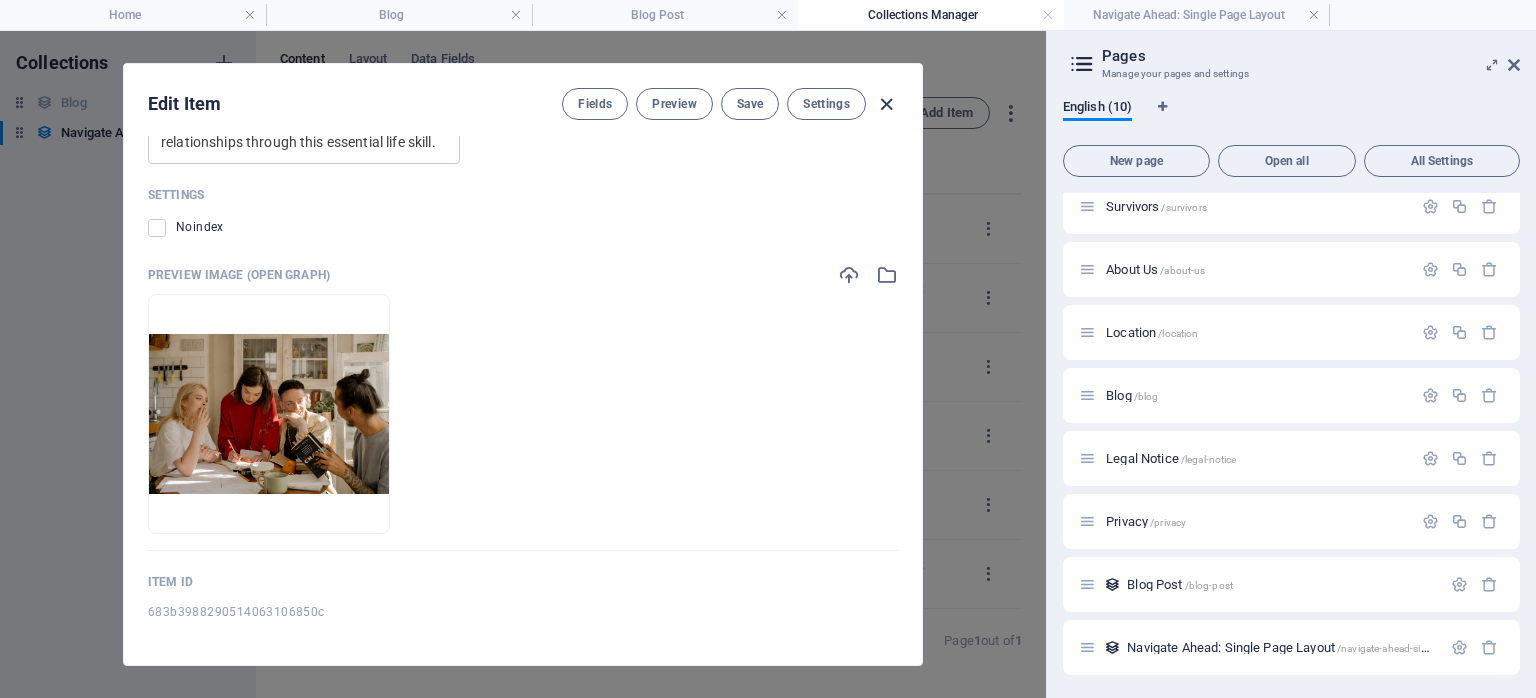 click at bounding box center [886, 104] 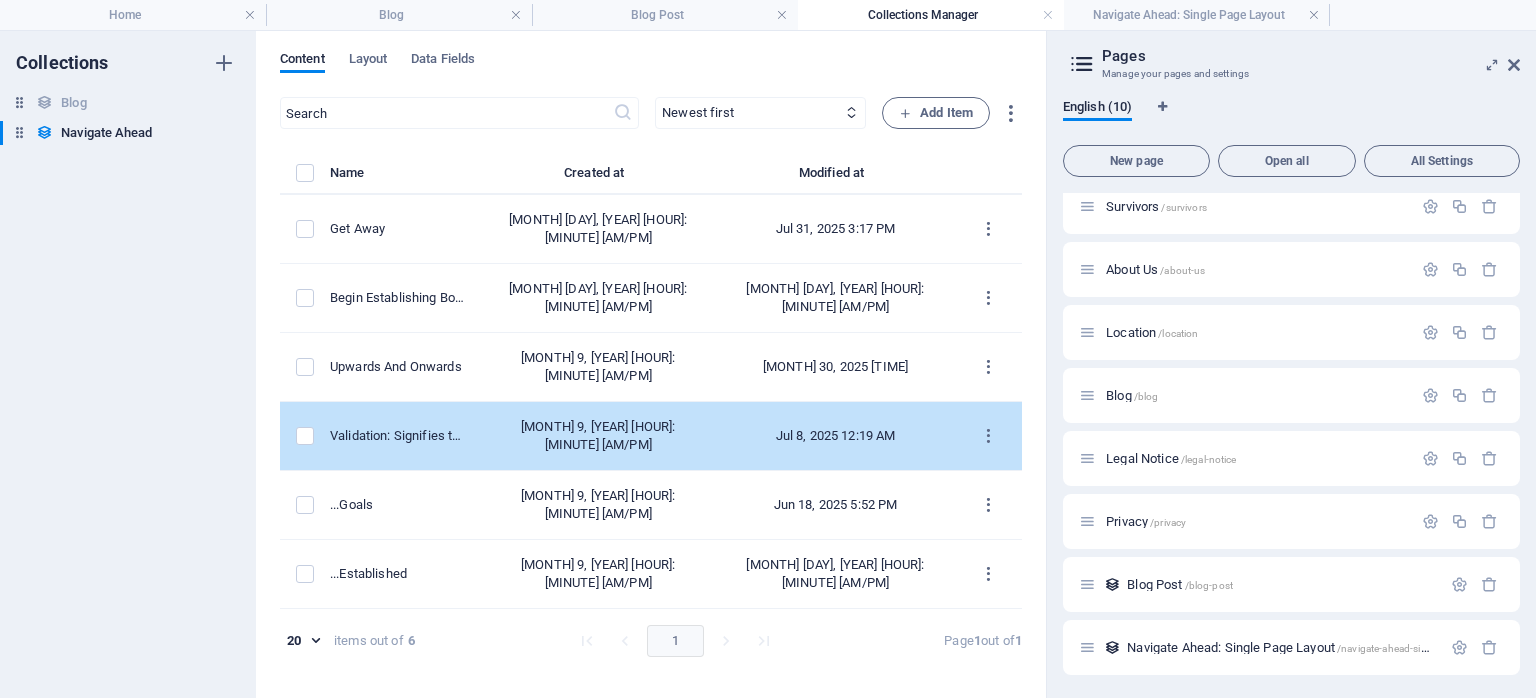 scroll, scrollTop: 0, scrollLeft: 0, axis: both 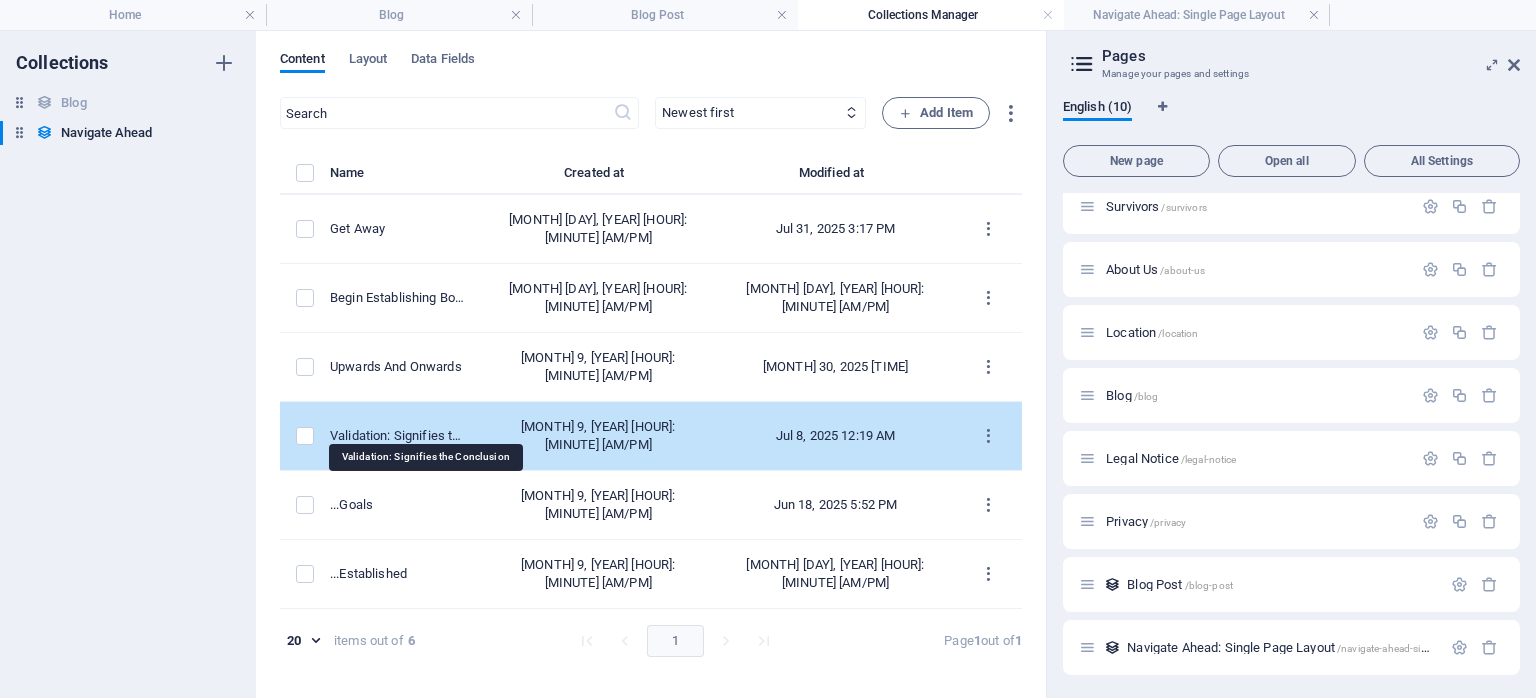 click on "Validation: Signifies the Conclusion" at bounding box center [397, 436] 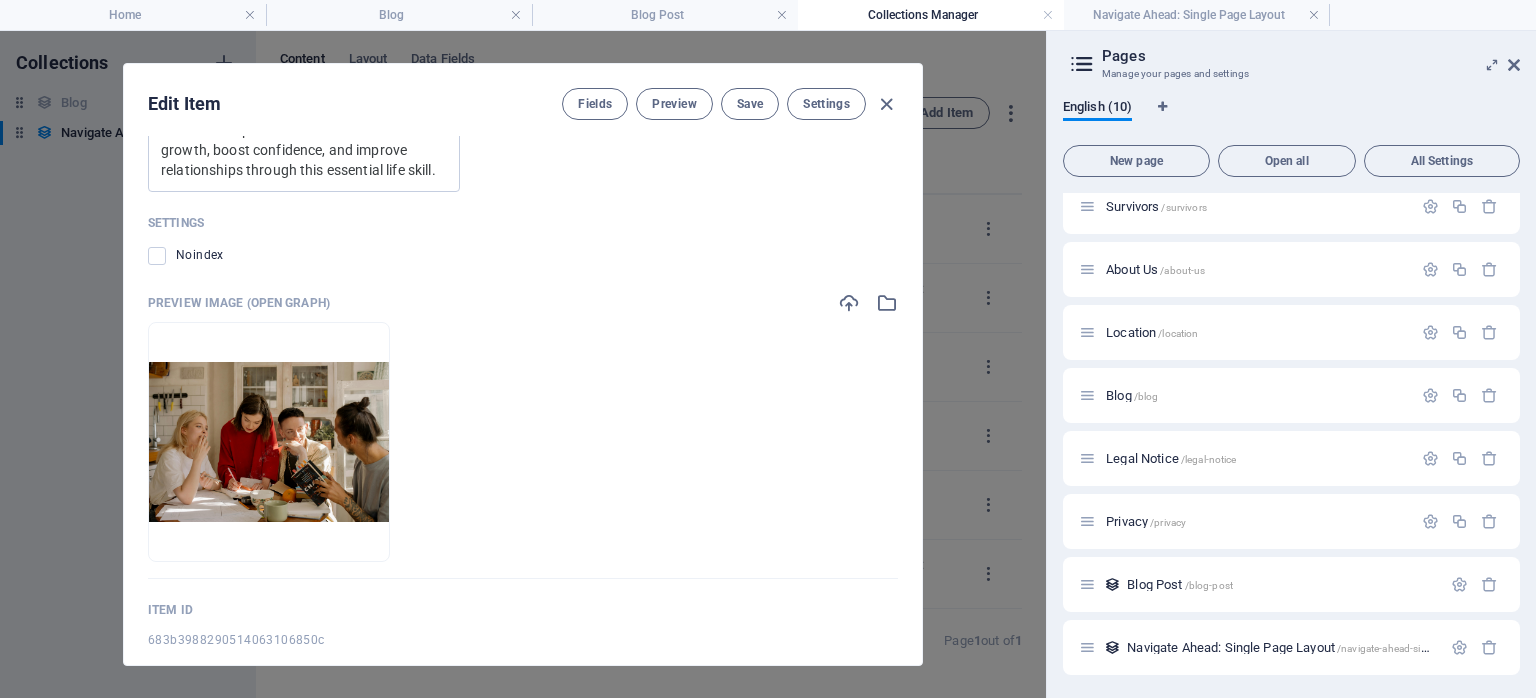 scroll, scrollTop: 2004, scrollLeft: 0, axis: vertical 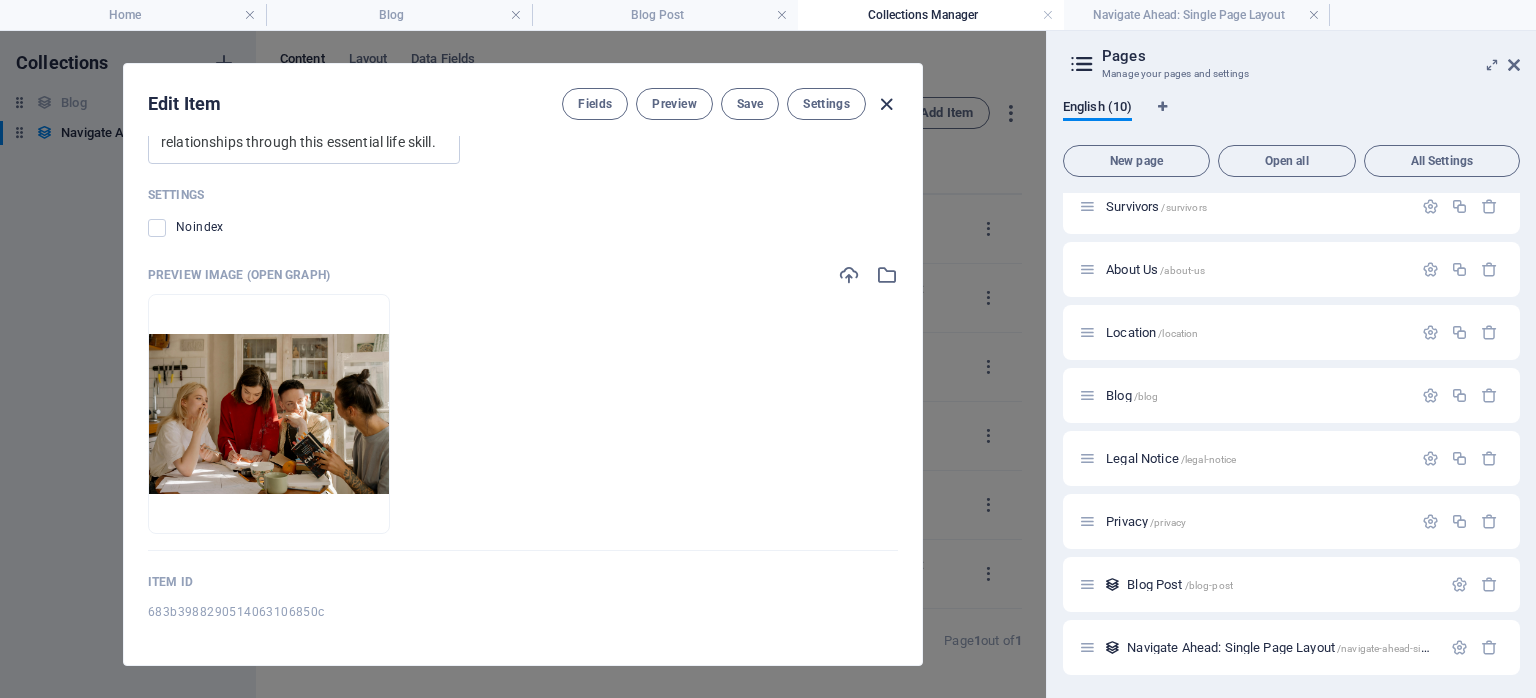 click at bounding box center (886, 104) 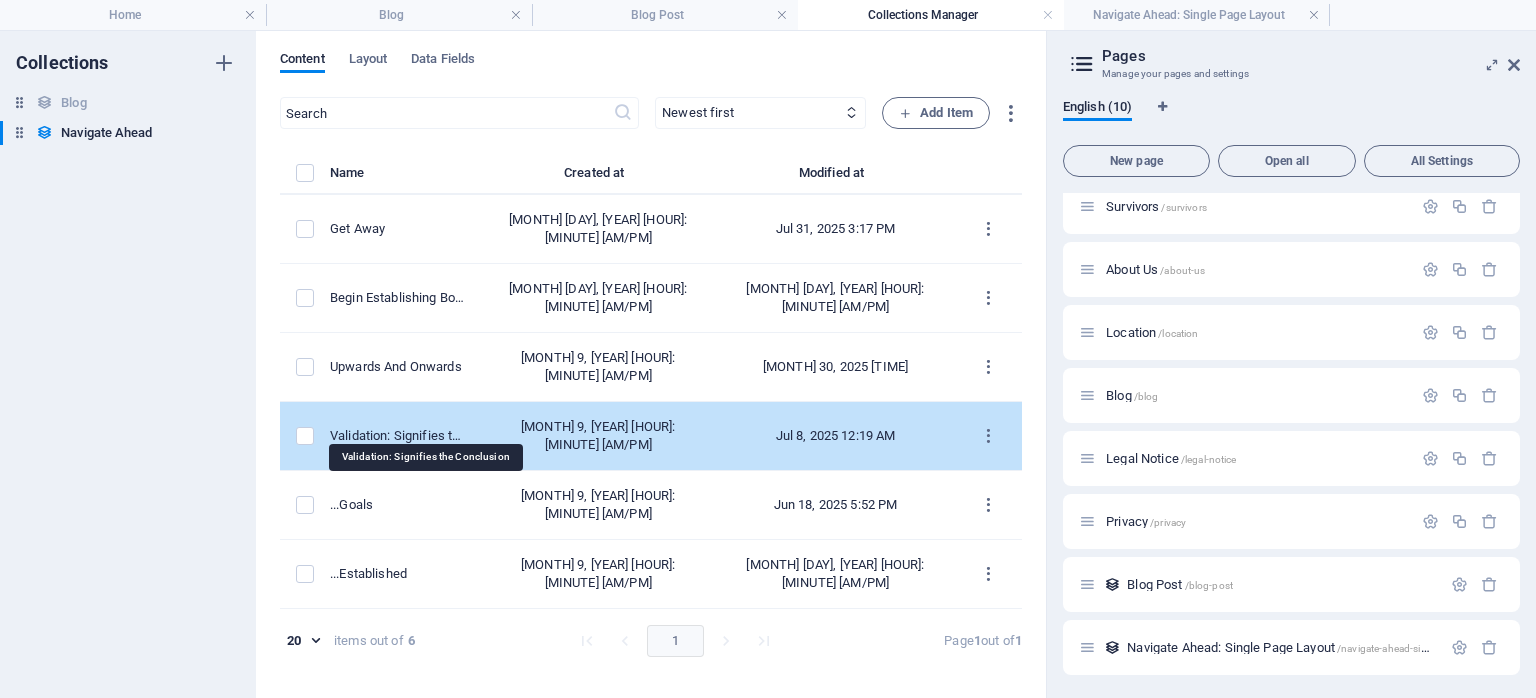 click on "Validation: Signifies the Conclusion" at bounding box center [397, 436] 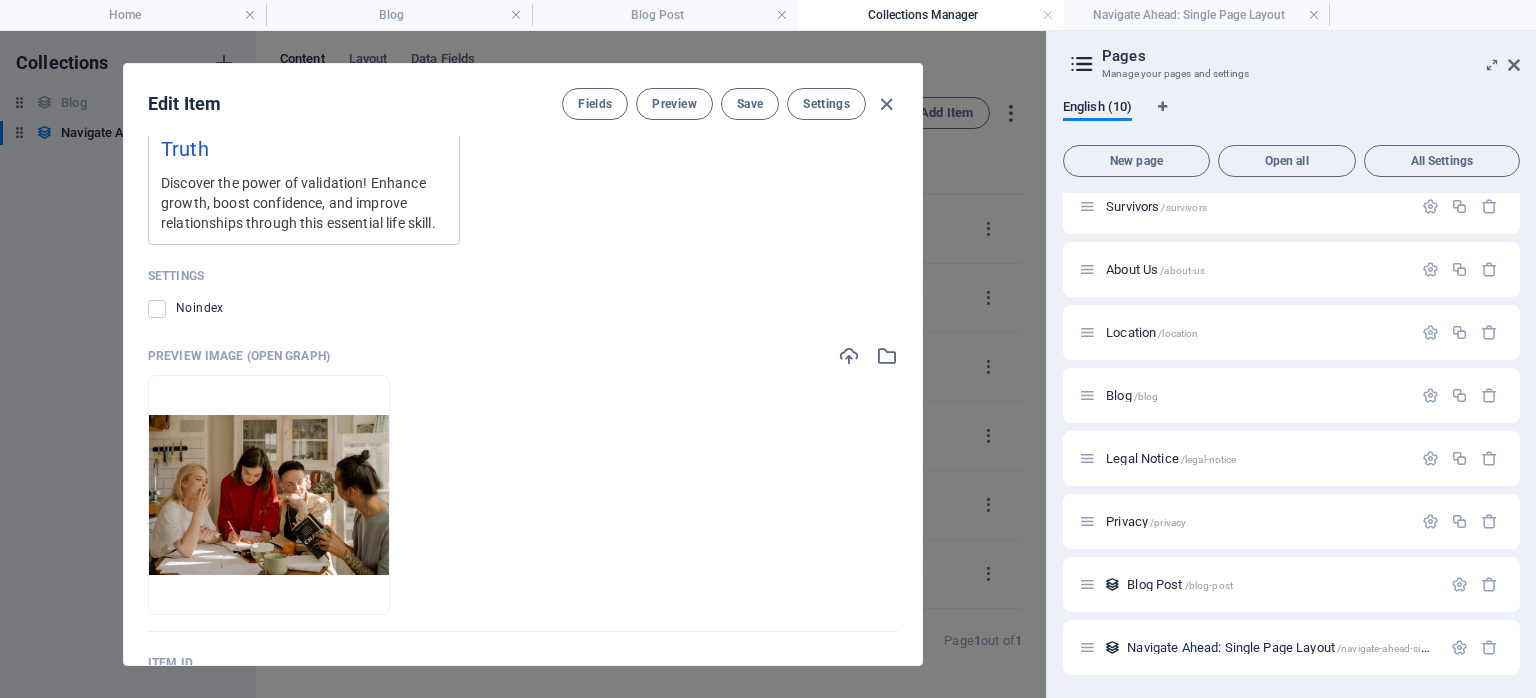 scroll, scrollTop: 2004, scrollLeft: 0, axis: vertical 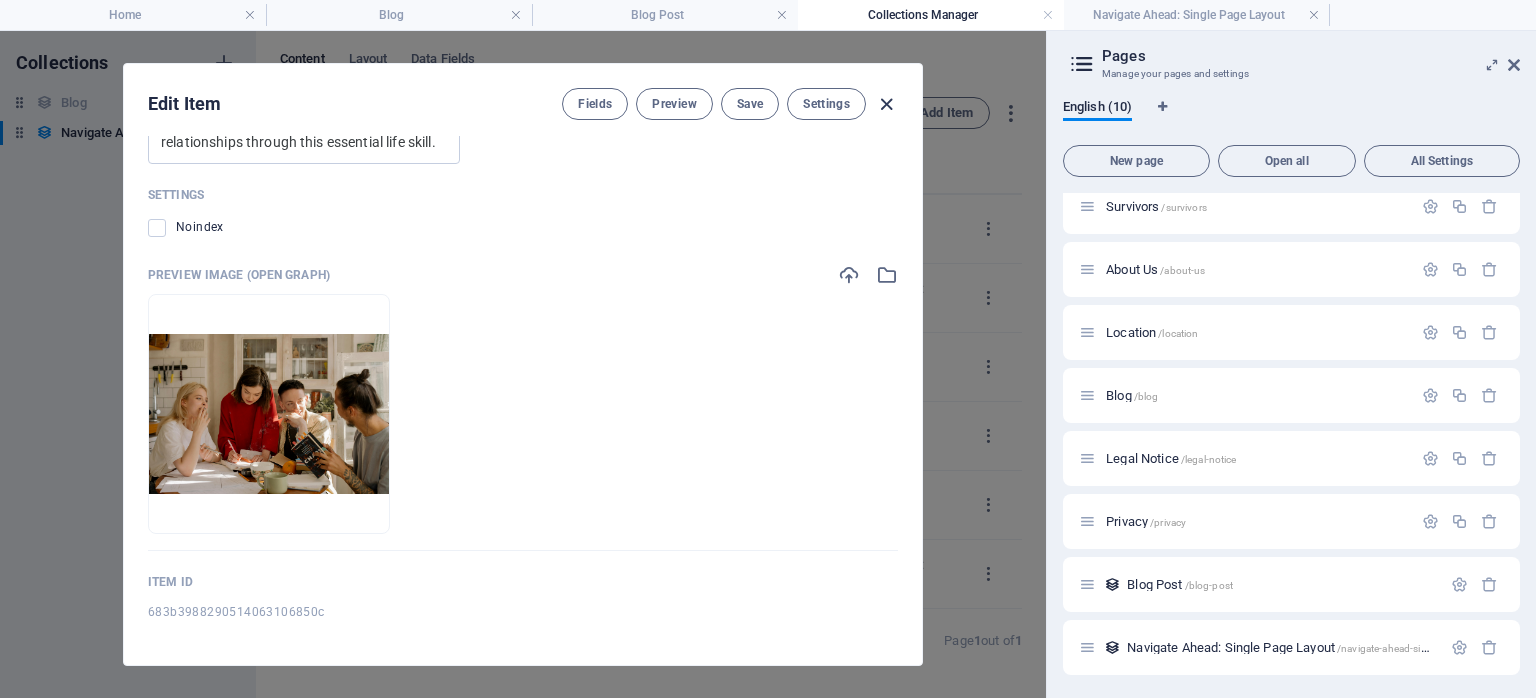 click at bounding box center (886, 104) 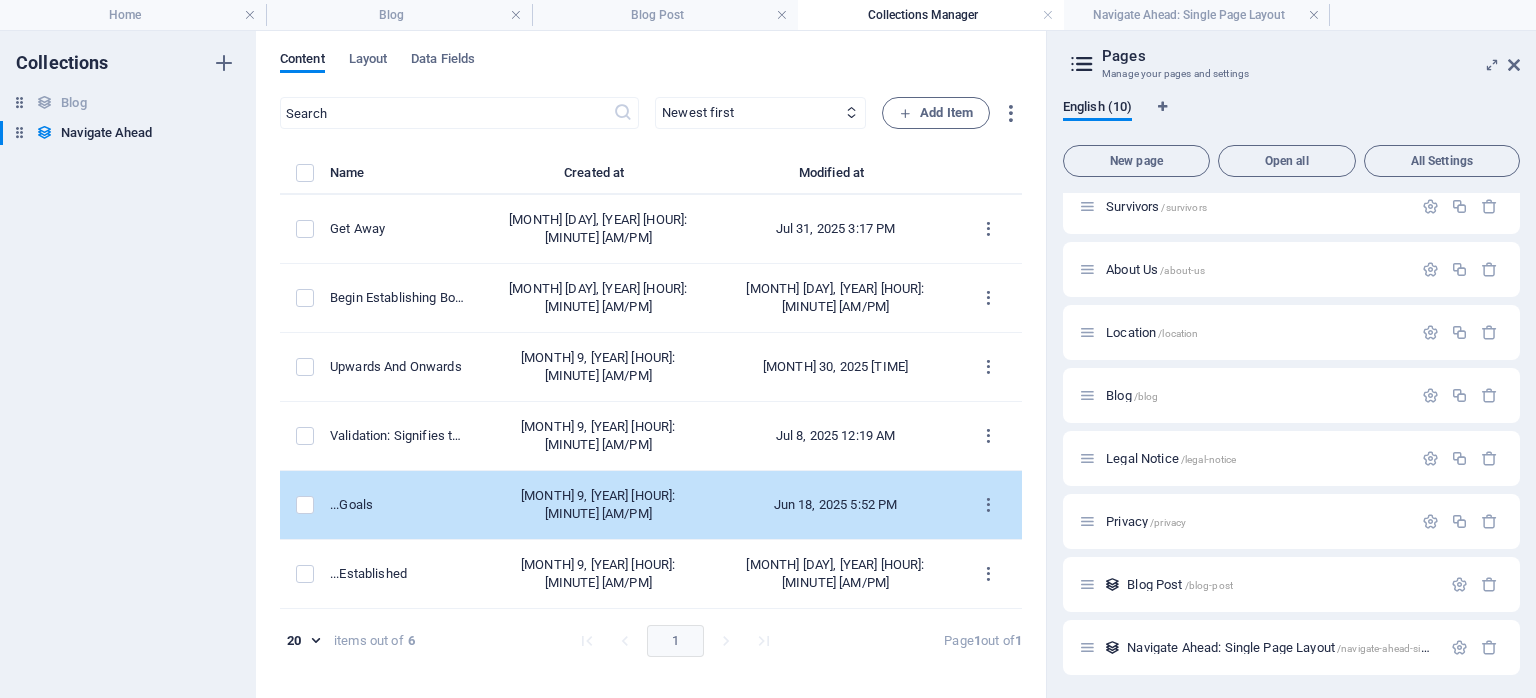 click on "...Goals" at bounding box center [397, 505] 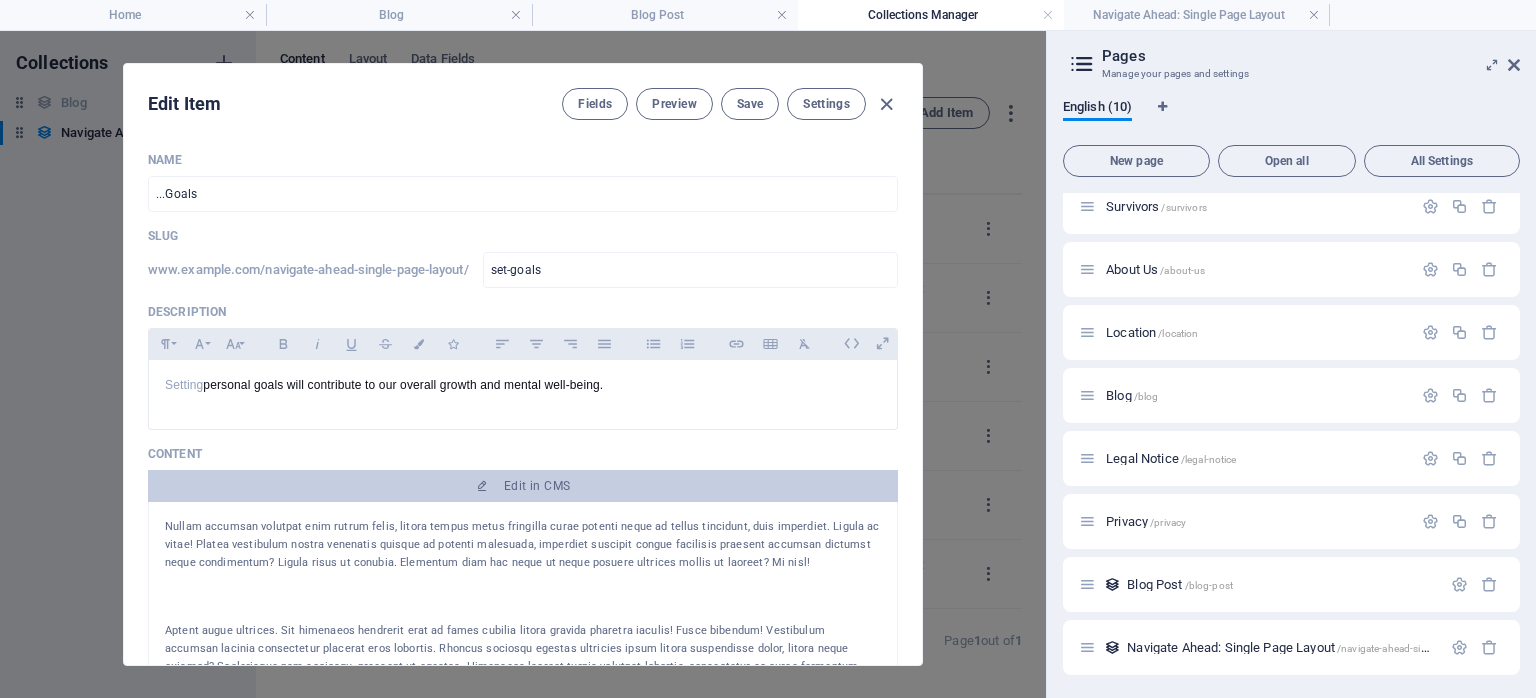 drag, startPoint x: 922, startPoint y: 160, endPoint x: 916, endPoint y: 286, distance: 126.14278 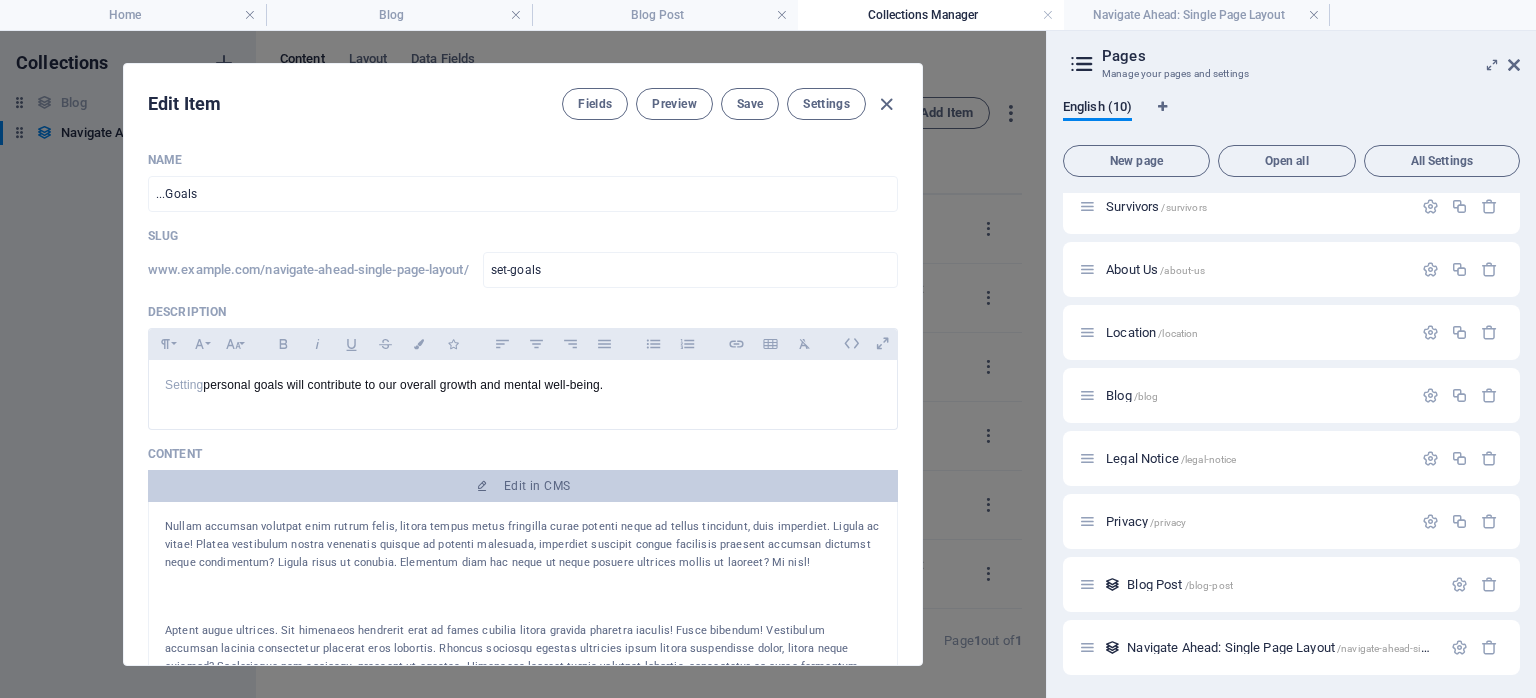 click on "Edit Item Fields Preview Save Settings Name ...Goals ​ Slug www.example.com/navigate-ahead-single-page-layout/ set-goals ​ Description Paragraph Format Normal Heading 1 Heading 2 Heading 3 Heading 4 Heading 5 Heading 6 Code Font Family Arial Georgia Impact Tahoma Times New Roman Verdana Poppins Font Size 8 9 10 11 12 14 18 24 30 36 48 60 72 96 Bold Italic Underline Strikethrough Colors Icons Align Left Align Center Align Right Align Justify Unordered List Ordered List Insert Link Insert Table Clear Formatting Setting  personal goals will contribute to our overall growth and mental well-being. <p>Setting<span data-preserver-spaces="true" style="color: rgb(14, 16, 26); background: transparent; margin-top:0pt; margin-bottom:0pt;">&nbsp;personal goals will contribute to our overall growth and mental well-being.</span></p> Content Edit in CMS Category Level 1 Level 2 Author Romi Elle ​ Image Drop files here to upload them instantly Publishing Date 2021-12-05 ​ Status Published Draft Add Field Settings AI" at bounding box center (523, 364) 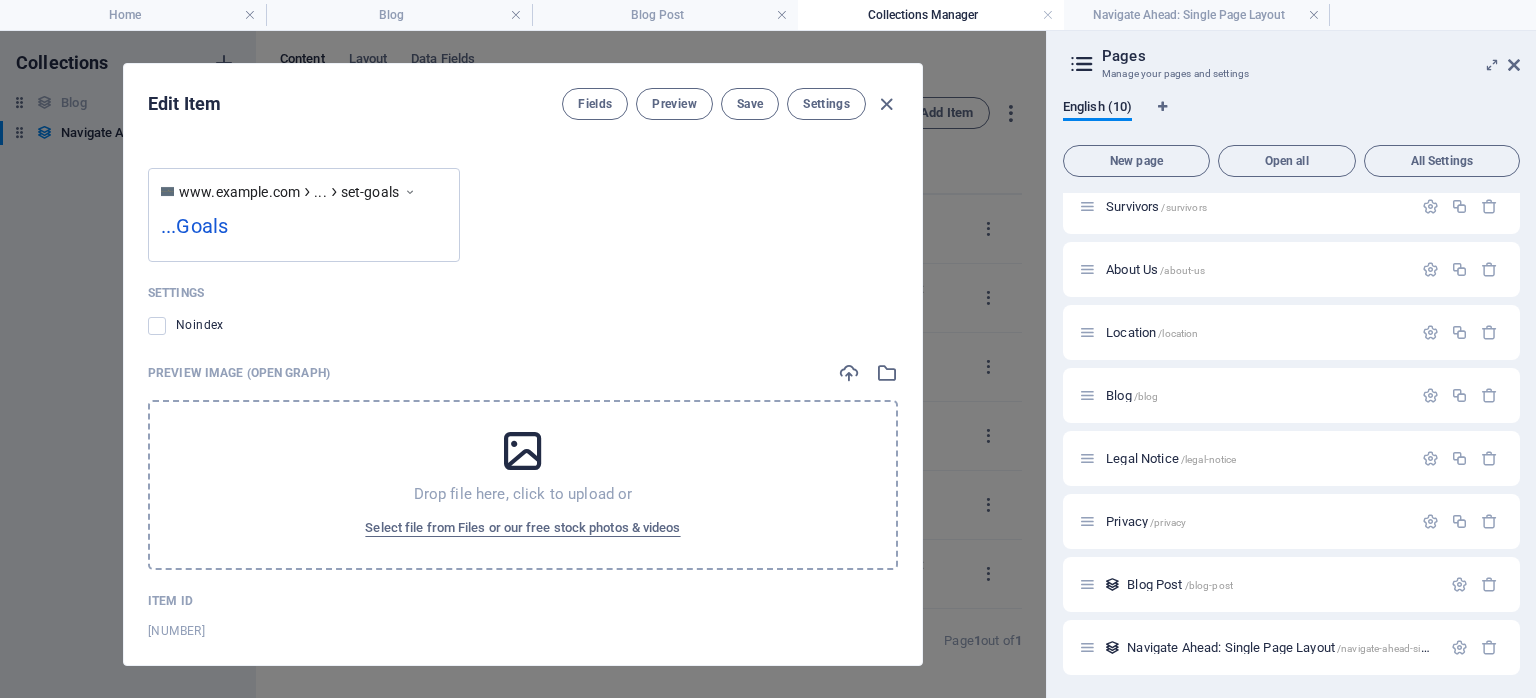 scroll, scrollTop: 1826, scrollLeft: 0, axis: vertical 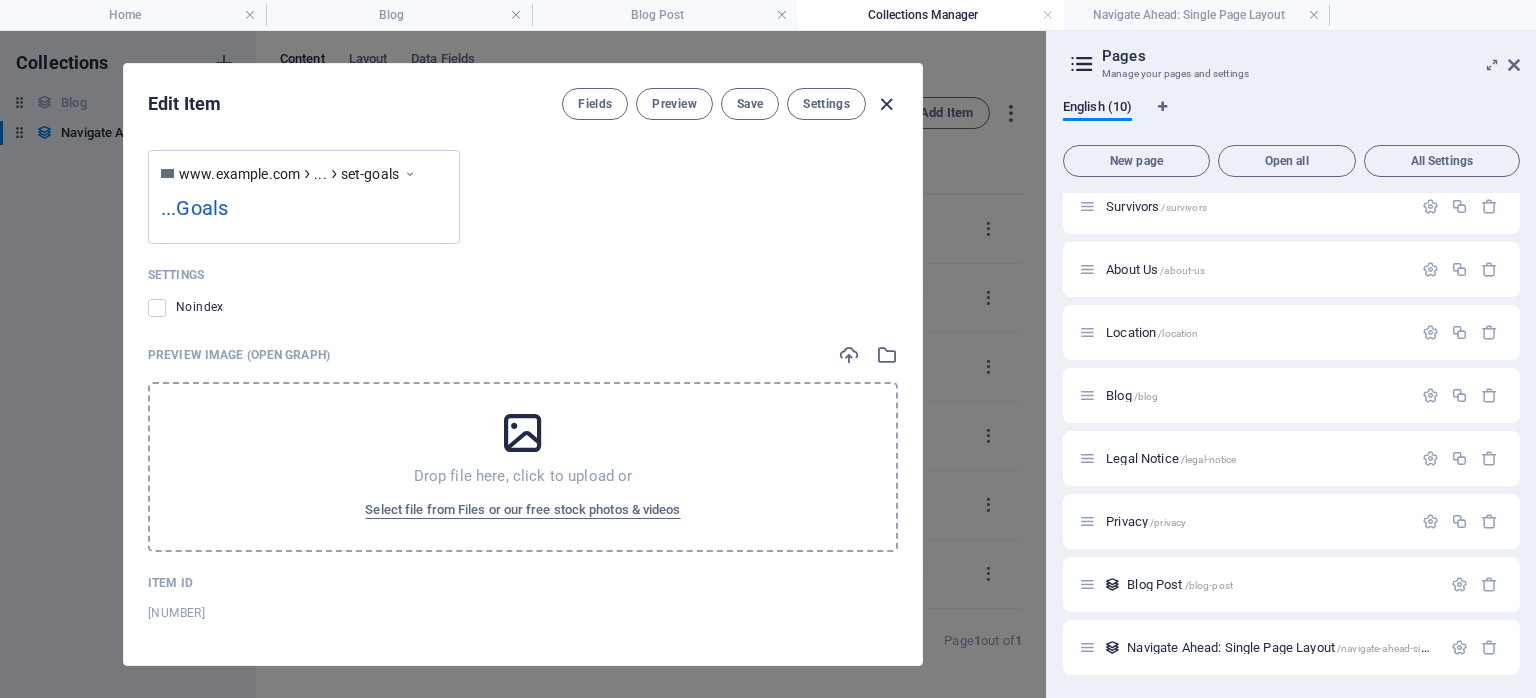 click at bounding box center (886, 104) 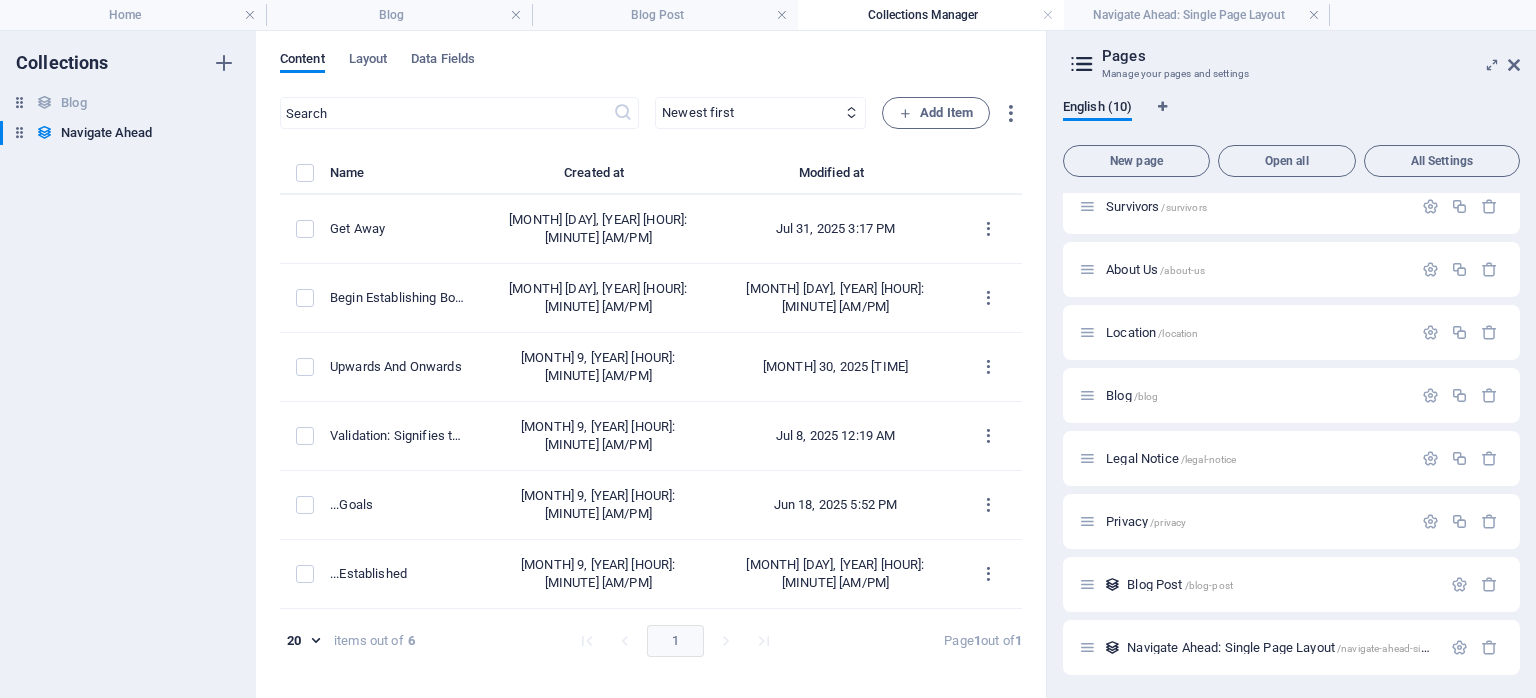 scroll, scrollTop: 0, scrollLeft: 0, axis: both 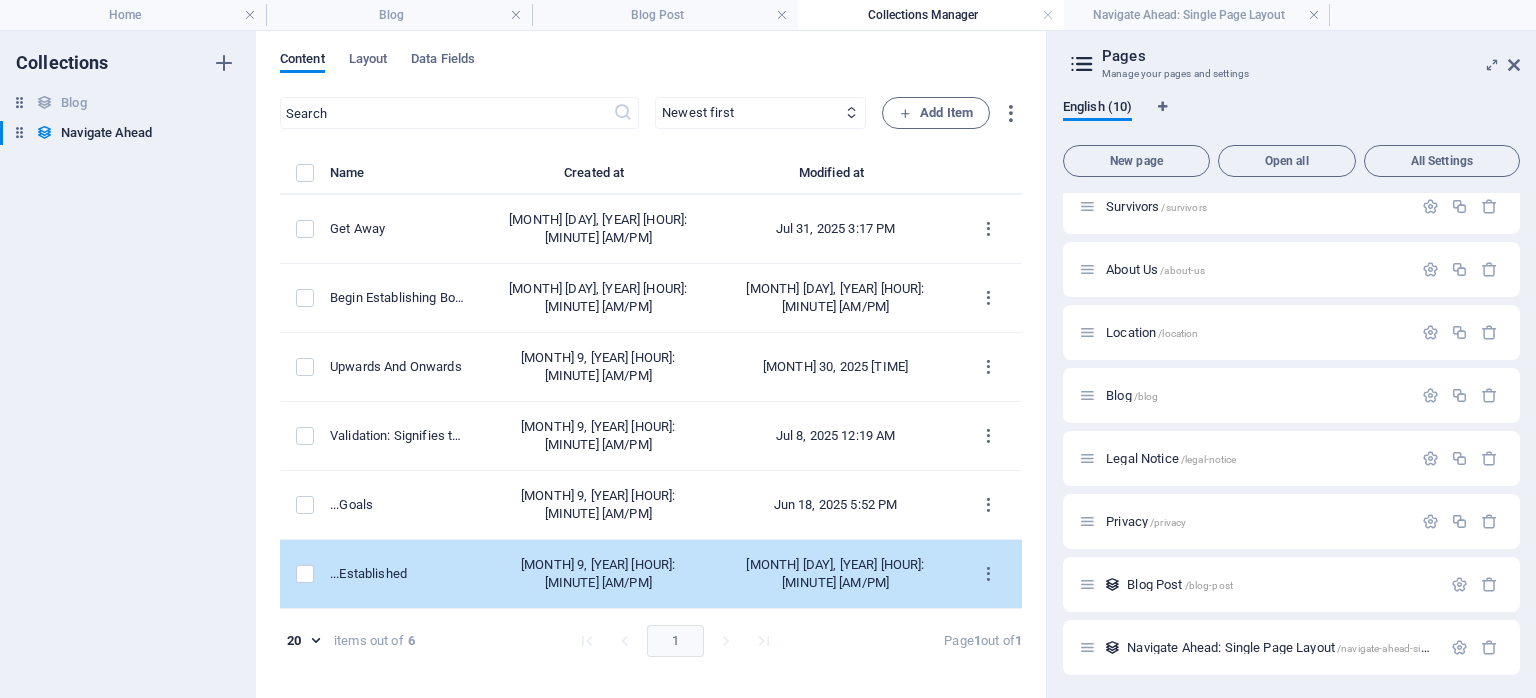 click on "...Established" at bounding box center (397, 574) 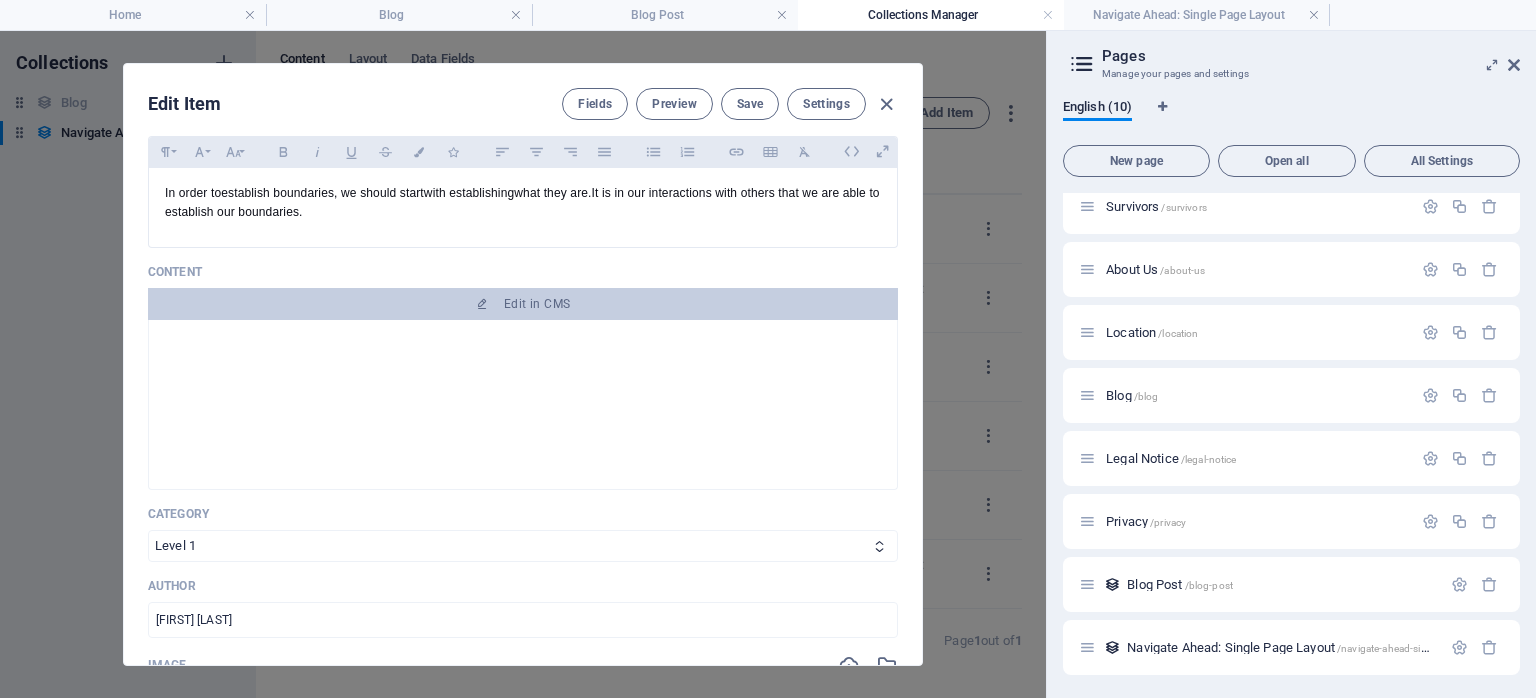 scroll, scrollTop: 1104, scrollLeft: 0, axis: vertical 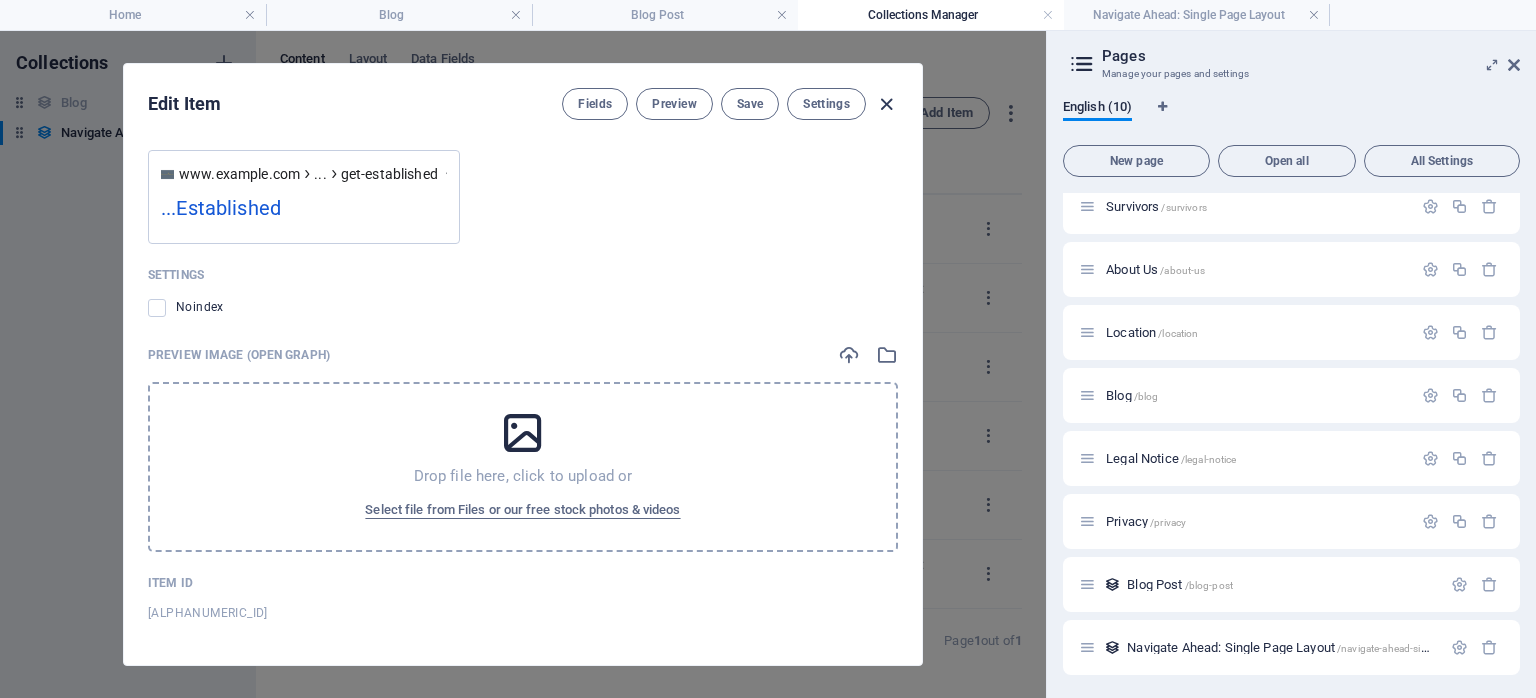 click at bounding box center (886, 104) 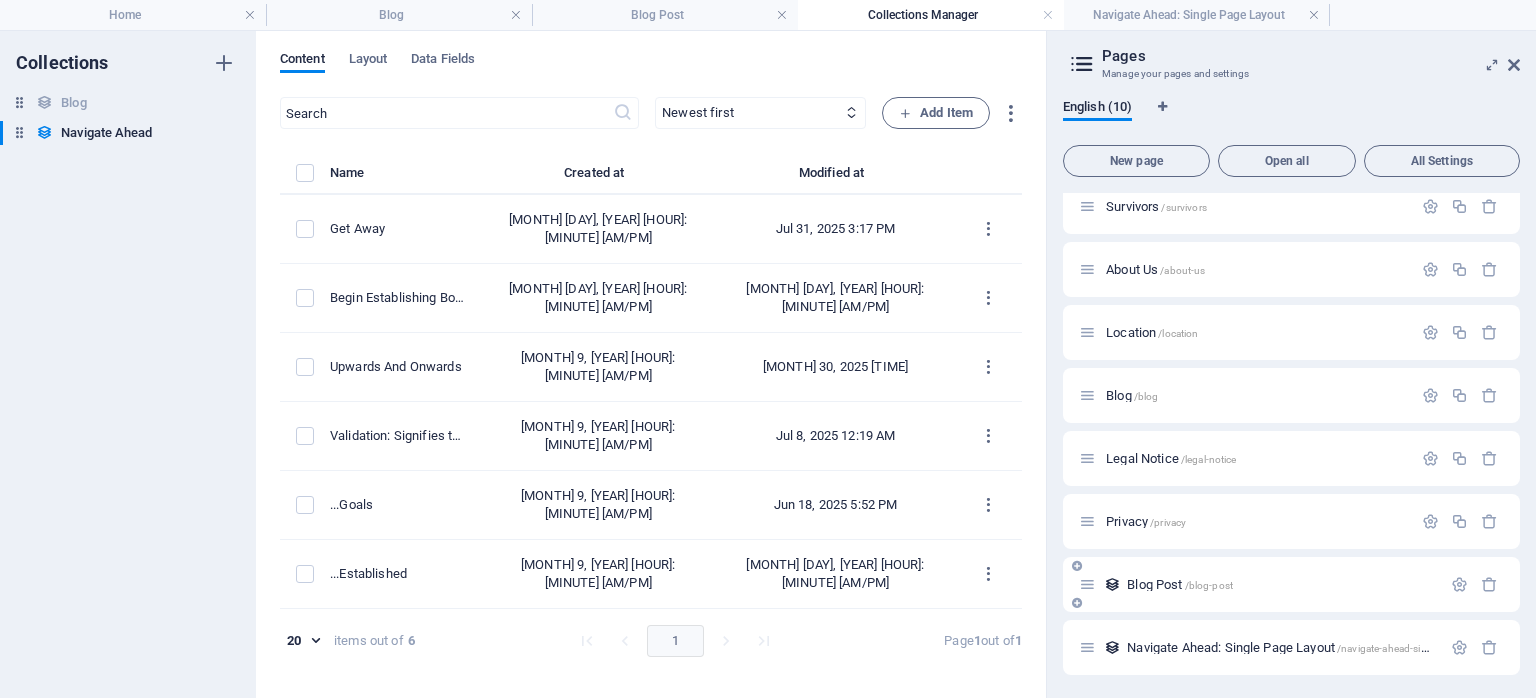 click on "Blog Post /blog-post" at bounding box center [1180, 584] 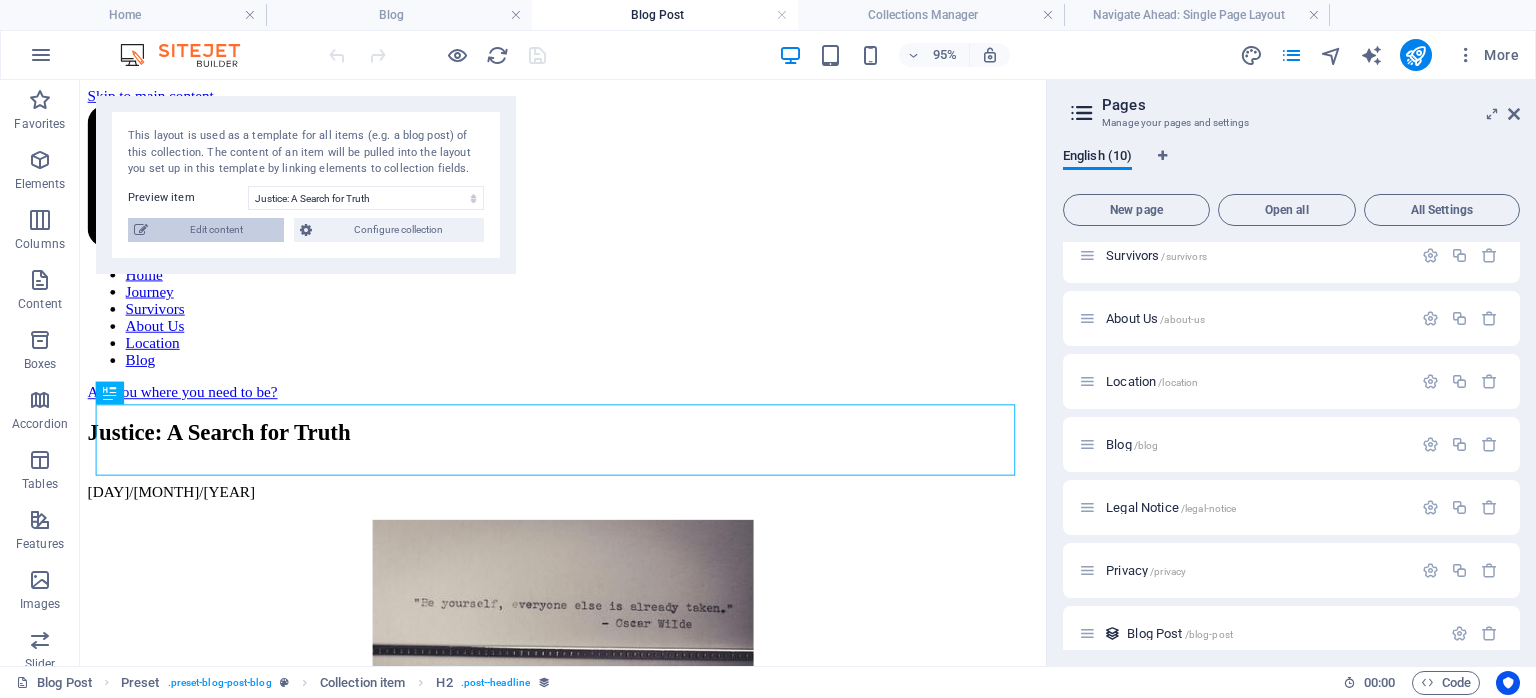 click on "Edit content" at bounding box center [216, 230] 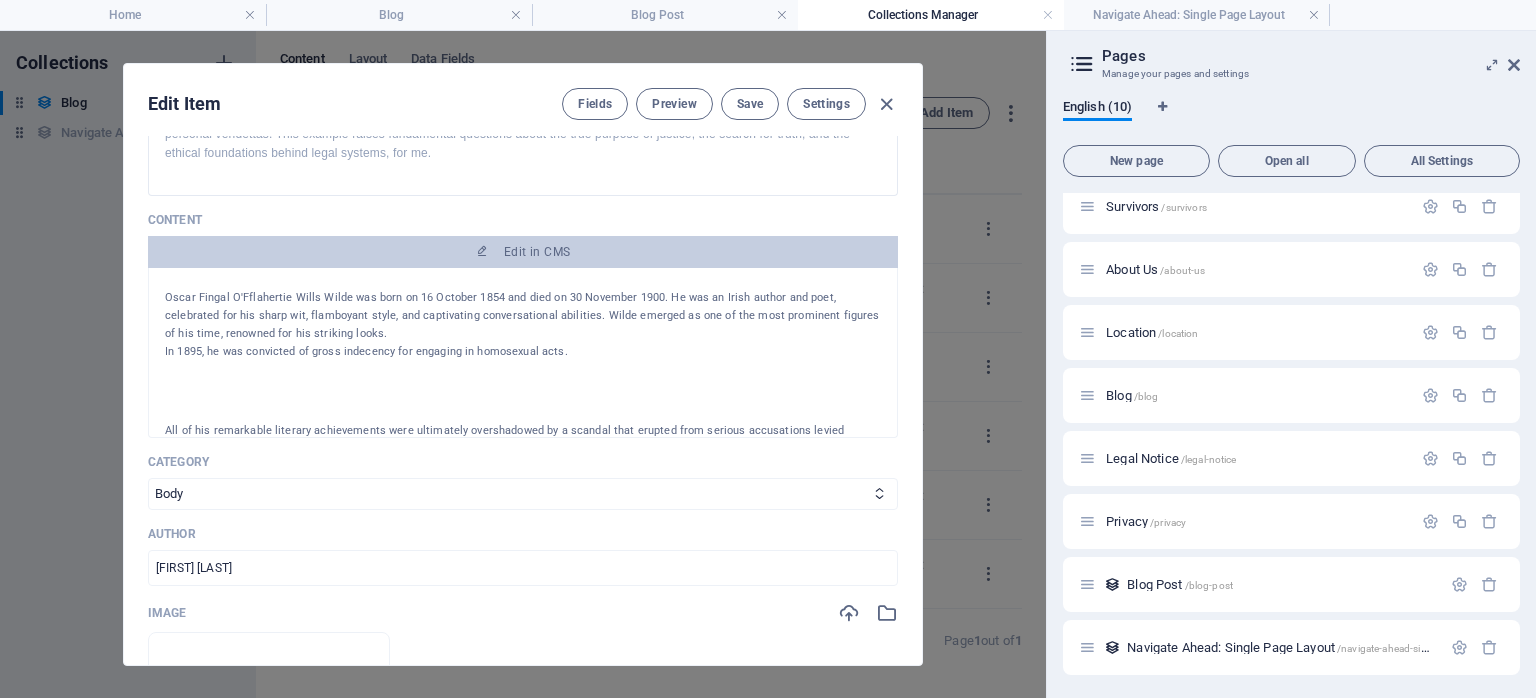scroll, scrollTop: 1313, scrollLeft: 0, axis: vertical 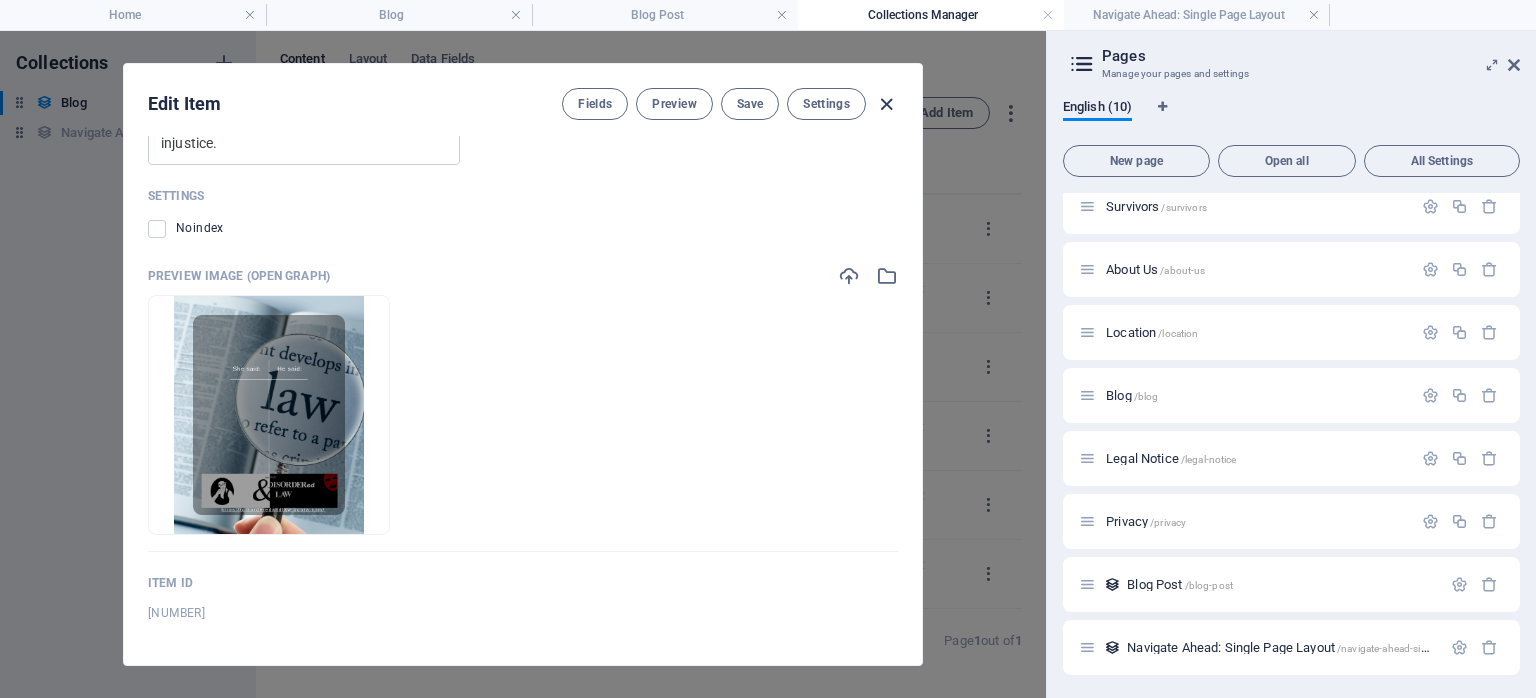 click at bounding box center [886, 104] 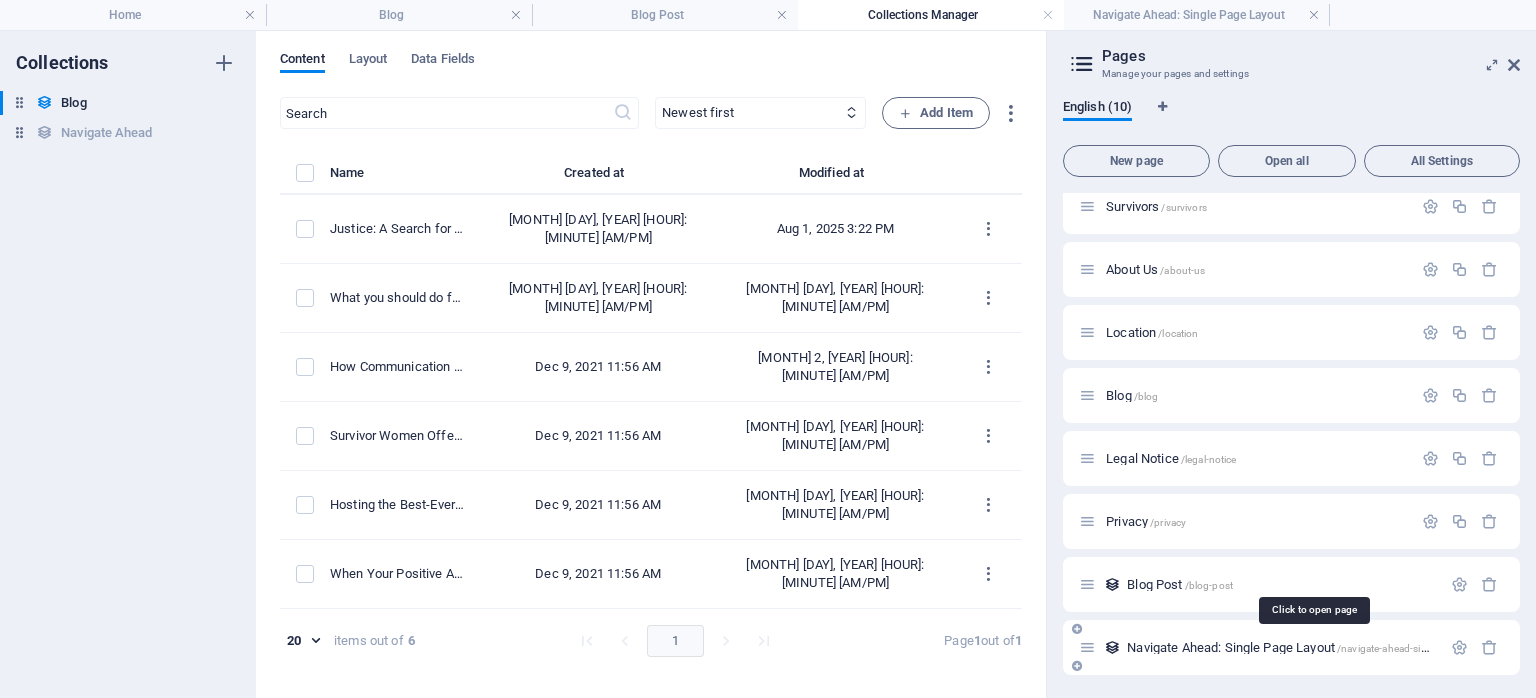 click on "Navigate Ahead: Single Page Layout /navigate-ahead-single-page-layout" at bounding box center [1311, 647] 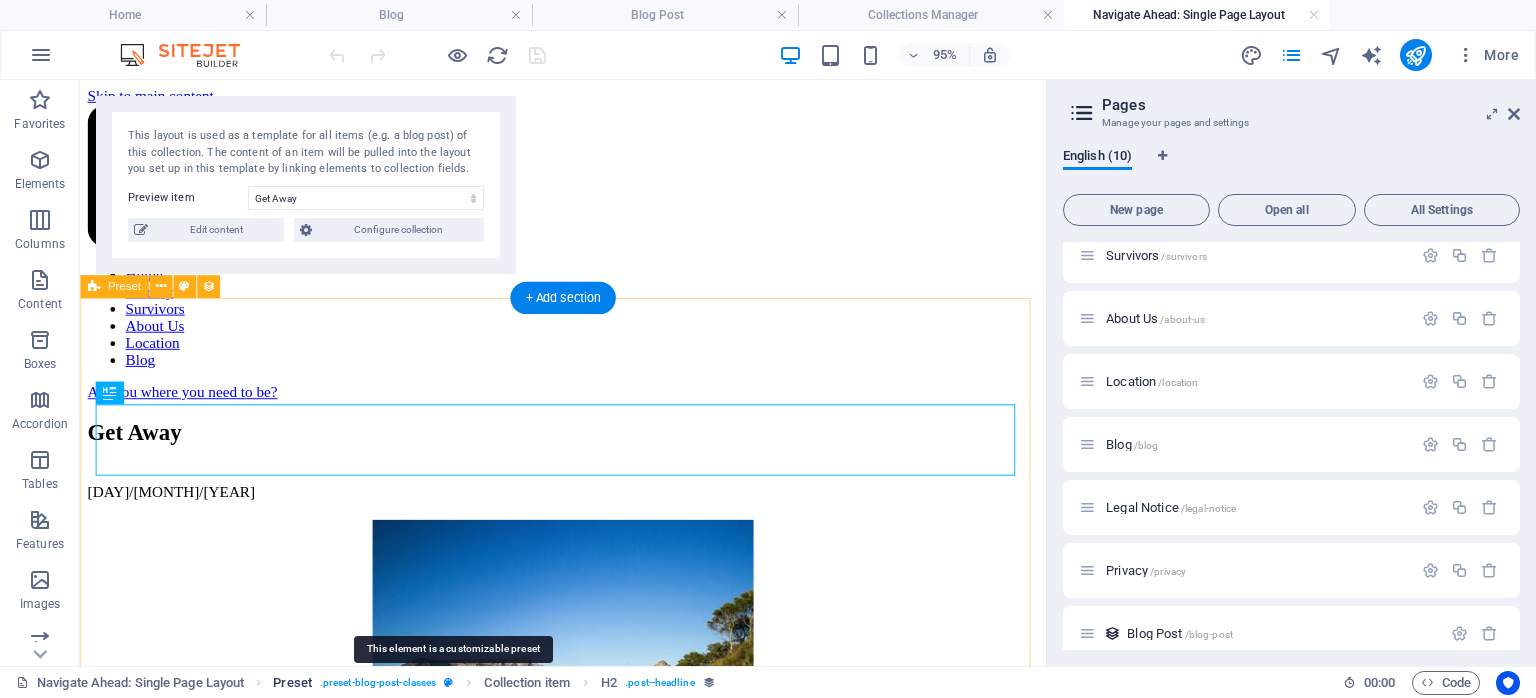click at bounding box center (448, 682) 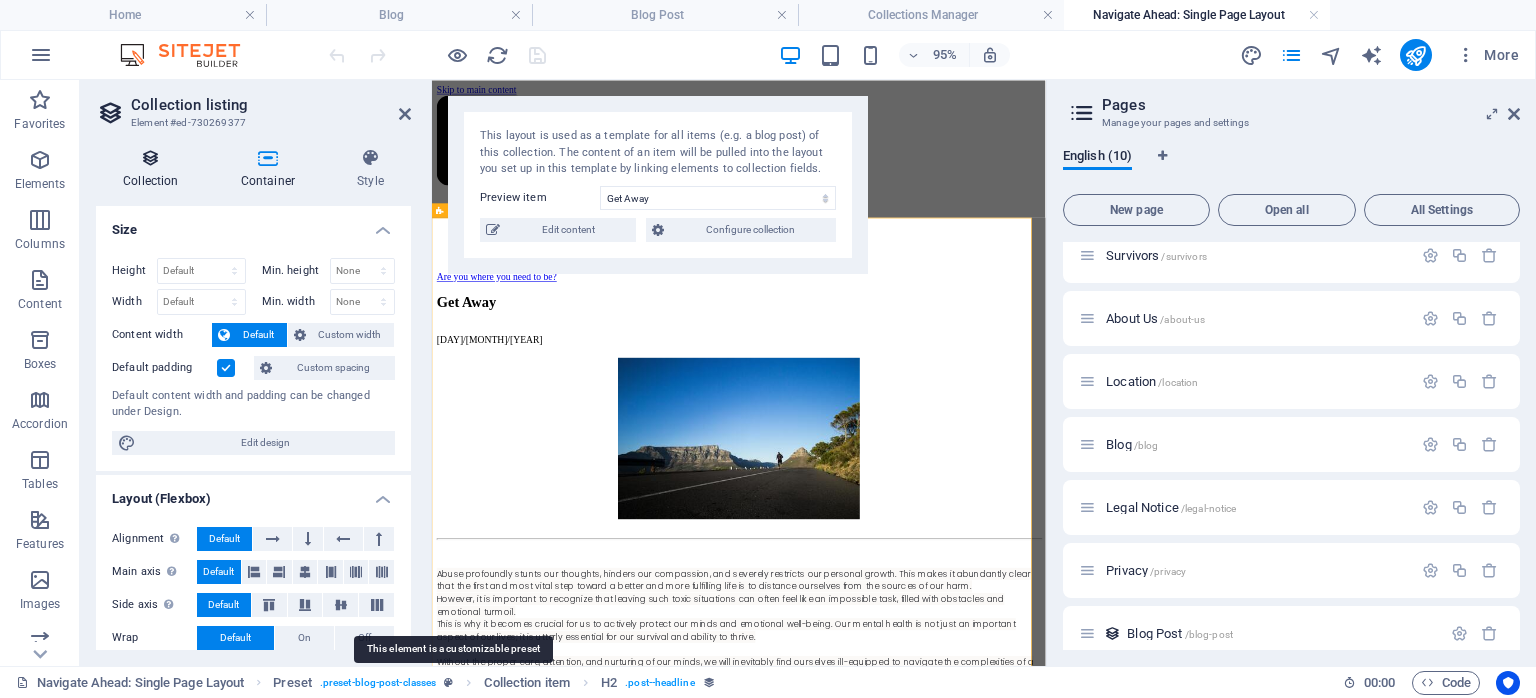 click at bounding box center [151, 158] 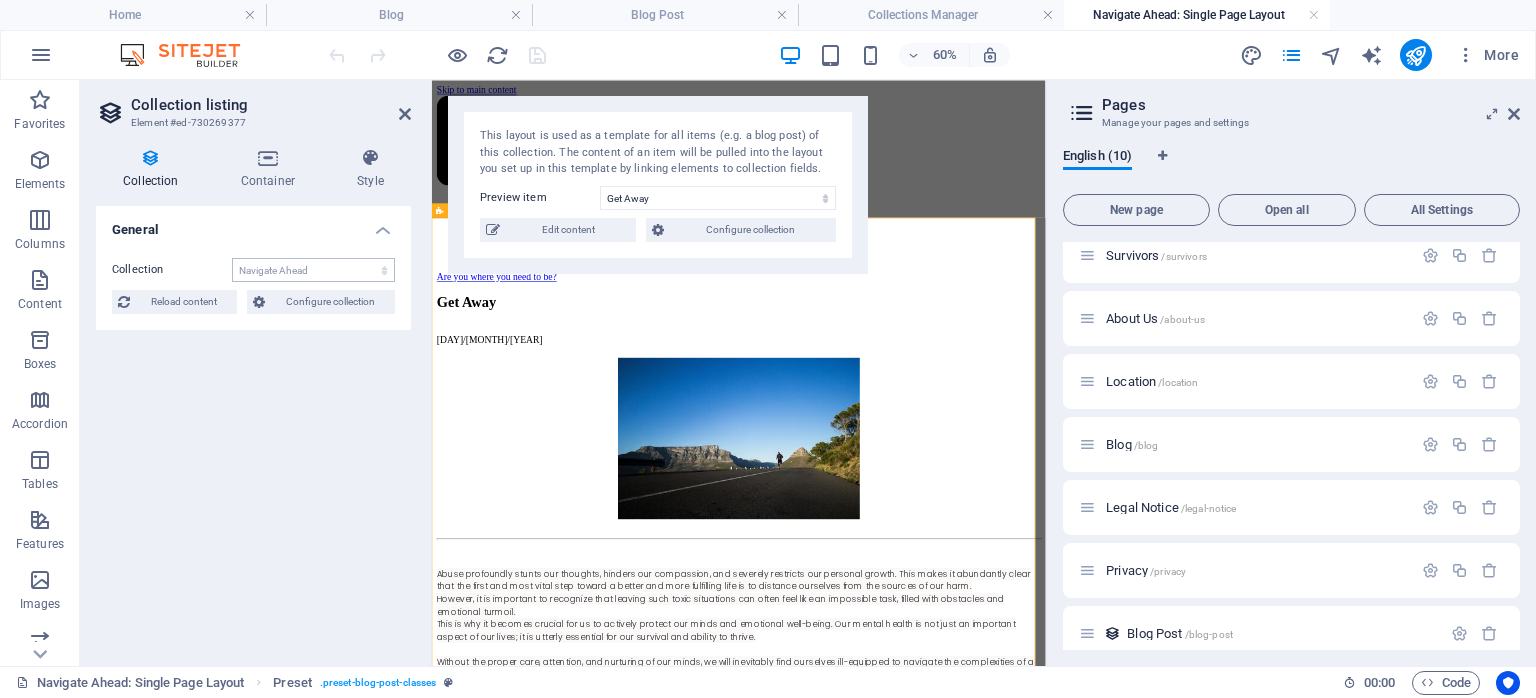 click on "Blog Navigate Ahead" at bounding box center [313, 270] 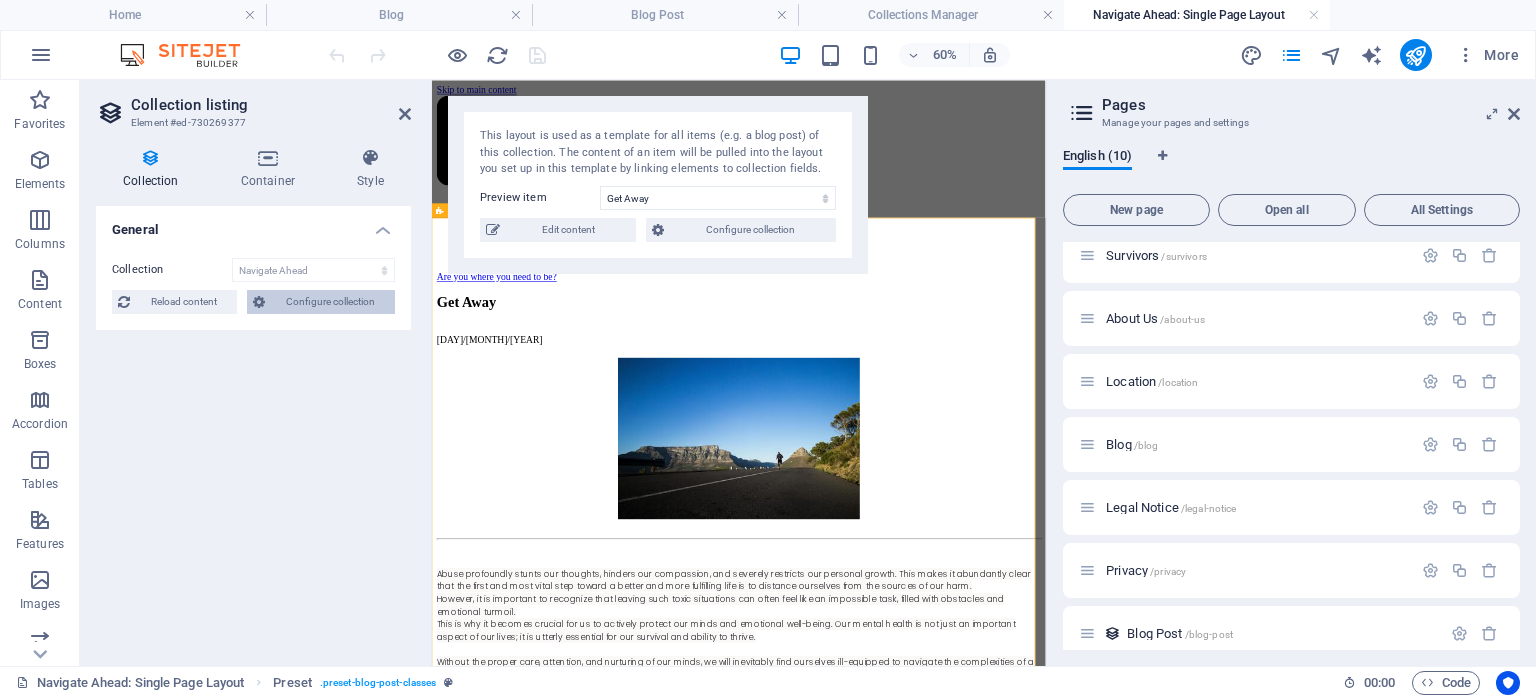 click on "Configure collection" at bounding box center [330, 302] 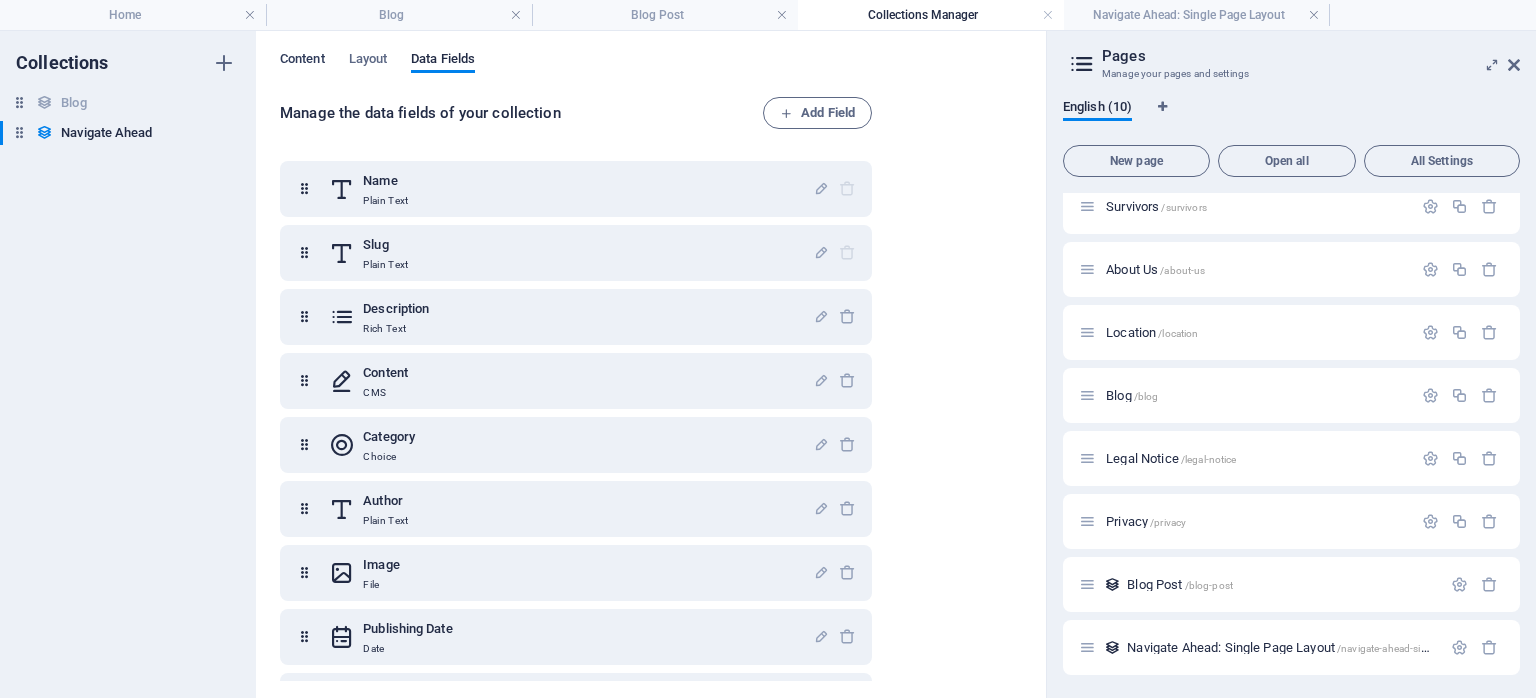 click on "Content" at bounding box center [302, 61] 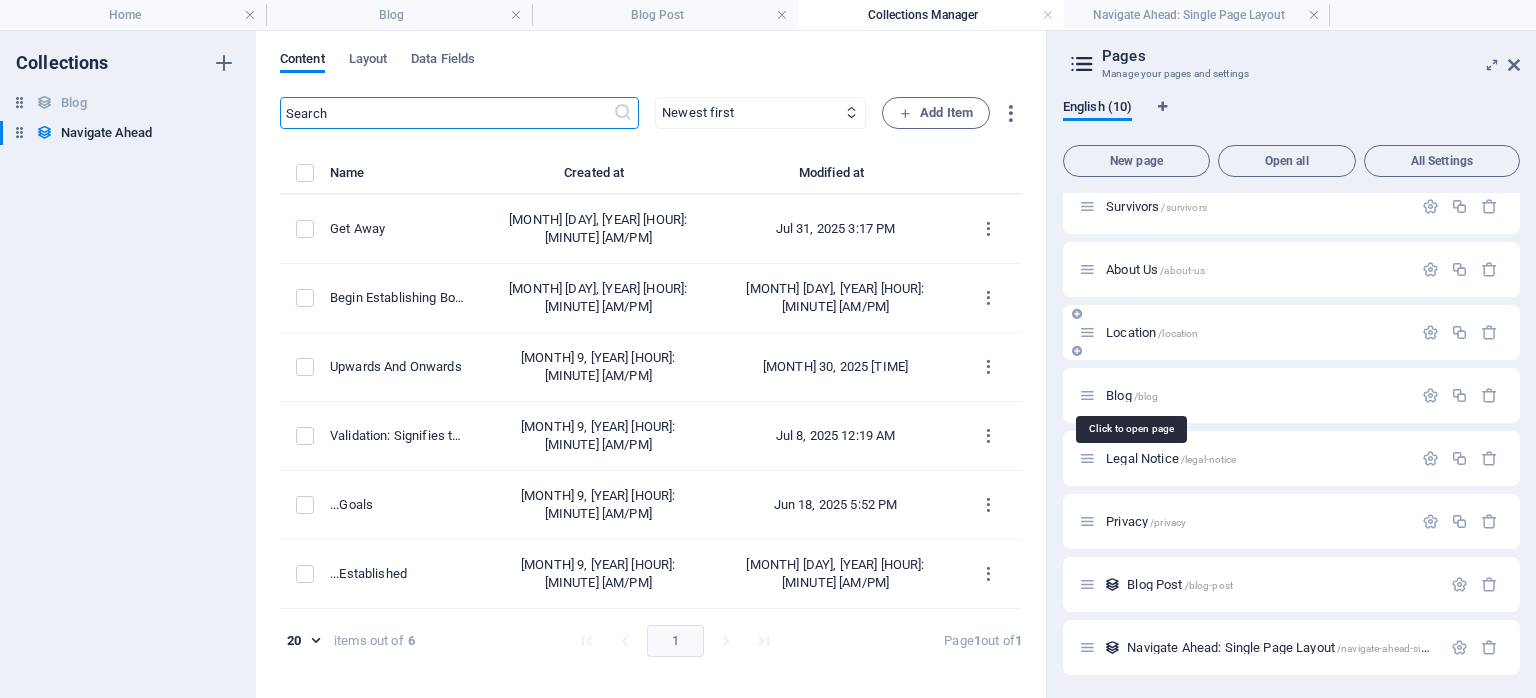 click on "Blog /blog" at bounding box center [1132, 395] 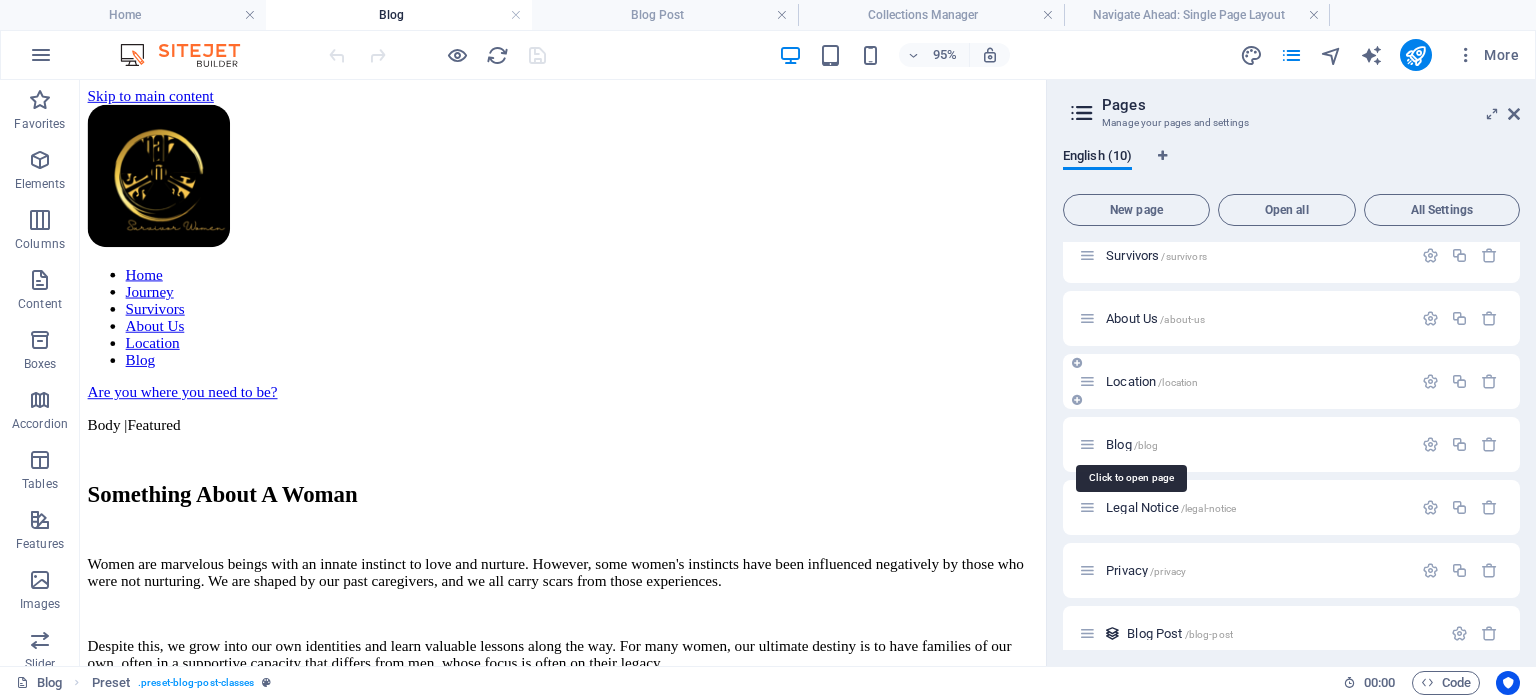 scroll, scrollTop: 191, scrollLeft: 0, axis: vertical 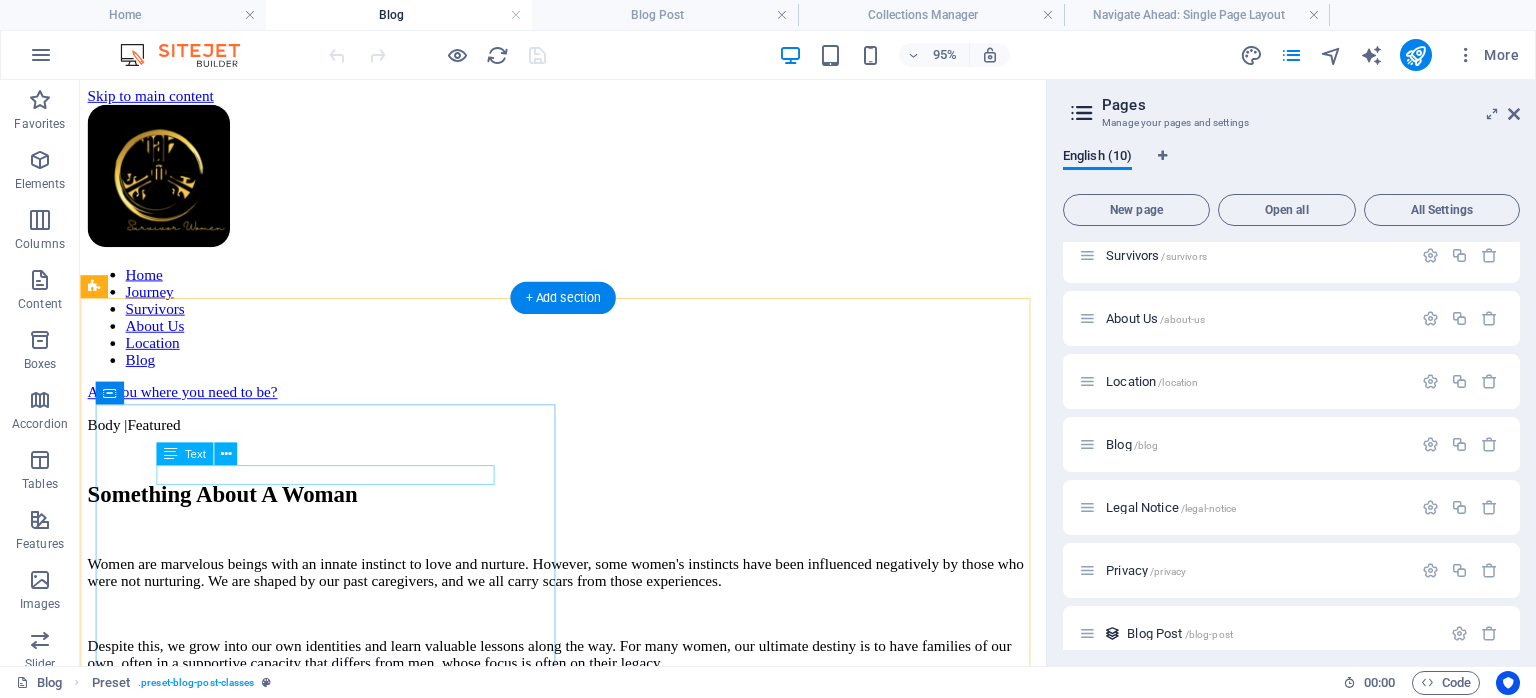 click on "Body | Featured" at bounding box center [588, 443] 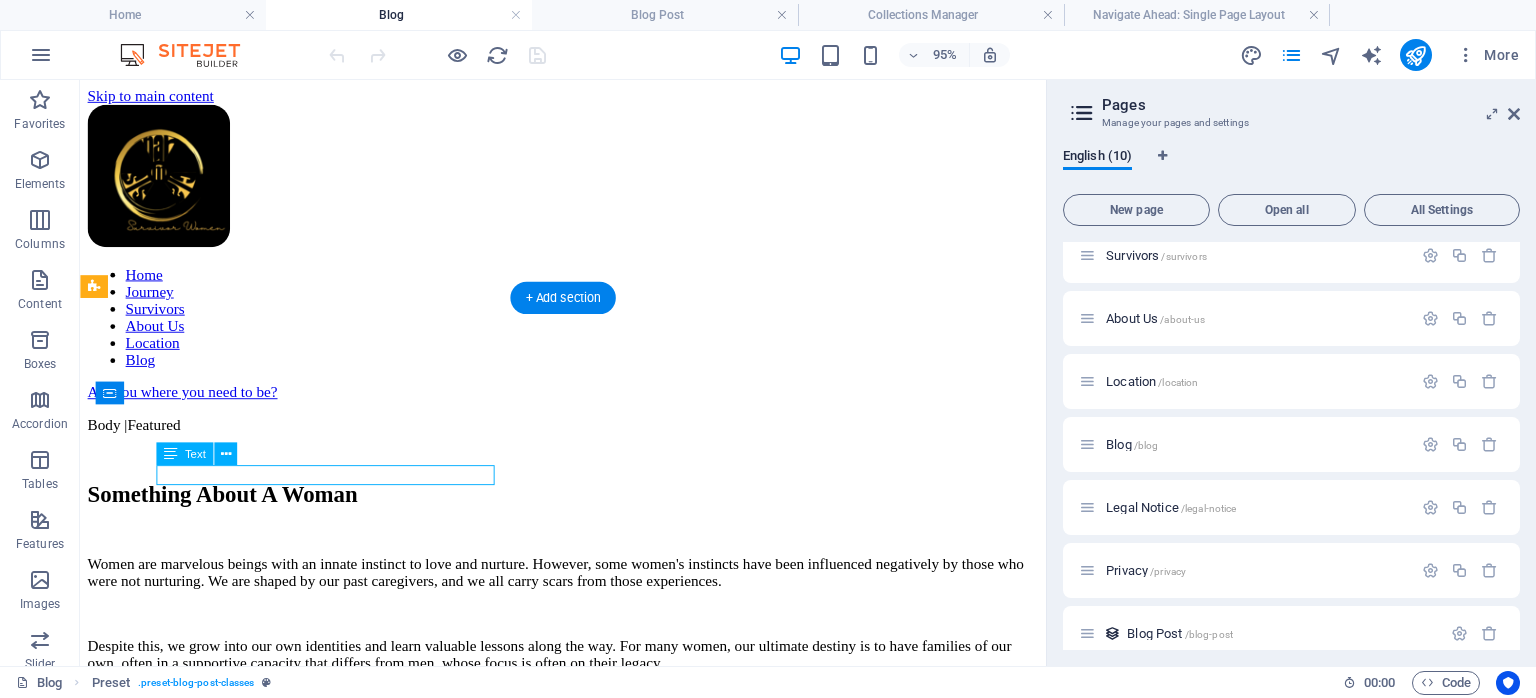 click on "Body | Featured" at bounding box center (588, 443) 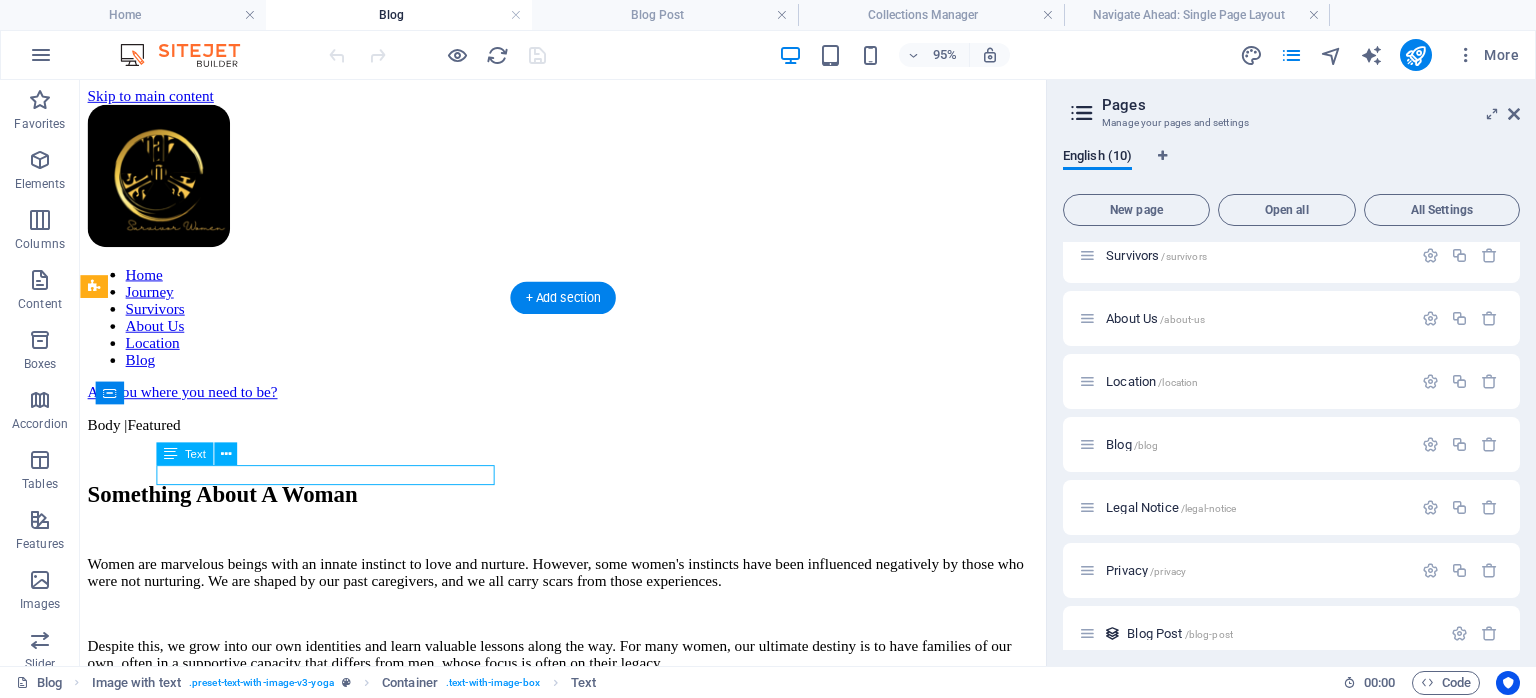 click on "Body | Featured" at bounding box center (588, 443) 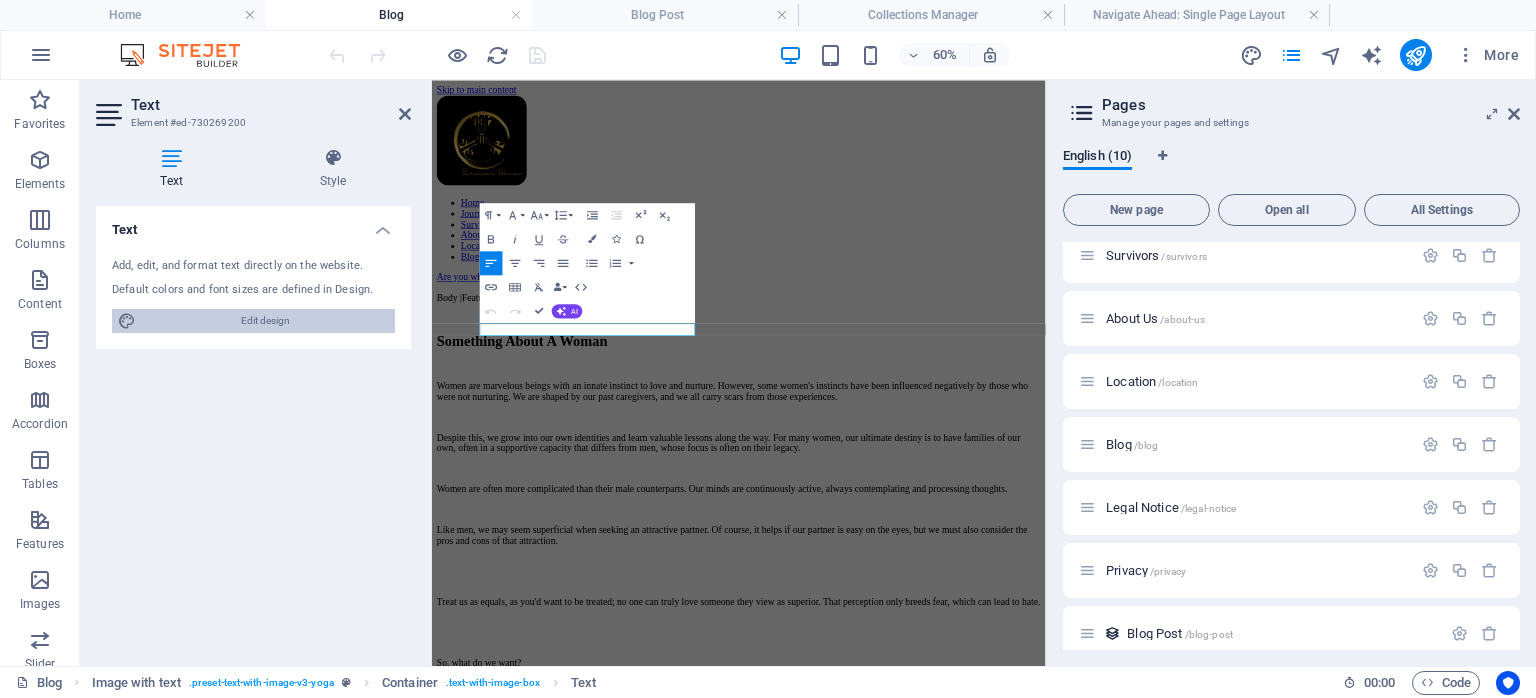 click on "Edit design" at bounding box center [265, 321] 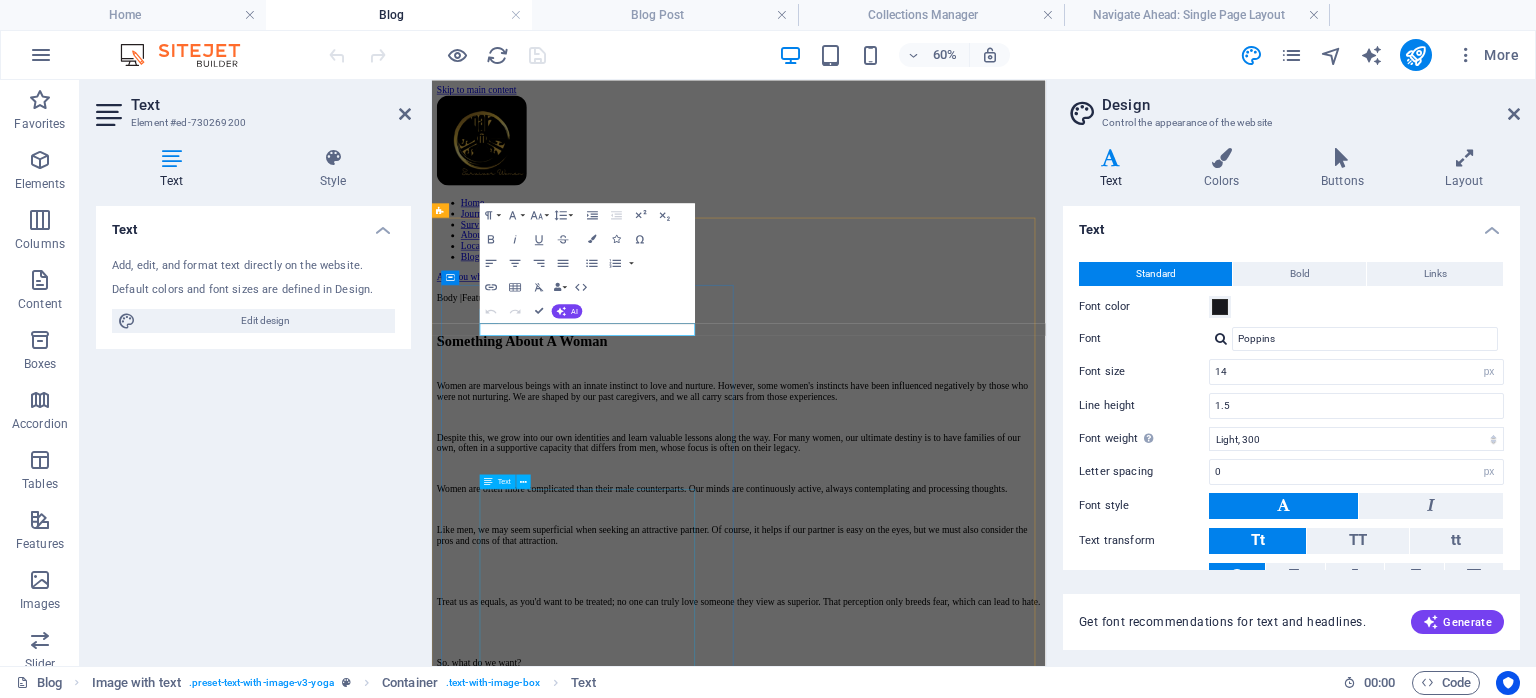 click on "Women are marvelous beings with an innate instinct to love and nurture. However, some women's instincts have been influenced negatively by those who were not nurturing. We are shaped by our past caregivers, and we all carry scars from those experiences. Despite this, we grow into our own identities and learn valuable lessons along the way. For many women, our ultimate destiny is to have families of our own, often in a supportive capacity that differs from men, whose focus is often on their legacy. Women are often more complicated than their male counterparts. Our minds are continuously active, always contemplating and processing thoughts. Like men, we may seem superficial when seeking an attractive partner. Of course, it helps if our partner is easy on the eyes, but we must also consider the pros and cons of that attraction.  Treat us as equals, as you'd want to be treated; no one can truly love someone they view as superior. That perception only breeds fear, which can lead to hate. So, what do we want?" at bounding box center (943, 855) 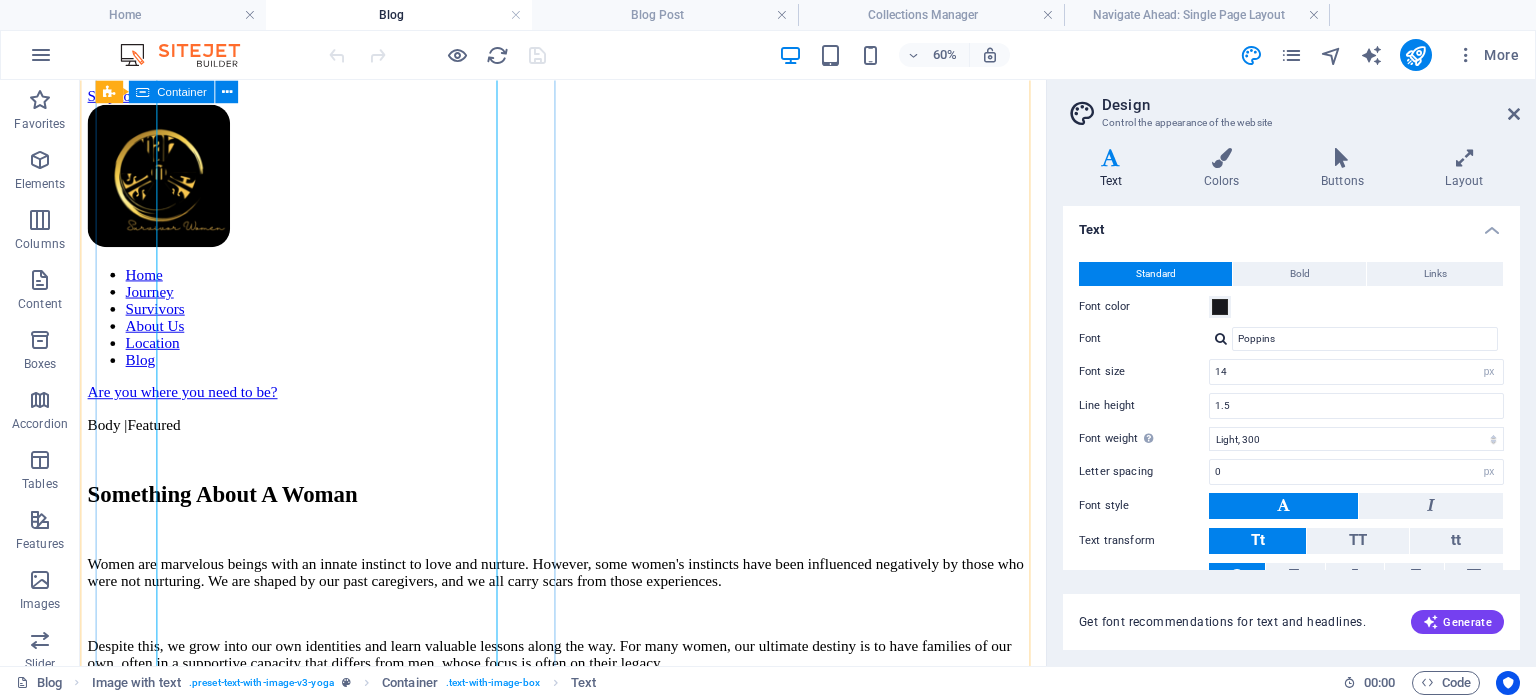 scroll, scrollTop: 718, scrollLeft: 0, axis: vertical 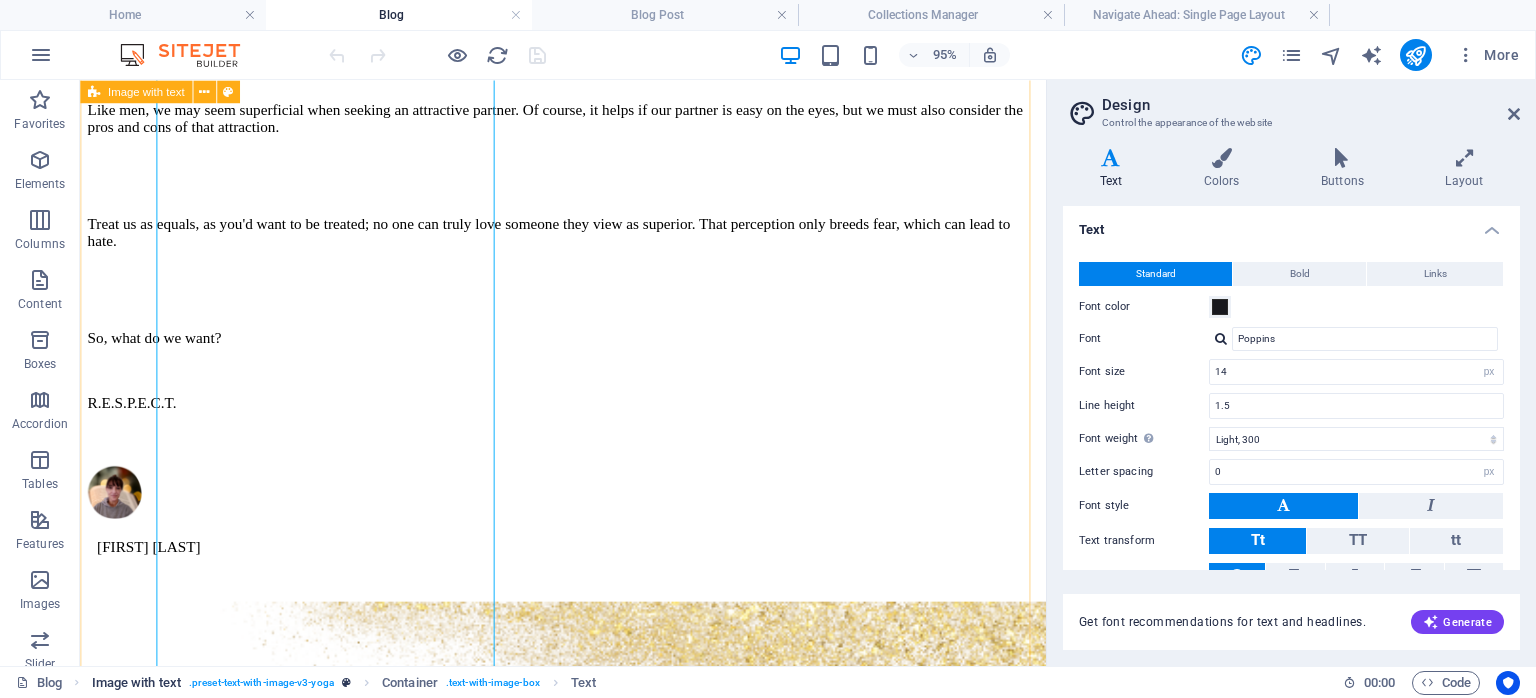 click on ". preset-text-with-image-v3-yoga" at bounding box center [261, 683] 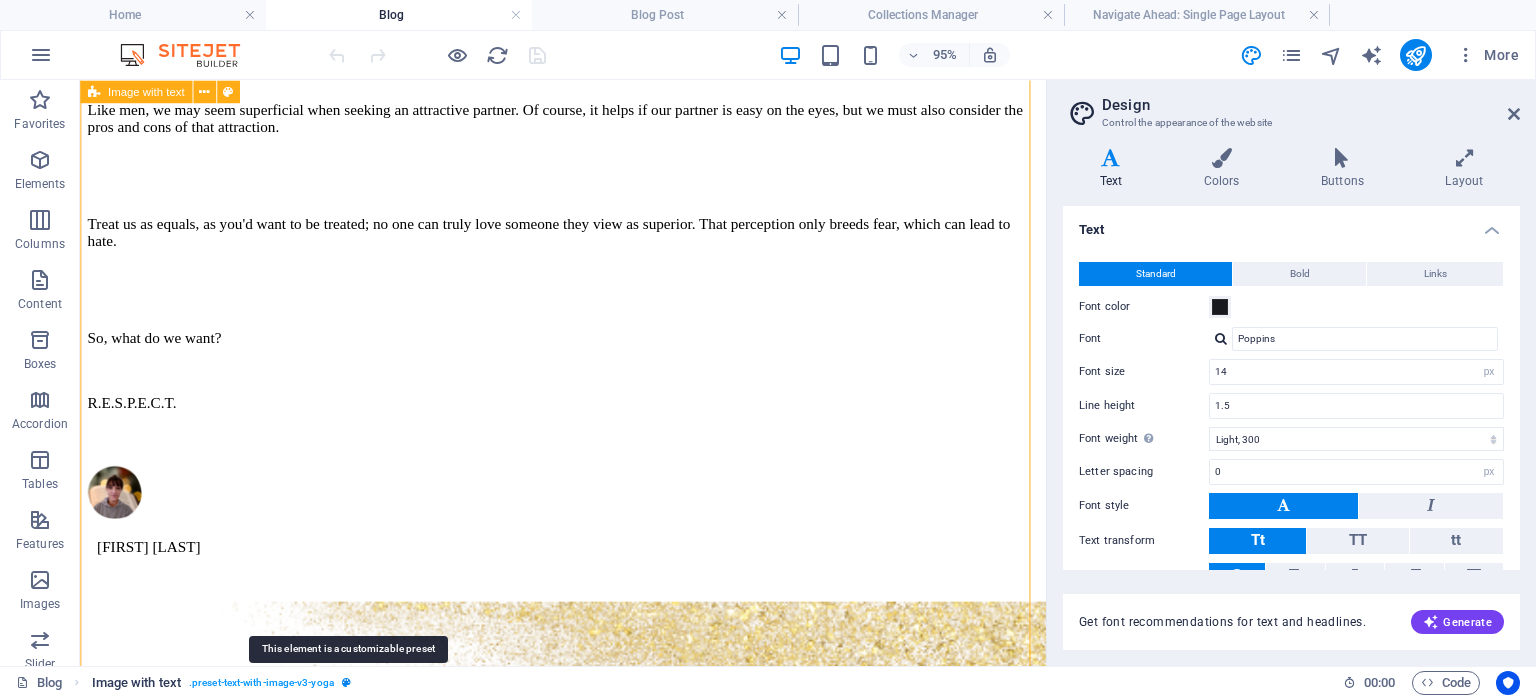 click at bounding box center (346, 682) 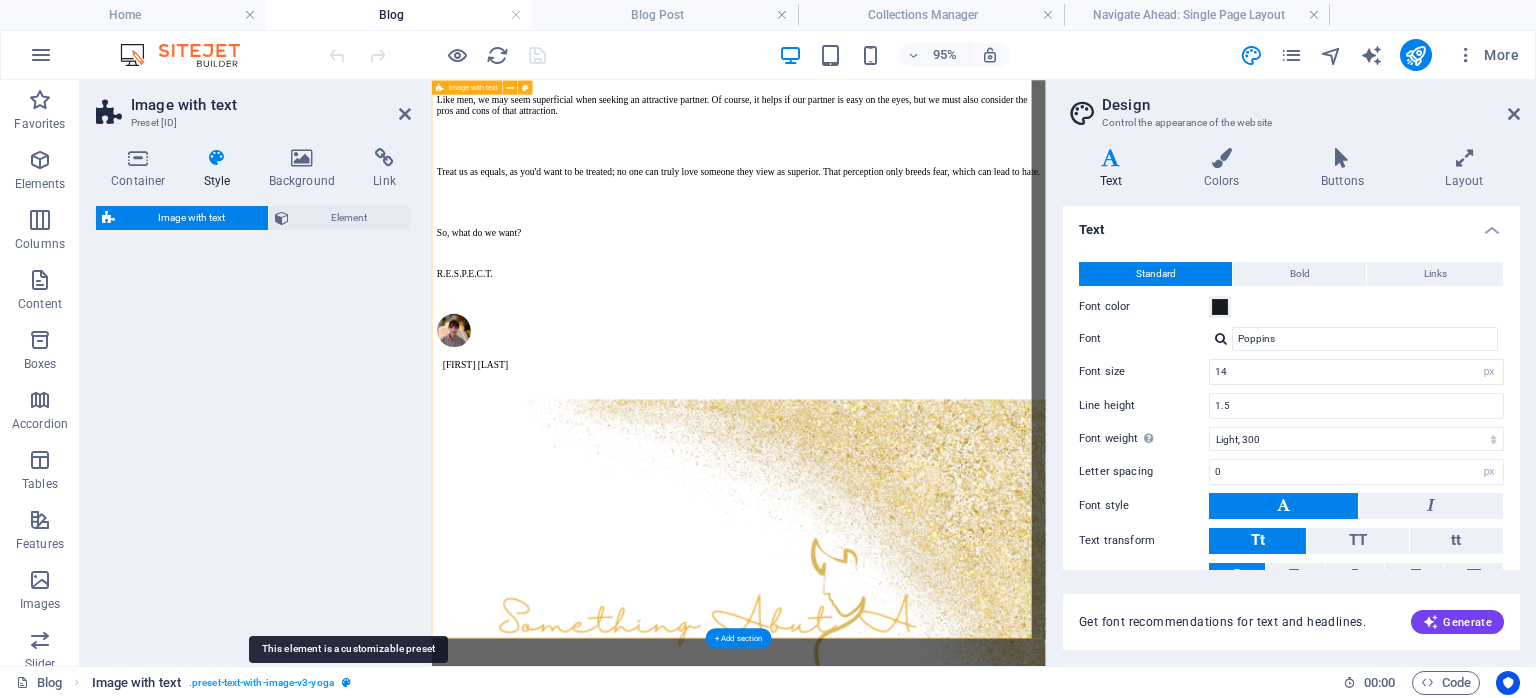 select on "rem" 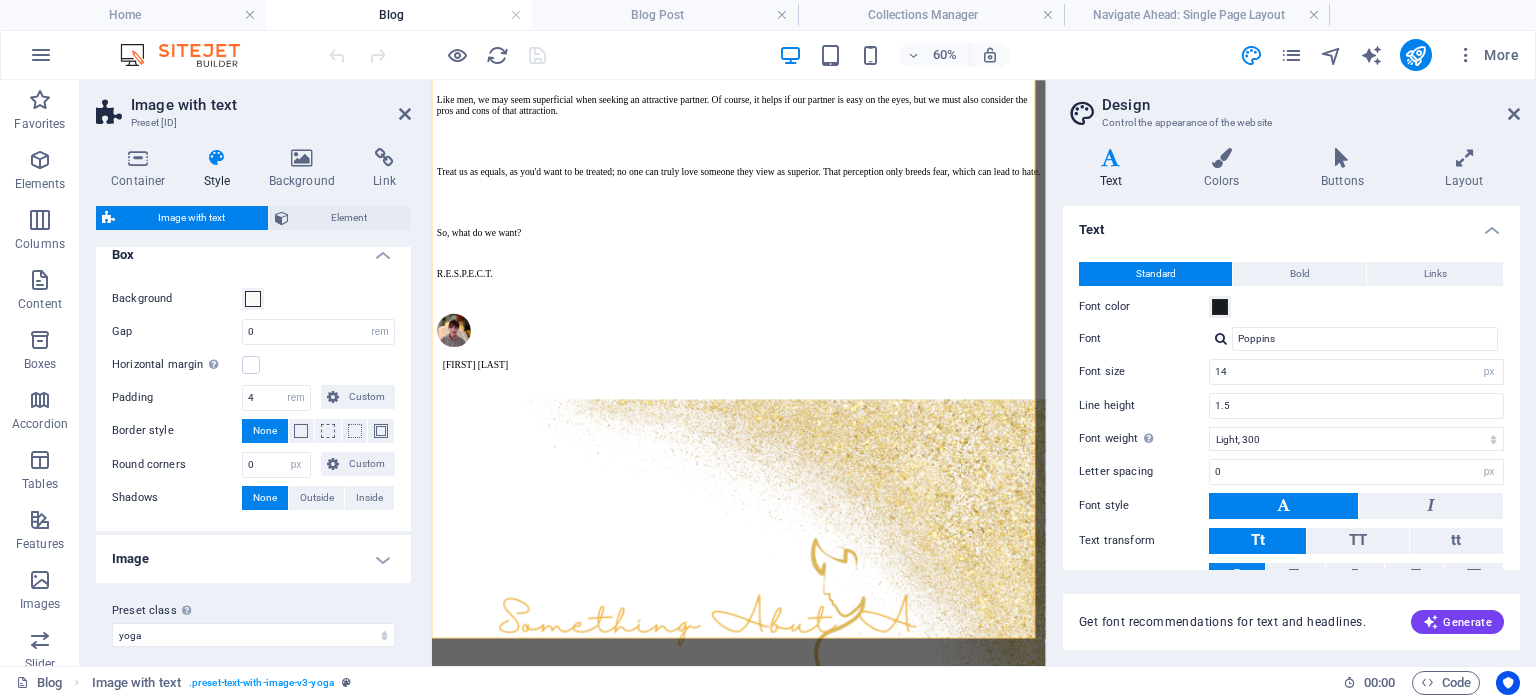 scroll, scrollTop: 231, scrollLeft: 0, axis: vertical 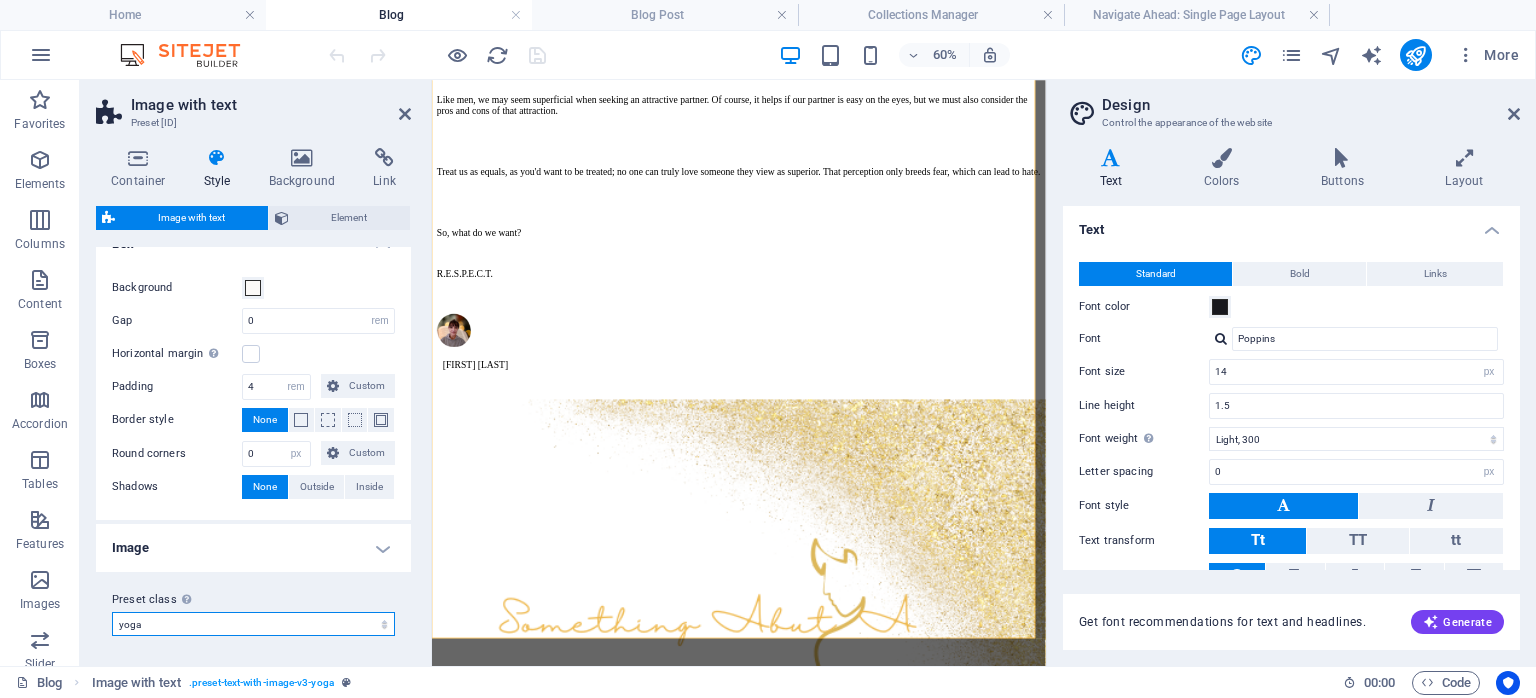 click on "yoga gold Add preset class" at bounding box center (253, 624) 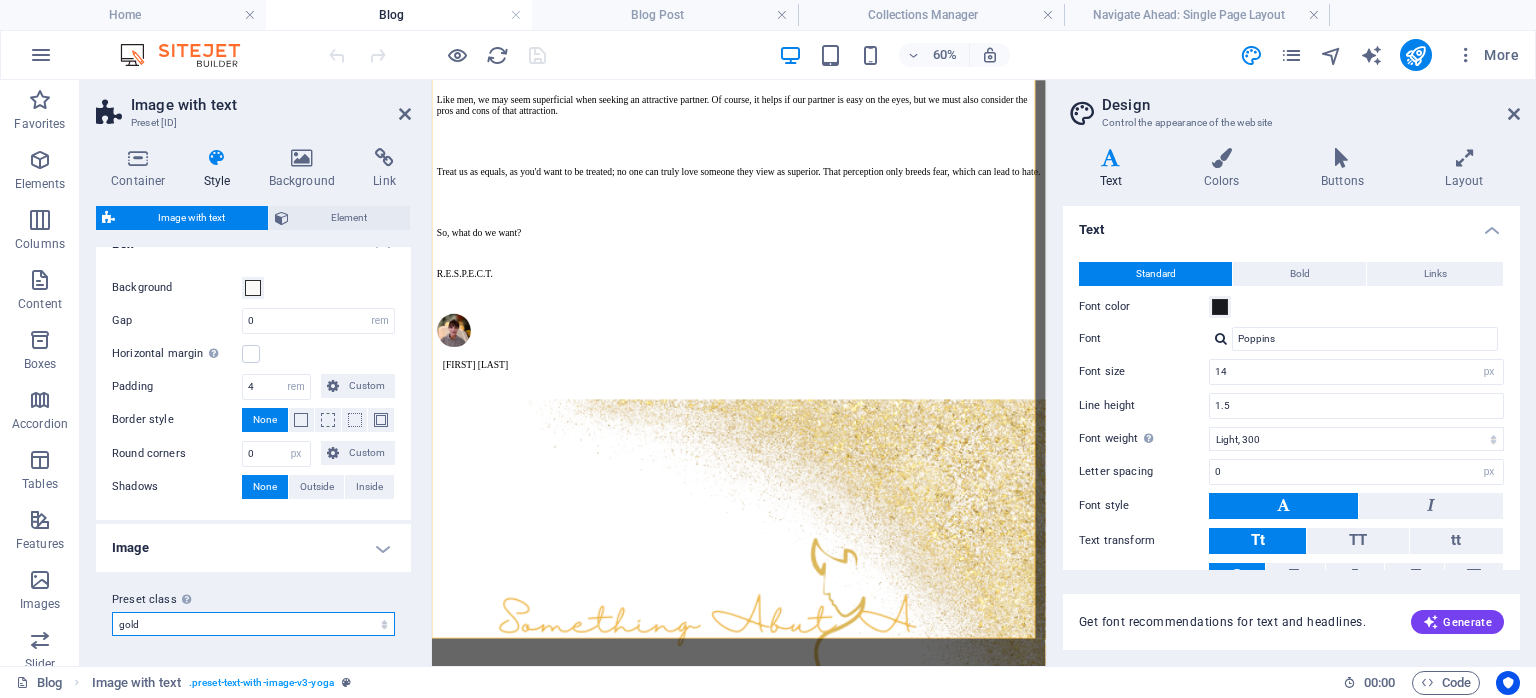 click on "yoga gold Add preset class" at bounding box center [253, 624] 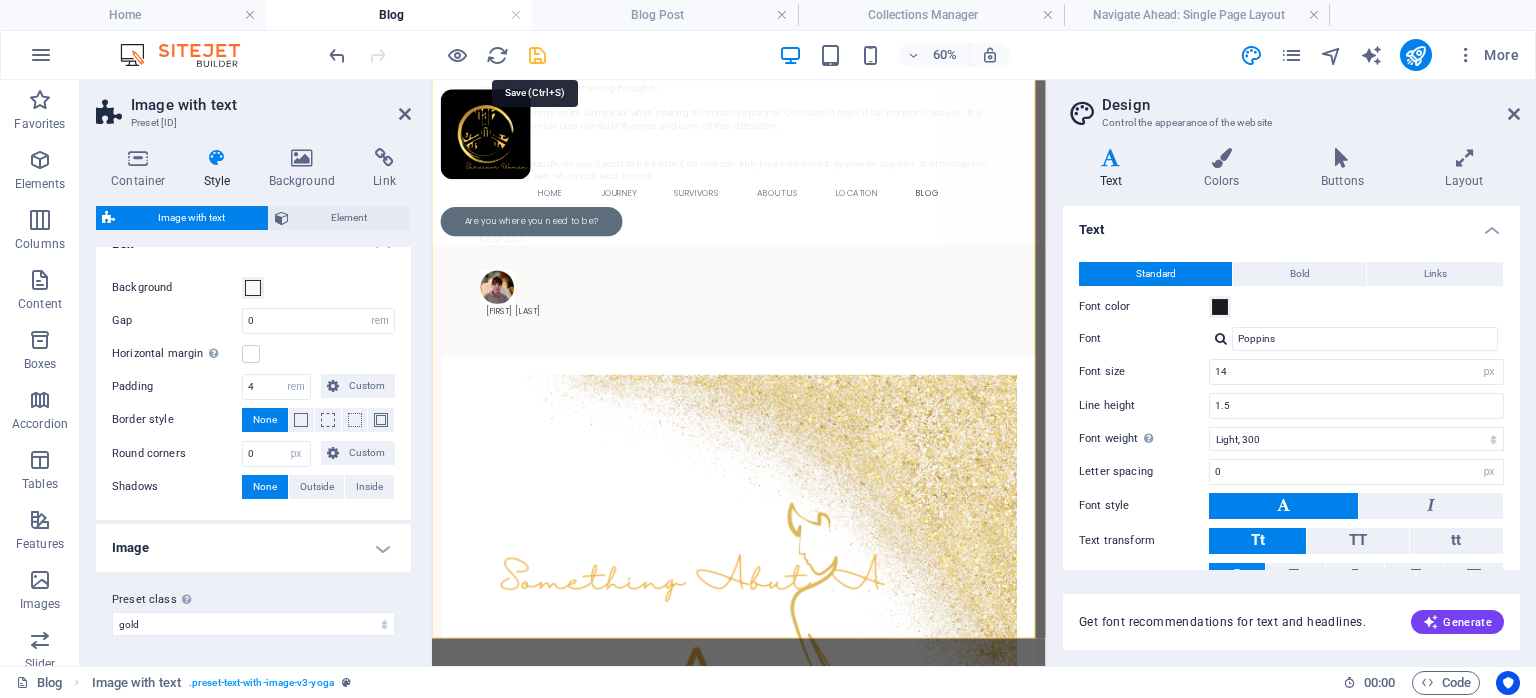 click at bounding box center [537, 55] 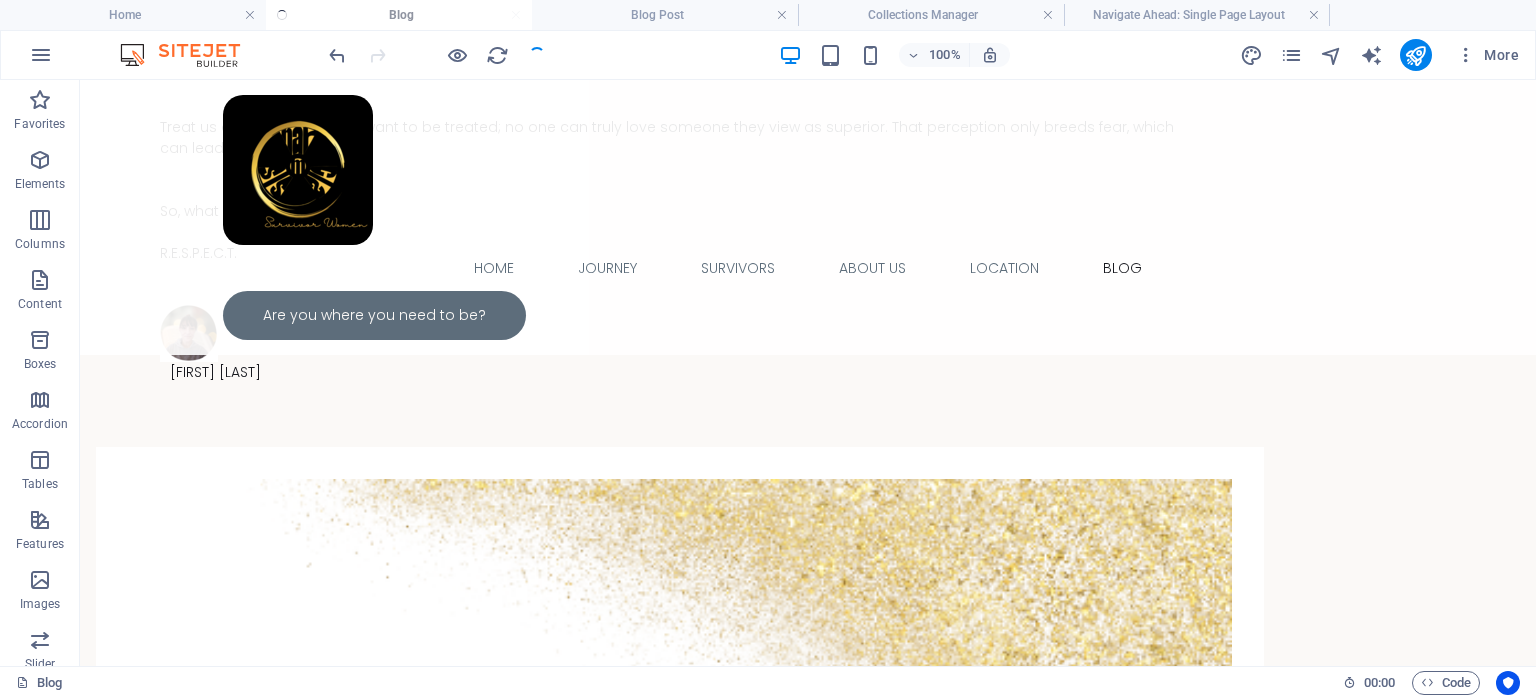 scroll, scrollTop: 644, scrollLeft: 0, axis: vertical 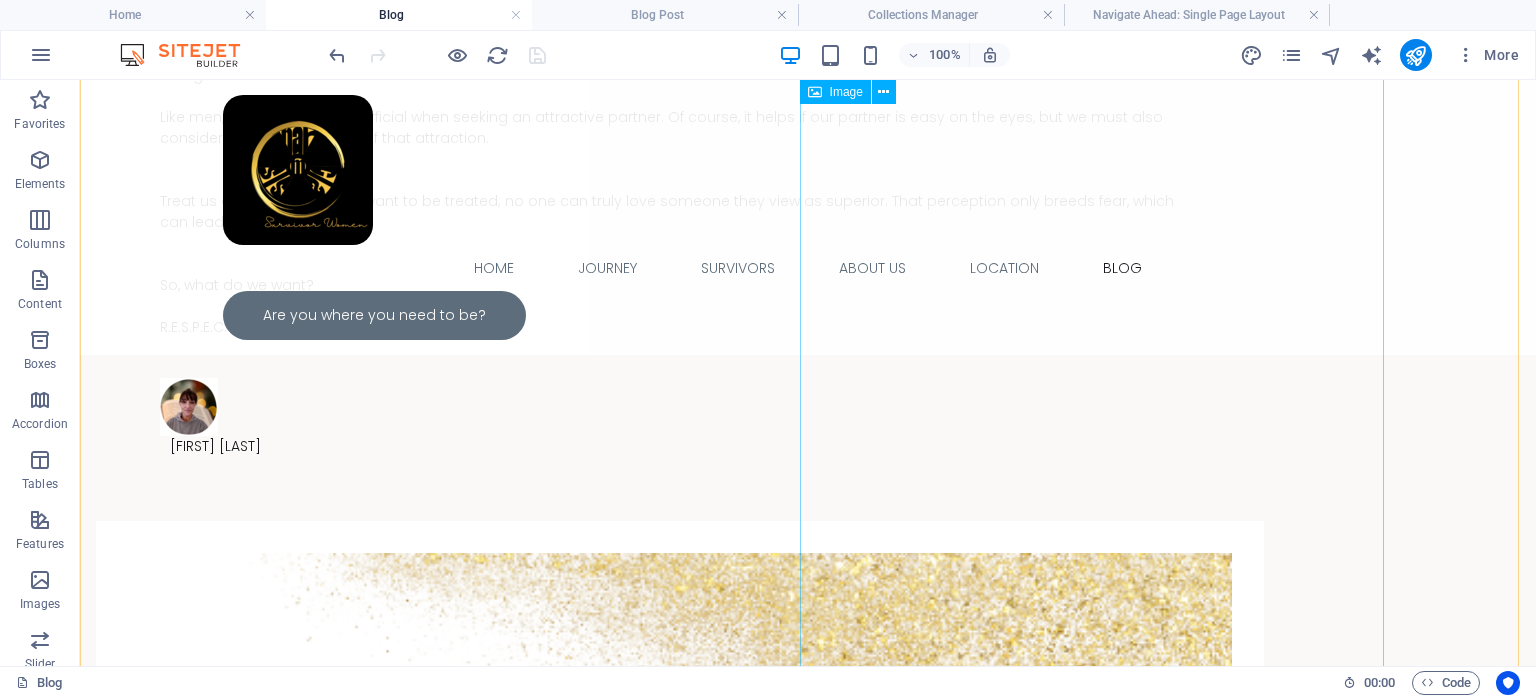 click at bounding box center (680, 1105) 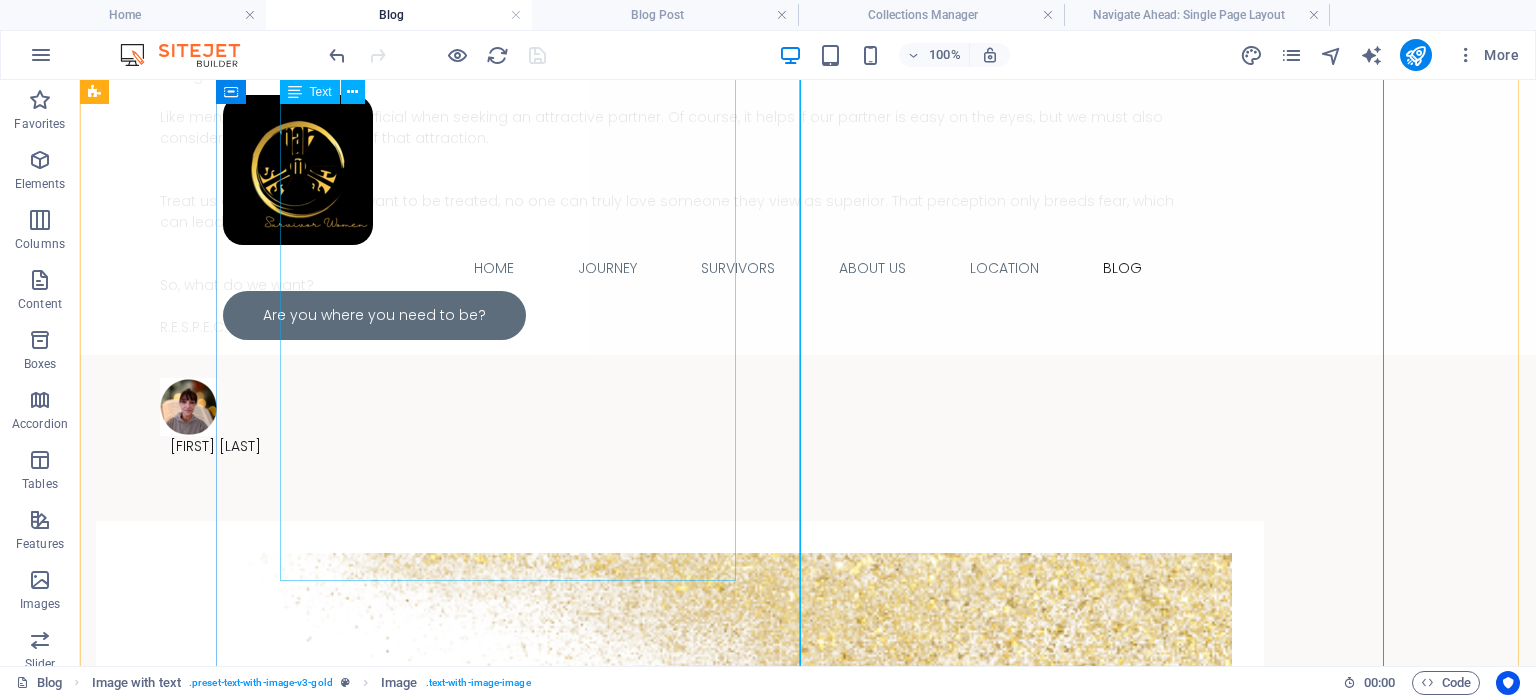 click on "Women are marvelous beings with an innate instinct to love and nurture. However, some women's instincts have been influenced negatively by those who were not nurturing. We are shaped by our past caregivers, and we all carry scars from those experiences. Despite this, we grow into our own identities and learn valuable lessons along the way. For many women, our ultimate destiny is to have families of our own, often in a supportive capacity that differs from men, whose focus is often on their legacy. Women are often more complicated than their male counterparts. Our minds are continuously active, always contemplating and processing thoughts. Like men, we may seem superficial when seeking an attractive partner. Of course, it helps if our partner is easy on the eyes, but we must also consider the pros and cons of that attraction.  Treat us as equals, as you'd want to be treated; no one can truly love someone they view as superior. That perception only breeds fear, which can lead to hate. So, what do we want?" at bounding box center [680, 128] 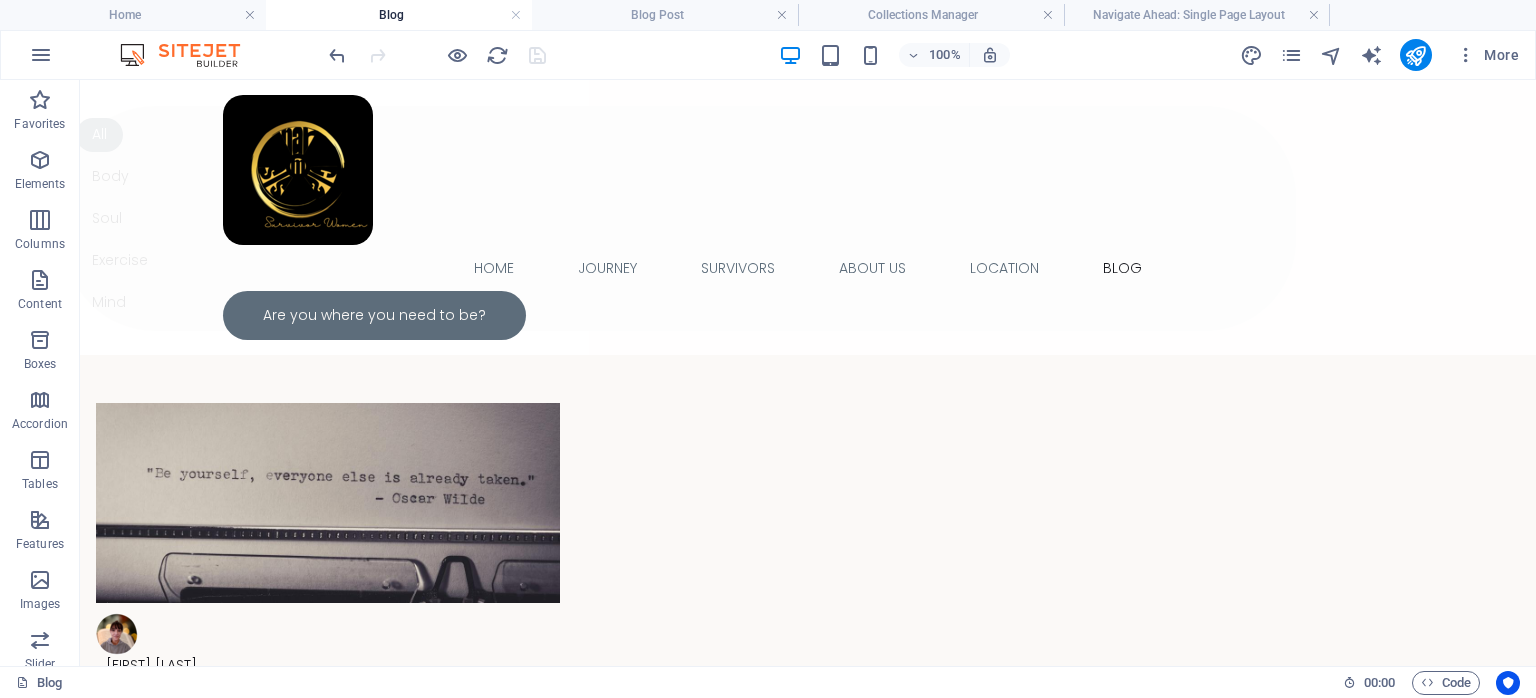 scroll, scrollTop: 2476, scrollLeft: 0, axis: vertical 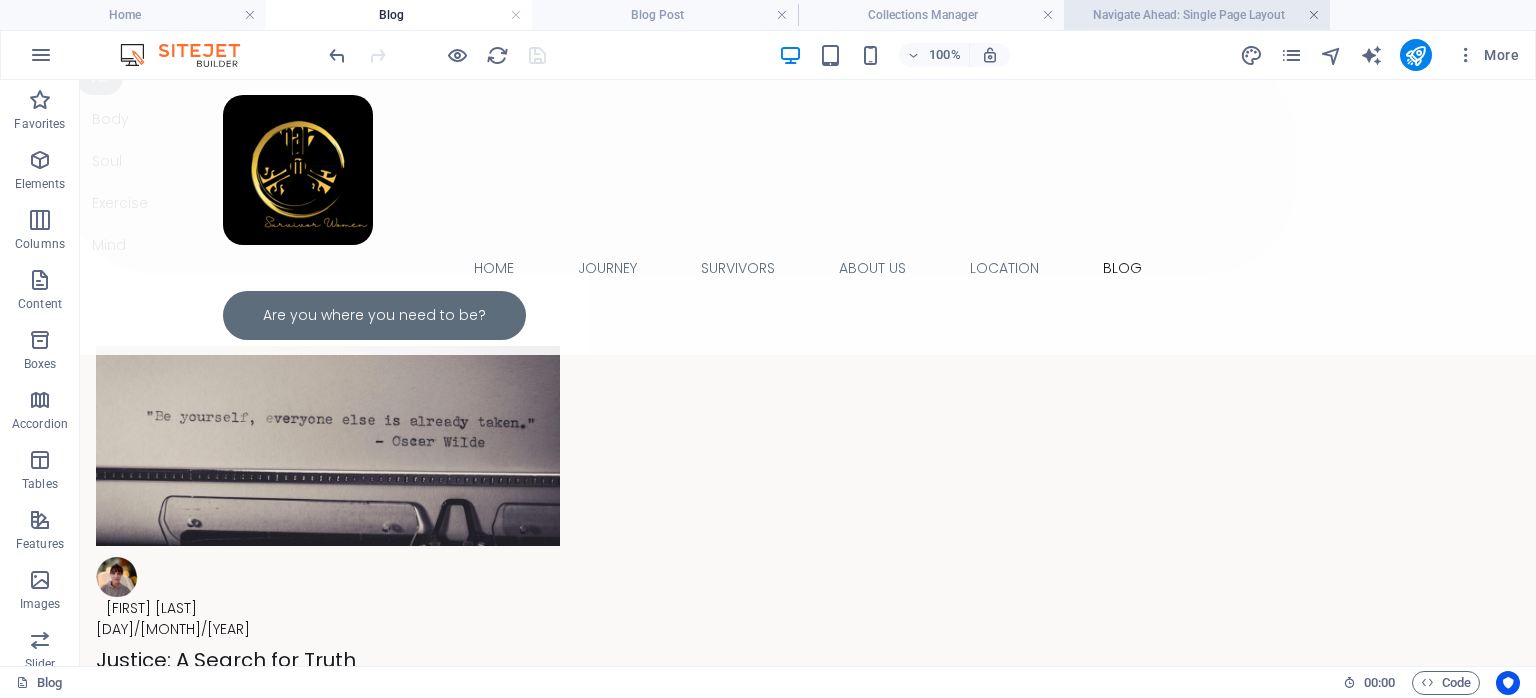 click at bounding box center (1314, 15) 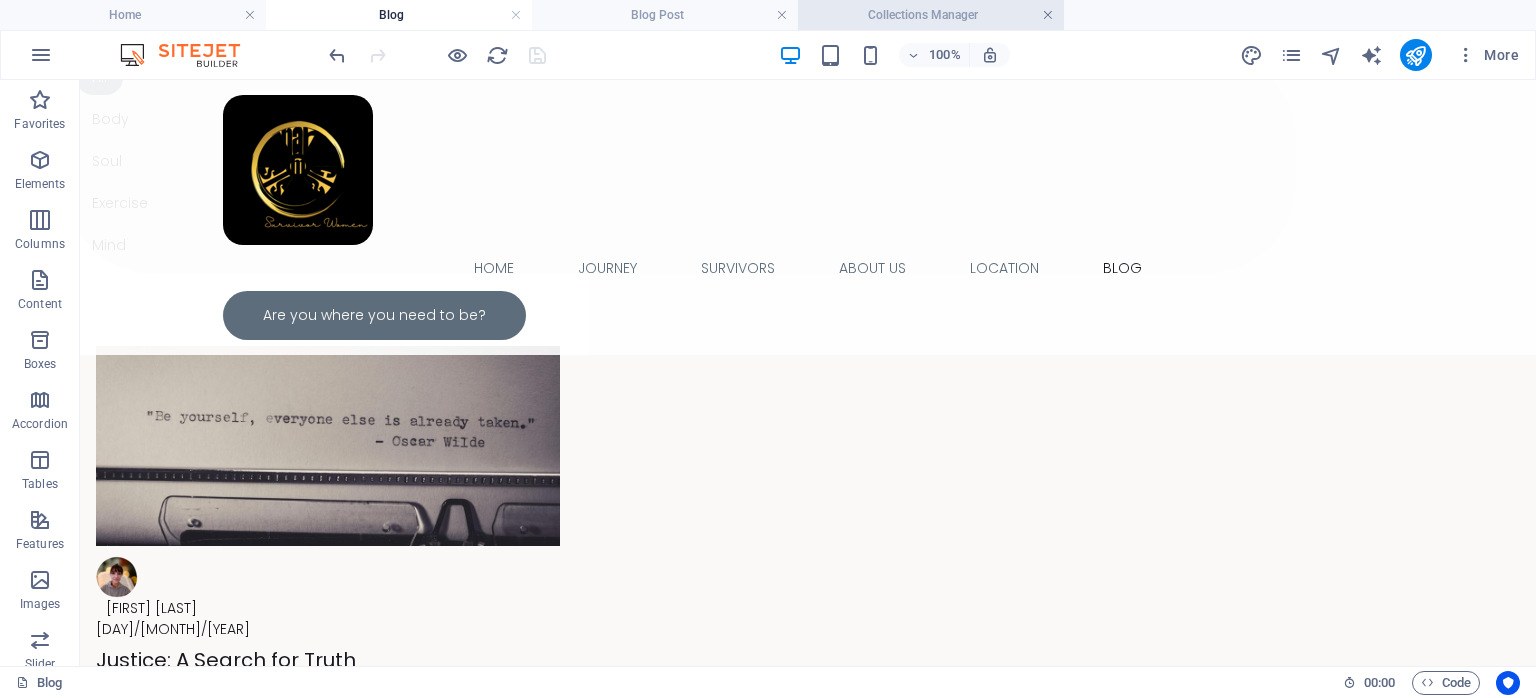 click at bounding box center [1048, 15] 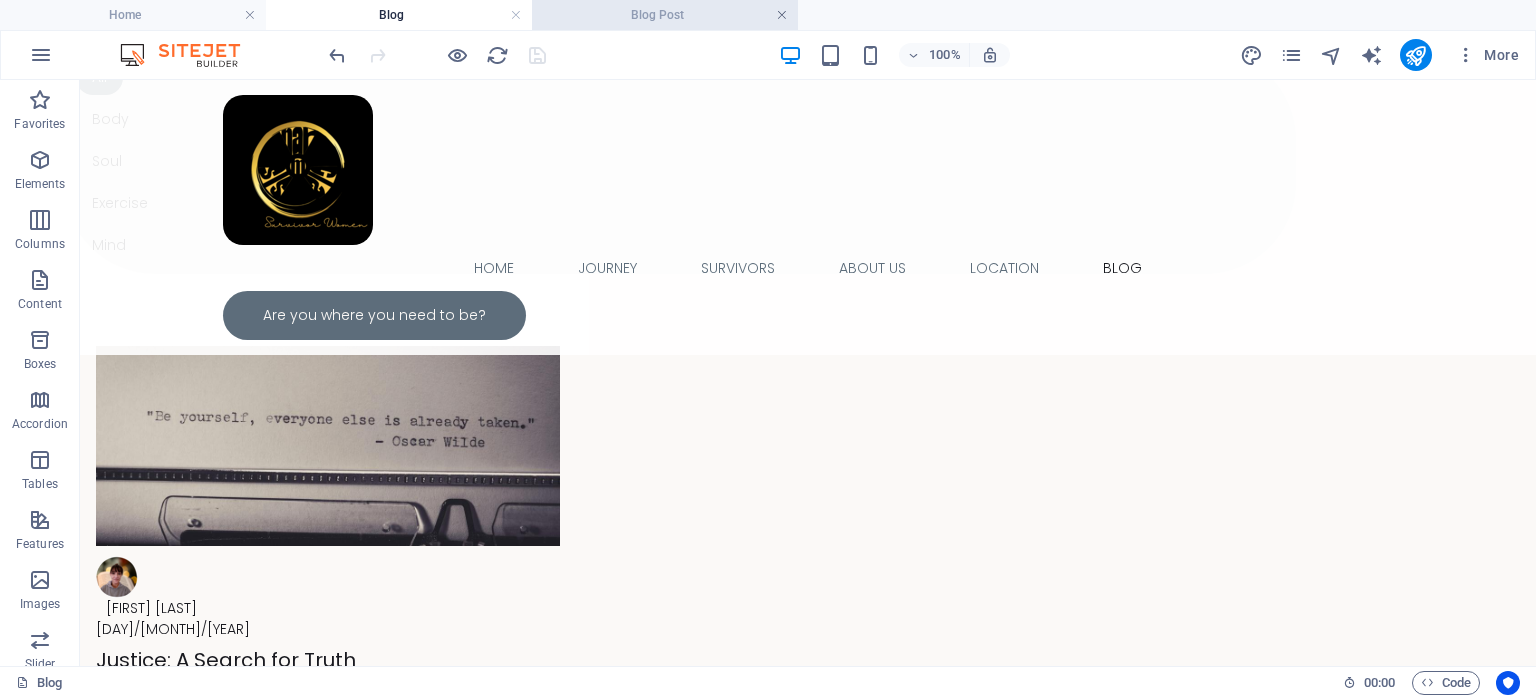 click at bounding box center (782, 15) 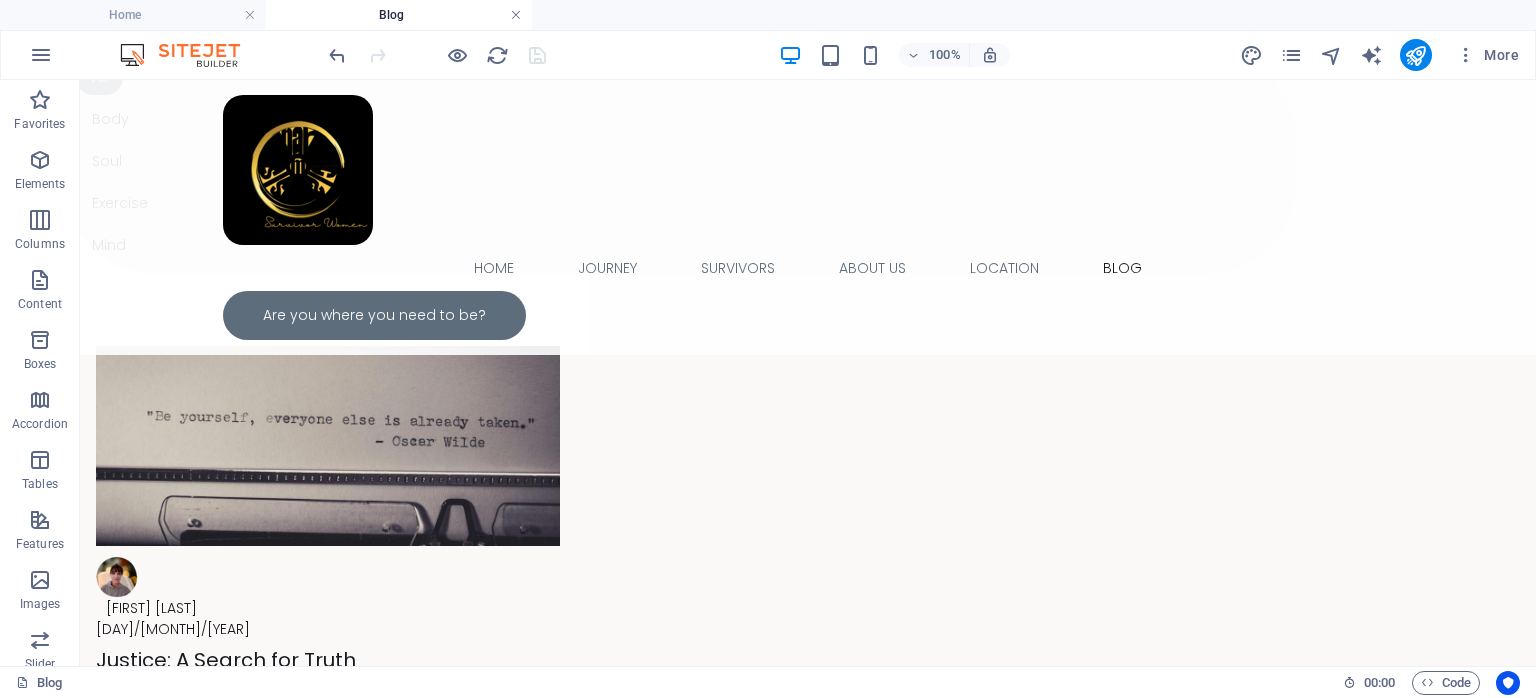 click at bounding box center (516, 15) 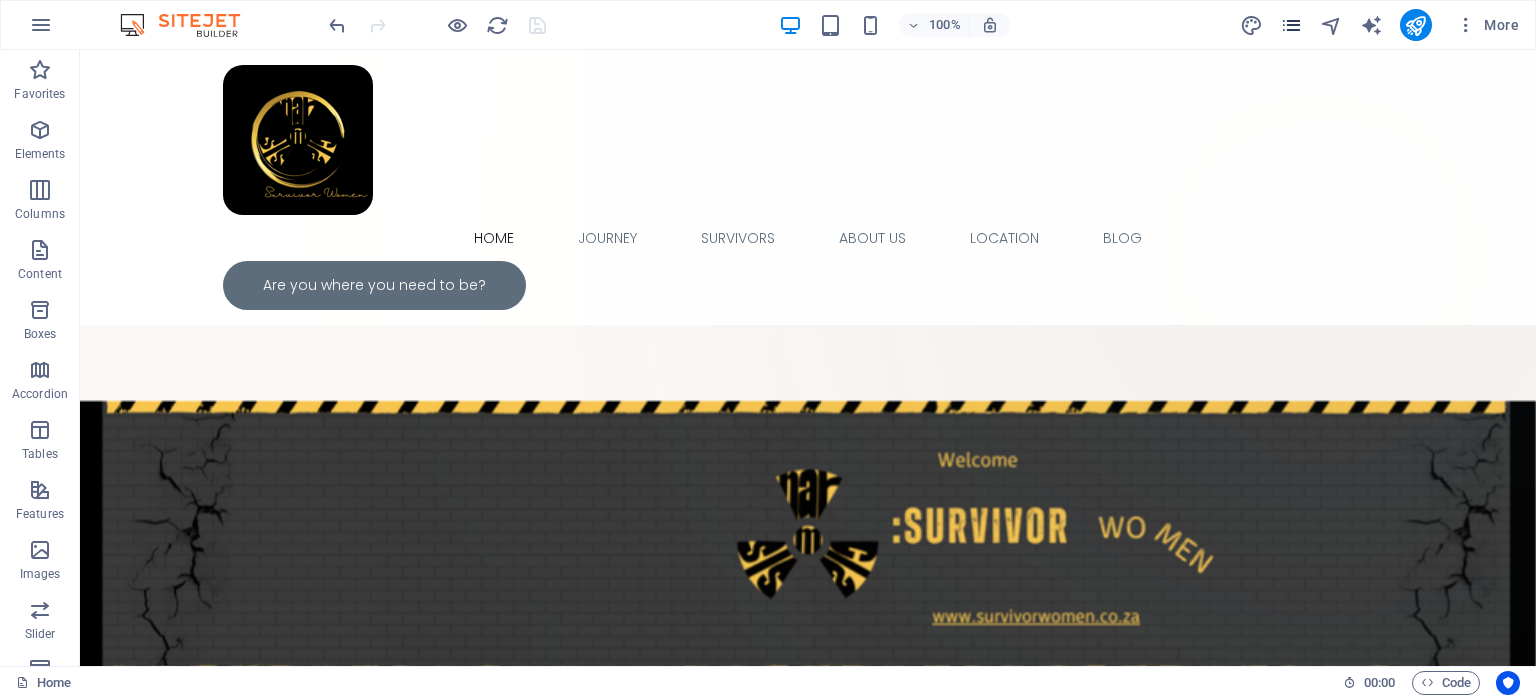 click at bounding box center (1291, 25) 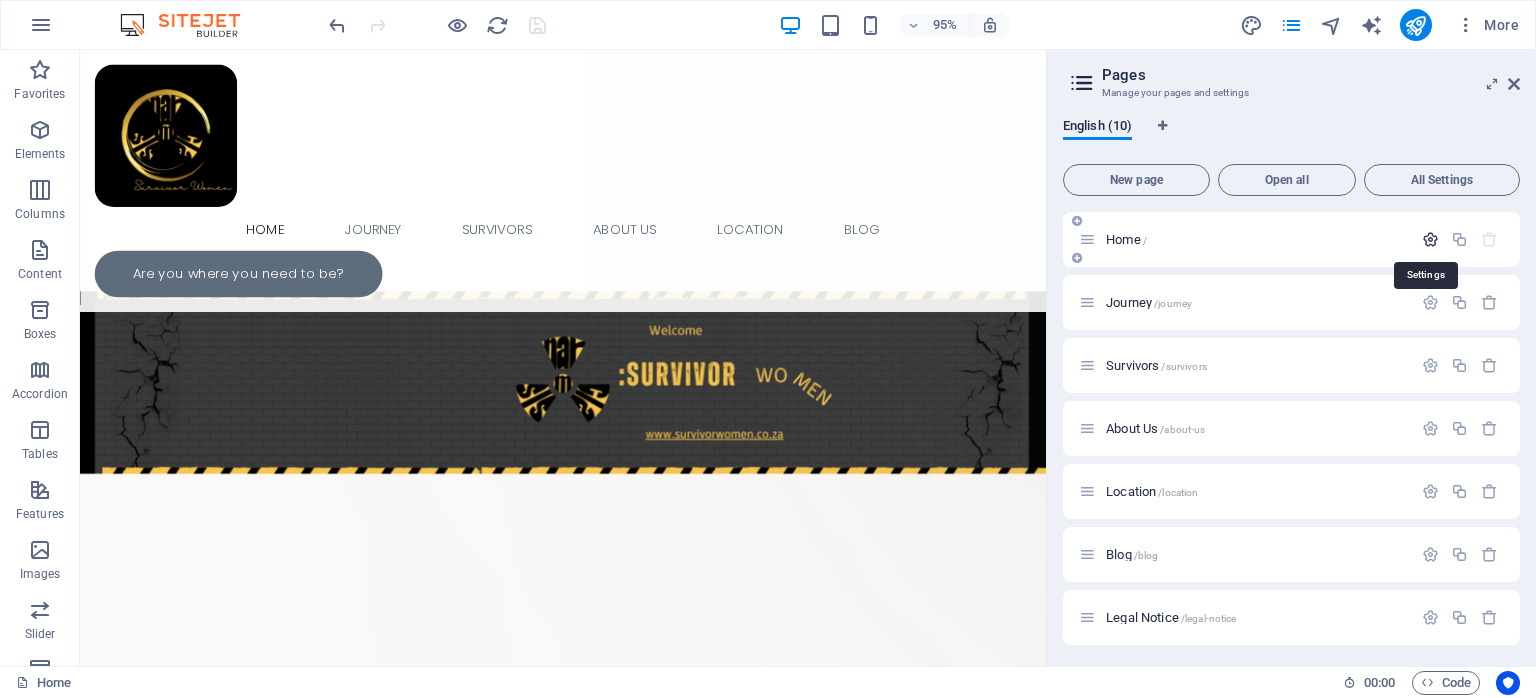 click at bounding box center [1430, 239] 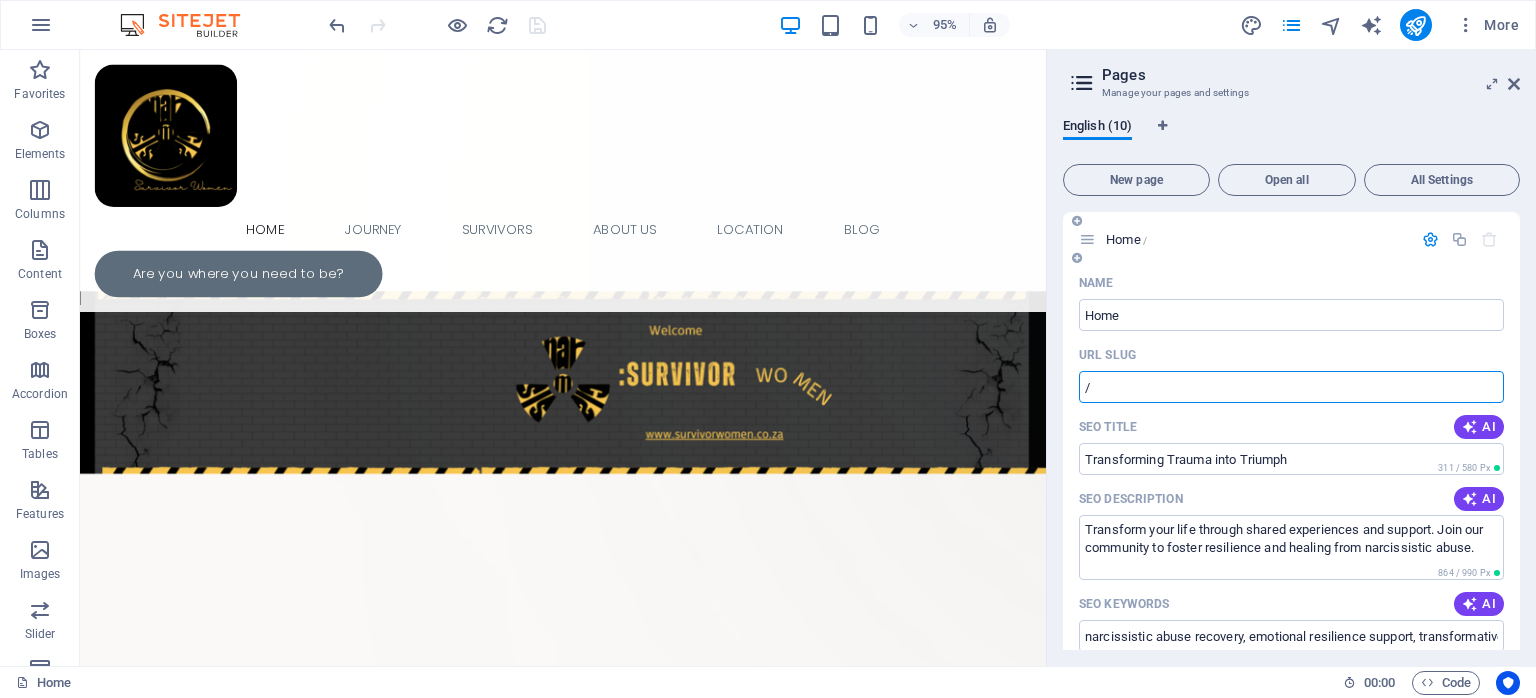 click on "/" at bounding box center (1291, 387) 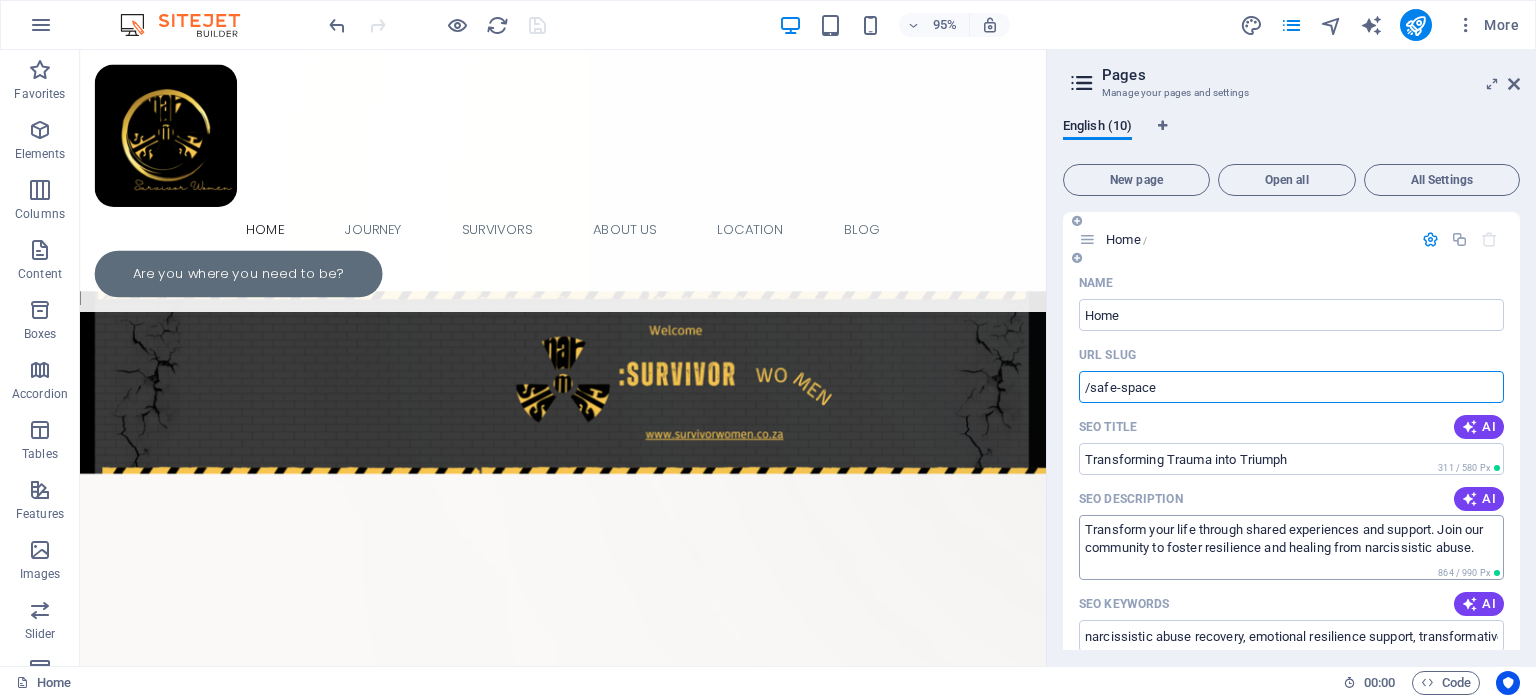 type on "/safe-space" 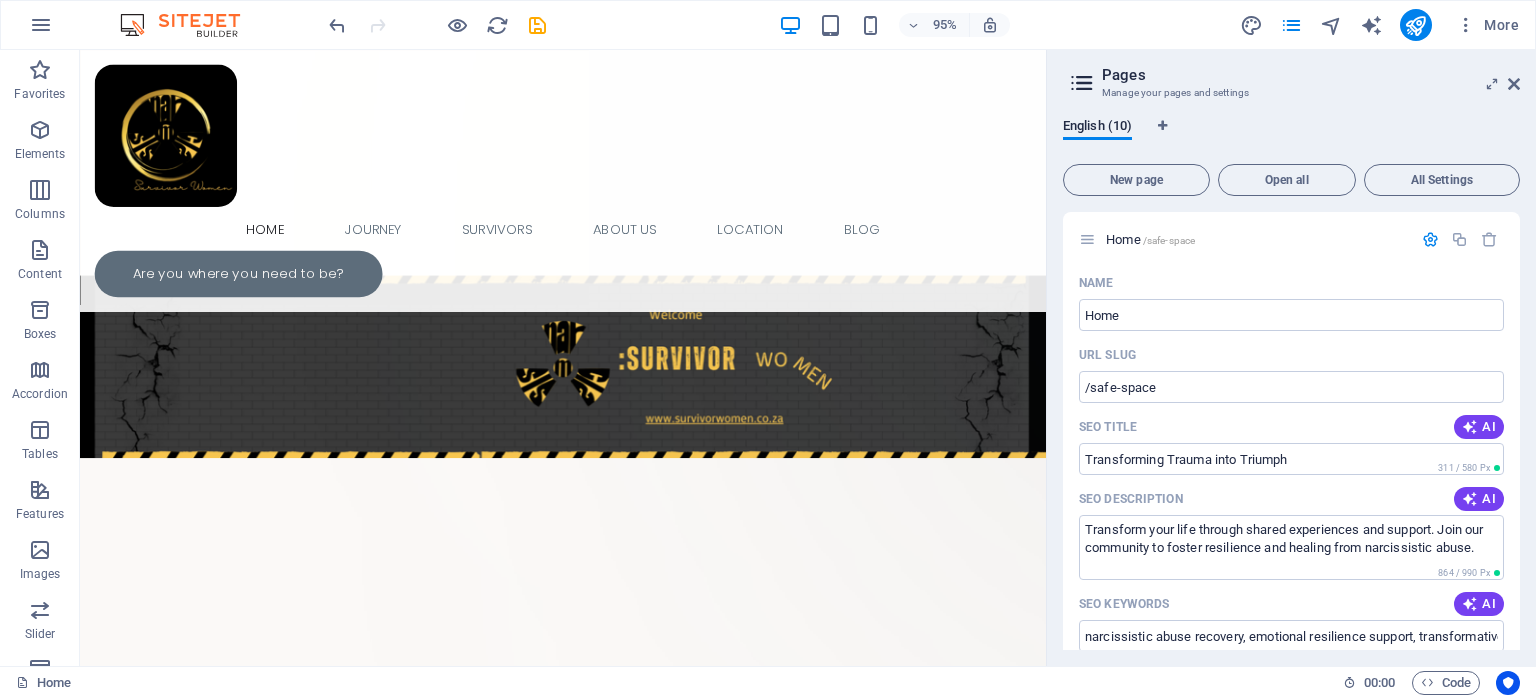 drag, startPoint x: 1519, startPoint y: 278, endPoint x: 1524, endPoint y: 306, distance: 28.442924 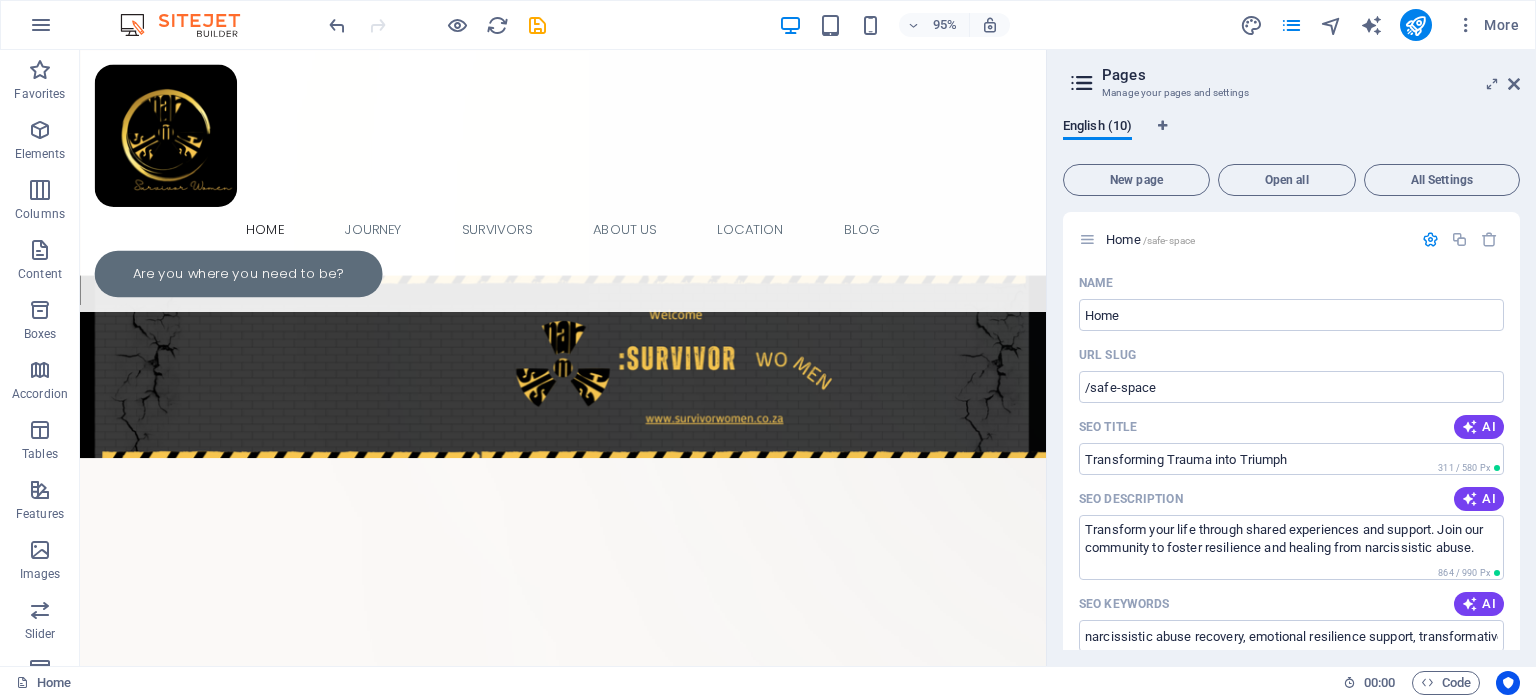 drag, startPoint x: 1520, startPoint y: 315, endPoint x: 1520, endPoint y: 335, distance: 20 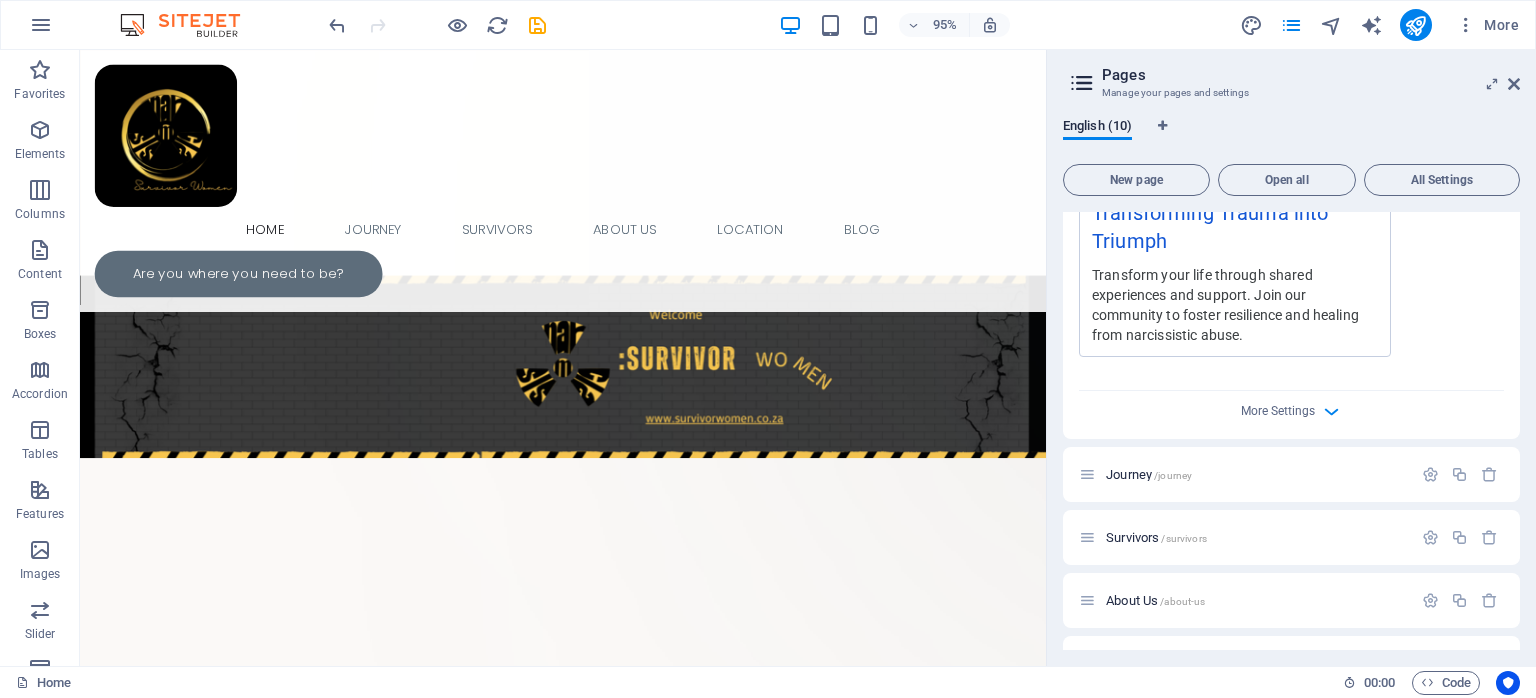 scroll, scrollTop: 667, scrollLeft: 0, axis: vertical 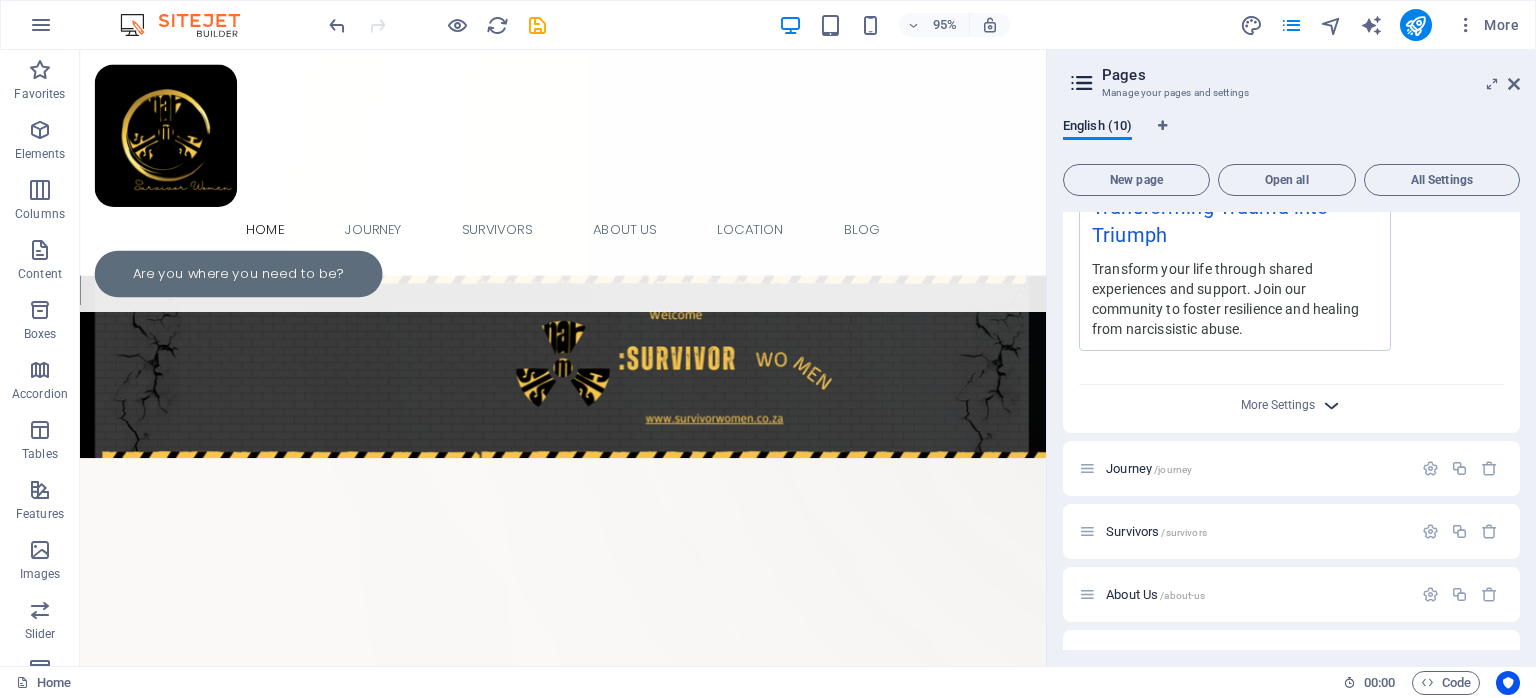 click at bounding box center (1331, 405) 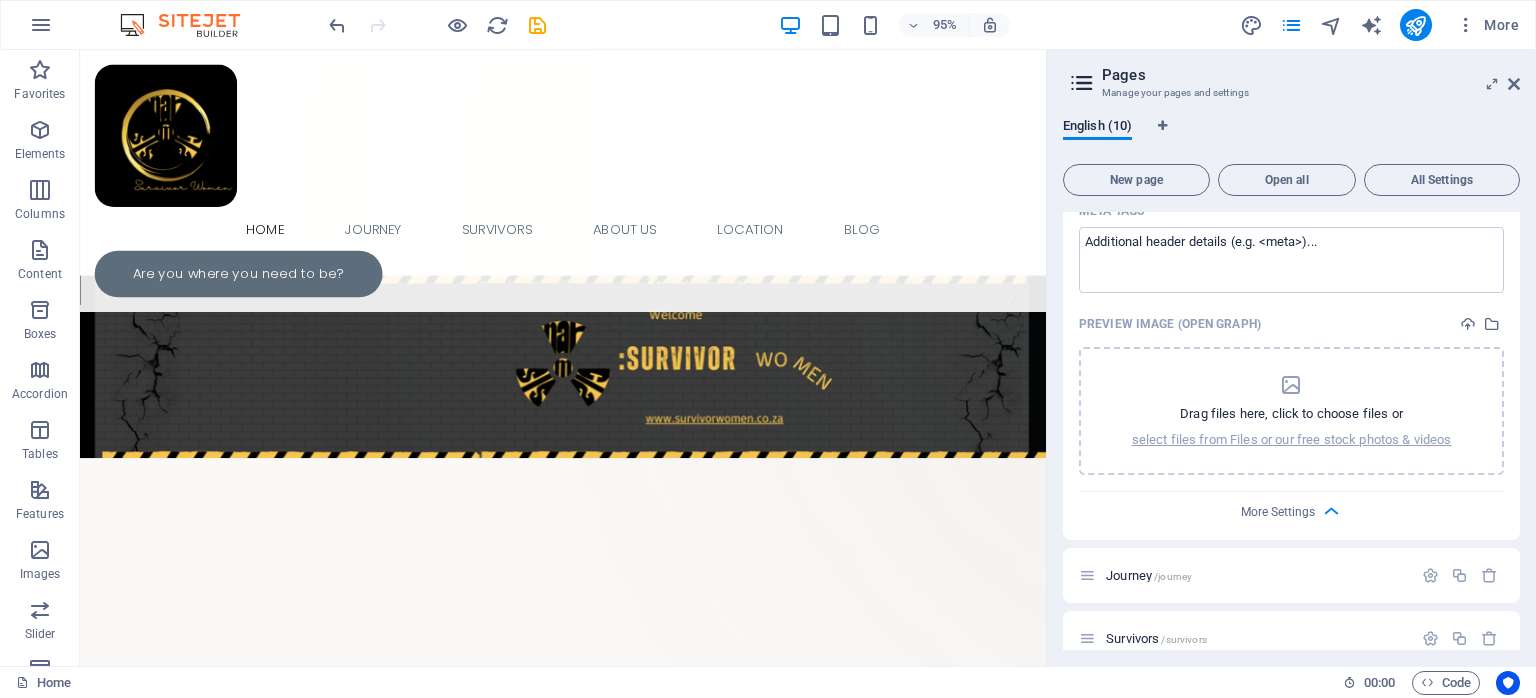 scroll, scrollTop: 860, scrollLeft: 0, axis: vertical 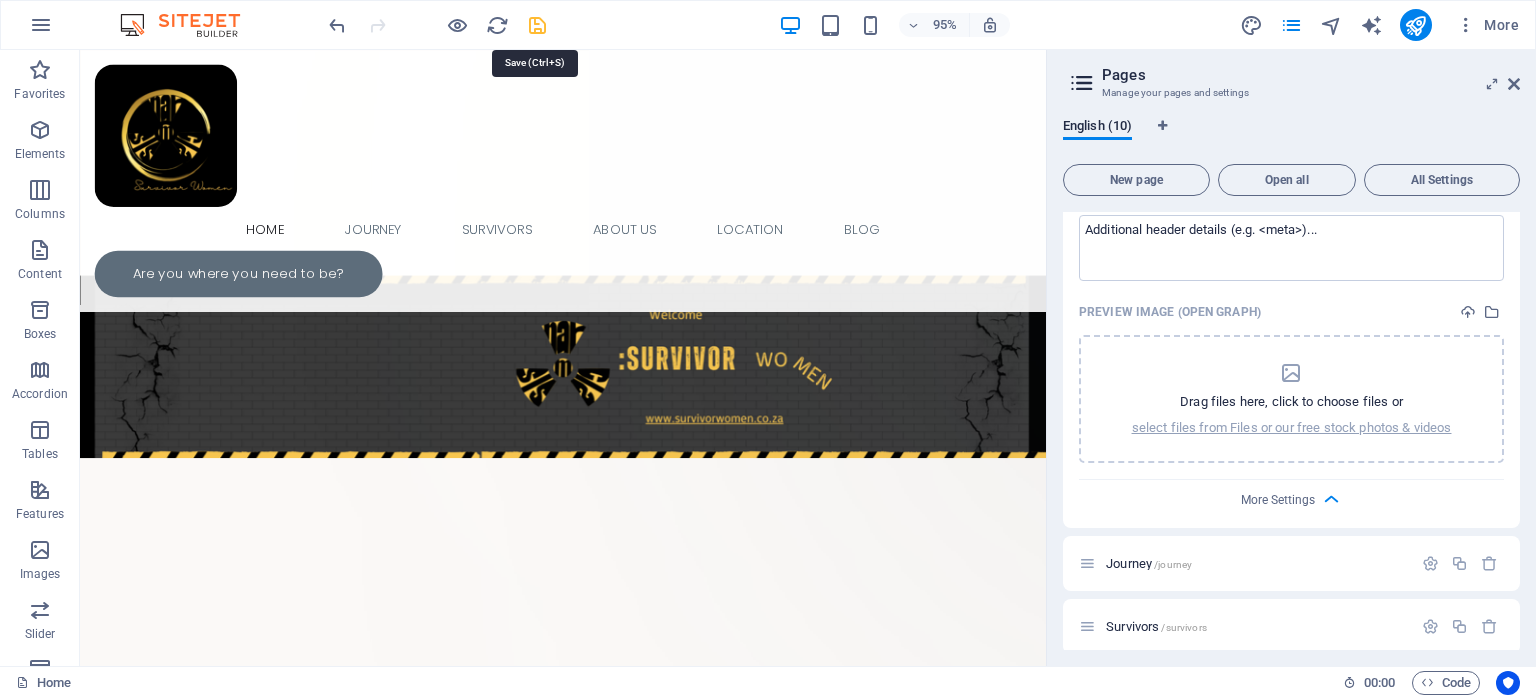 click at bounding box center (537, 25) 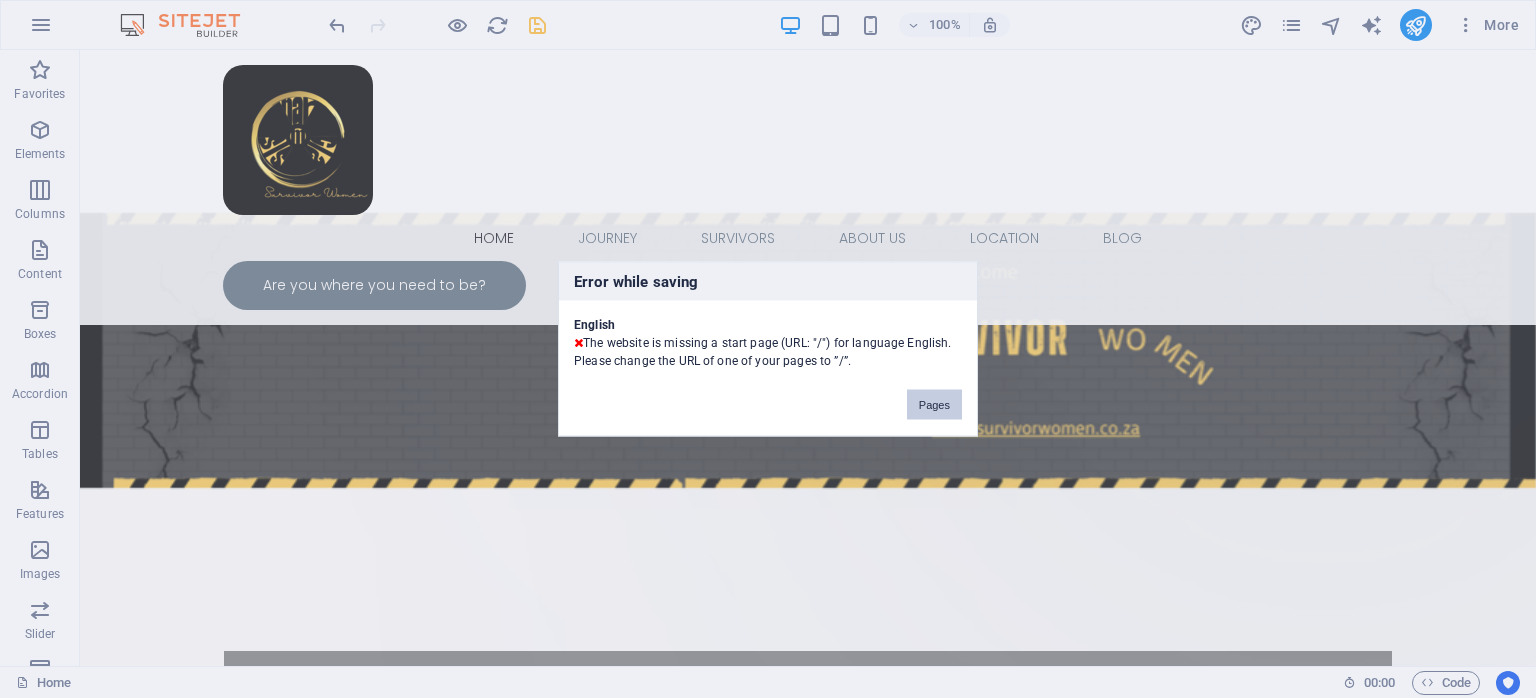 click on "Pages" at bounding box center (934, 405) 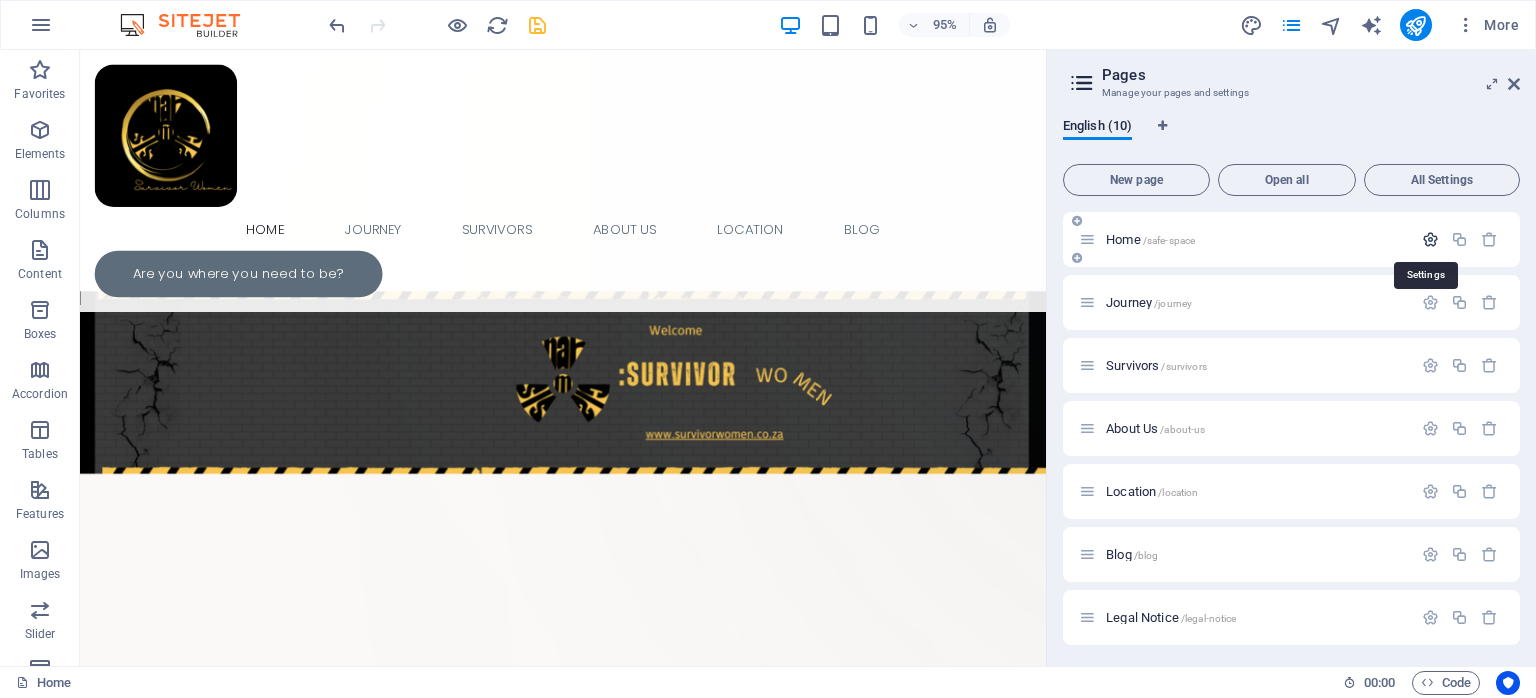 click at bounding box center (1430, 239) 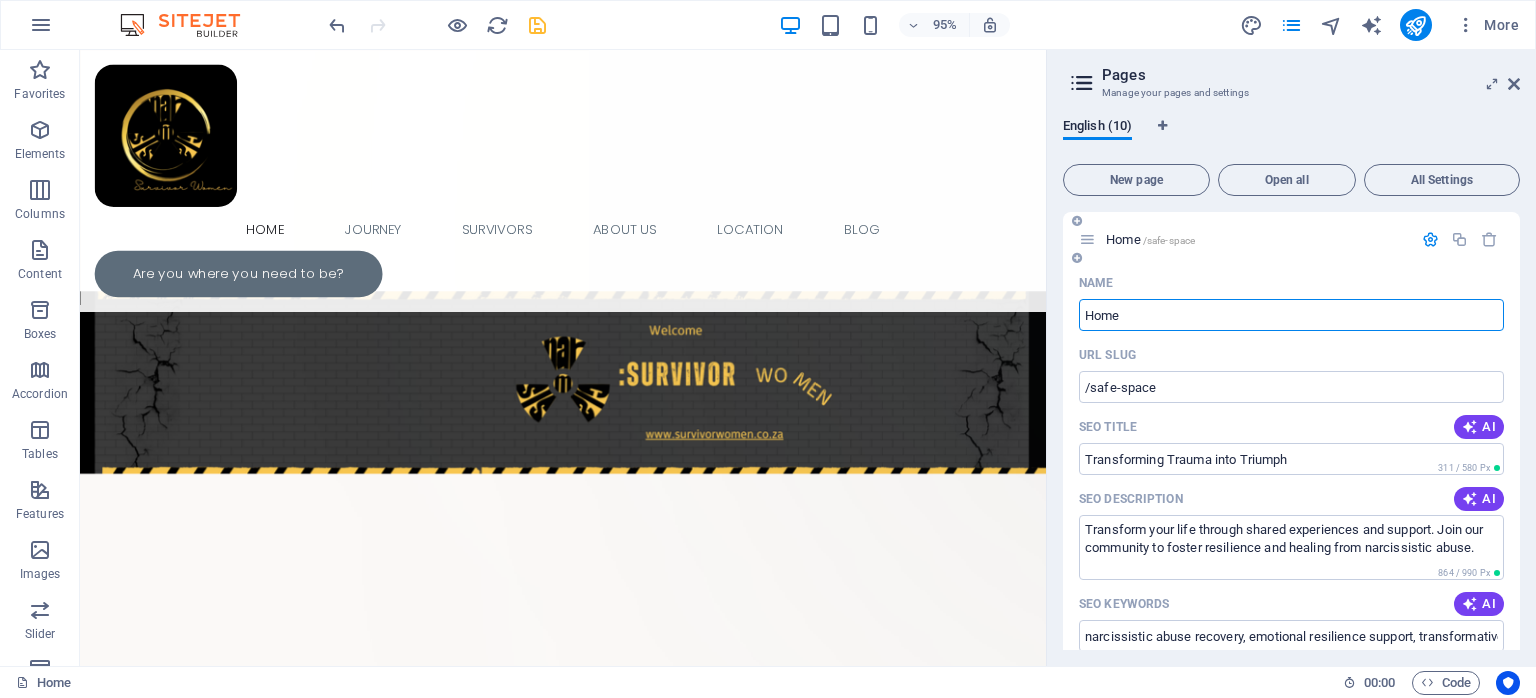 click on "Home" at bounding box center [1291, 315] 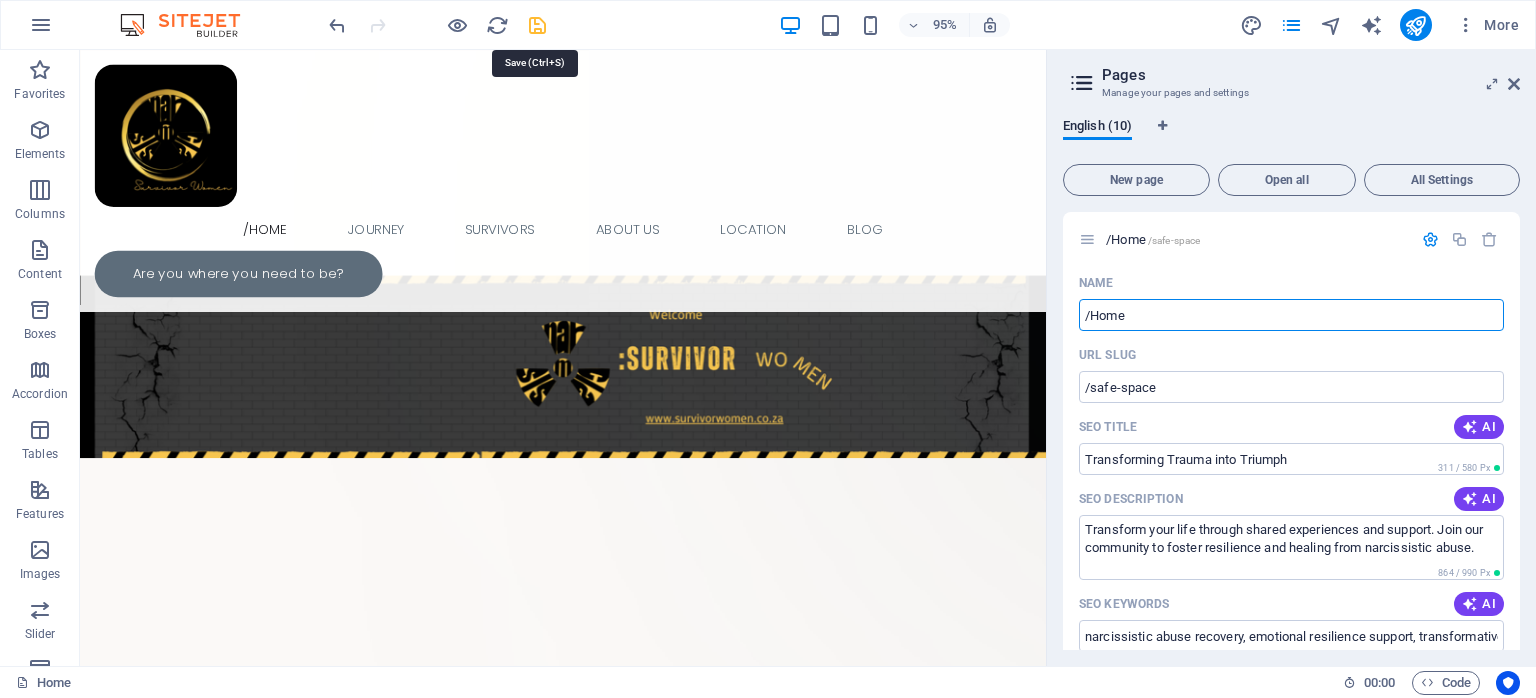 type on "/Home" 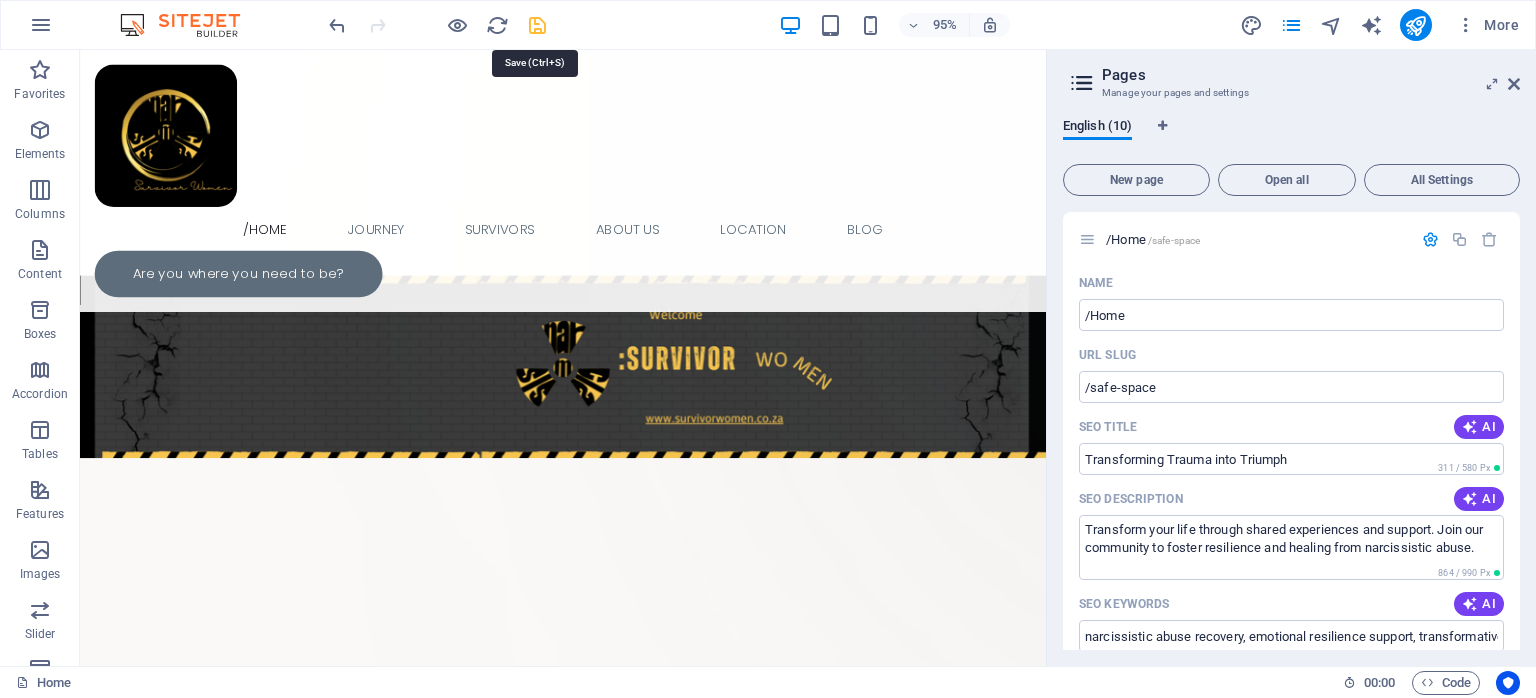 click at bounding box center (537, 25) 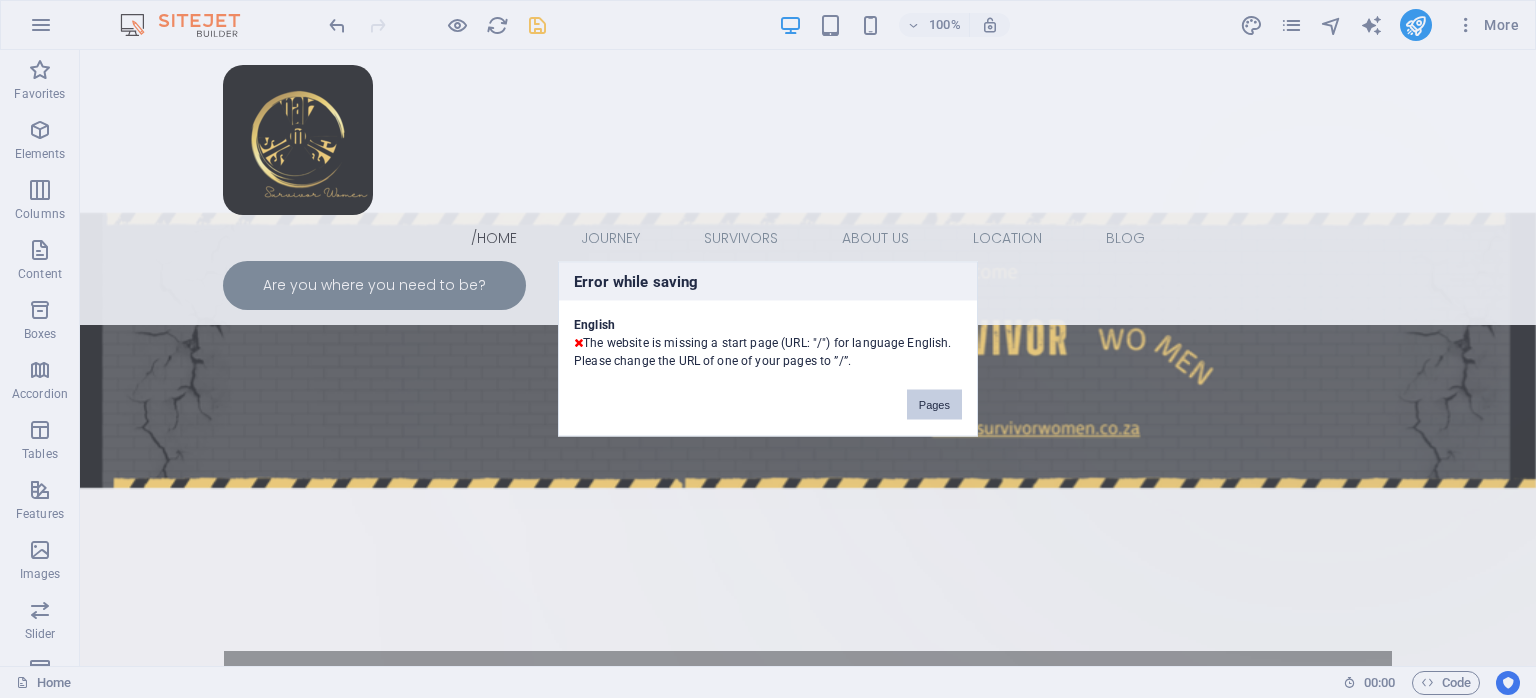 click on "Pages" at bounding box center [934, 405] 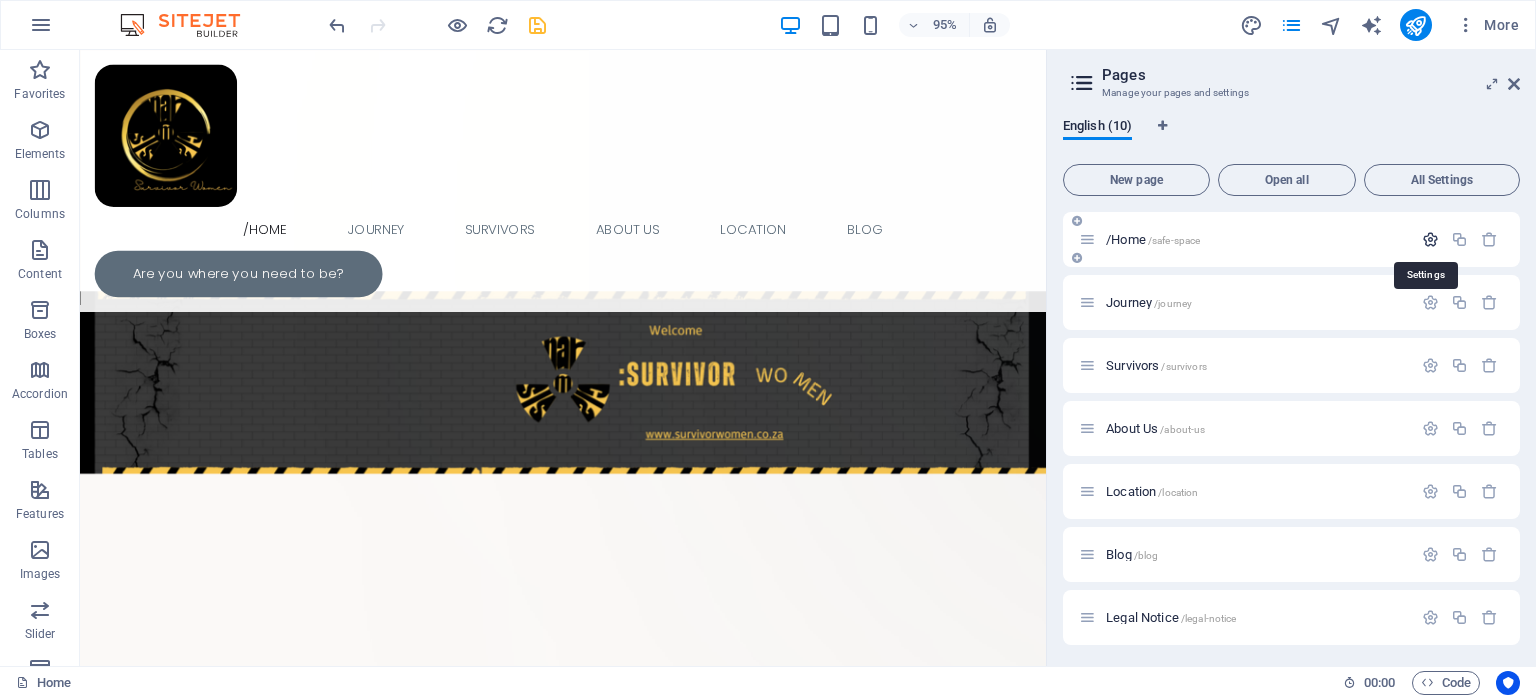 click at bounding box center (1430, 239) 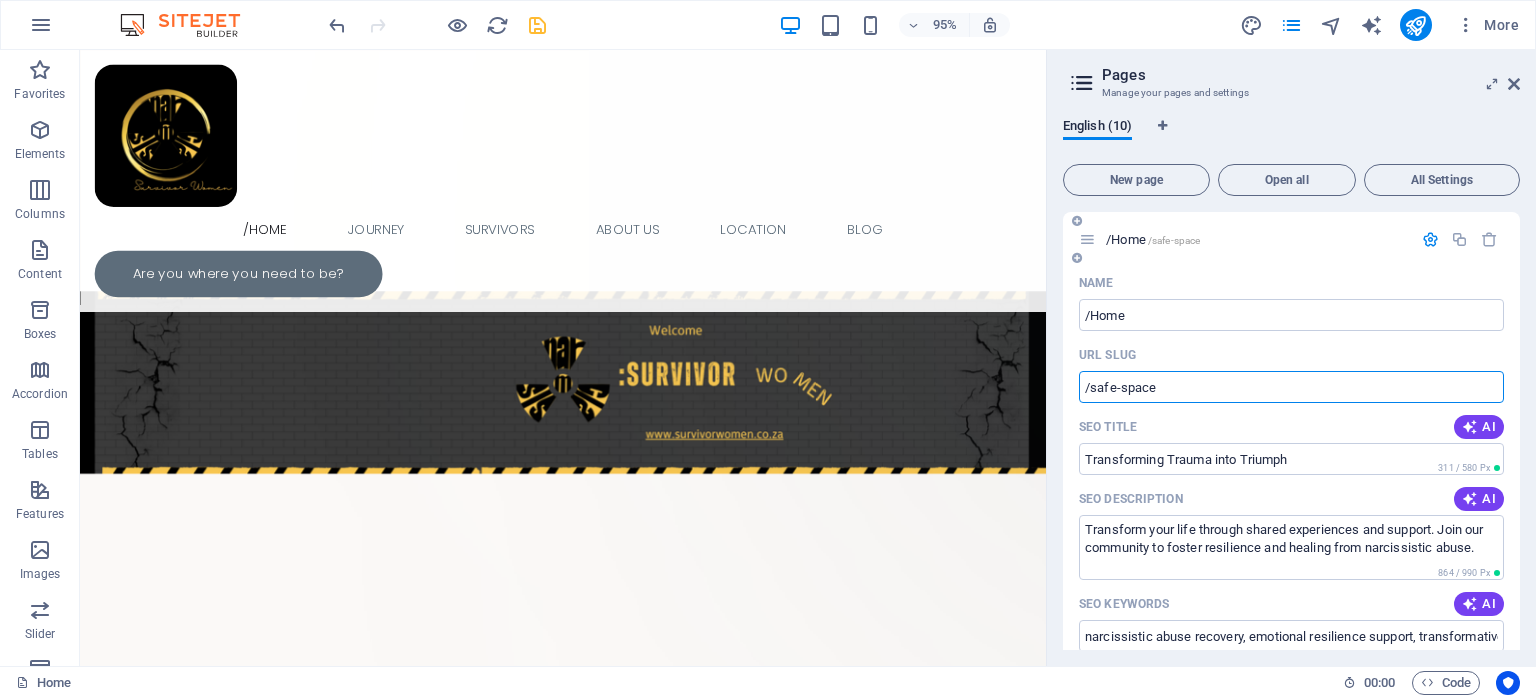 drag, startPoint x: 1162, startPoint y: 390, endPoint x: 1089, endPoint y: 385, distance: 73.171036 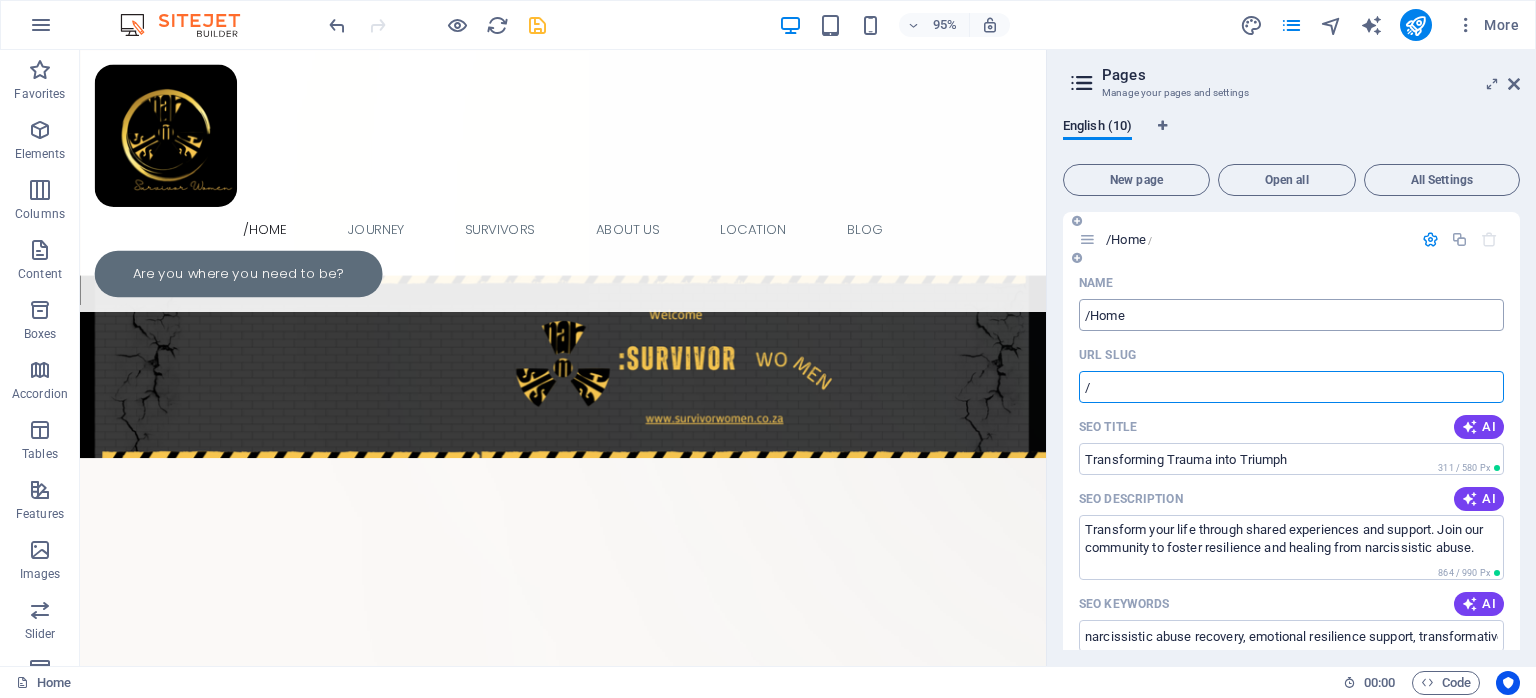 type on "/" 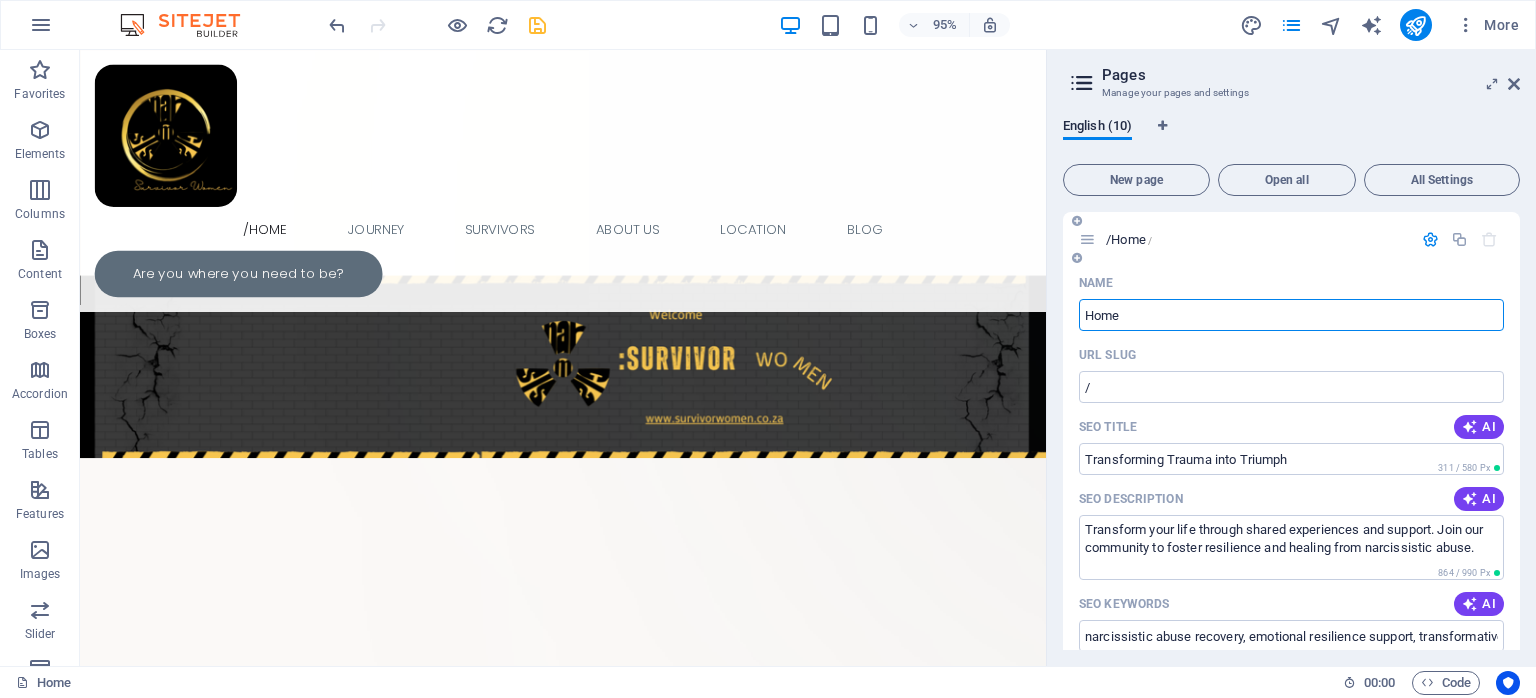 click on "Home" at bounding box center (1291, 315) 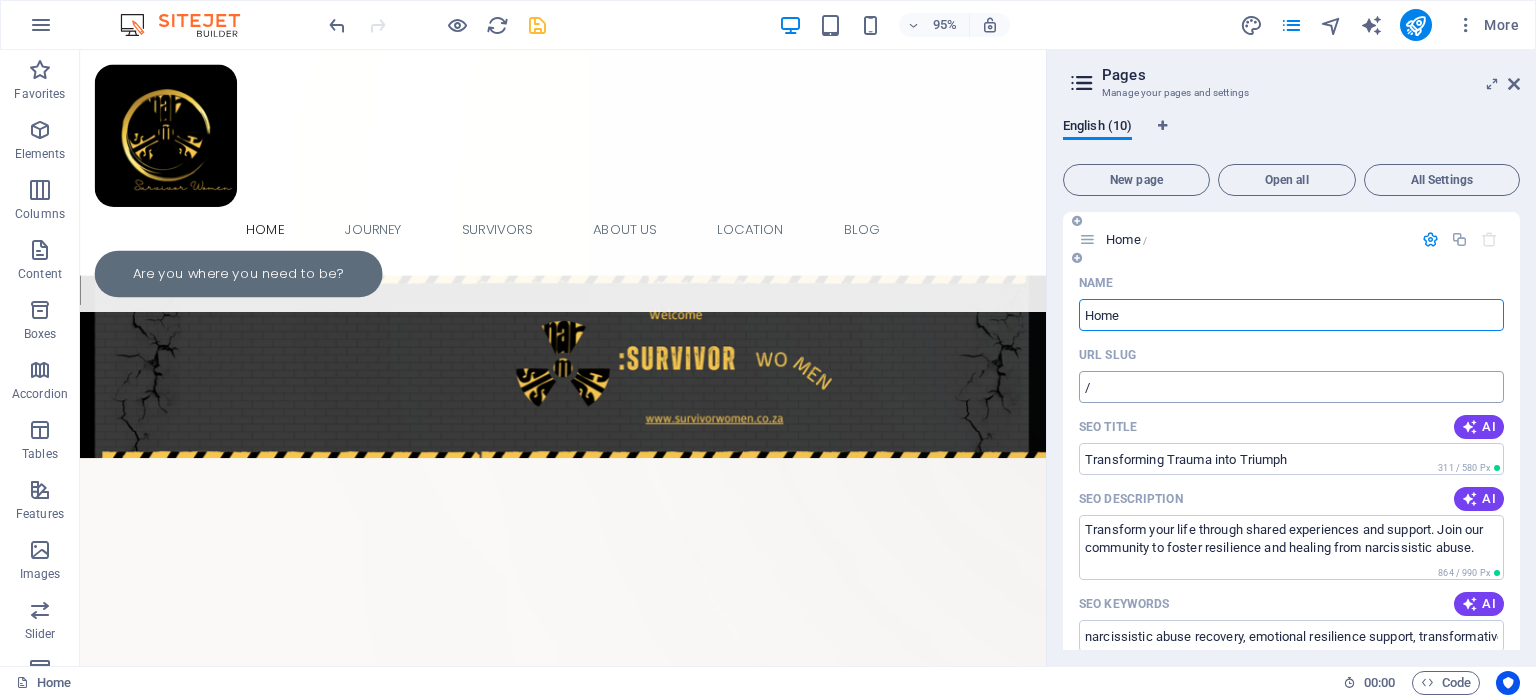 type on "Home" 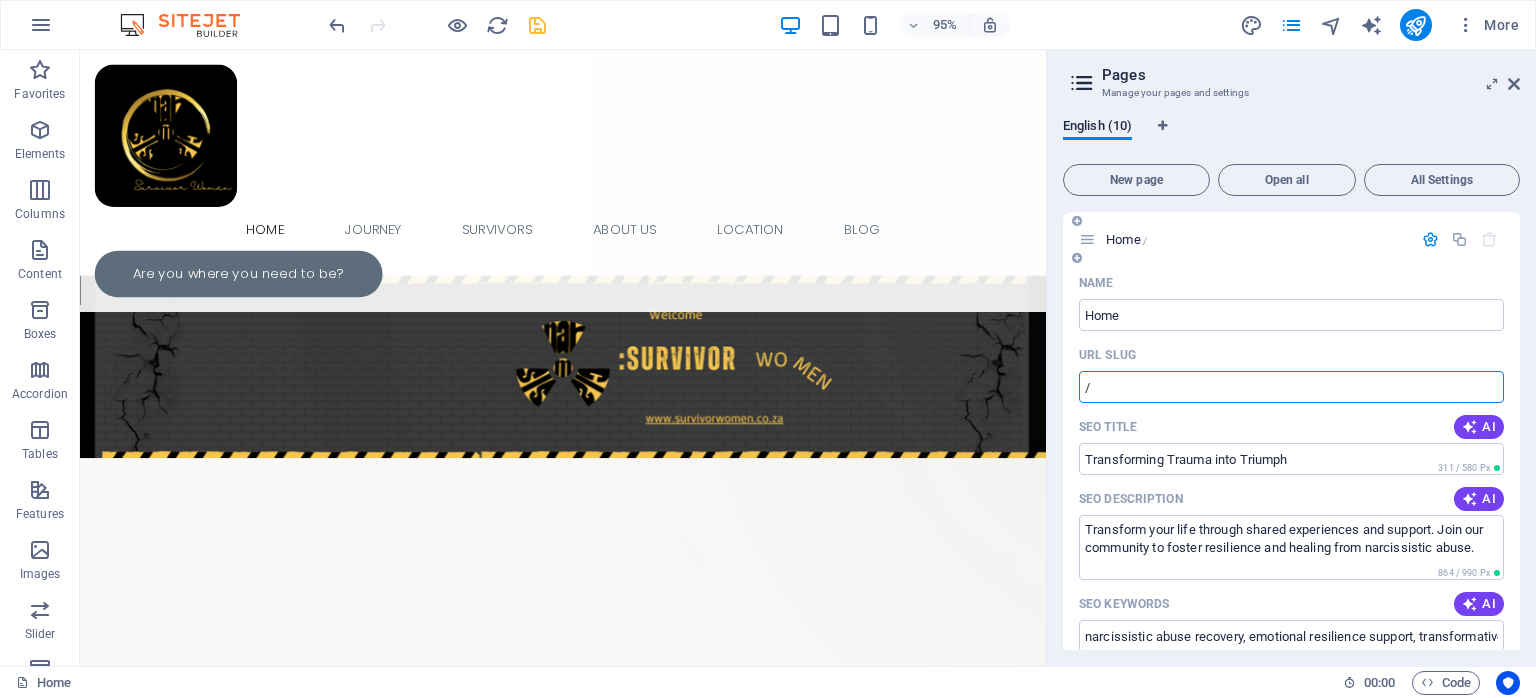 click on "/" at bounding box center [1291, 387] 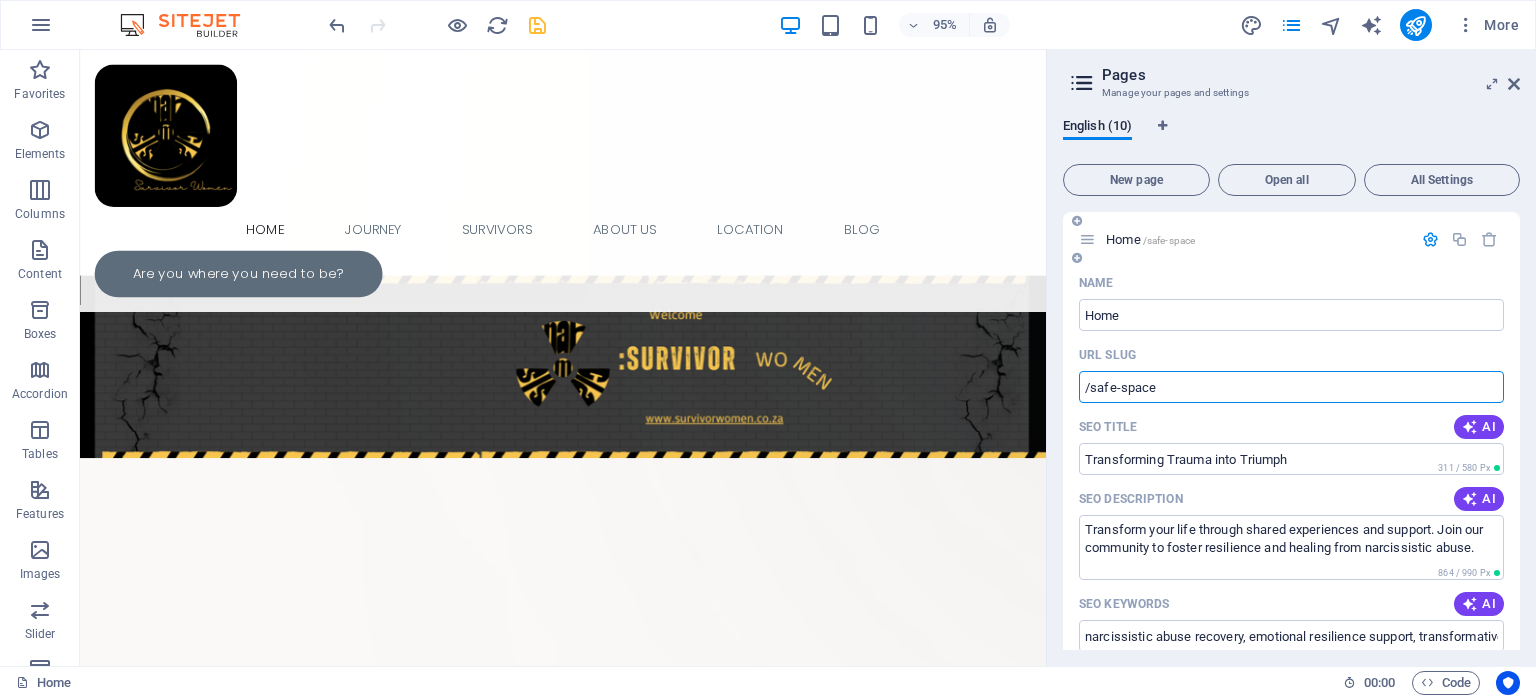 type on "/safe-space" 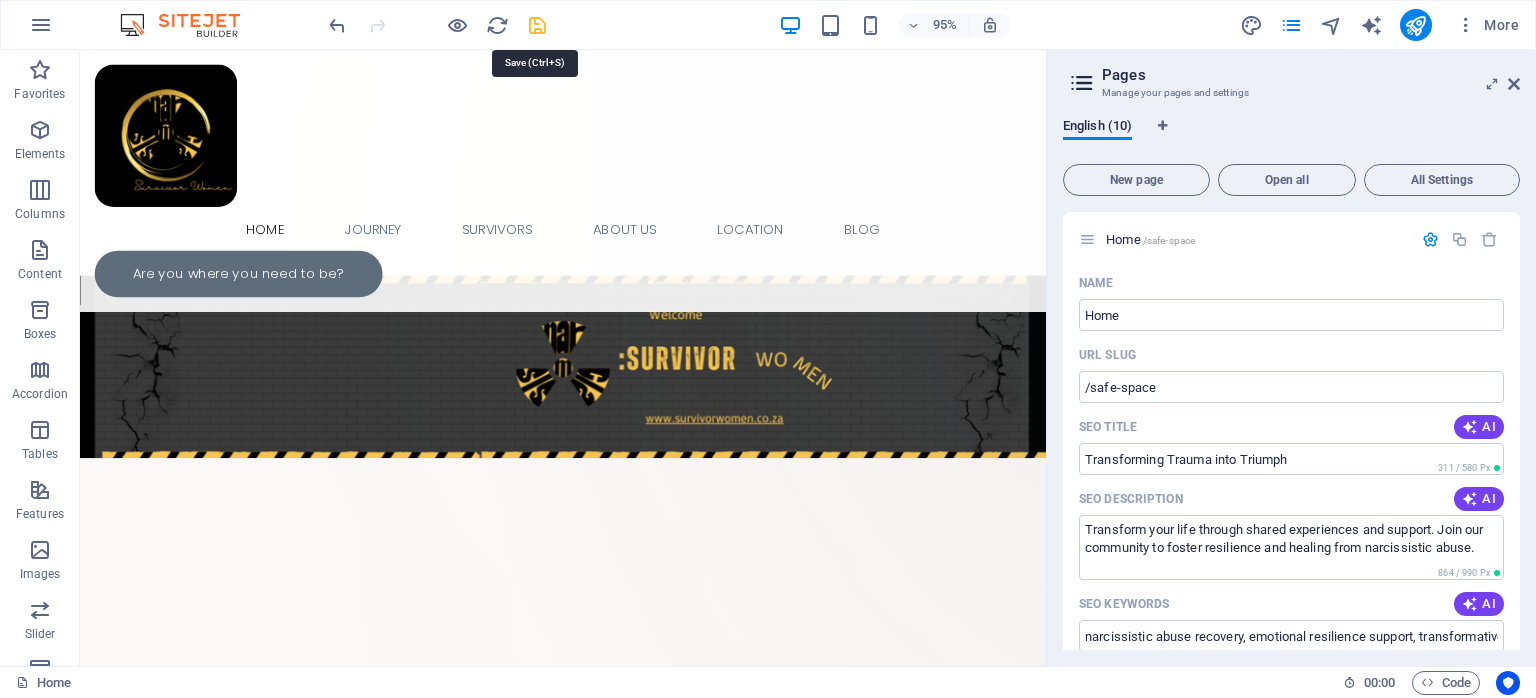 click at bounding box center (537, 25) 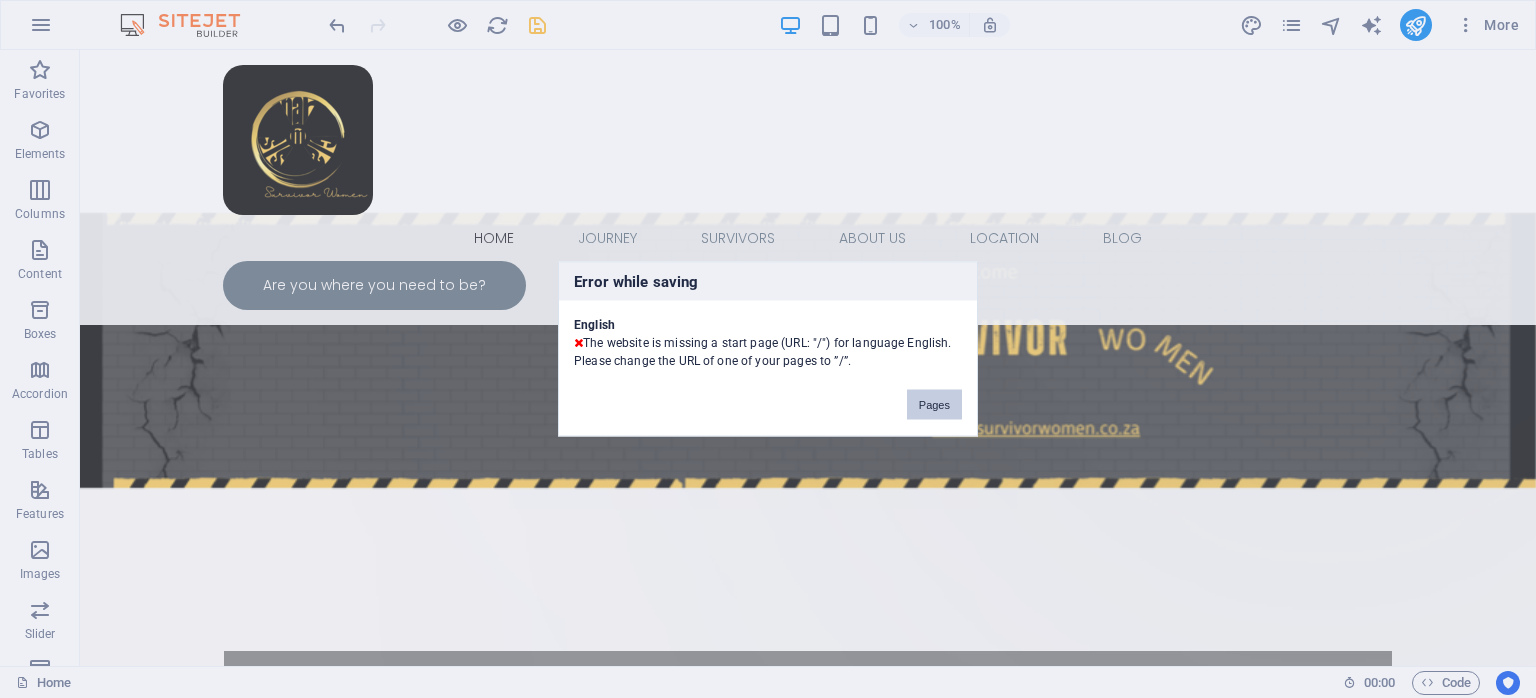 click on "Pages" at bounding box center (934, 405) 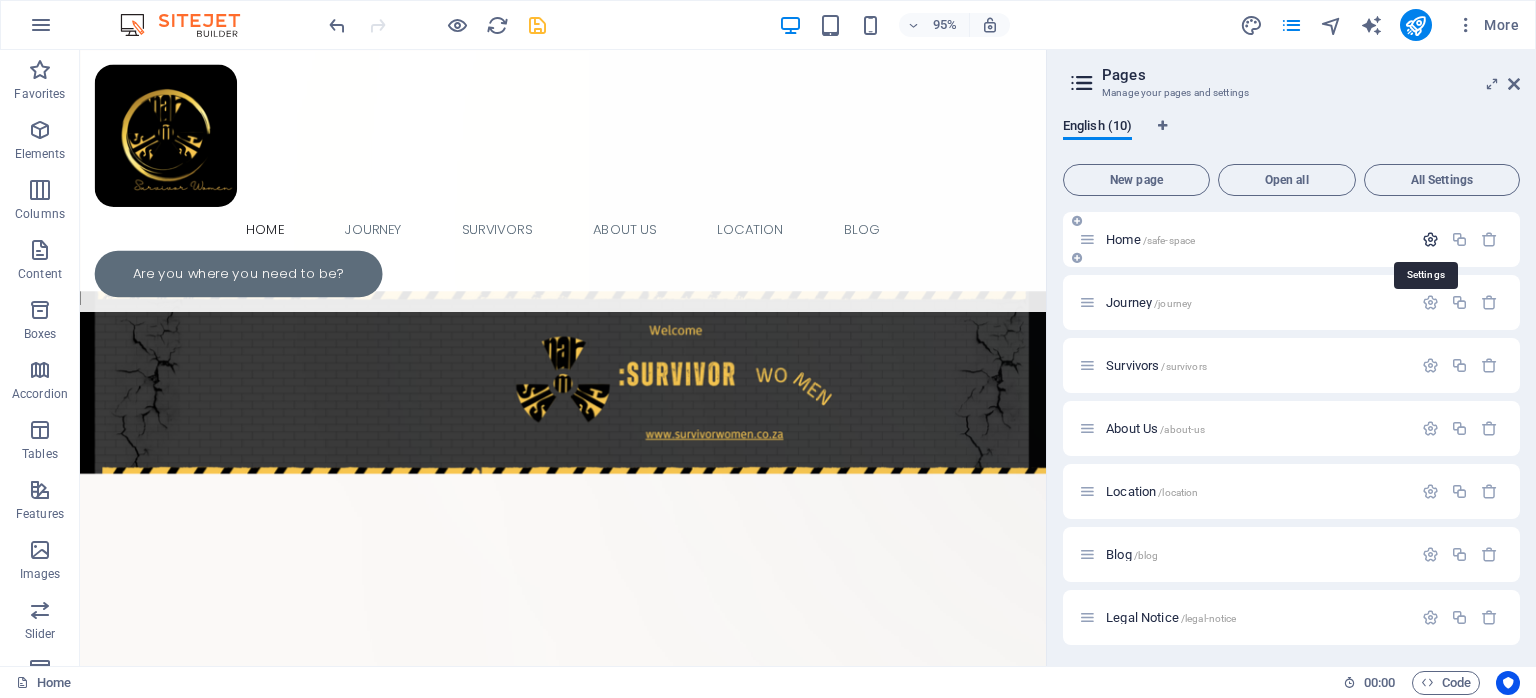 click at bounding box center [1430, 239] 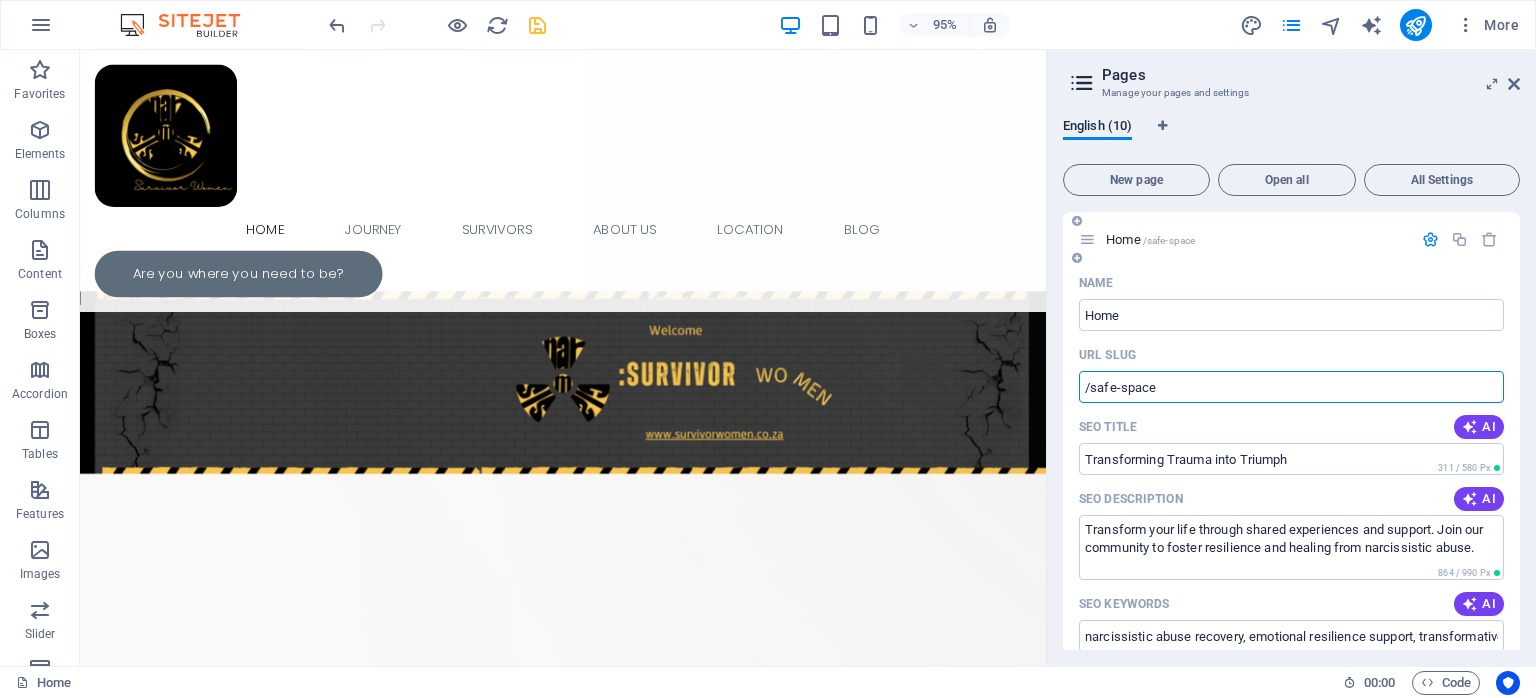 drag, startPoint x: 1159, startPoint y: 384, endPoint x: 1091, endPoint y: 395, distance: 68.88396 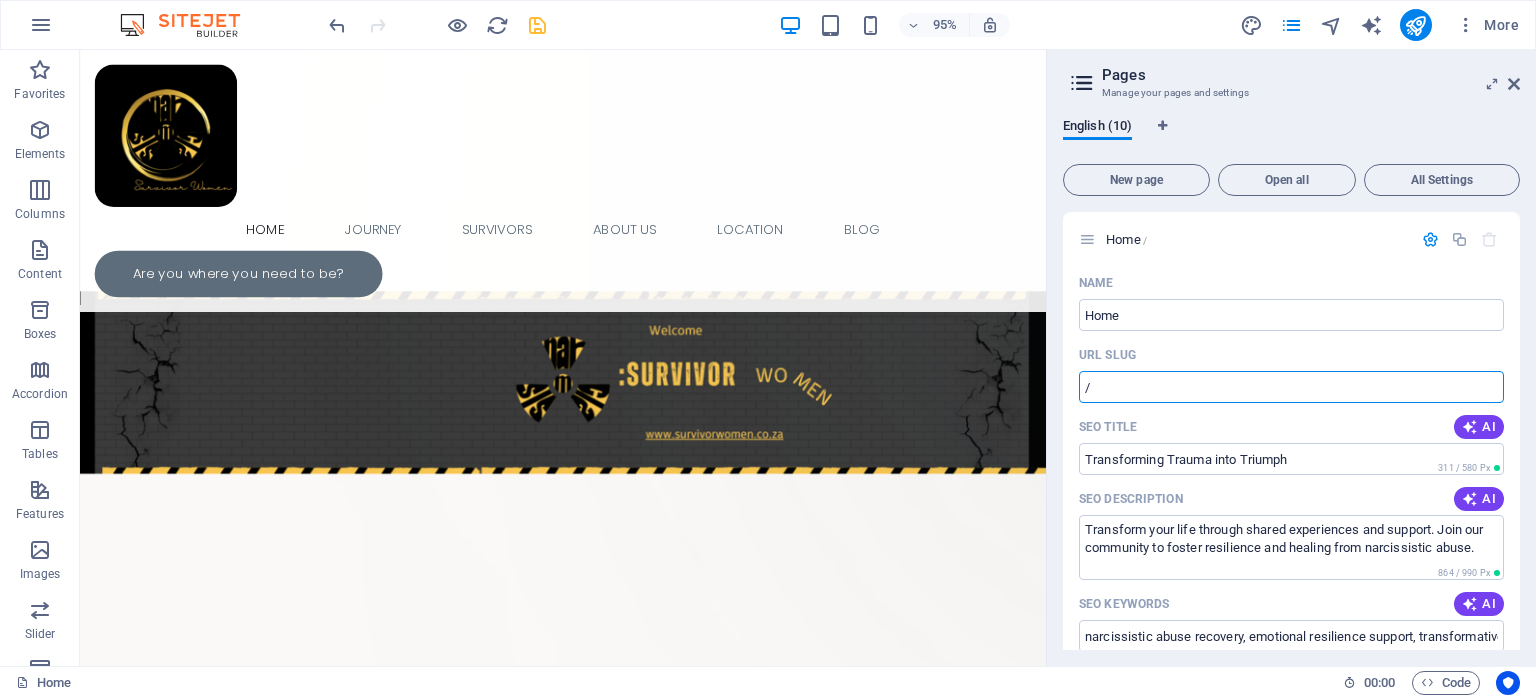 type on "/" 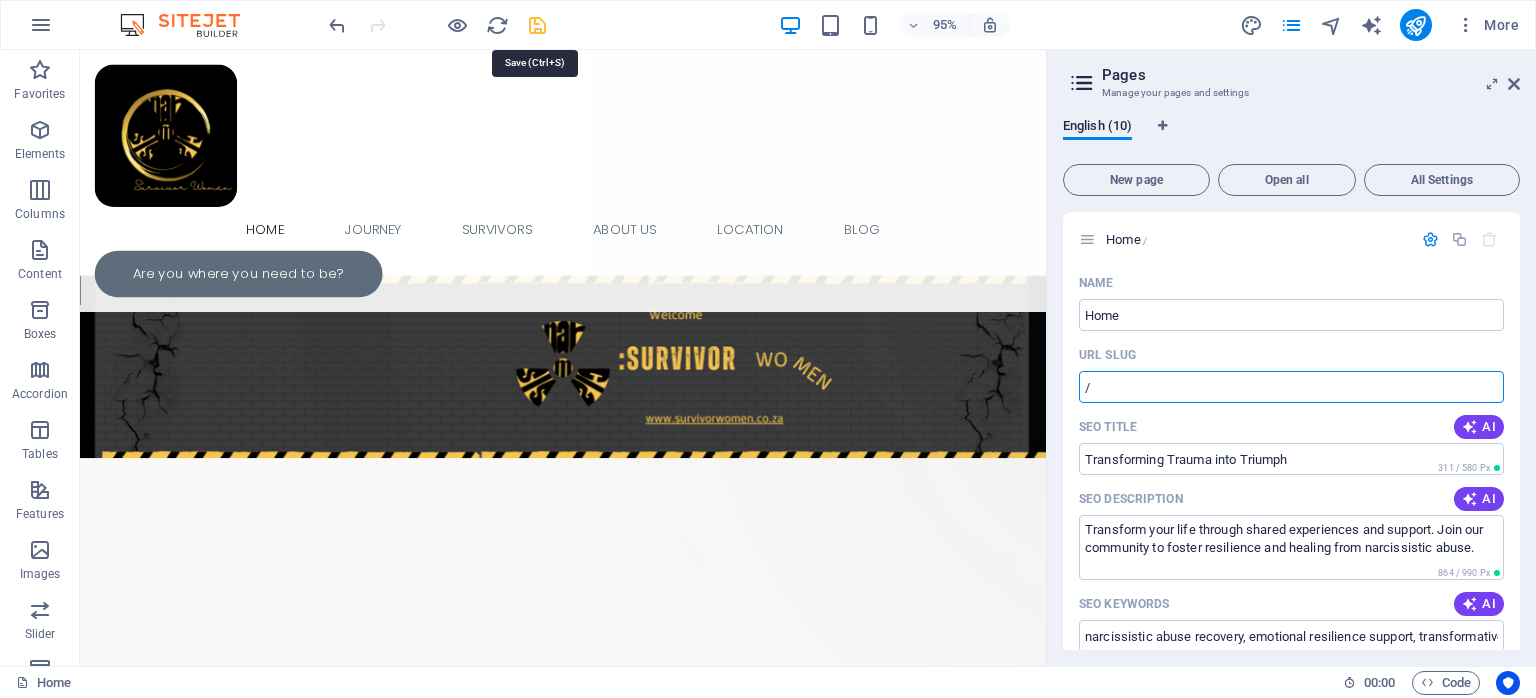 click at bounding box center (537, 25) 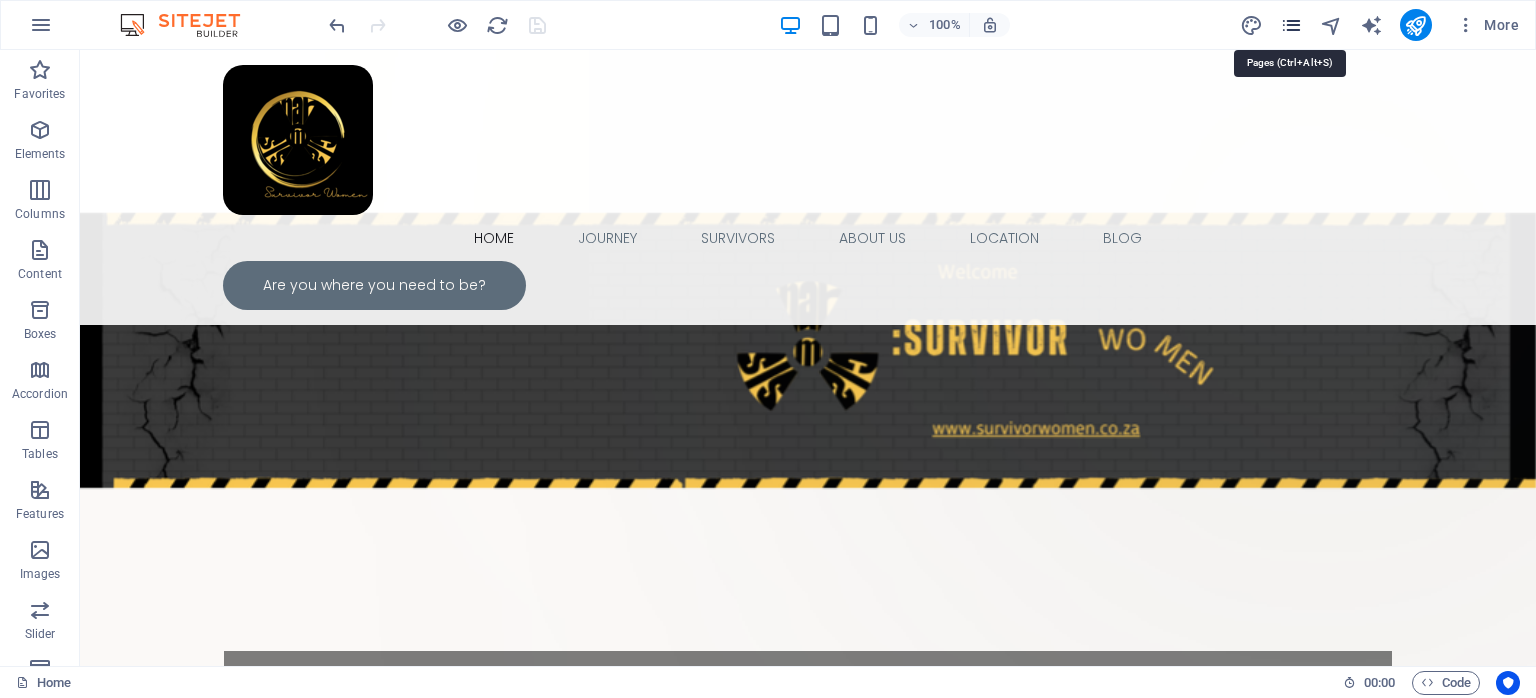 click at bounding box center (1291, 25) 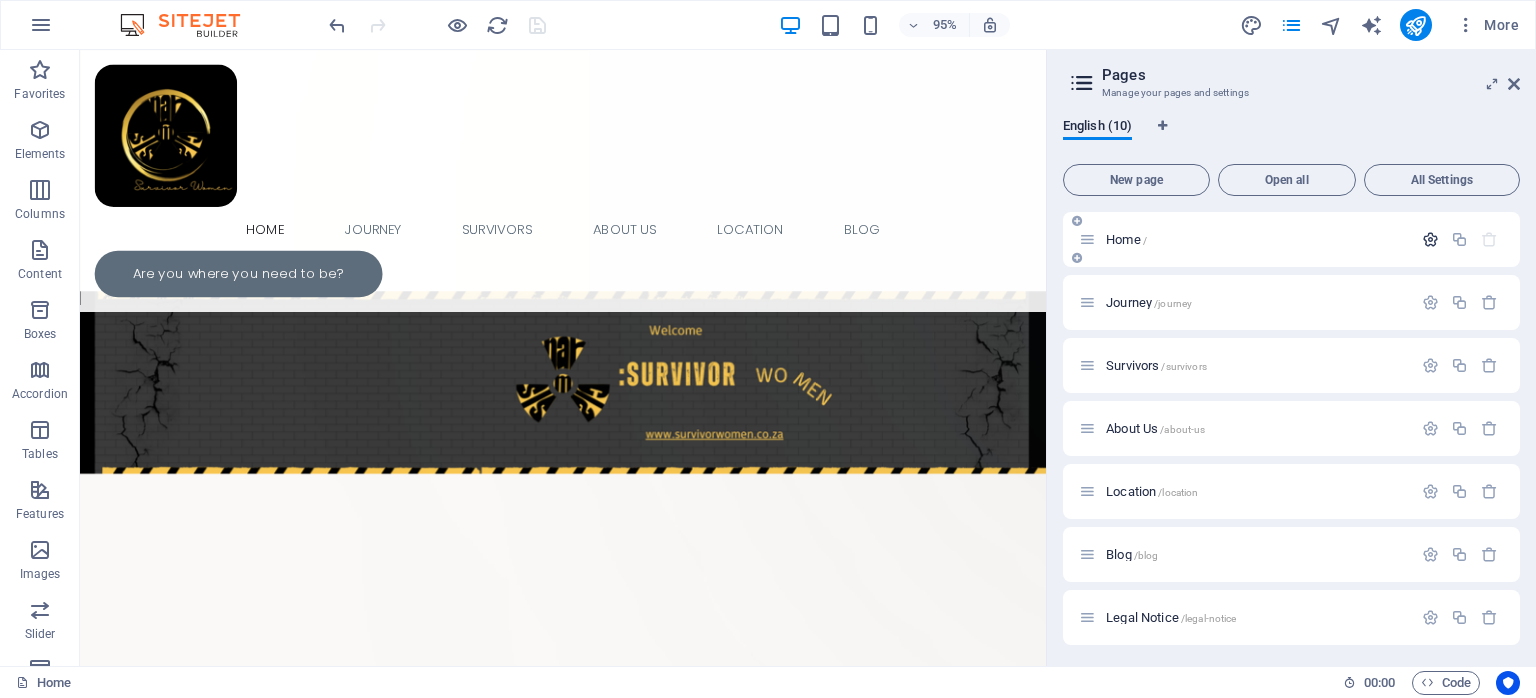 click at bounding box center [1430, 239] 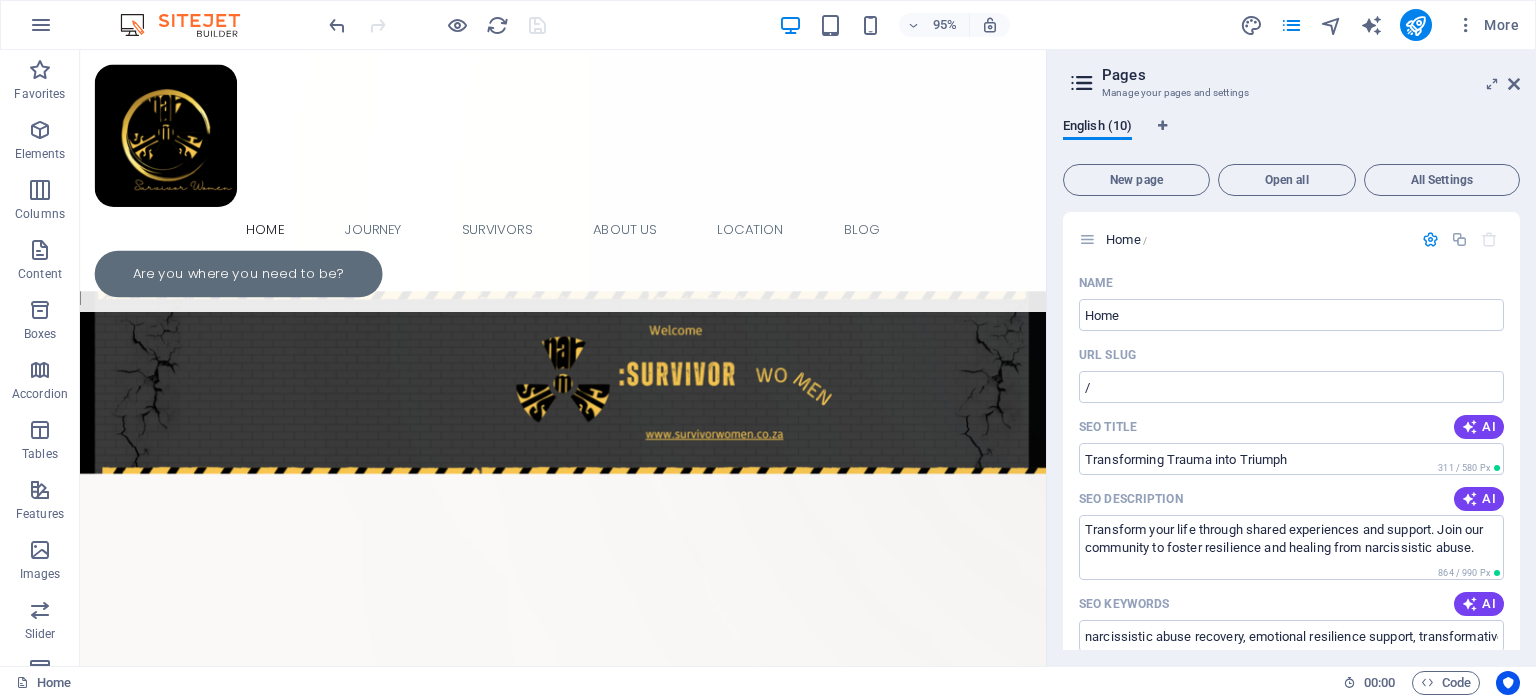 drag, startPoint x: 1520, startPoint y: 249, endPoint x: 1525, endPoint y: 311, distance: 62.201286 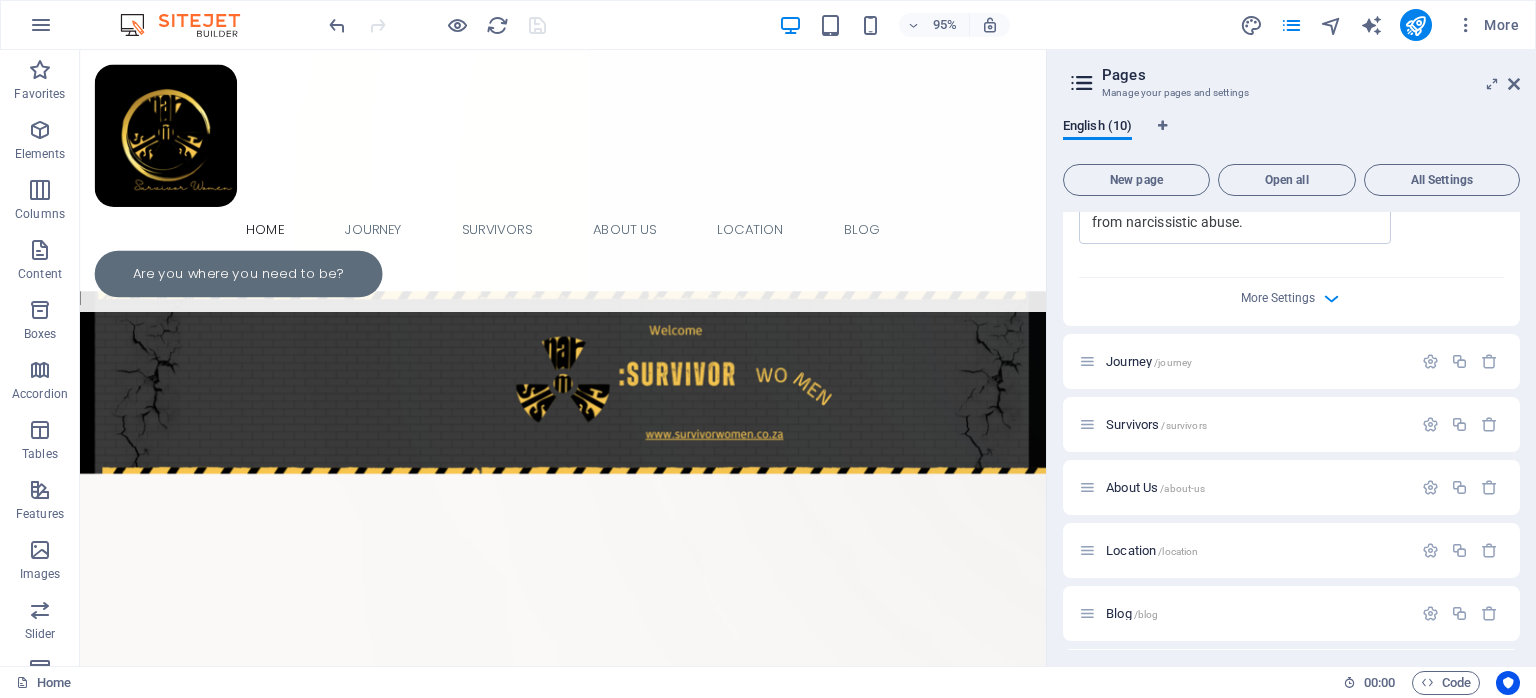 scroll, scrollTop: 782, scrollLeft: 0, axis: vertical 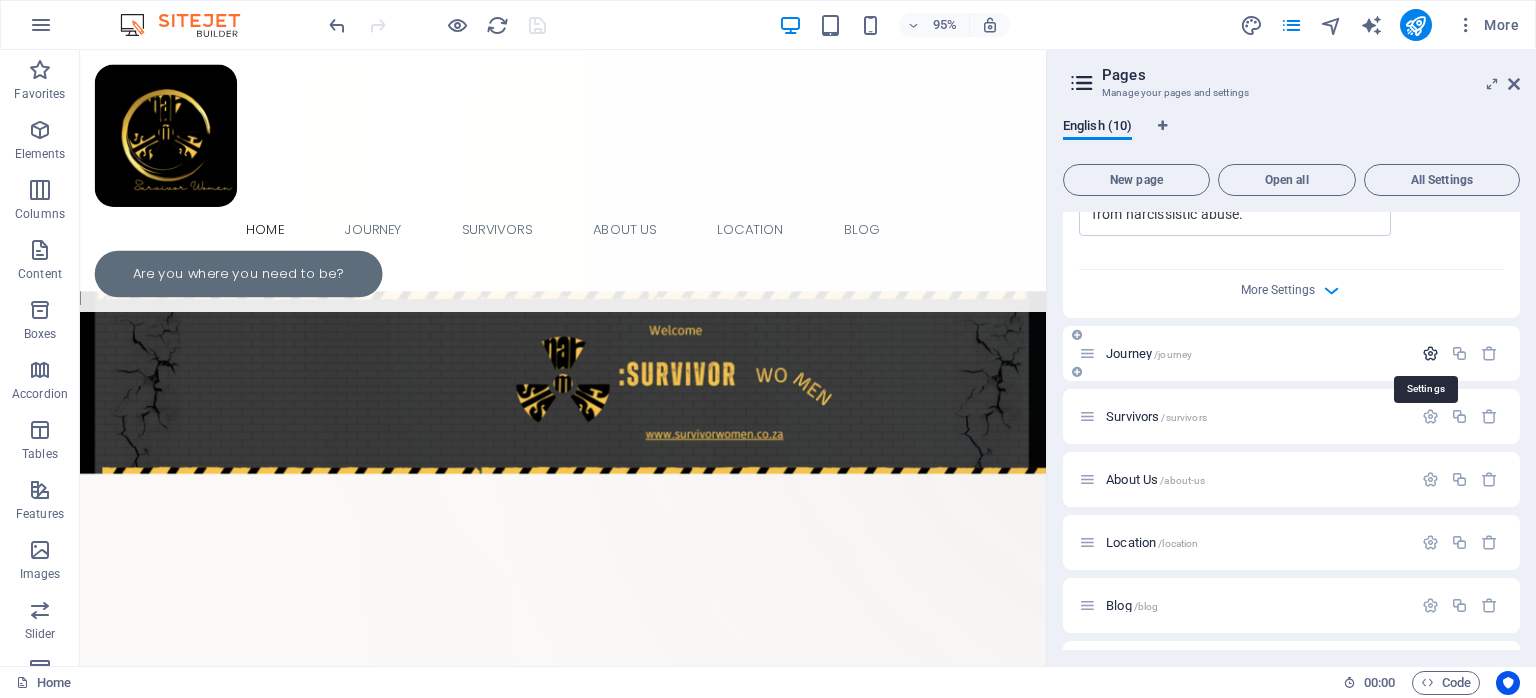 click at bounding box center [1430, 353] 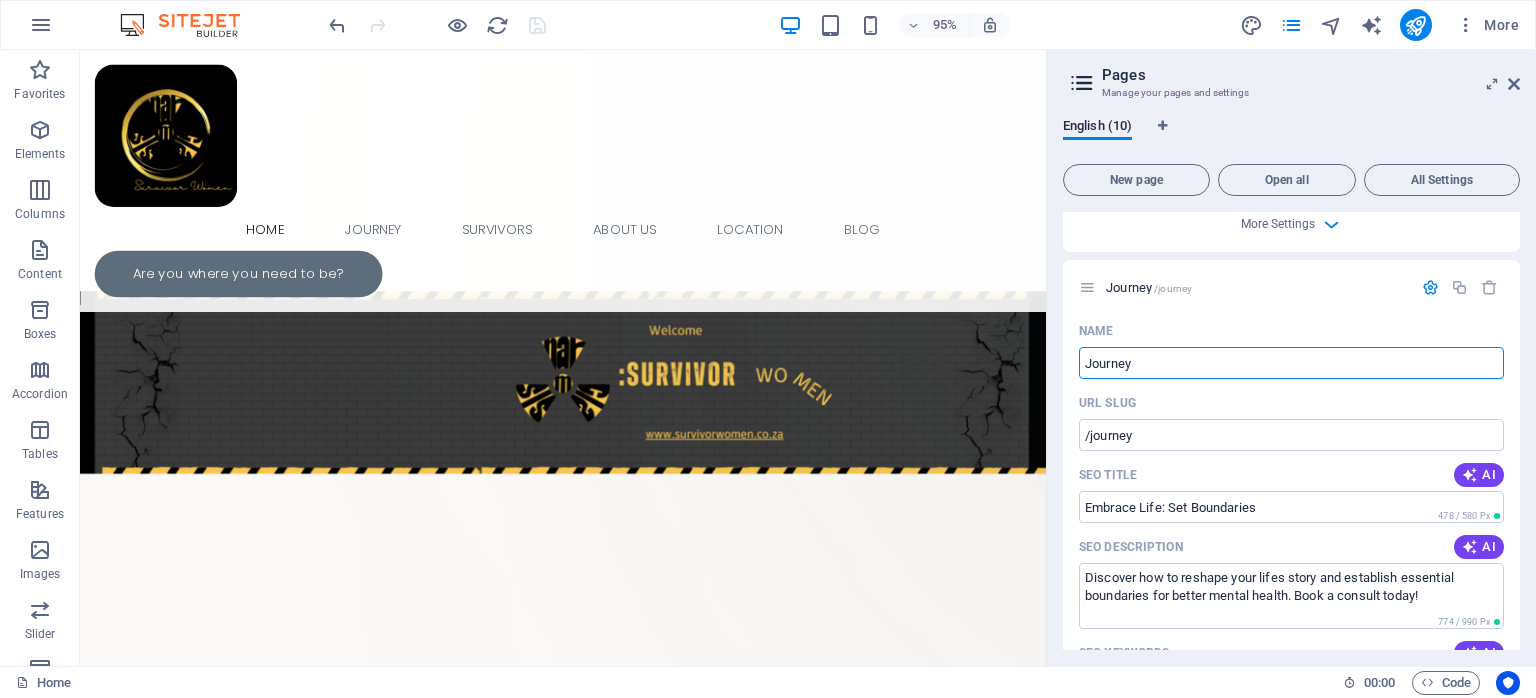 scroll, scrollTop: 852, scrollLeft: 0, axis: vertical 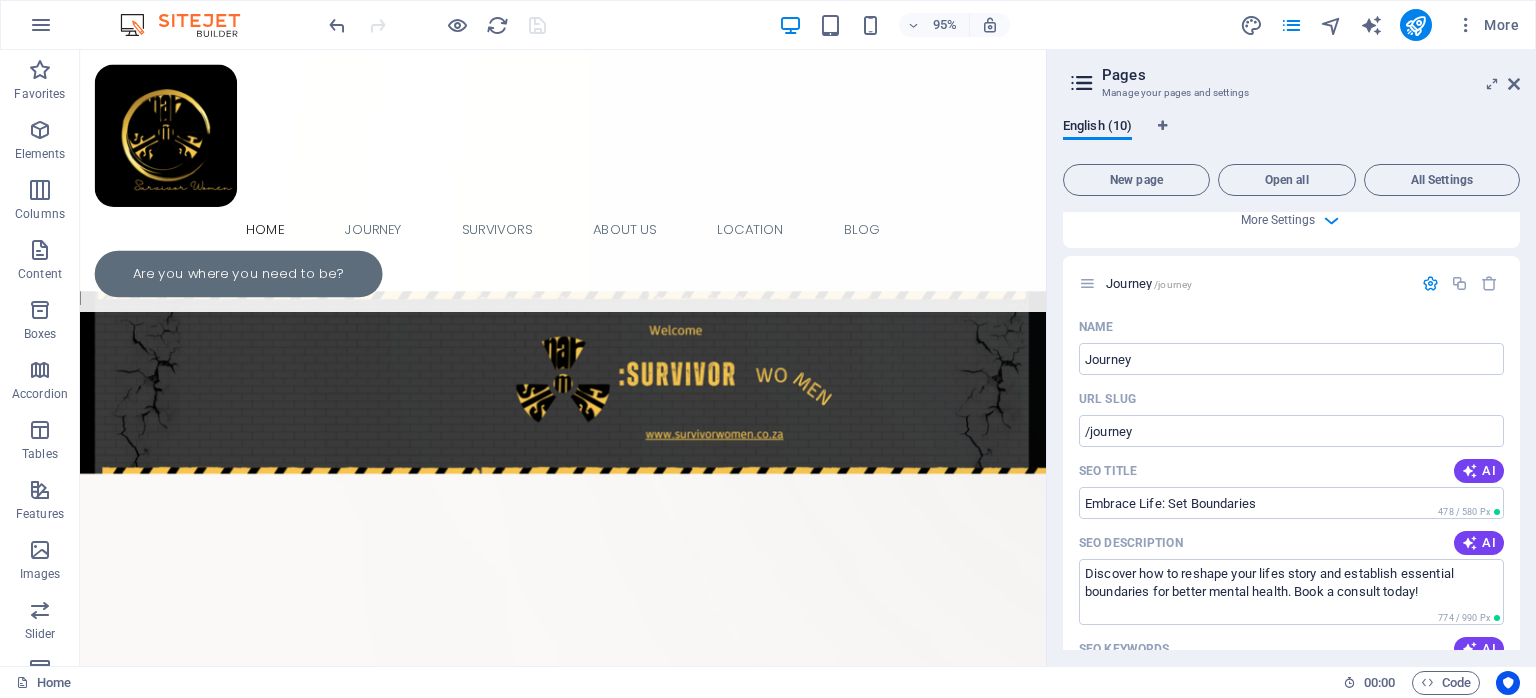 drag, startPoint x: 1520, startPoint y: 416, endPoint x: 1531, endPoint y: 450, distance: 35.735138 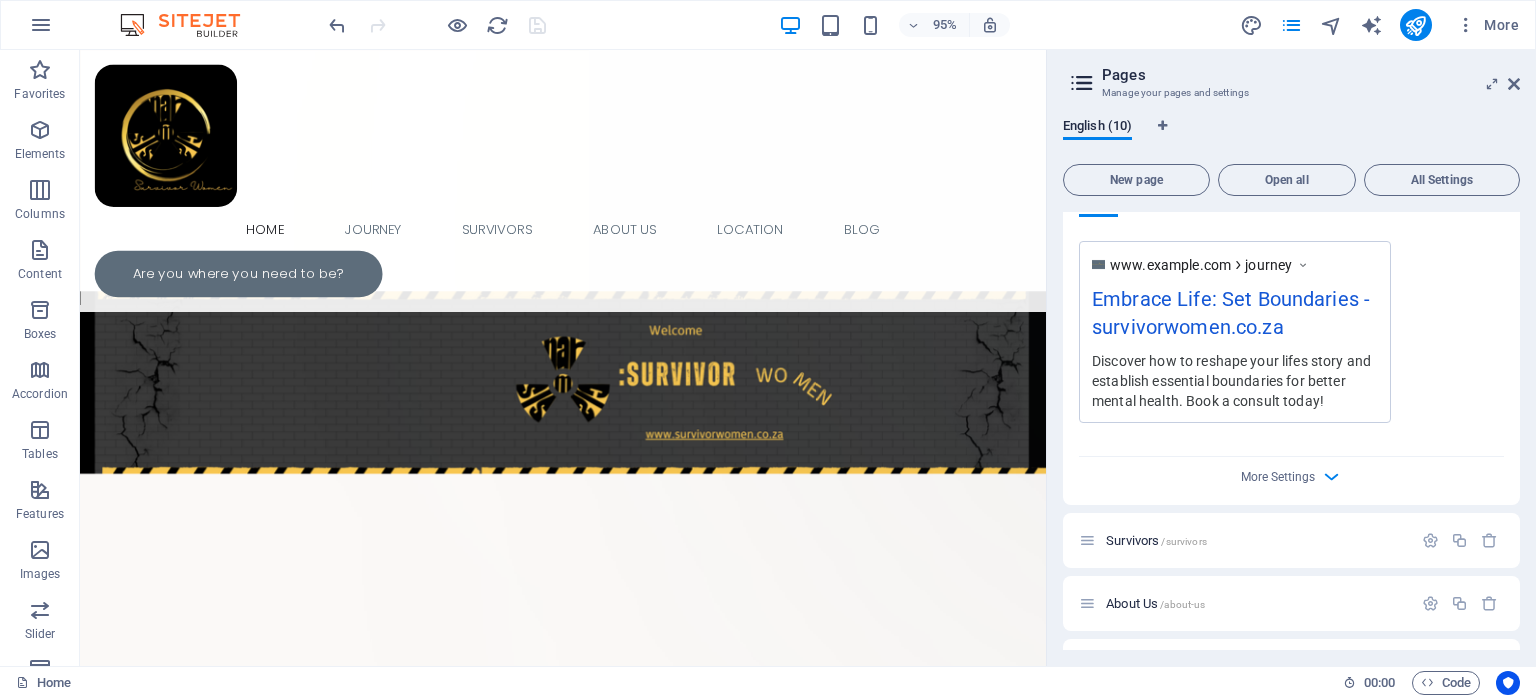scroll, scrollTop: 1513, scrollLeft: 0, axis: vertical 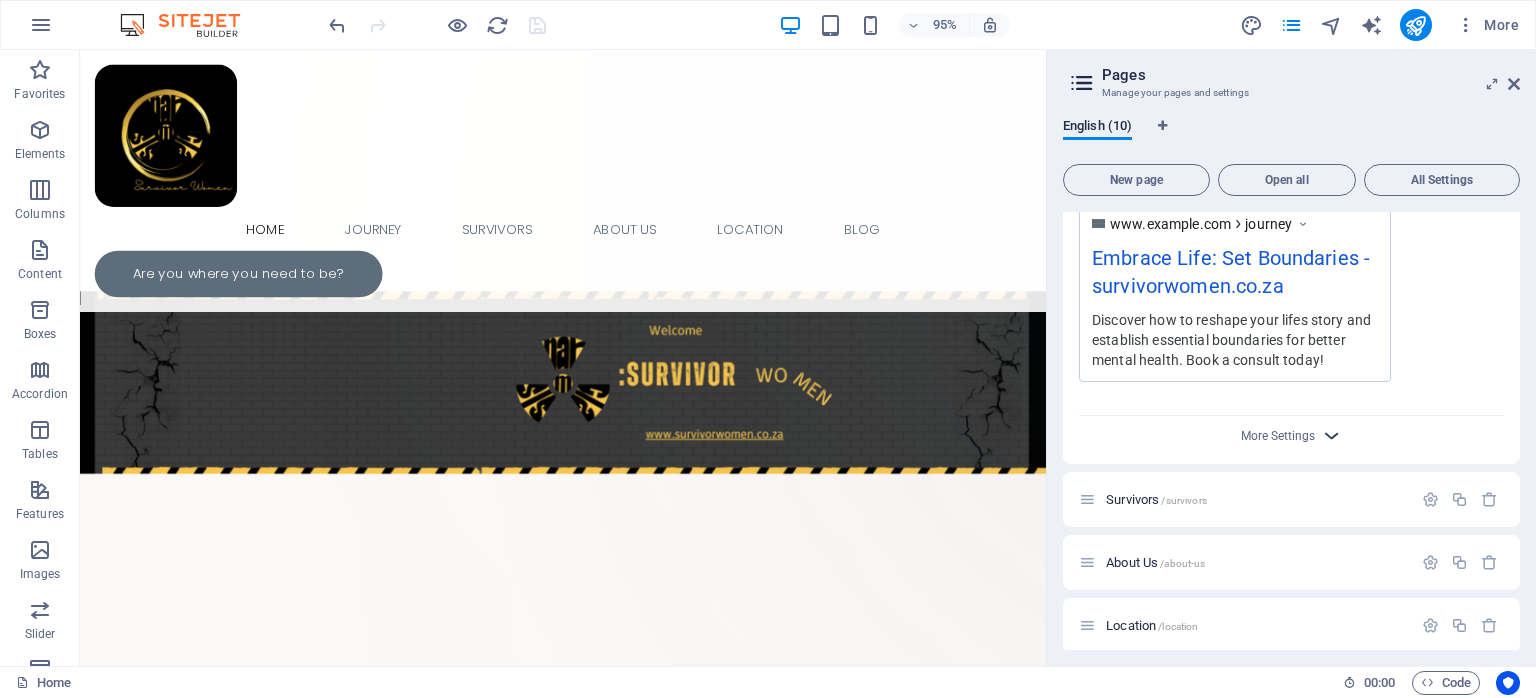 click at bounding box center (1331, 435) 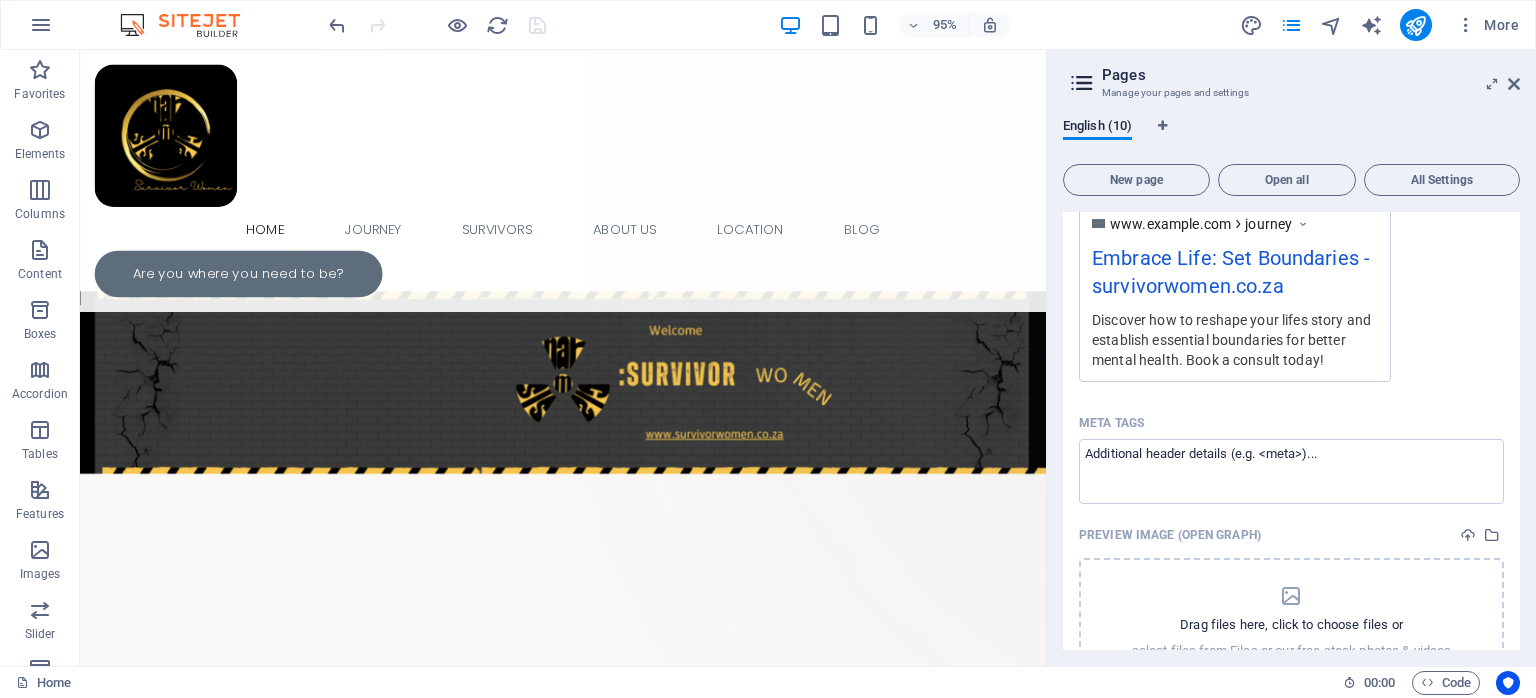 drag, startPoint x: 1519, startPoint y: 501, endPoint x: 1522, endPoint y: 523, distance: 22.203604 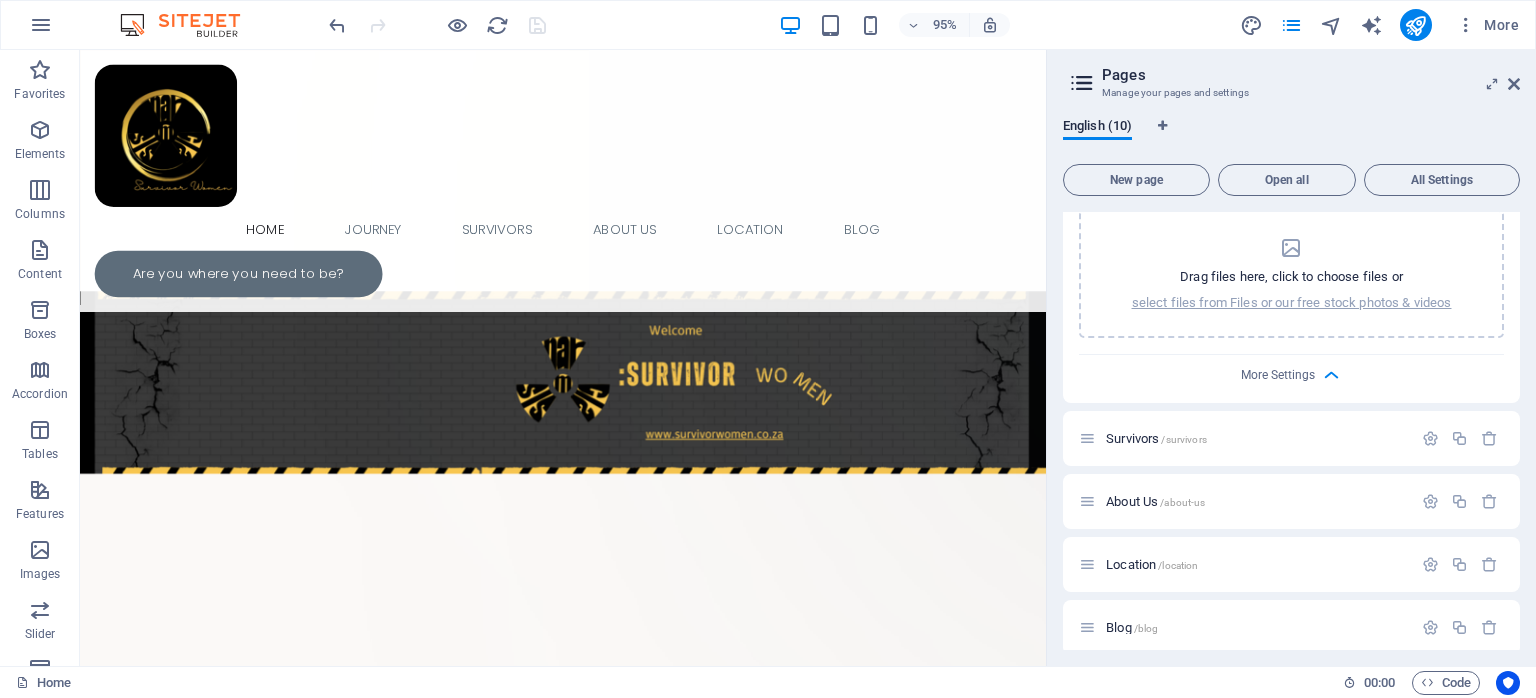 scroll, scrollTop: 1900, scrollLeft: 0, axis: vertical 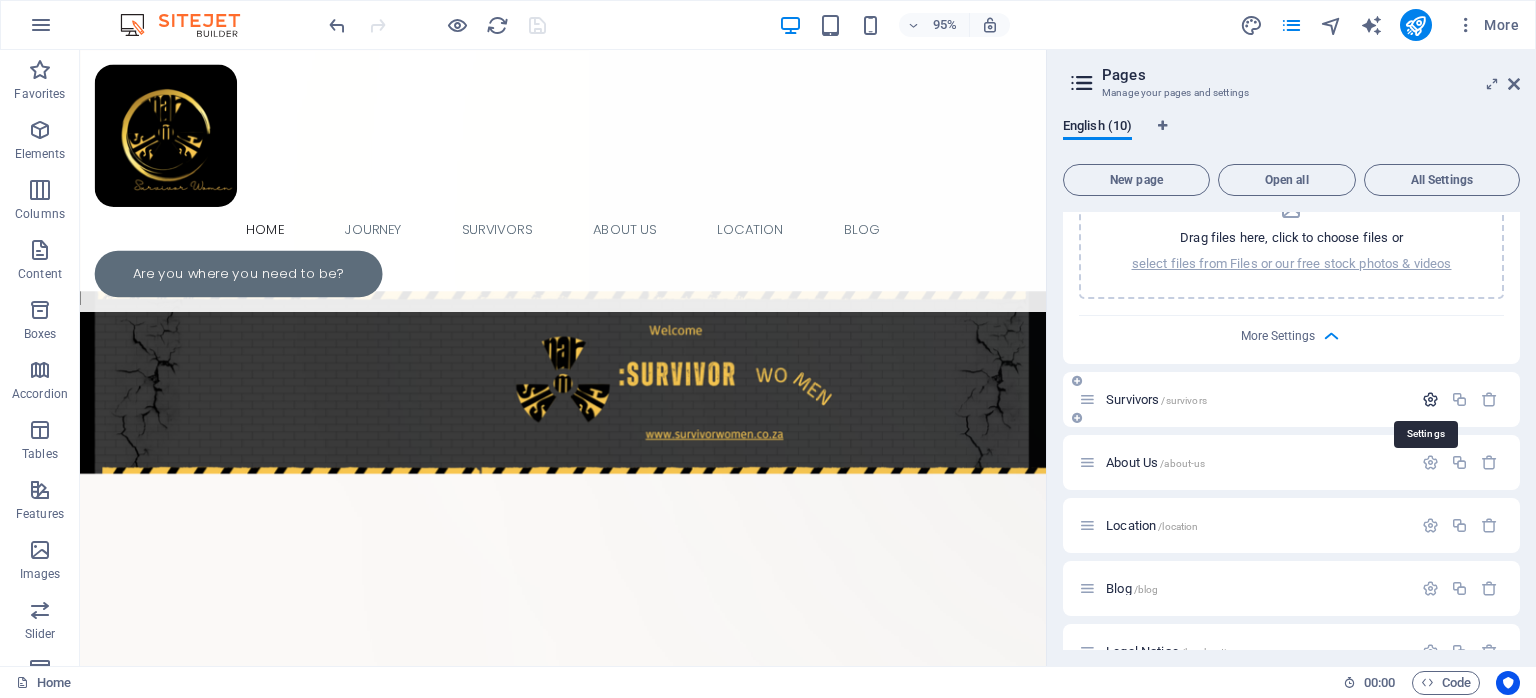 click at bounding box center [1430, 399] 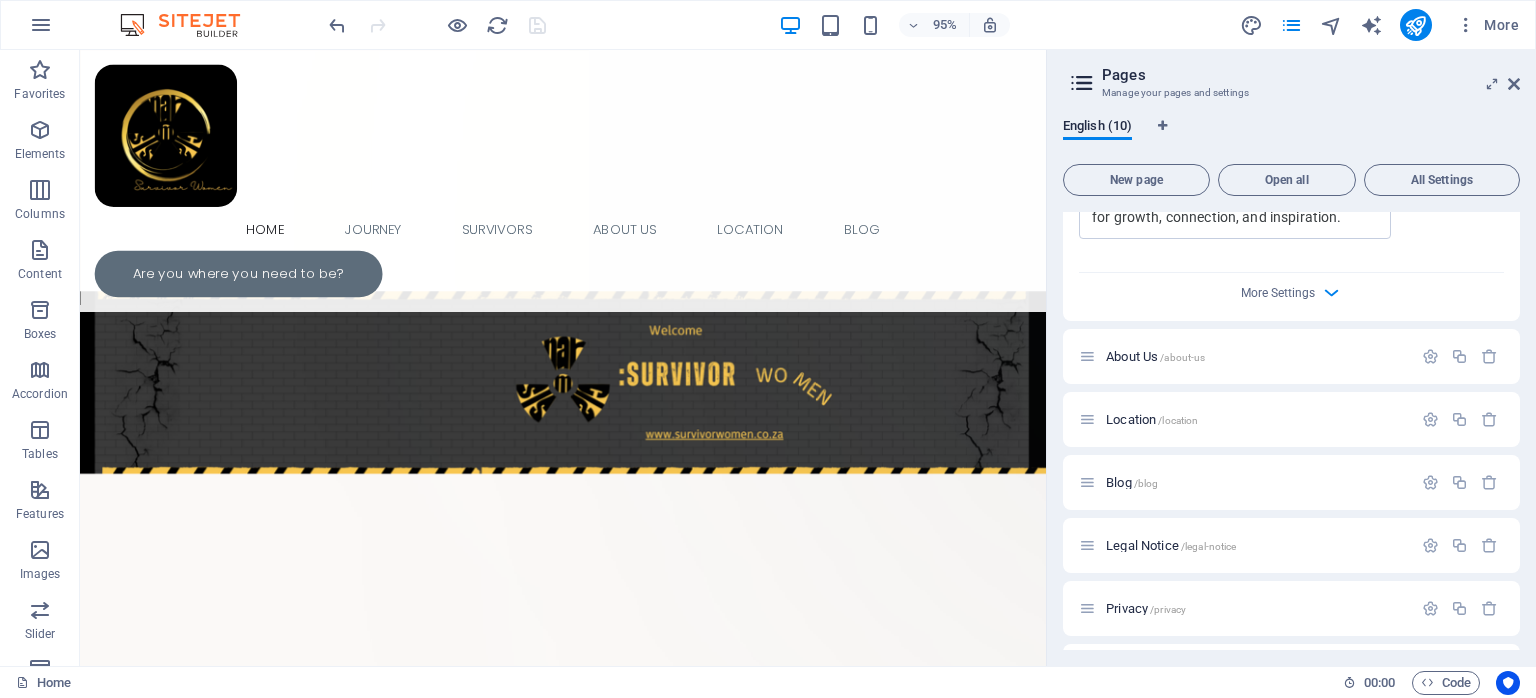 scroll, scrollTop: 2833, scrollLeft: 0, axis: vertical 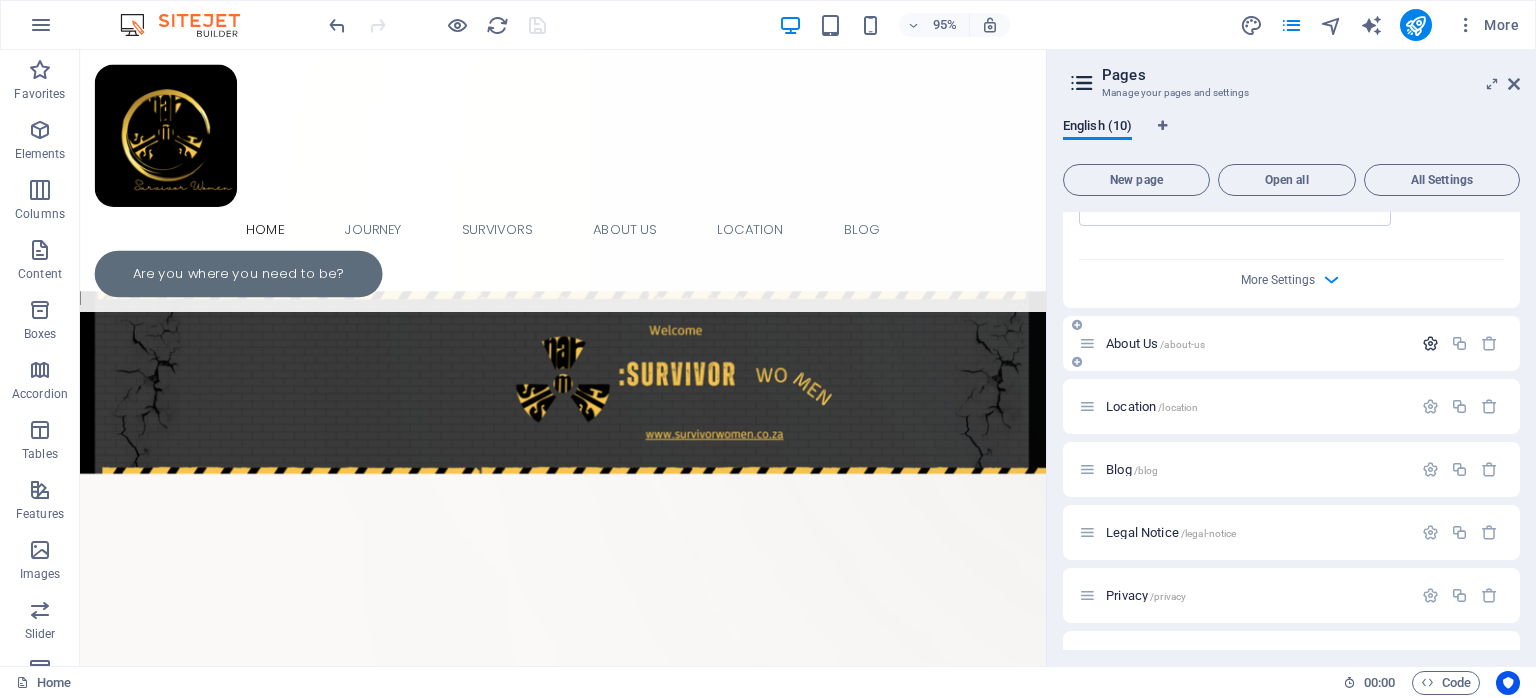 click at bounding box center (1430, 343) 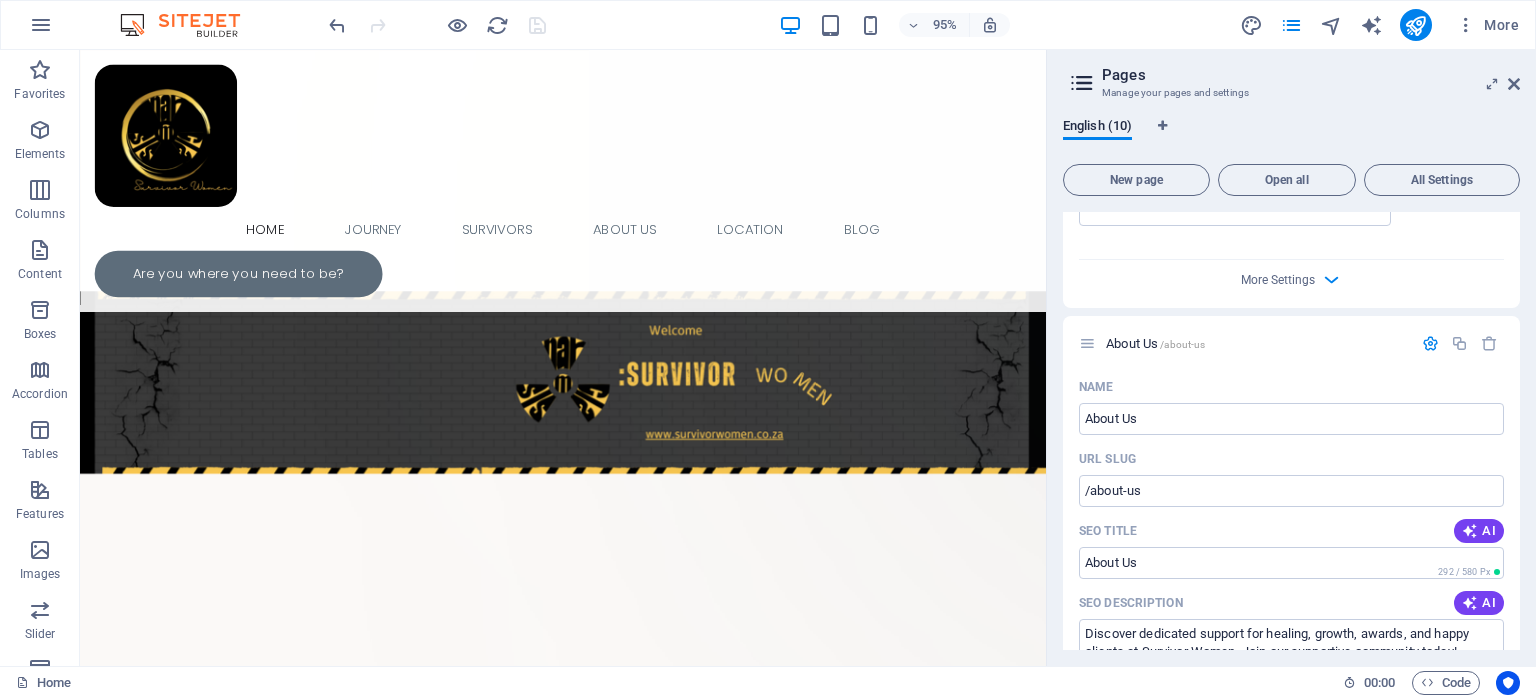 drag, startPoint x: 1519, startPoint y: 518, endPoint x: 1516, endPoint y: 556, distance: 38.118237 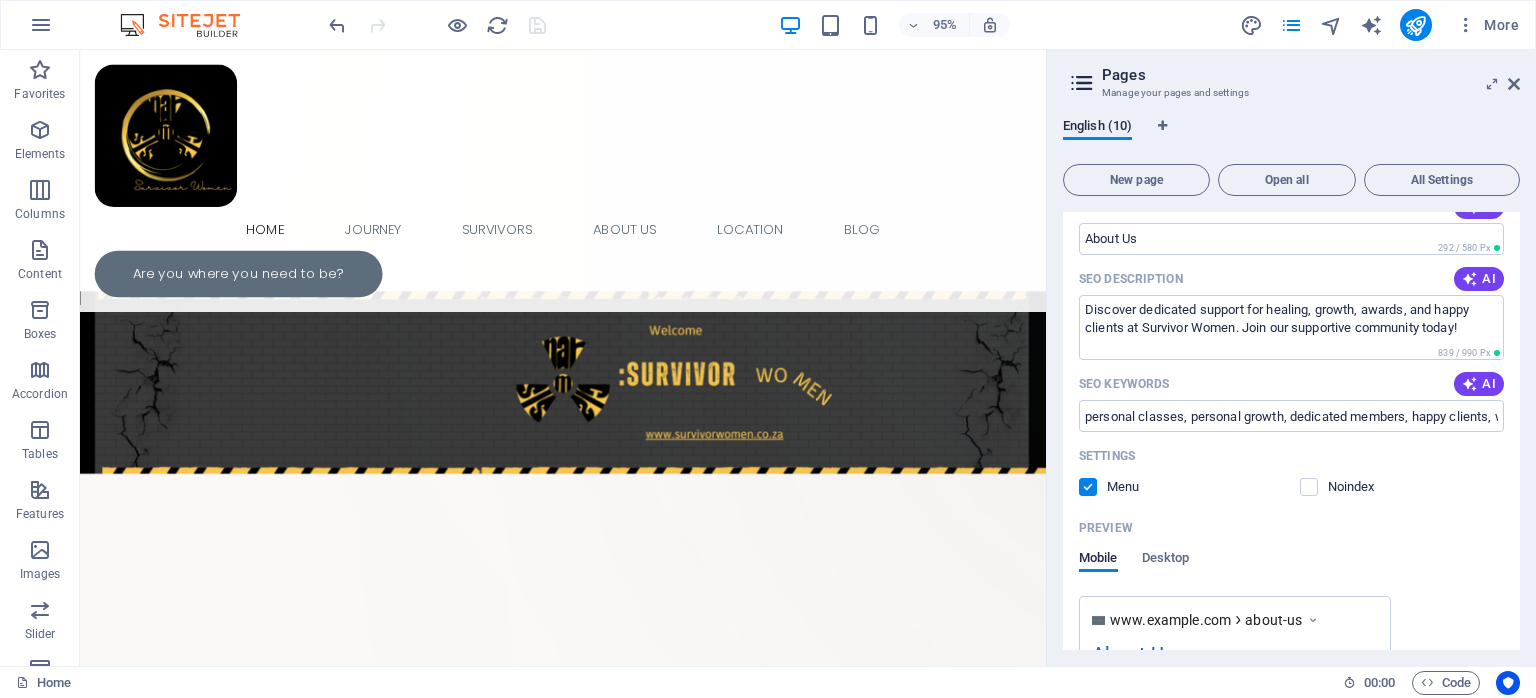 scroll, scrollTop: 3180, scrollLeft: 0, axis: vertical 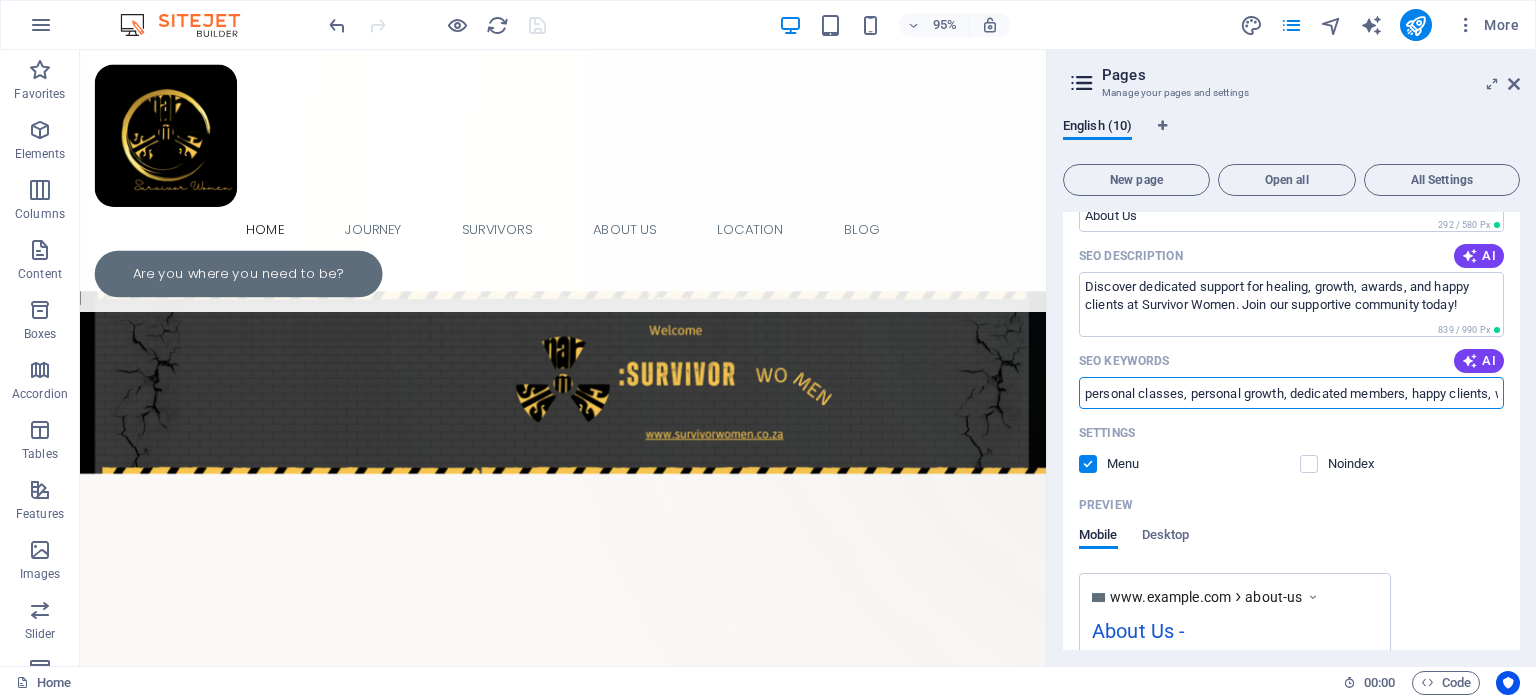 drag, startPoint x: 1184, startPoint y: 411, endPoint x: 1079, endPoint y: 418, distance: 105.23308 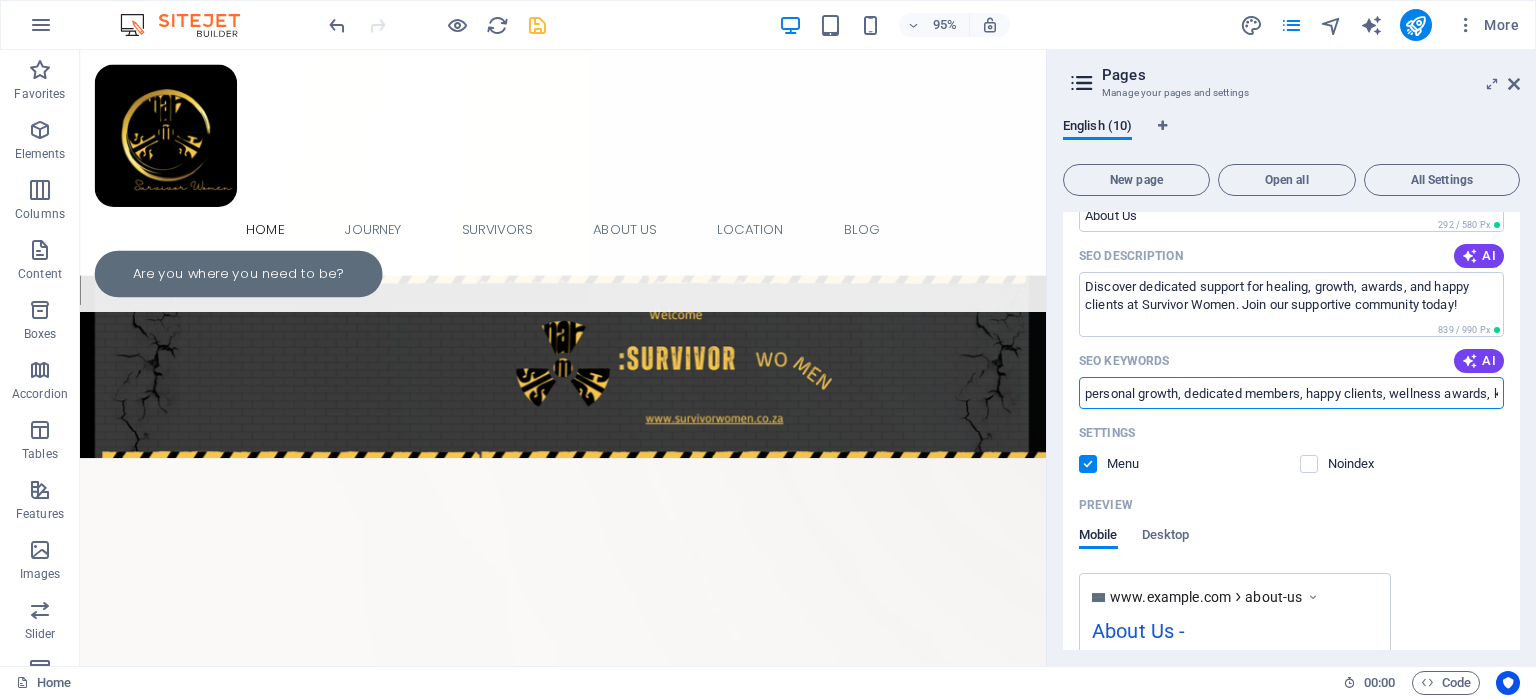 scroll, scrollTop: 0, scrollLeft: 4, axis: horizontal 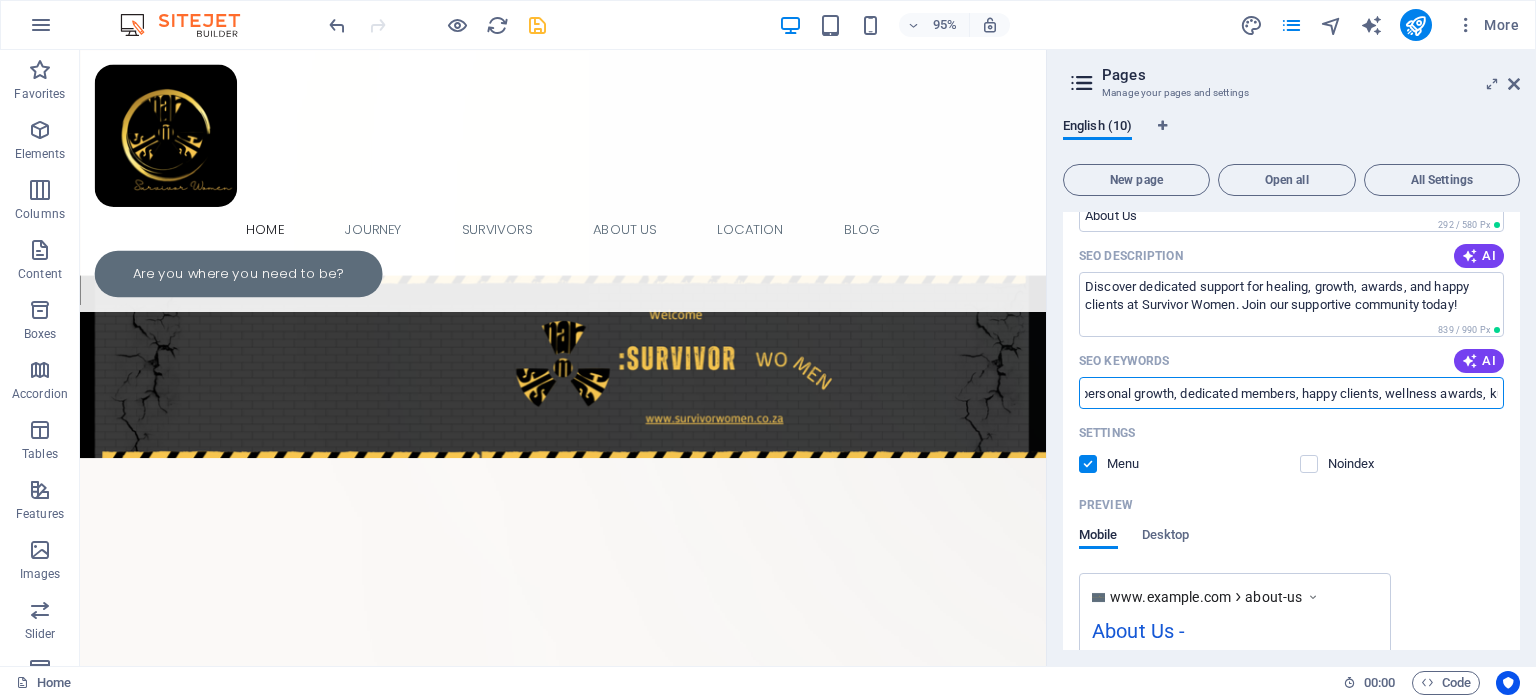 drag, startPoint x: 1485, startPoint y: 410, endPoint x: 1439, endPoint y: 414, distance: 46.173584 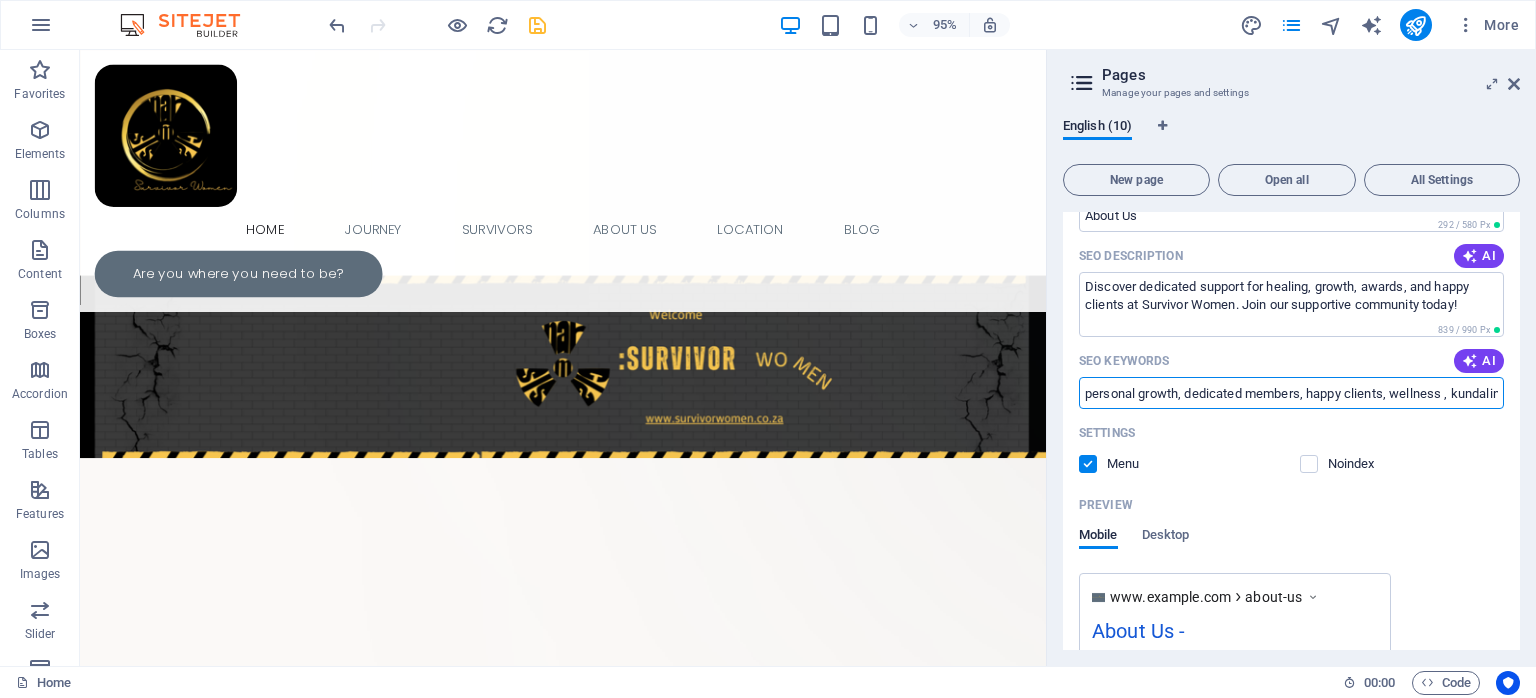 scroll, scrollTop: 0, scrollLeft: 40, axis: horizontal 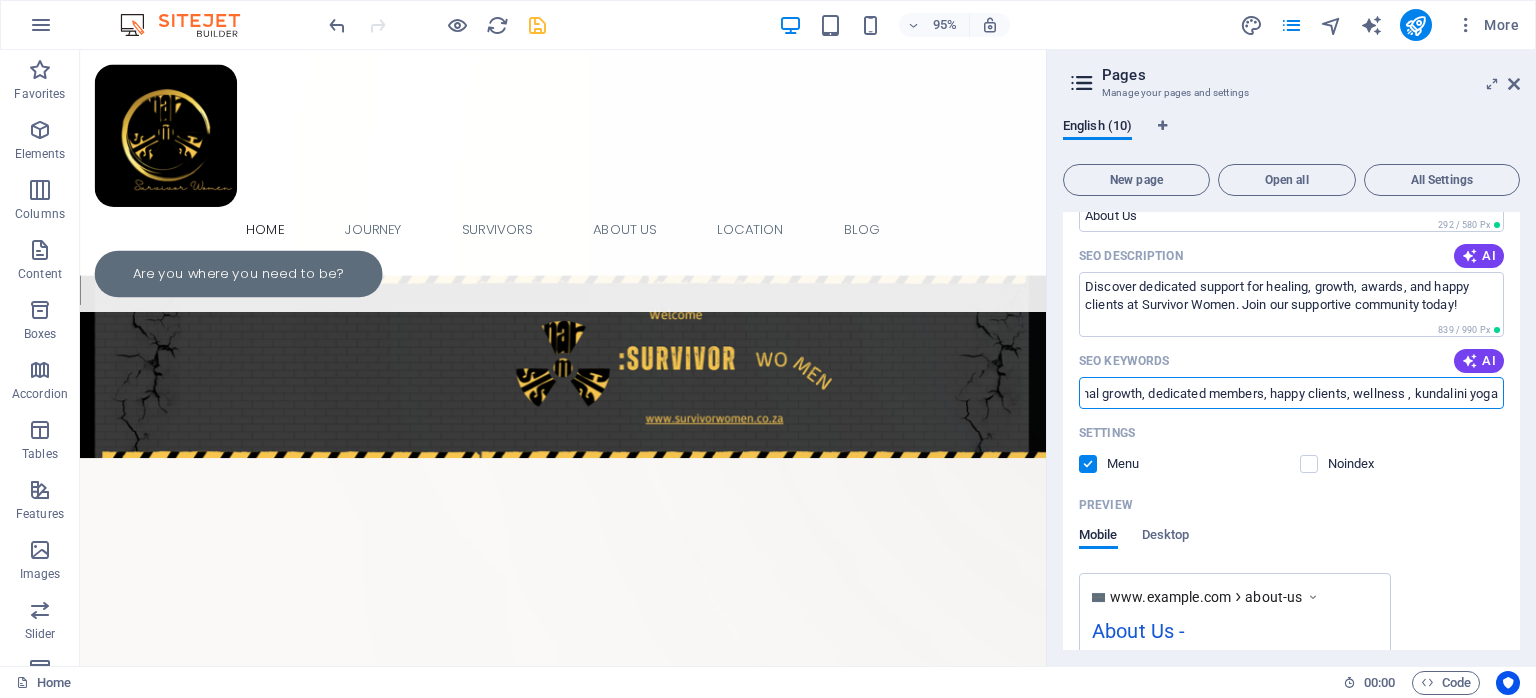 drag, startPoint x: 1081, startPoint y: 411, endPoint x: 1532, endPoint y: 406, distance: 451.0277 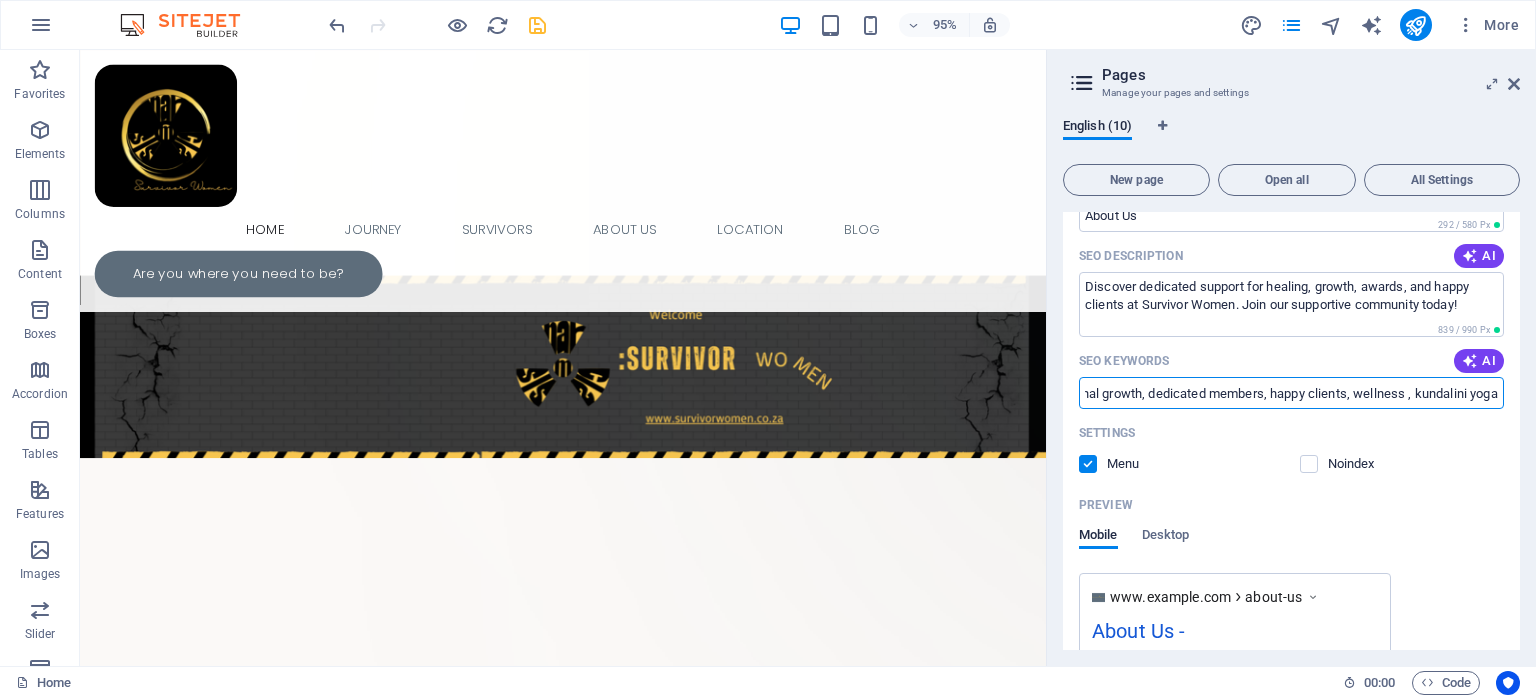 drag, startPoint x: 1404, startPoint y: 410, endPoint x: 1506, endPoint y: 409, distance: 102.0049 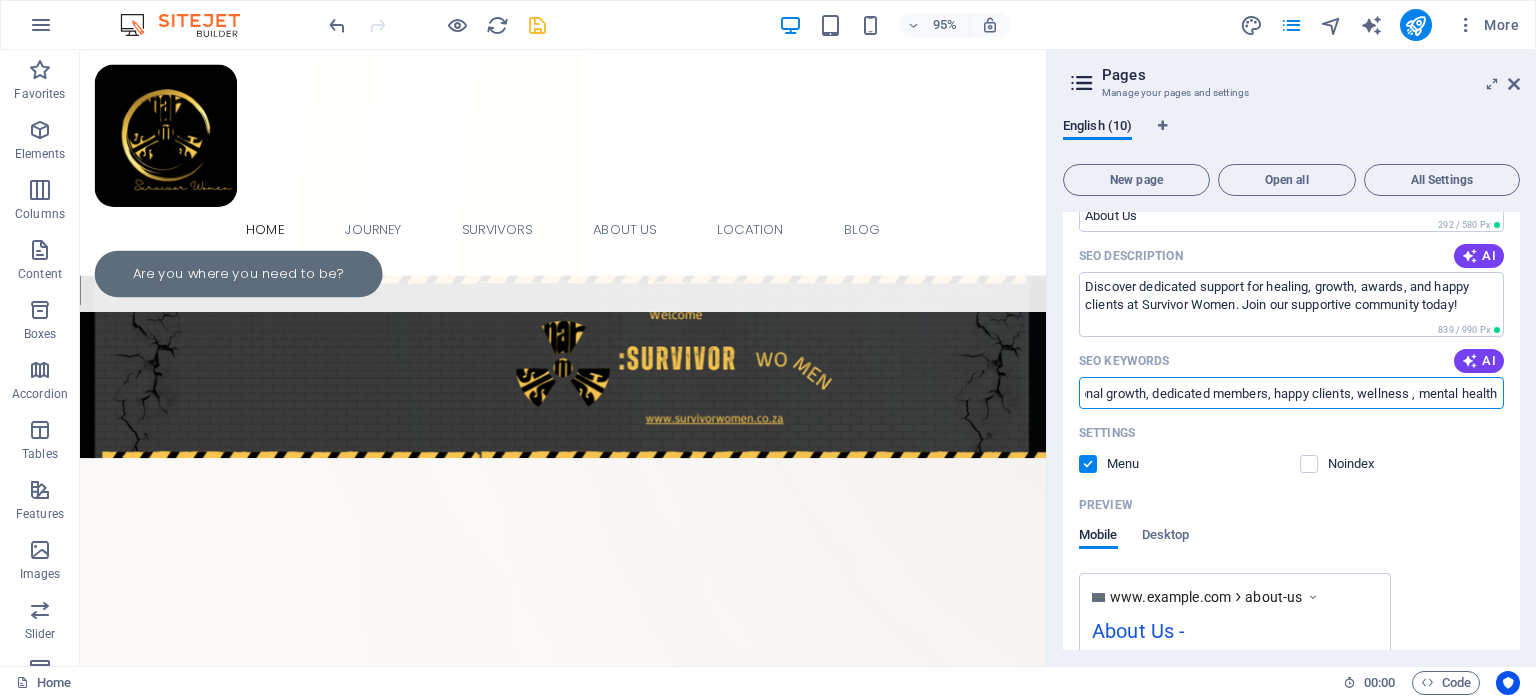 scroll, scrollTop: 0, scrollLeft: 0, axis: both 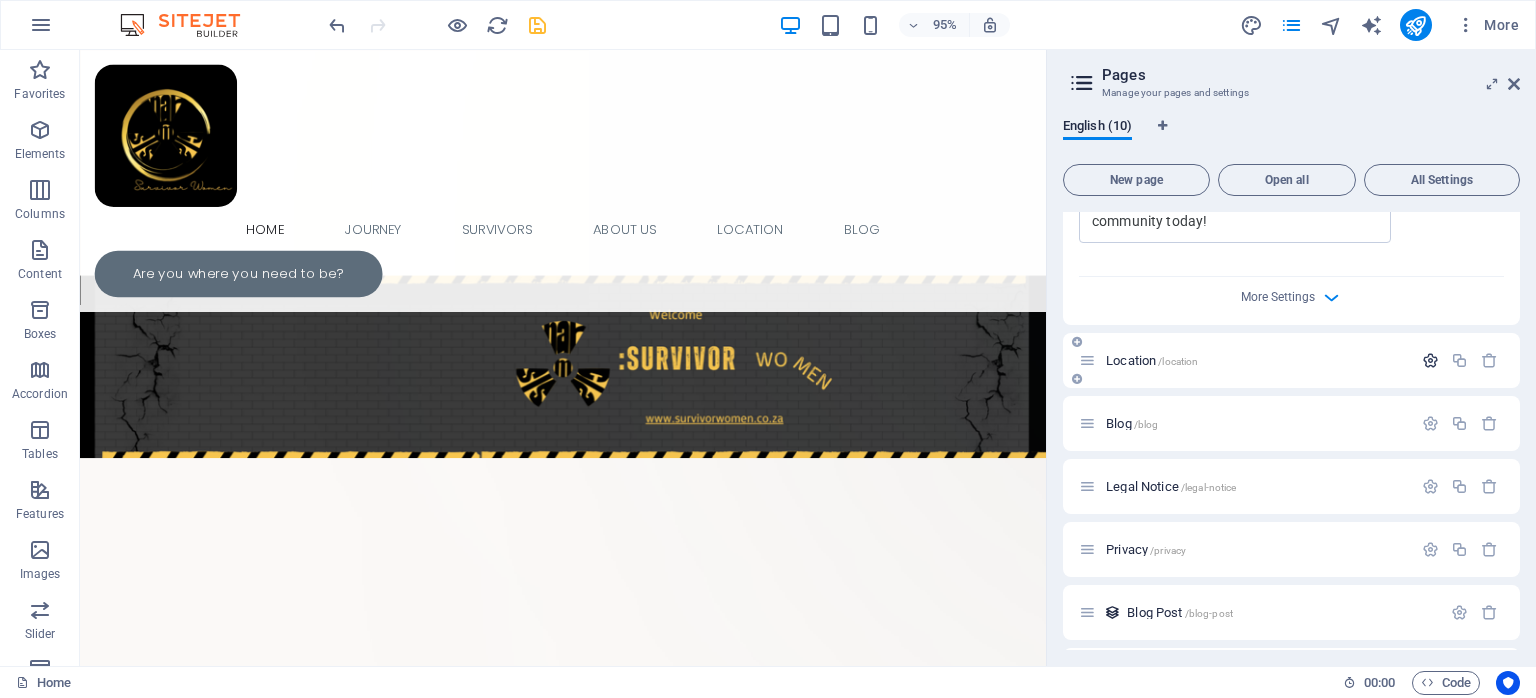 type on "personal growth, dedicated members, happy clients, wellness , mental health" 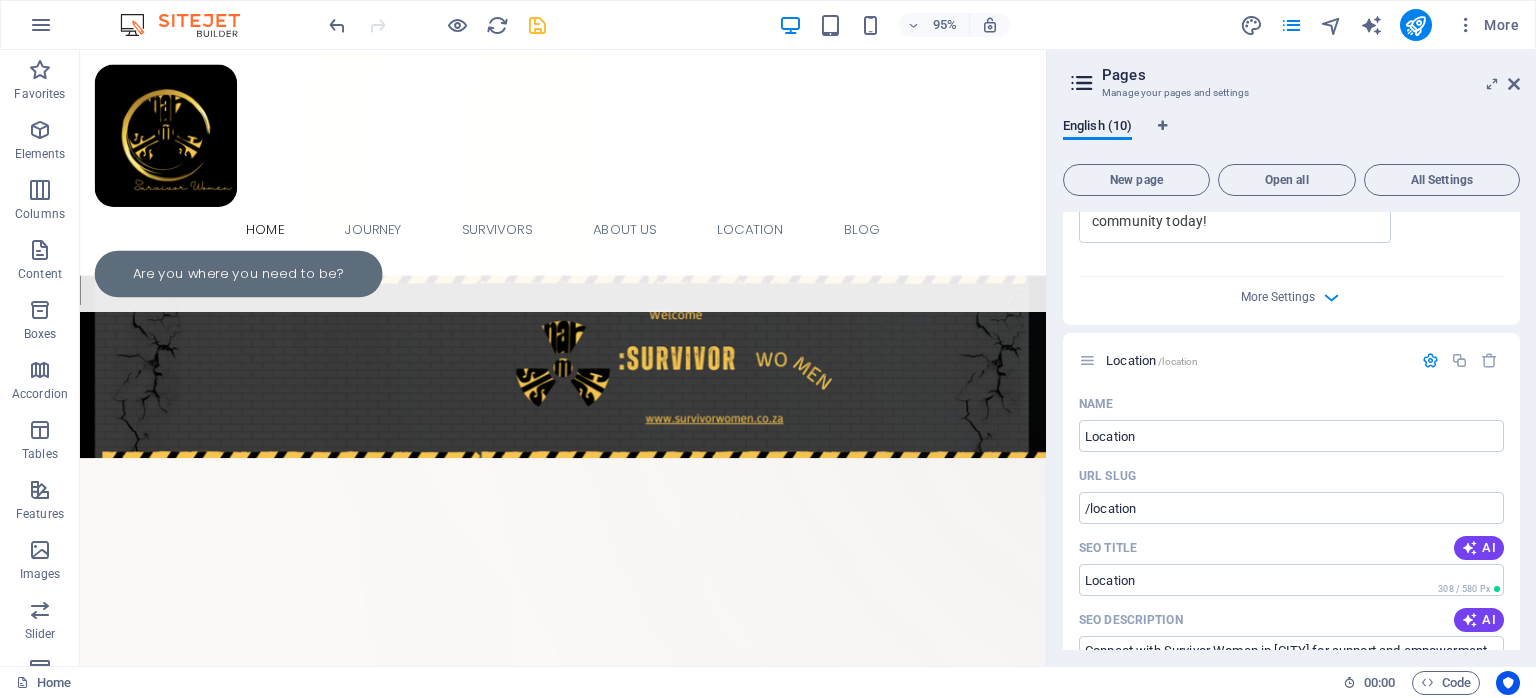 click on "Home / Name Home ​ URL SLUG / ​ SEO Title AI Transforming Trauma into Triumph ​ 311 / 580 Px SEO Description AI Transform your life through shared experiences and support. Join our community to foster resilience and healing from narcissistic abuse. ​ 864 / 990 Px SEO Keywords AI narcissistic abuse recovery, emotional resilience support, transformative healing community, healthy relationship boundaries, personal growth through shared experiences, navigating lifes complexities ​ Settings Menu Noindex Preview Mobile Desktop www.example.com Transforming Trauma into Triumph Transform your life through shared experiences and support. Join our community to foster resilience and healing from narcissistic abuse. Meta tags ​ Preview Image (Open Graph) Drag files here, click to choose files or select files from Files or our free stock photos & videos More Settings Journey /journey Name Journey ​ URL SLUG /journey ​ SEO Title AI Embrace Life: Set Boundaries ​ 478 / 580 Px SEO Description AI ​ AI ​" at bounding box center (1291, 431) 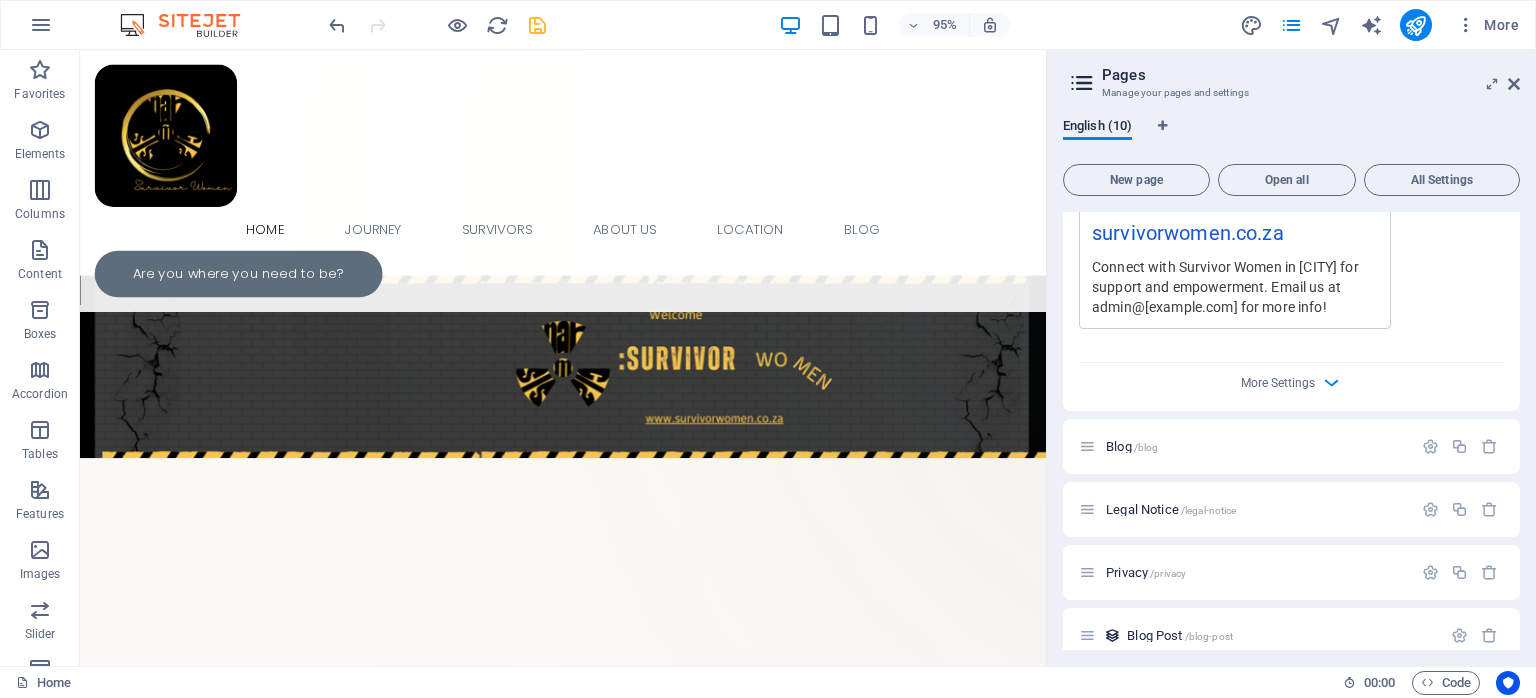 scroll, scrollTop: 4521, scrollLeft: 0, axis: vertical 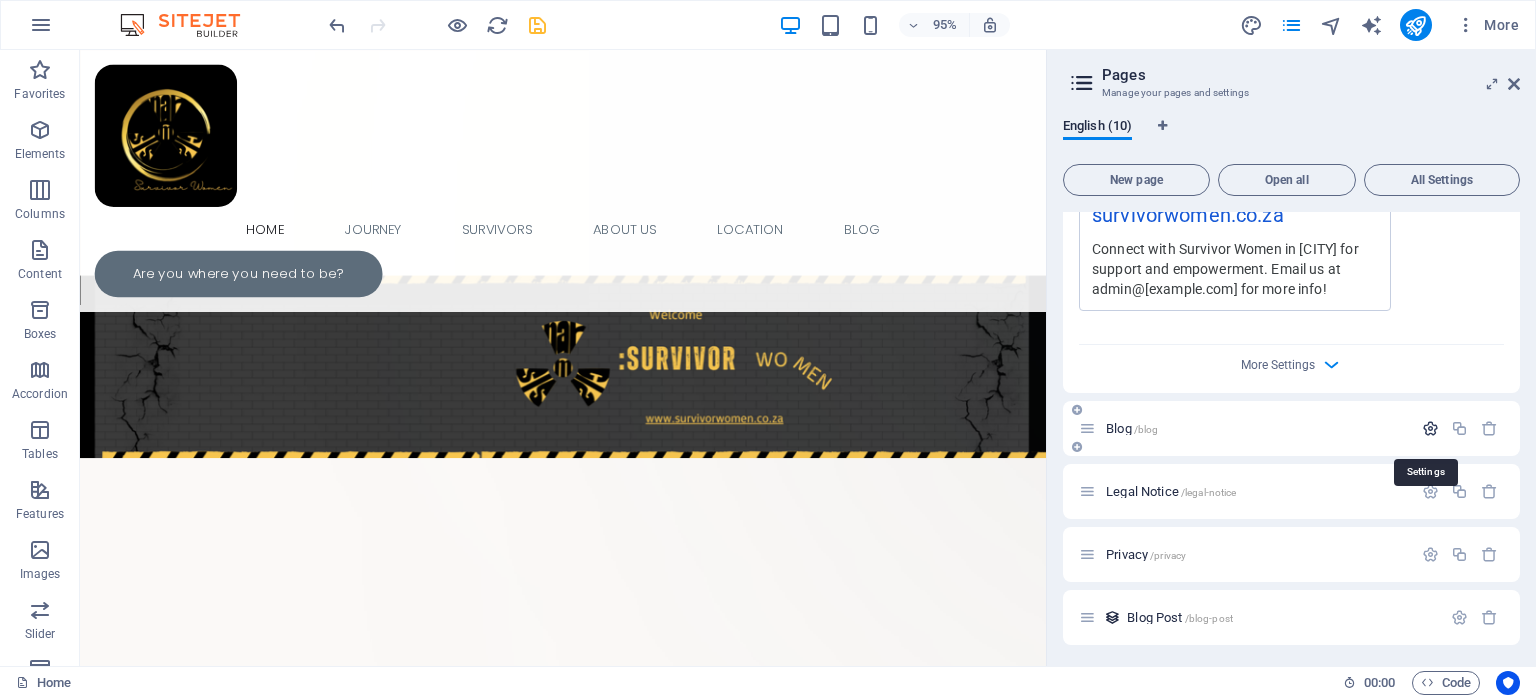 click at bounding box center [1430, 428] 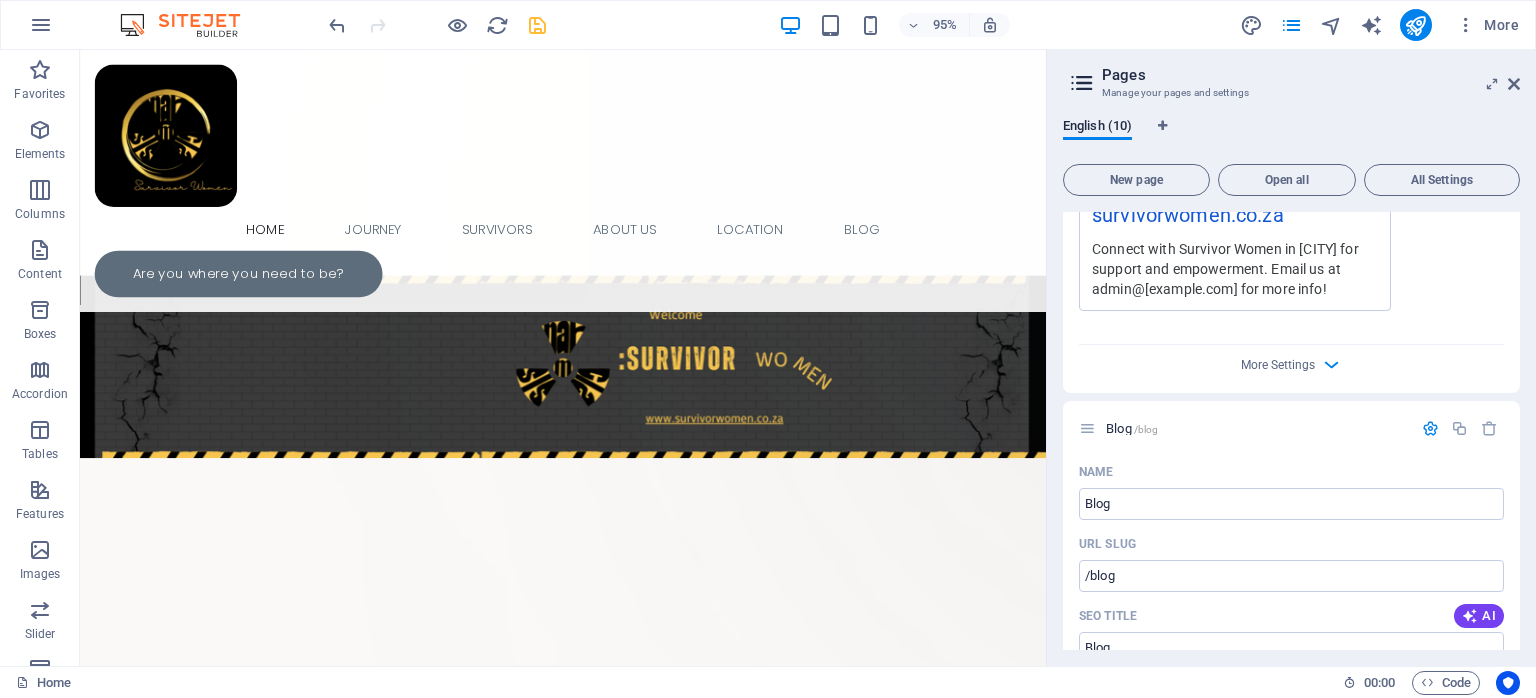 drag, startPoint x: 1519, startPoint y: 566, endPoint x: 1524, endPoint y: 582, distance: 16.763054 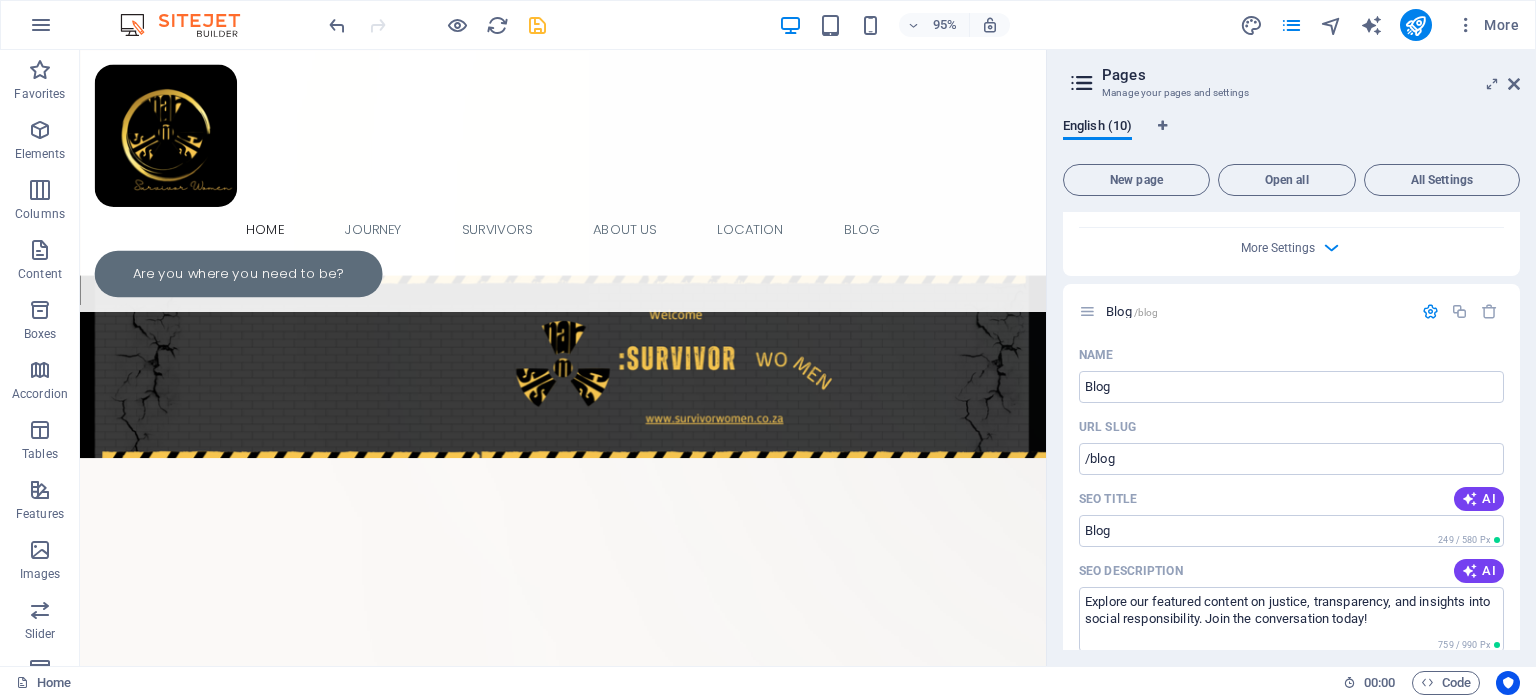scroll, scrollTop: 4659, scrollLeft: 0, axis: vertical 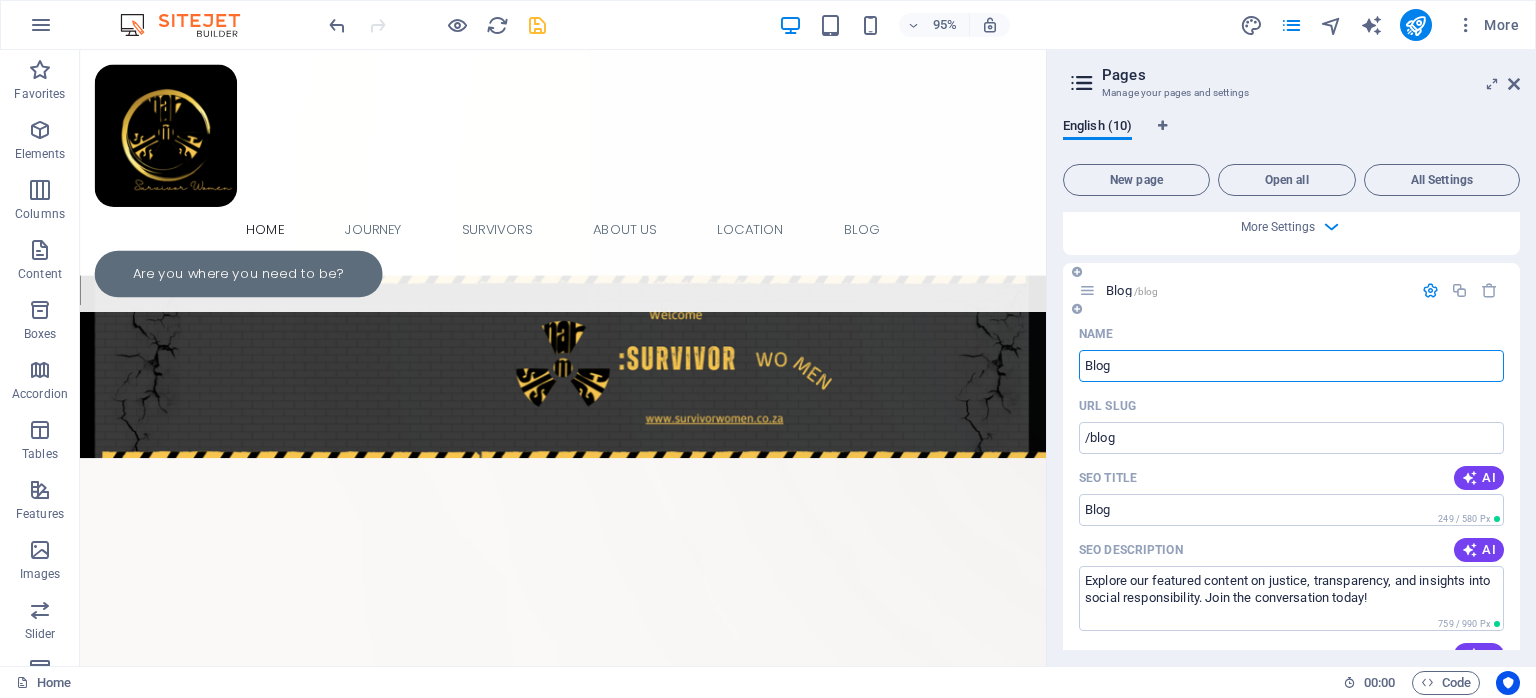click on "Blog" at bounding box center [1291, 366] 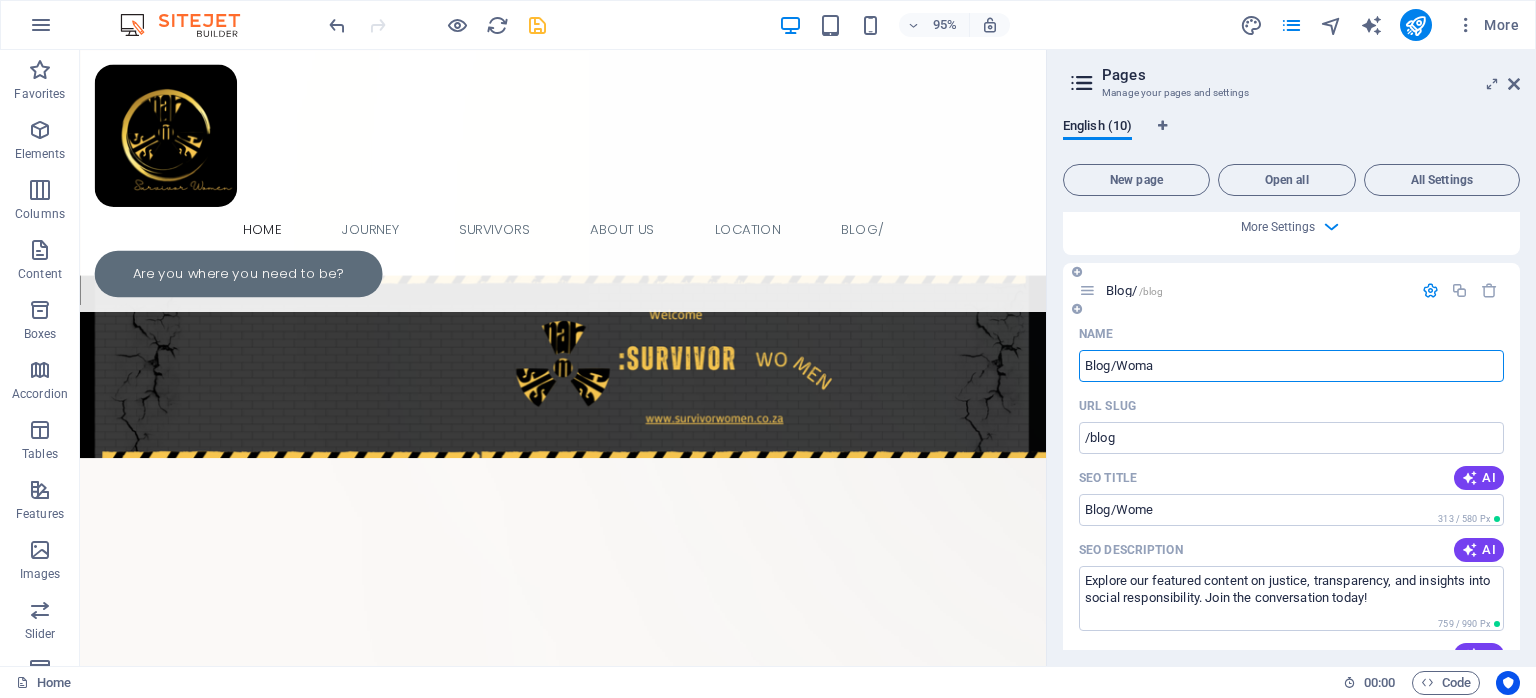 type on "Blog/Woman" 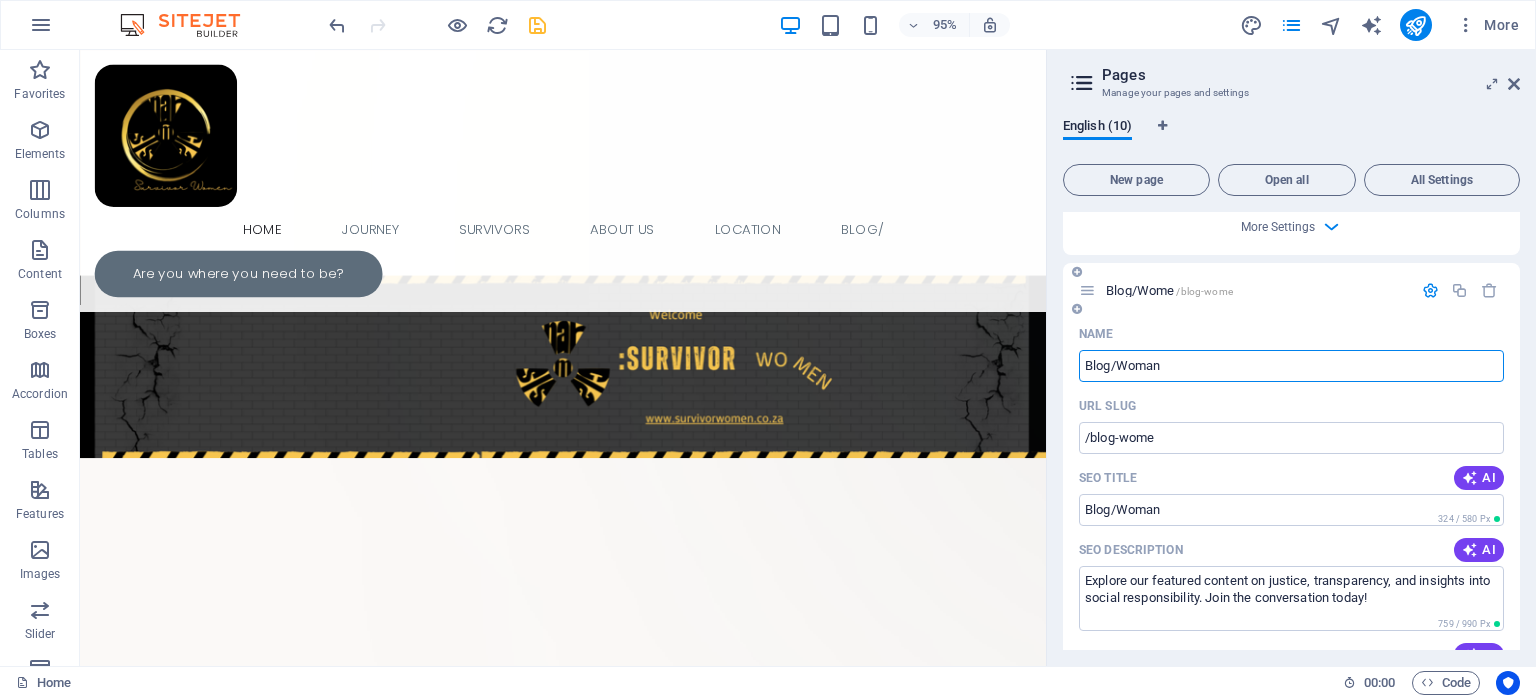 type on "/blog-wome" 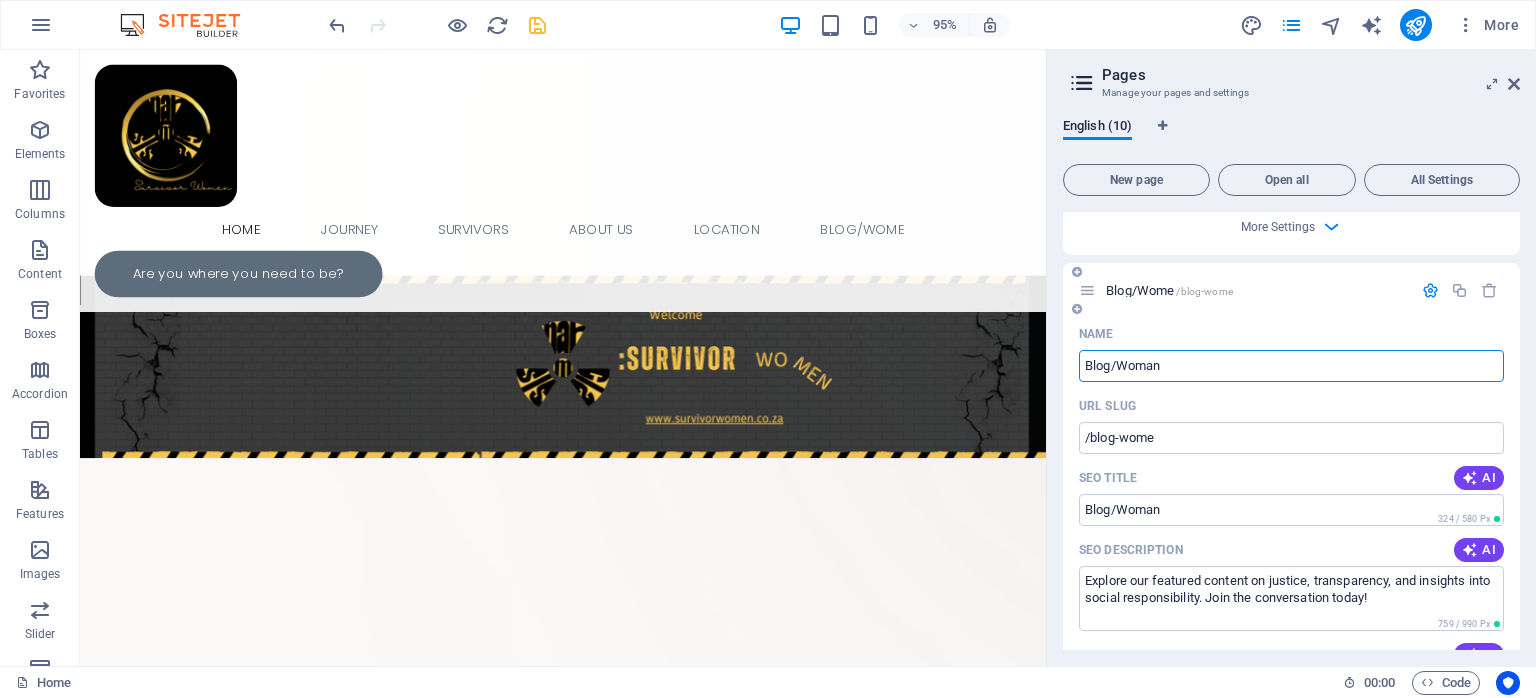 type on "Blog/Woman" 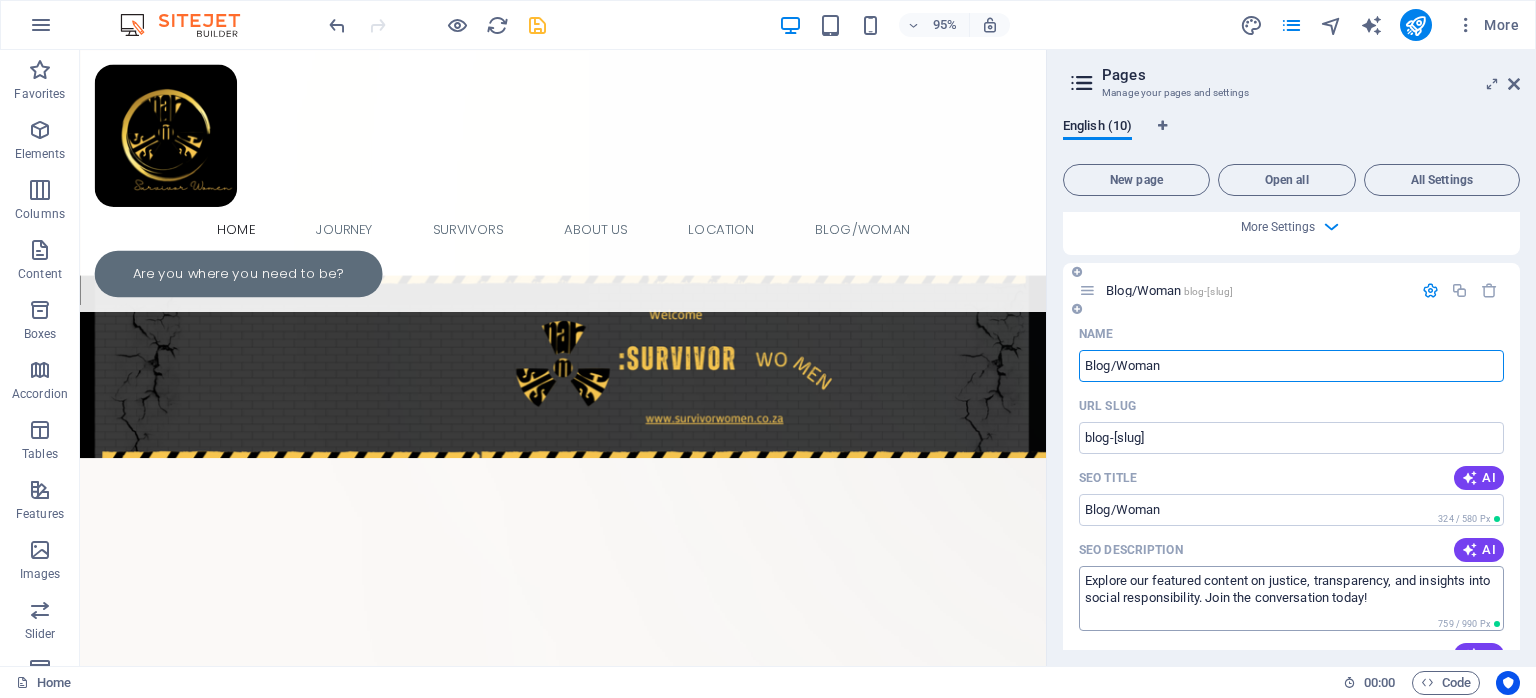 type on "Blog/Woman" 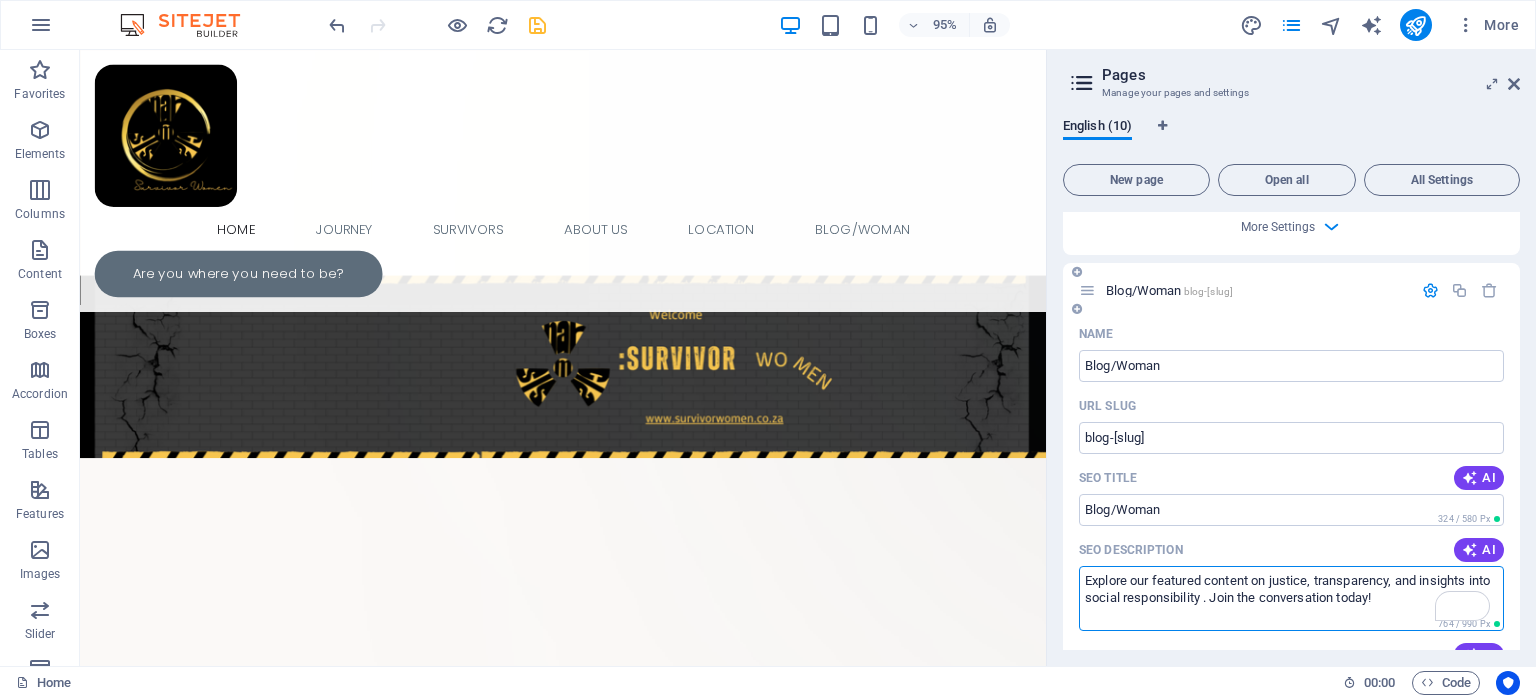 scroll, scrollTop: 4659, scrollLeft: 0, axis: vertical 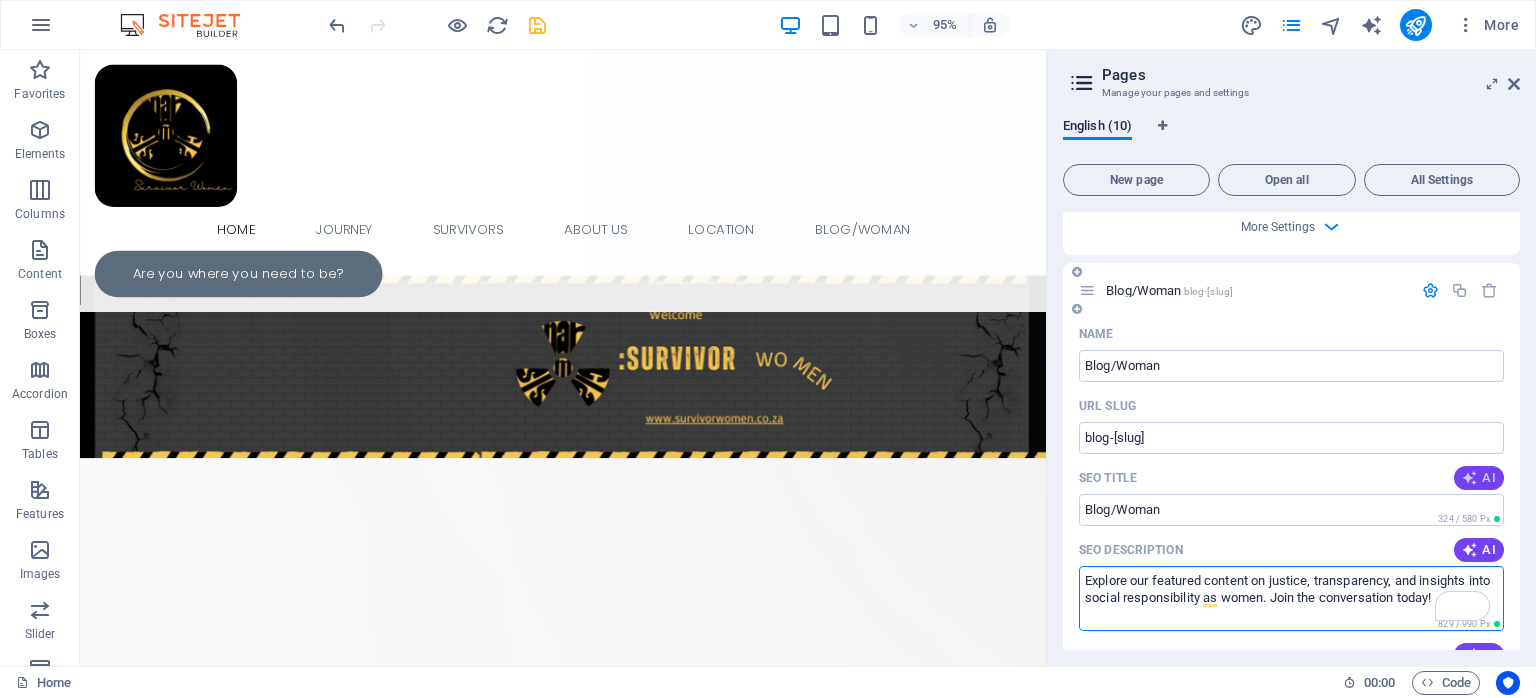 type on "Explore our featured content on justice, transparency, and insights into social responsibility as women. Join the conversation today!" 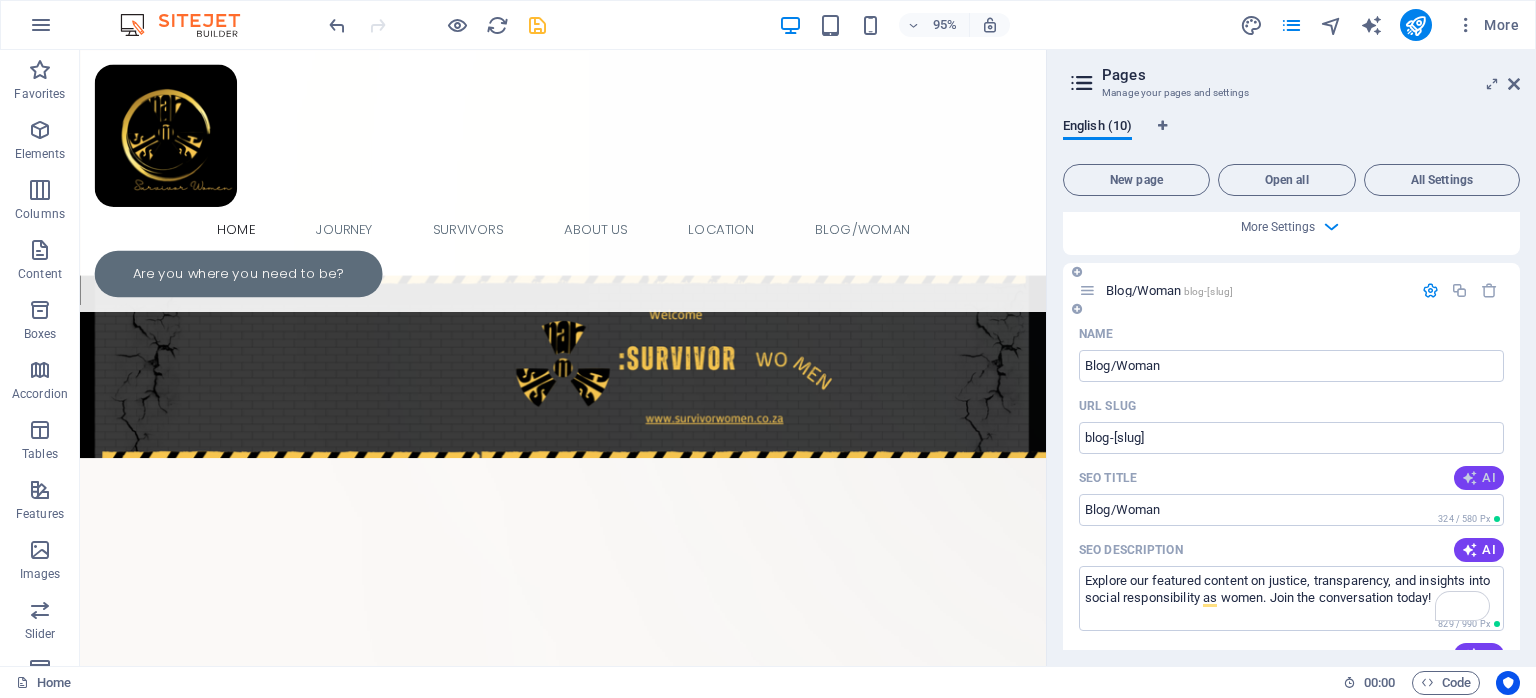 click at bounding box center [1470, 478] 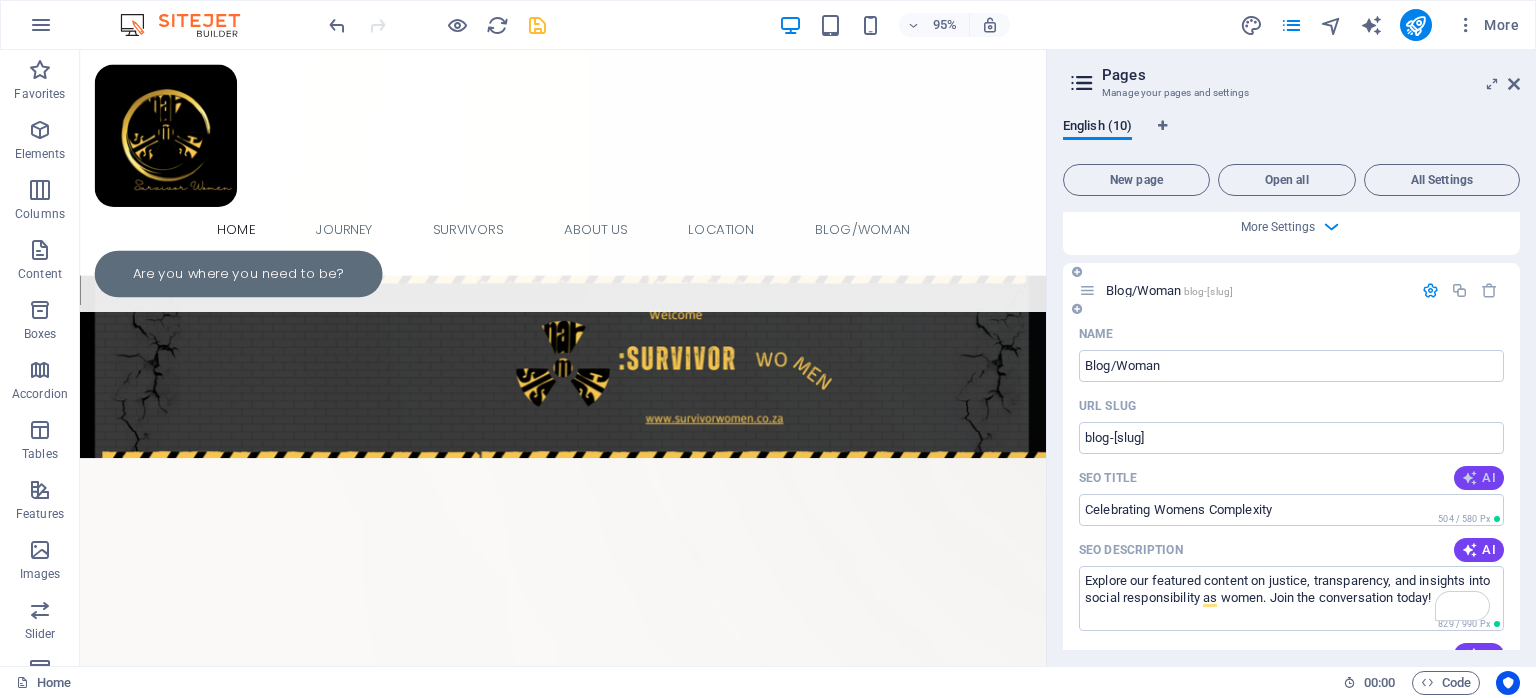 type on "Celebrating Womens Complexity" 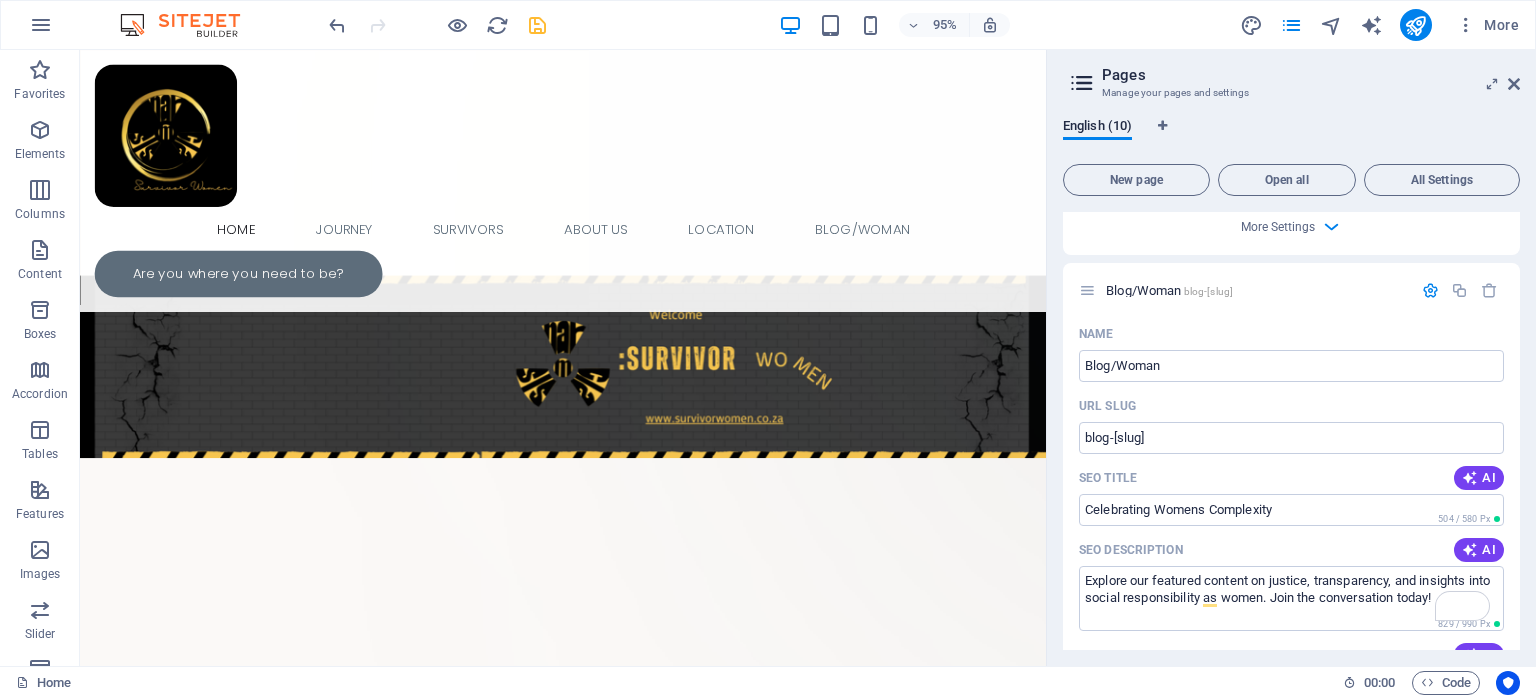 scroll, scrollTop: 4671, scrollLeft: 0, axis: vertical 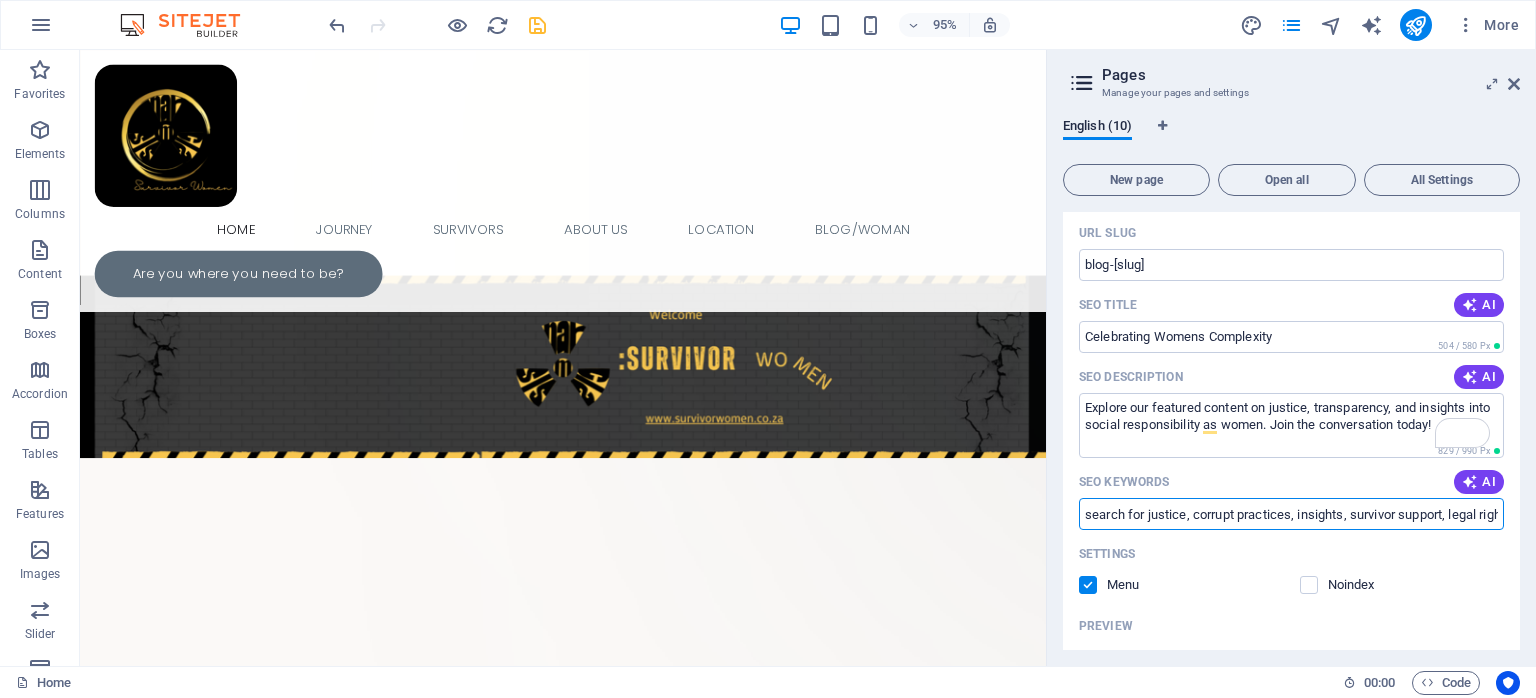 drag, startPoint x: 1287, startPoint y: 522, endPoint x: 1186, endPoint y: 523, distance: 101.00495 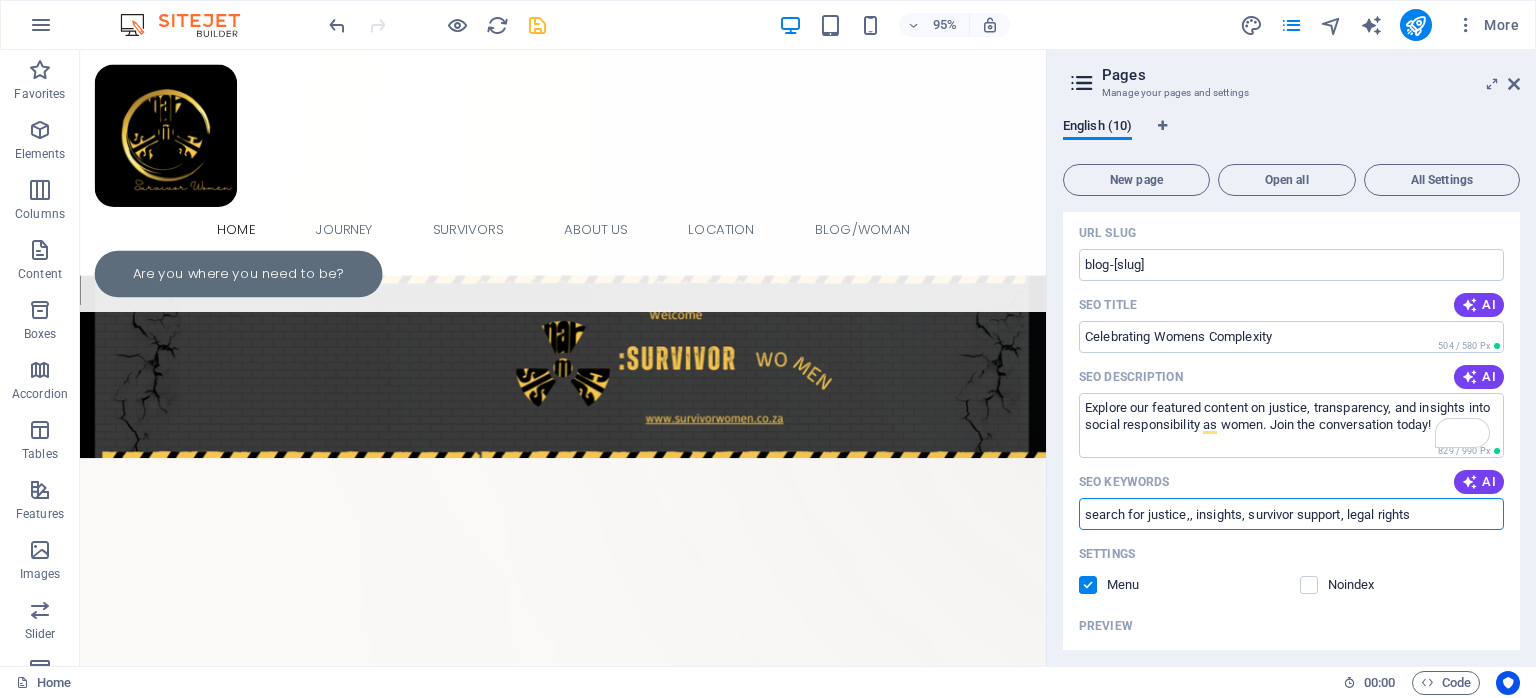 click on "search for justice,, insights, survivor support, legal rights" at bounding box center (1291, 514) 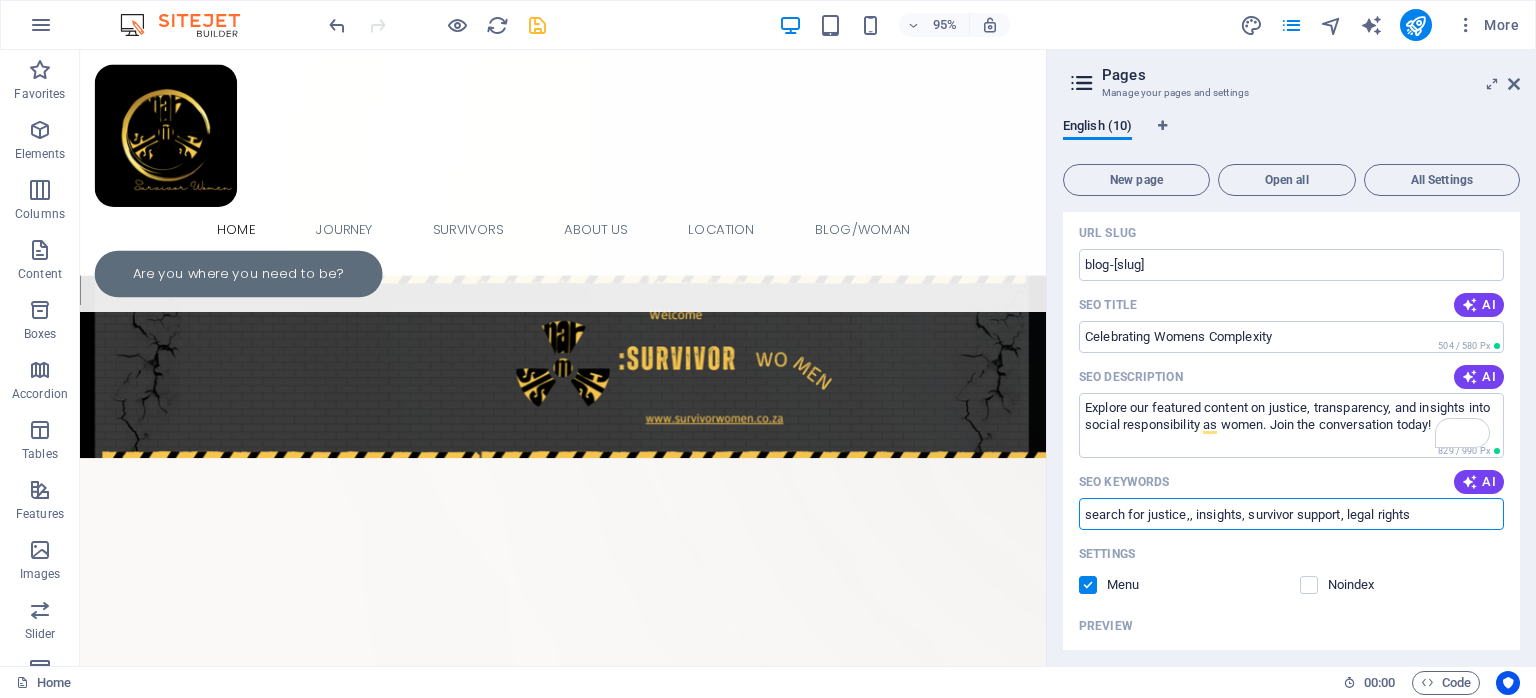 drag, startPoint x: 1420, startPoint y: 525, endPoint x: 1080, endPoint y: 513, distance: 340.2117 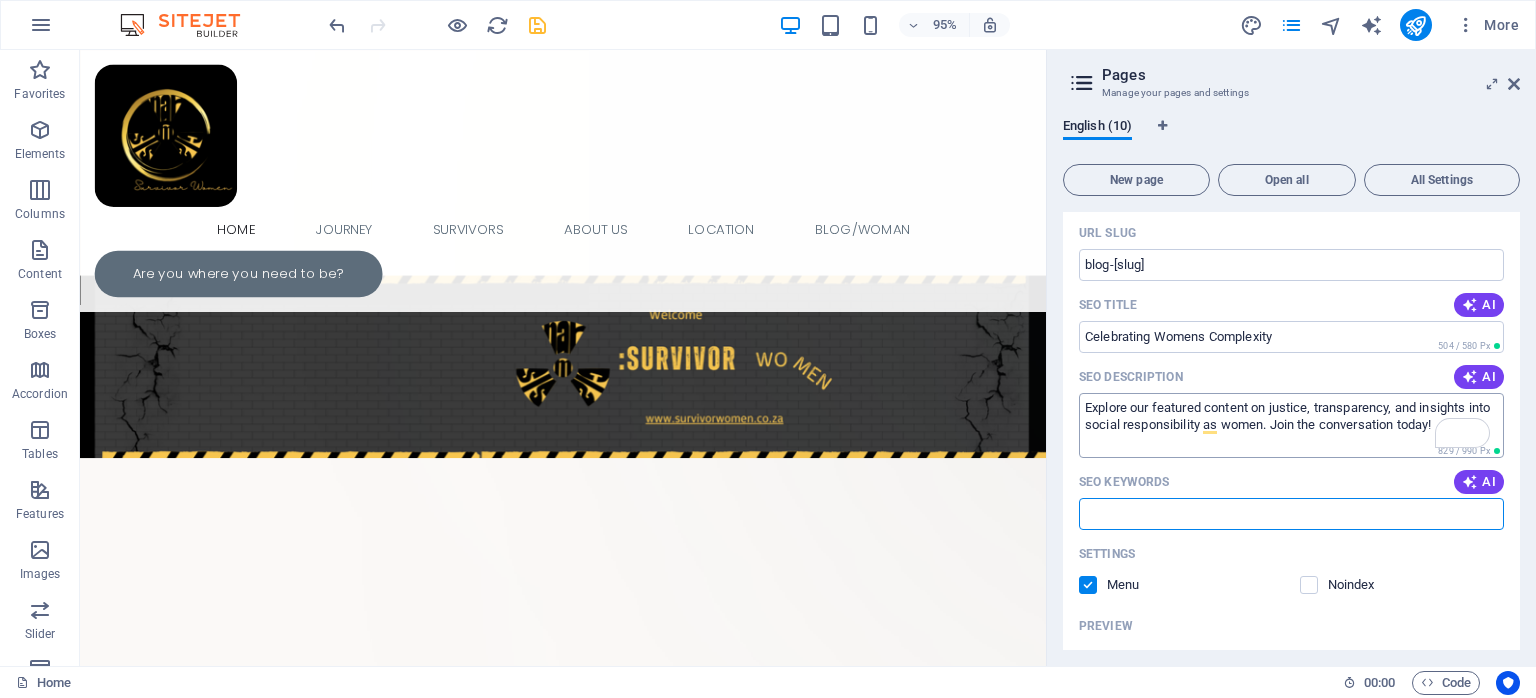 click on "SEO Keywords" at bounding box center (1291, 514) 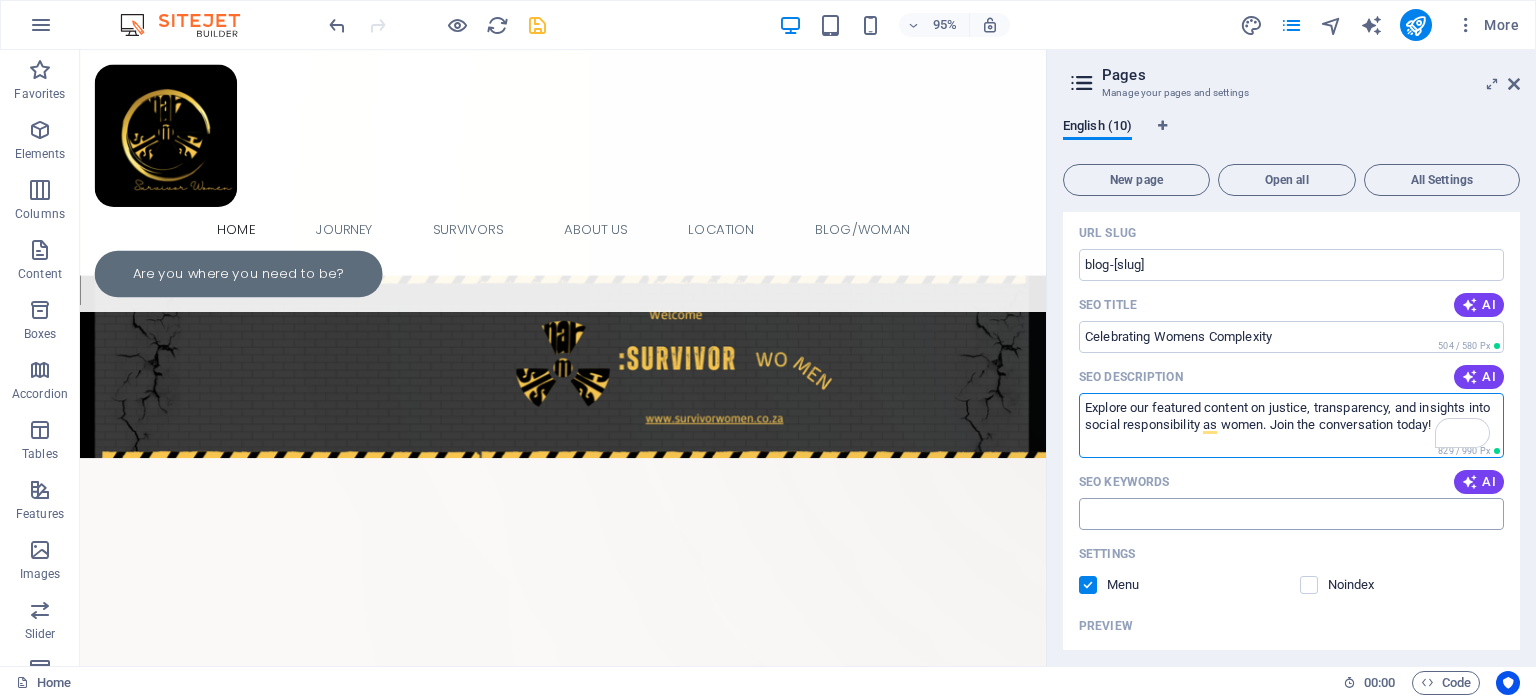 click on "SEO Keywords" at bounding box center [1291, 514] 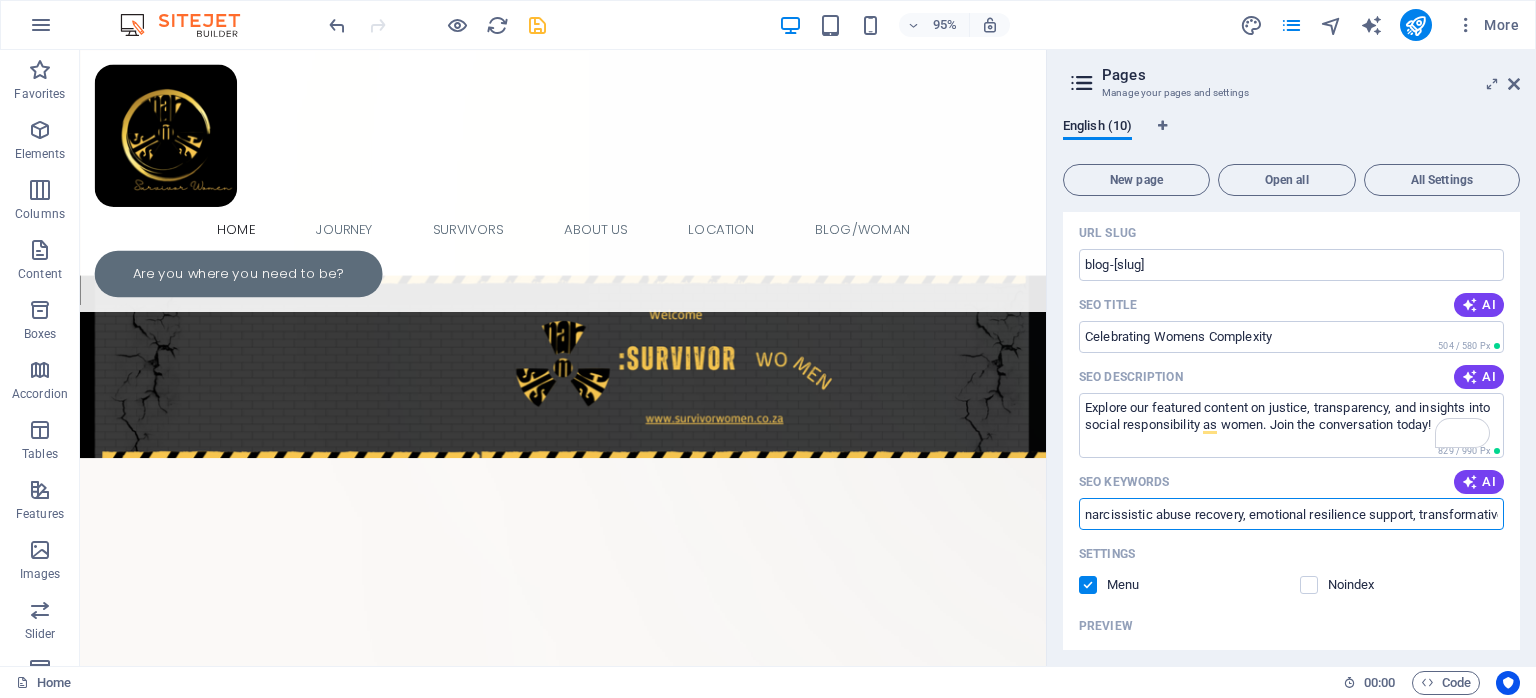 type on "narcissistic abuse recovery, emotional resilience support, transformative healing community, healthy relationship boundaries, personal growth through shared experiences, navigating lifes complexities" 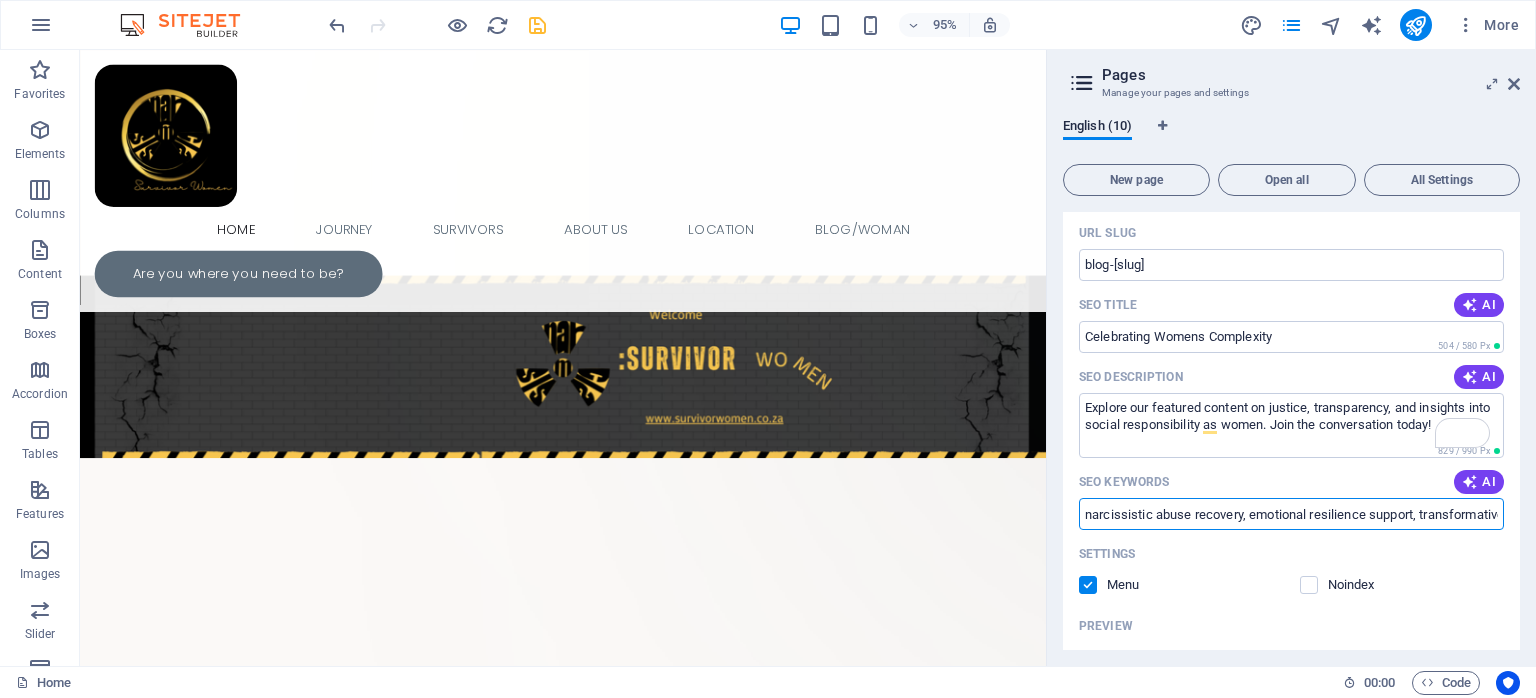 scroll, scrollTop: 4854, scrollLeft: 0, axis: vertical 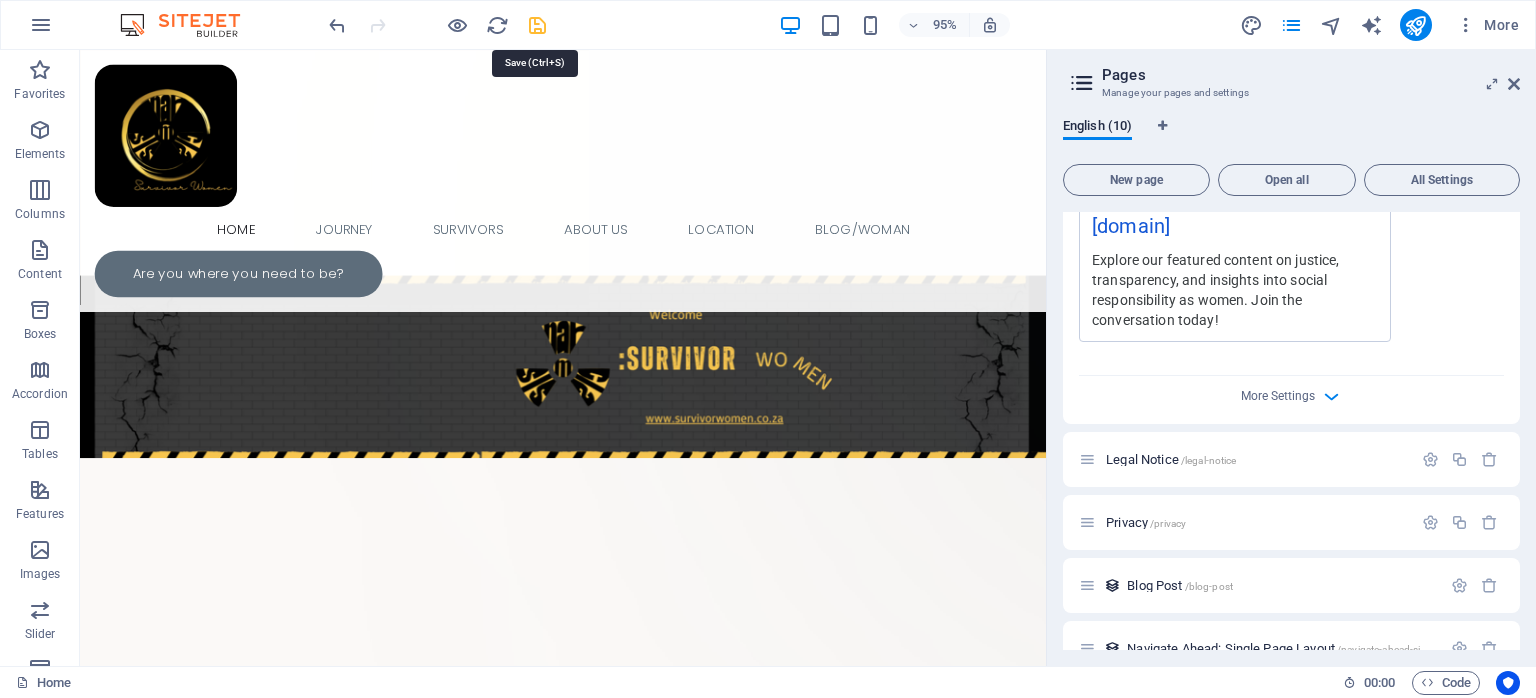 click at bounding box center [537, 25] 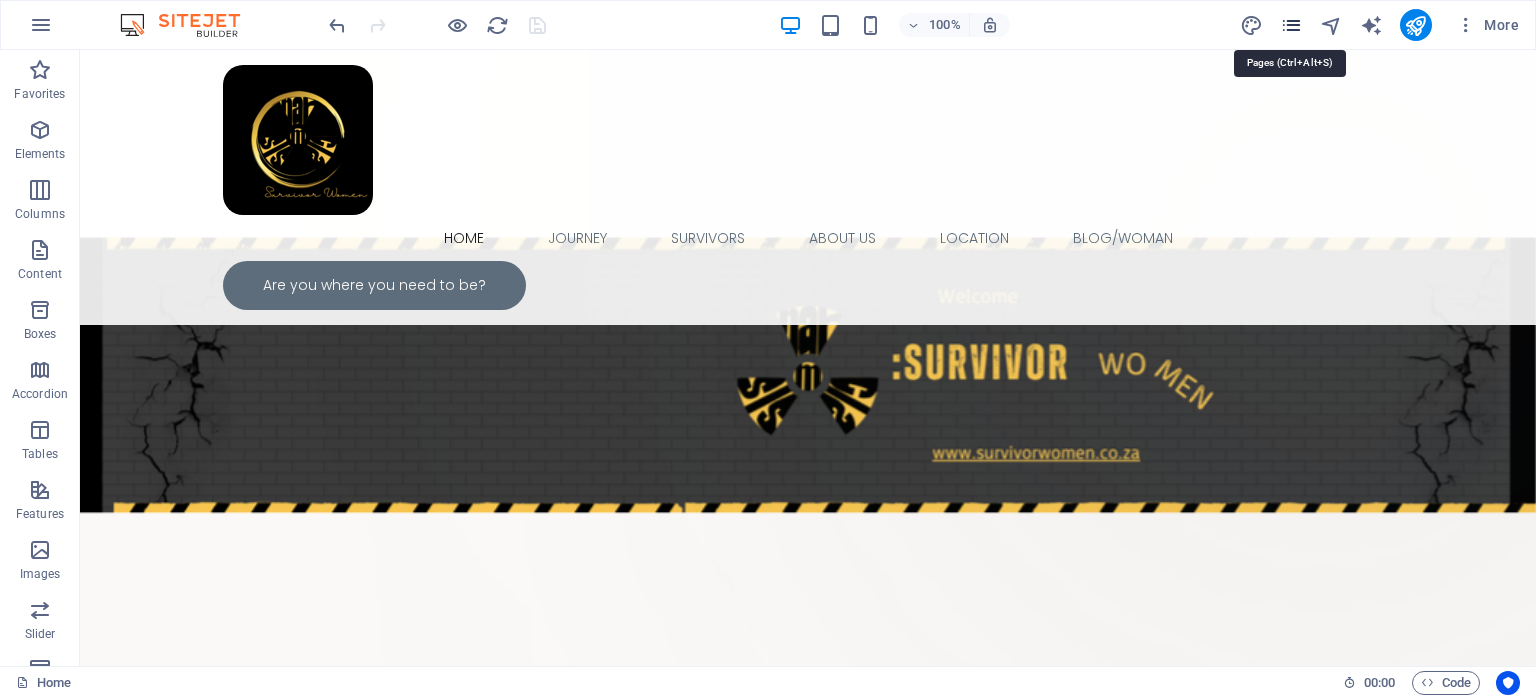 click at bounding box center [1291, 25] 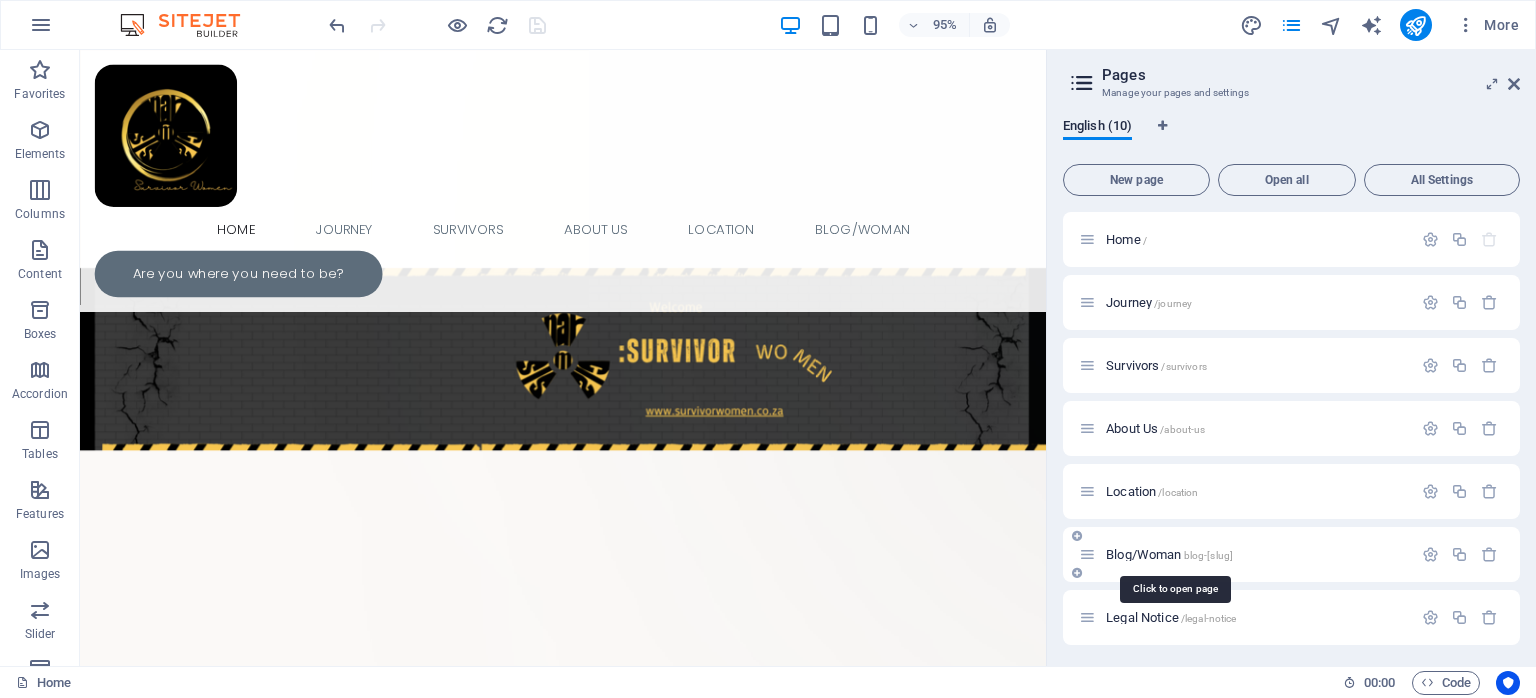 click on "Blog/Woman /blog-woman" at bounding box center (1169, 554) 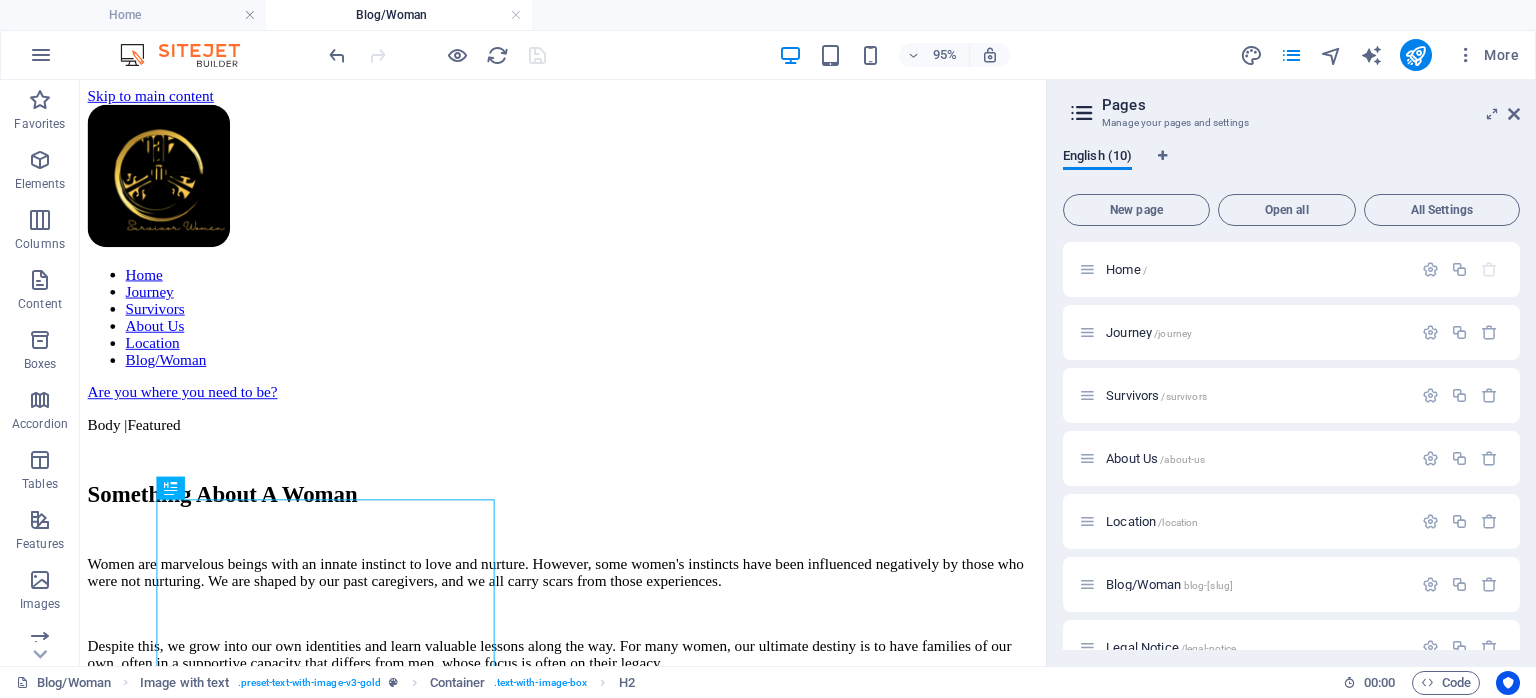 scroll, scrollTop: 0, scrollLeft: 0, axis: both 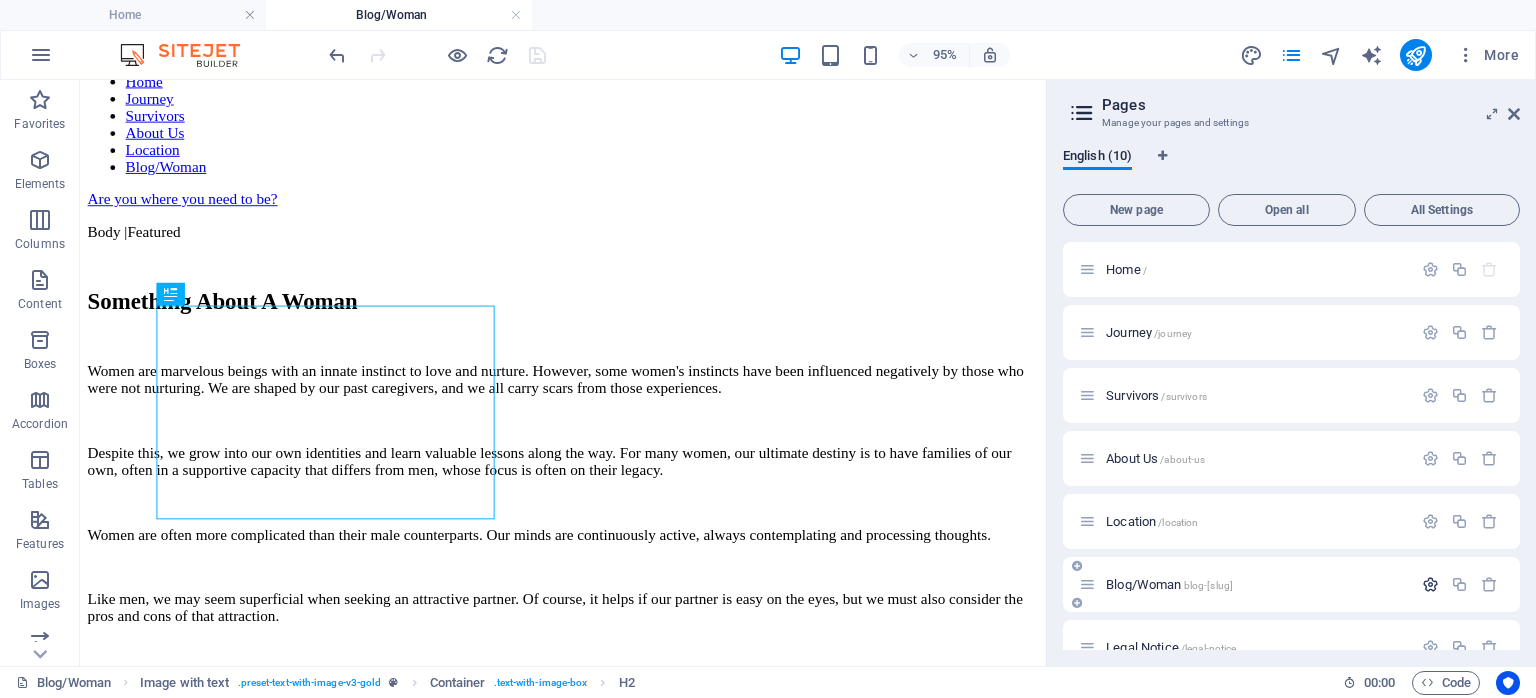 click at bounding box center [1430, 584] 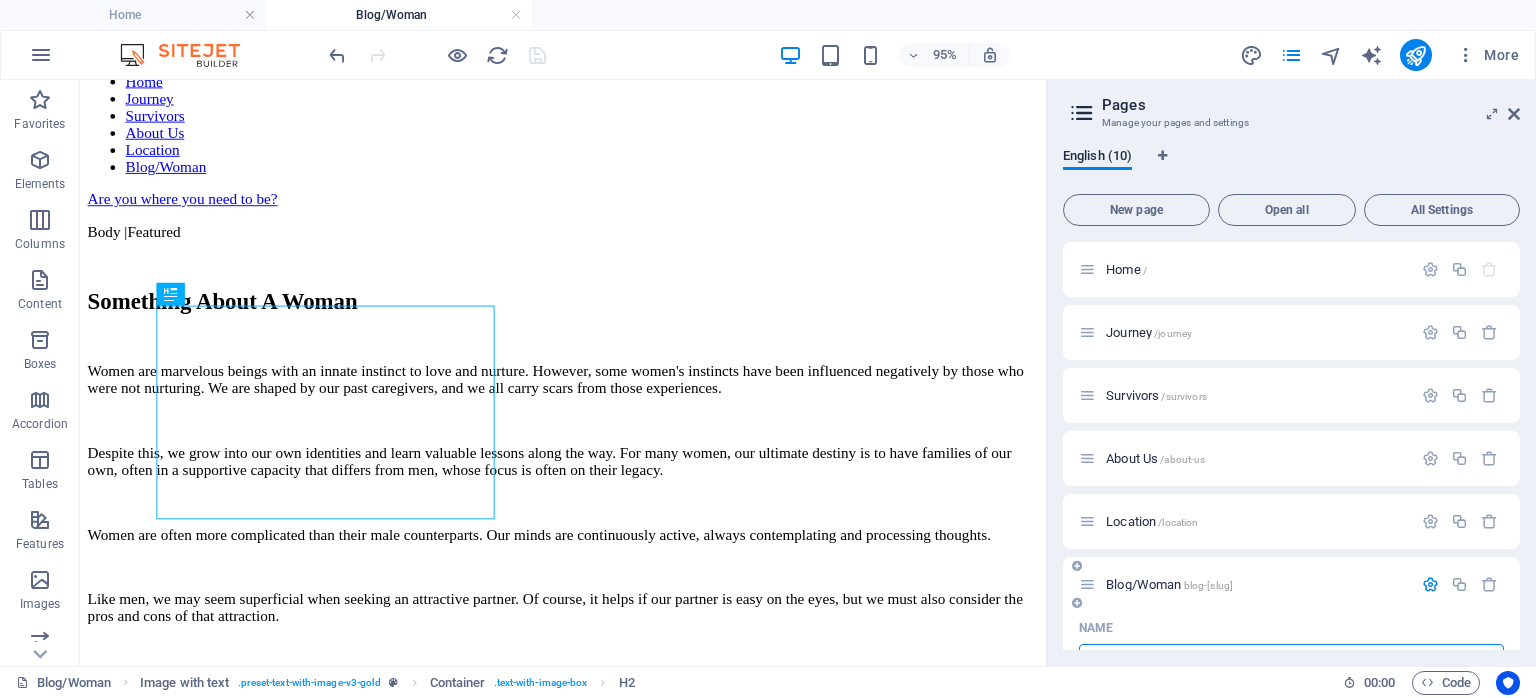 scroll, scrollTop: 25, scrollLeft: 0, axis: vertical 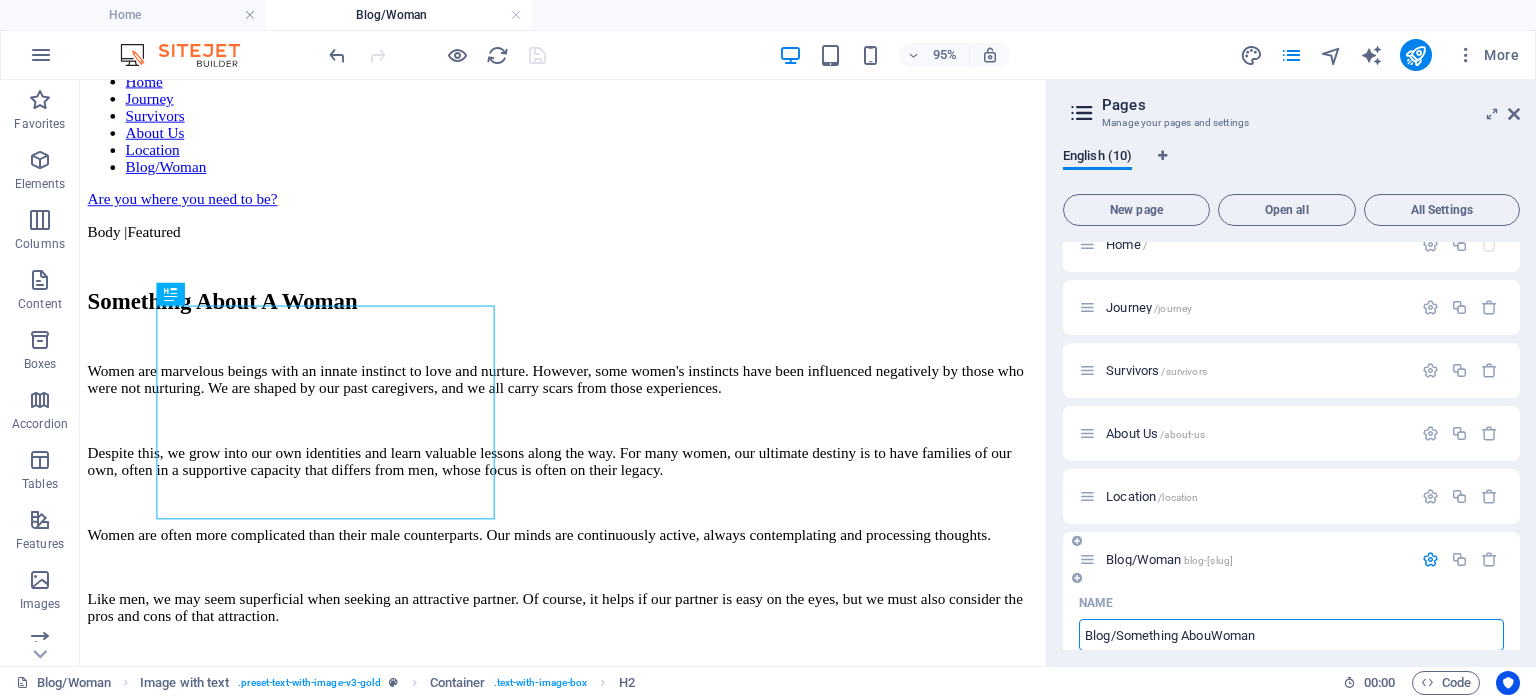 type on "Blog/Something AboutWoman" 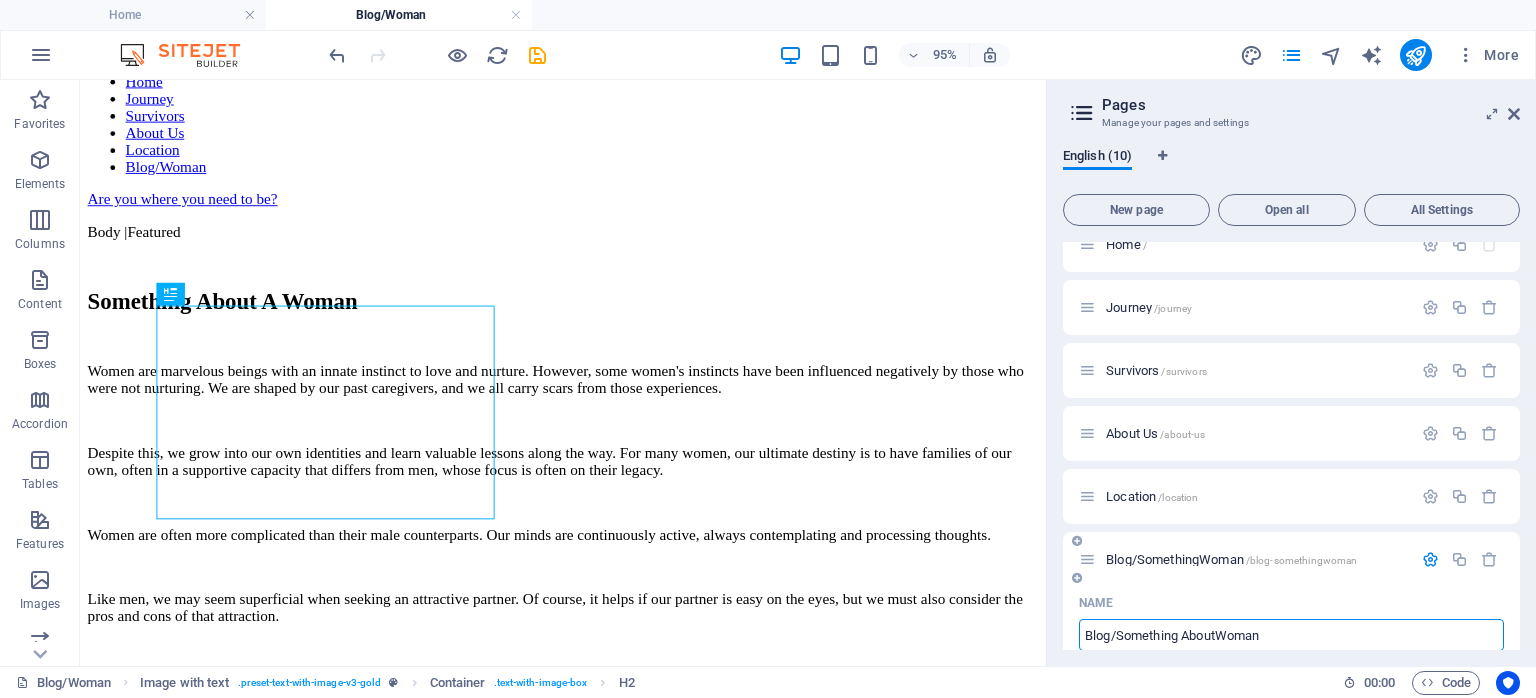 type on "/blog-somethingwoman" 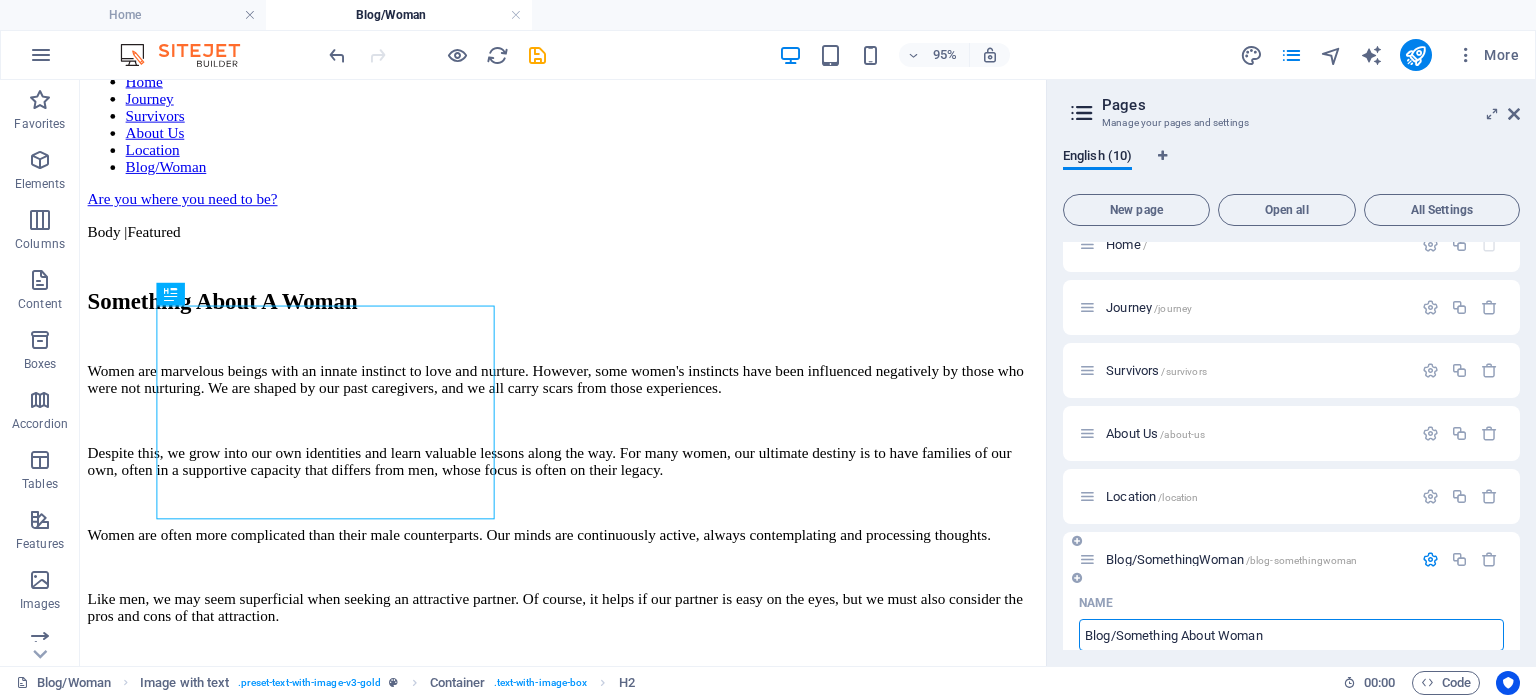 type on "Blog/Something About AWoman" 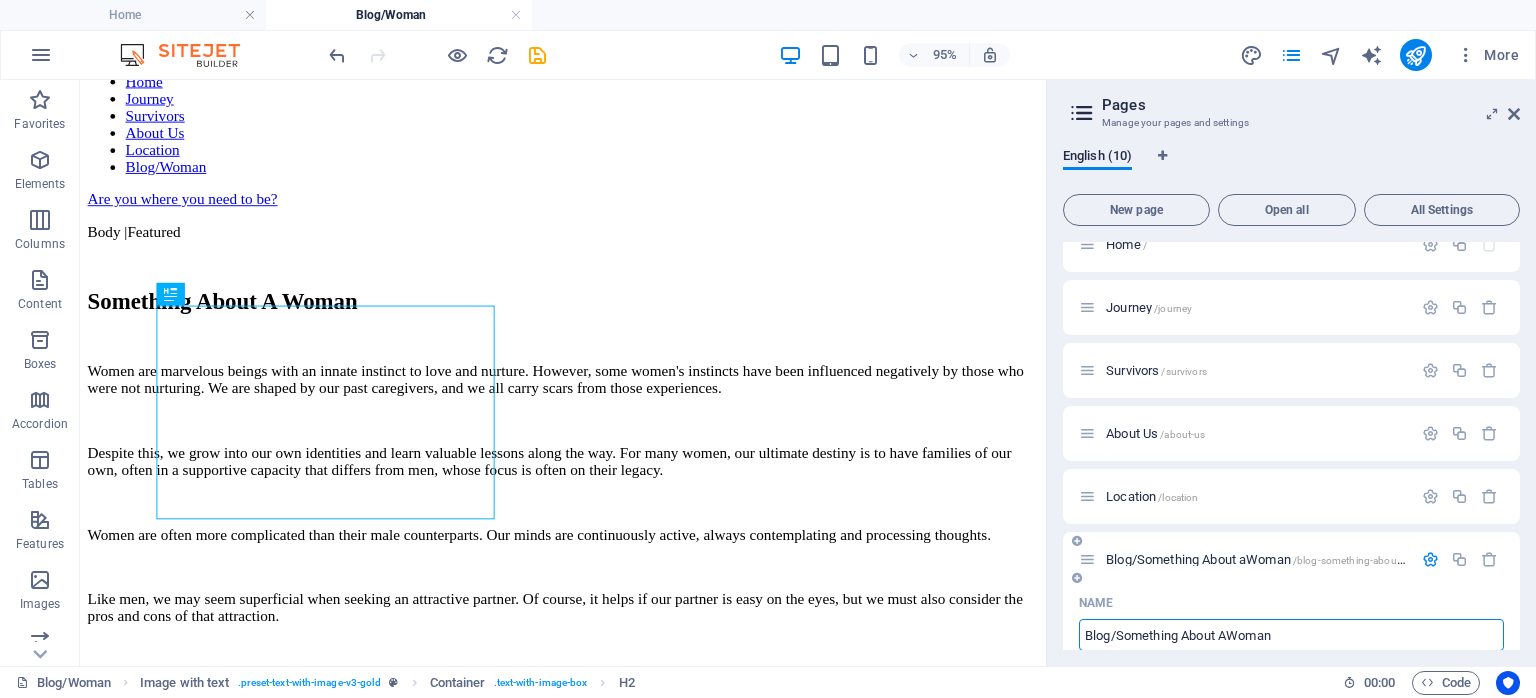 type on "/blog-something-about-awoman" 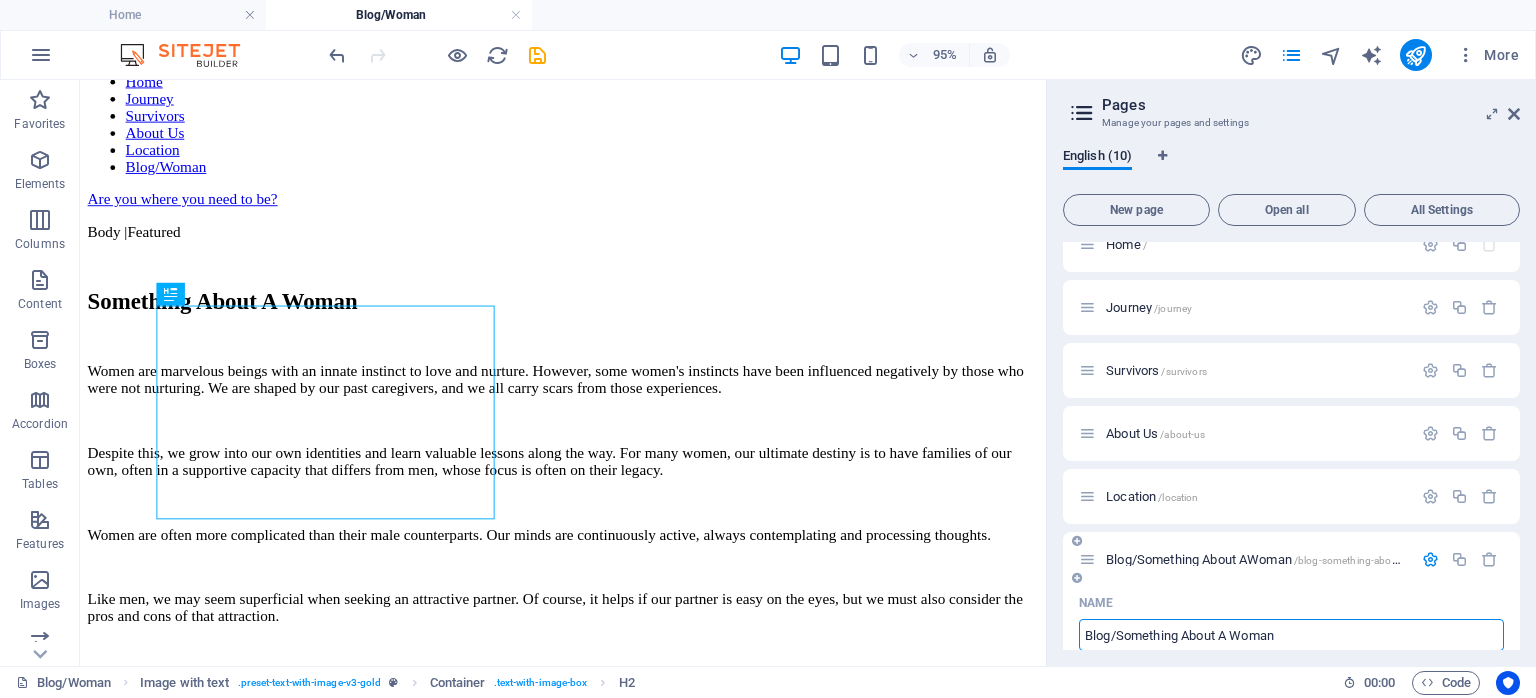 type on "Blog/Something About A Woman" 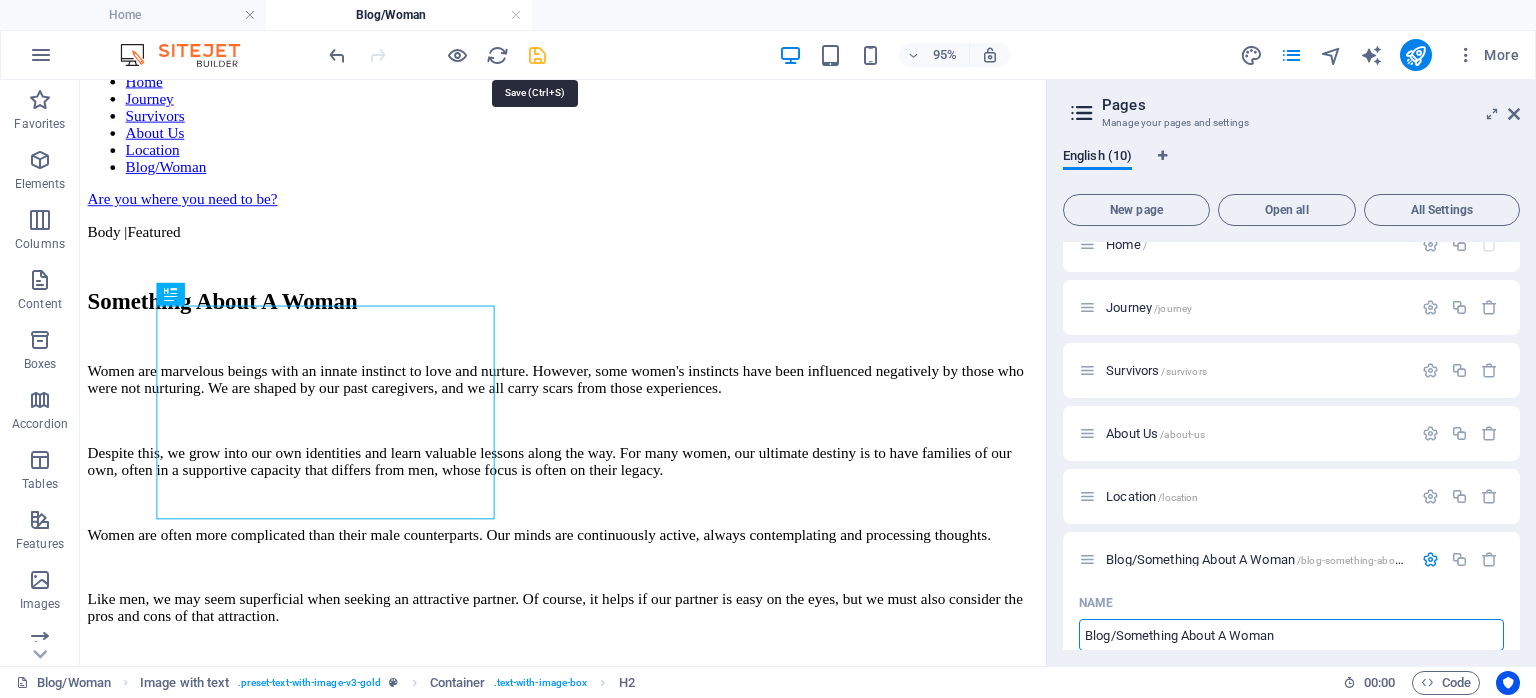 click at bounding box center [537, 55] 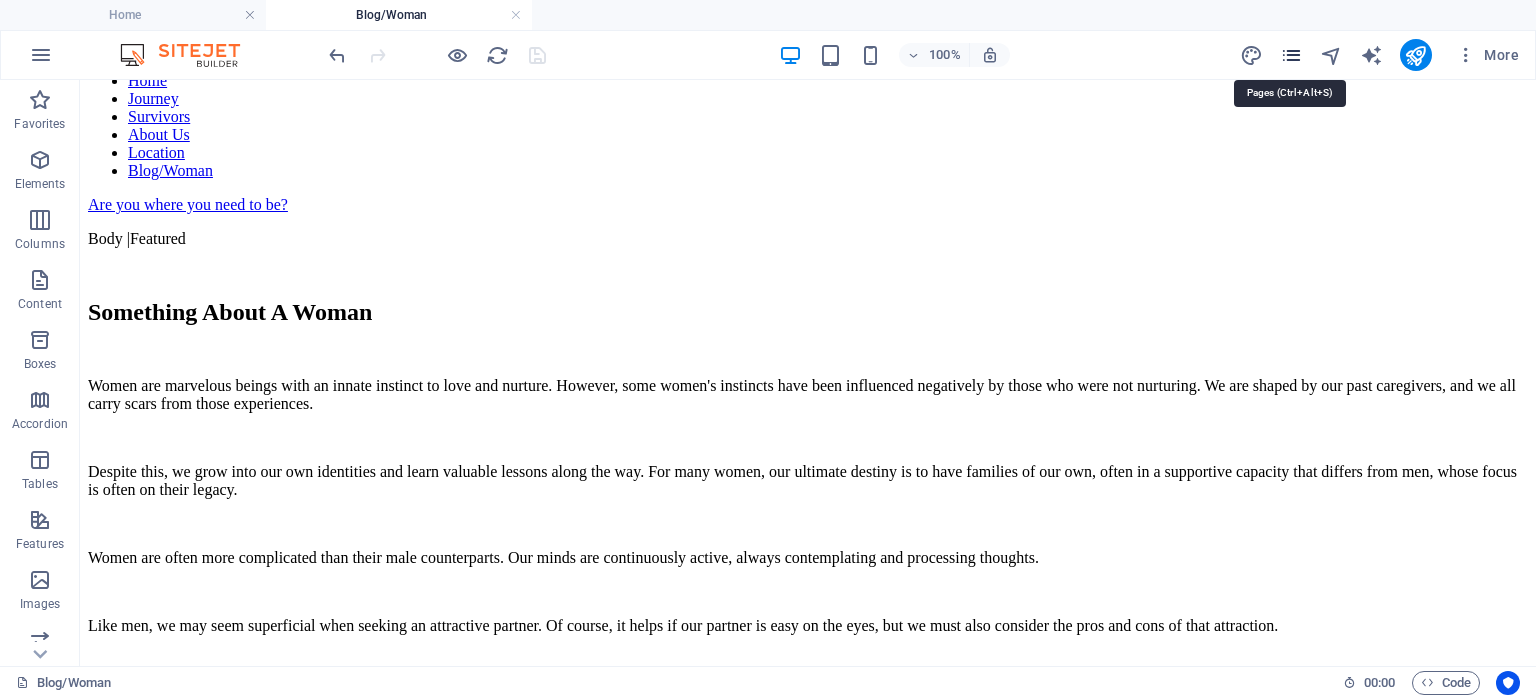 click at bounding box center (1291, 55) 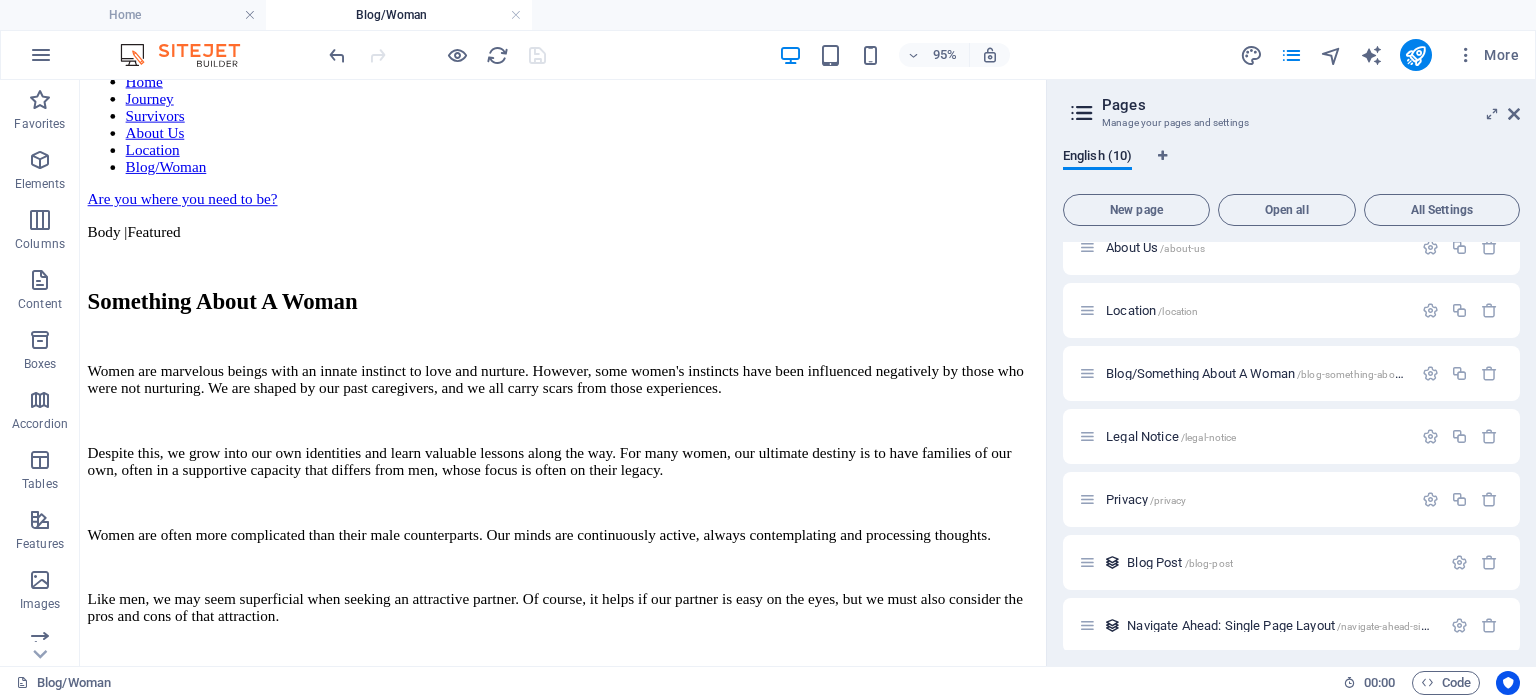 scroll, scrollTop: 221, scrollLeft: 0, axis: vertical 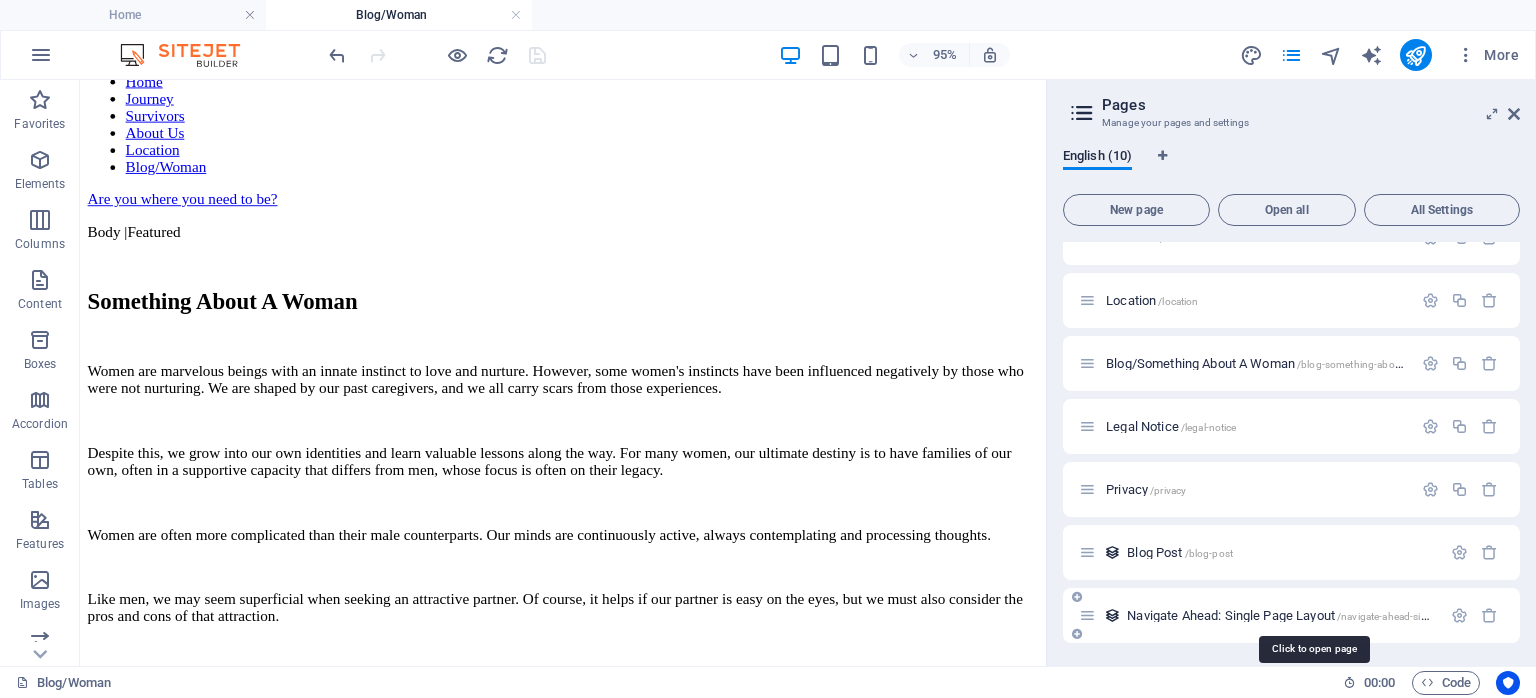 click on "Navigate Ahead: Single Page Layout /navigate-ahead-single-page-layout" at bounding box center (1311, 615) 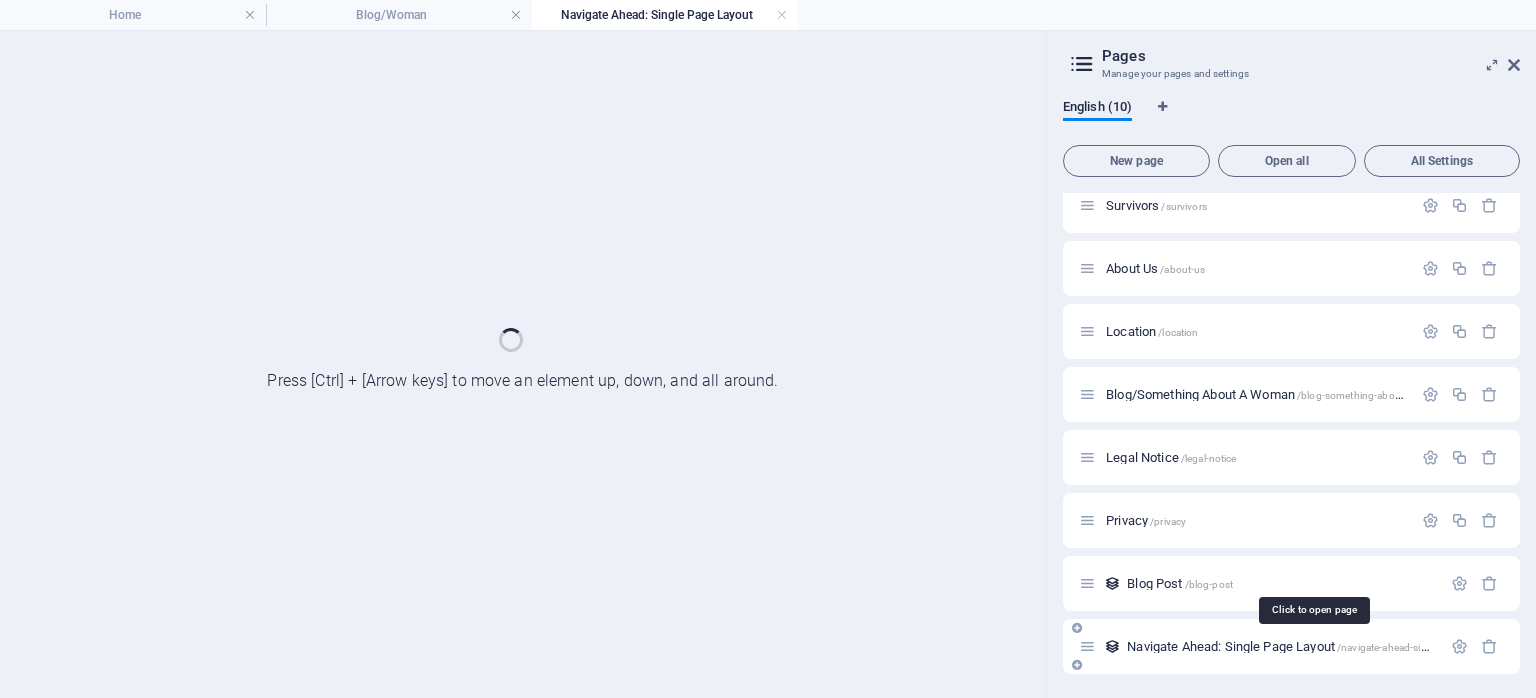 scroll, scrollTop: 140, scrollLeft: 0, axis: vertical 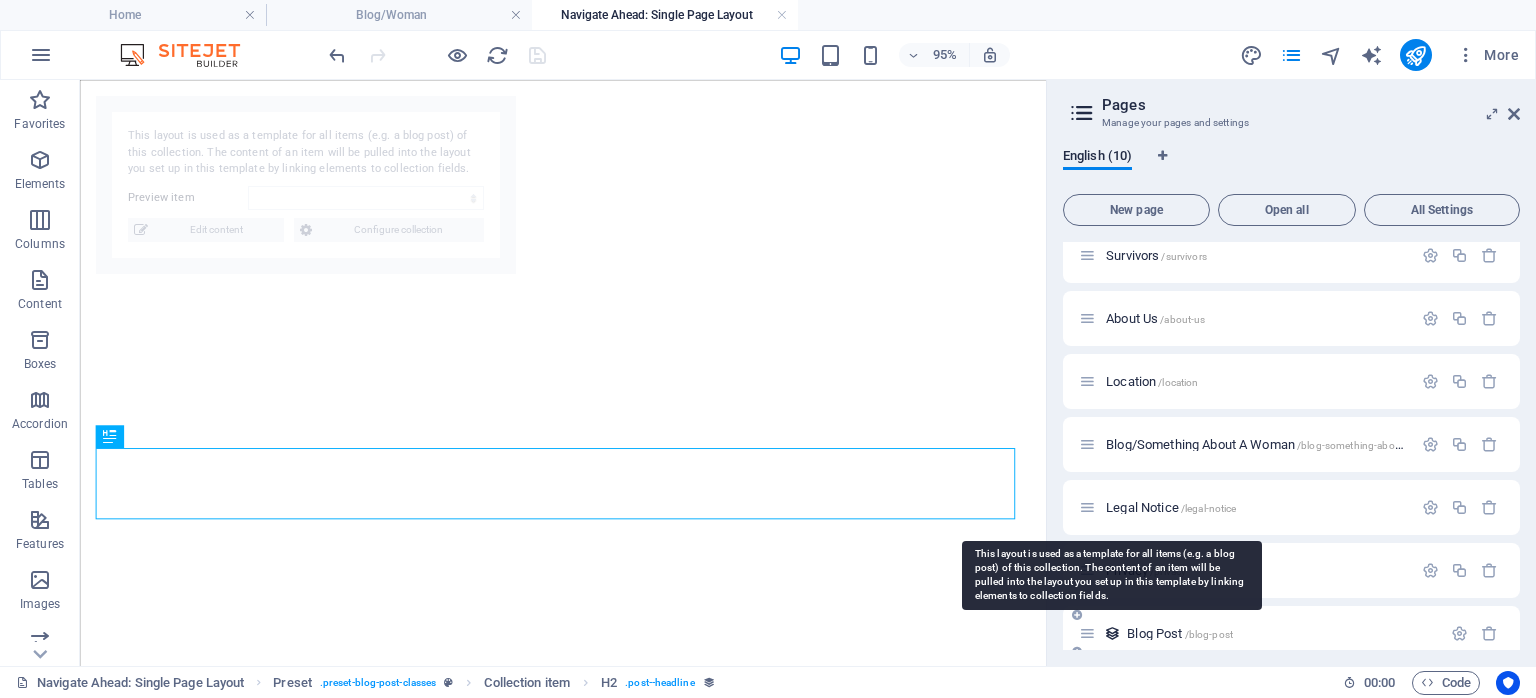 select on "[ALPHANUMERIC_ID]" 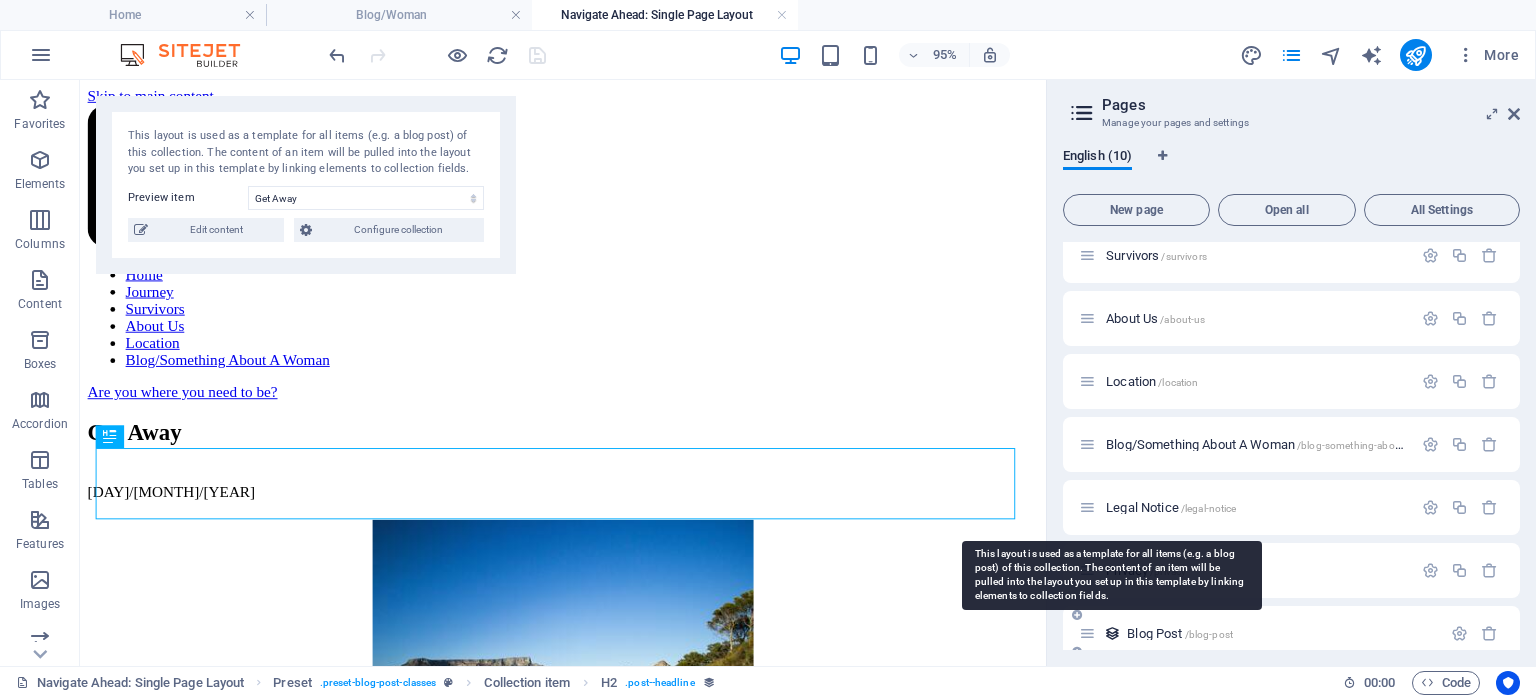 scroll, scrollTop: 0, scrollLeft: 0, axis: both 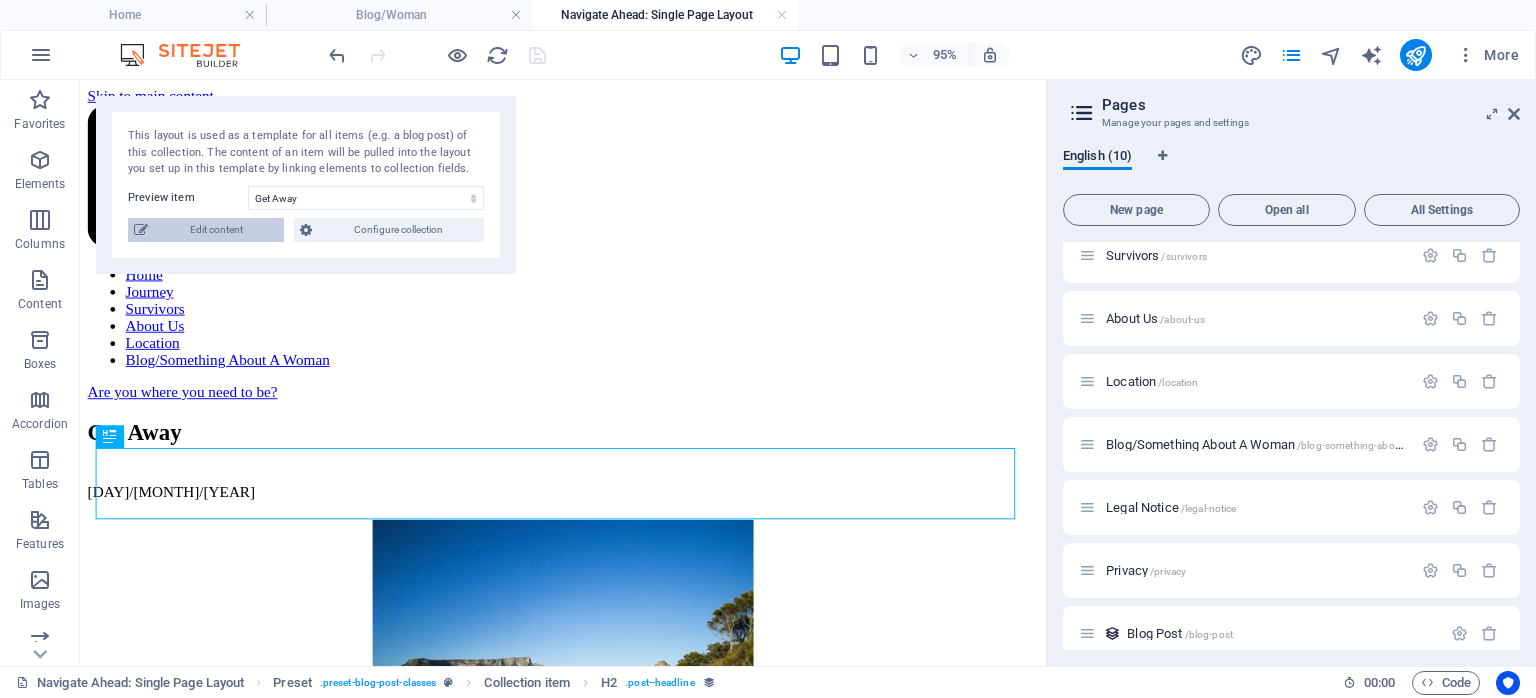 click on "Edit content" at bounding box center (216, 230) 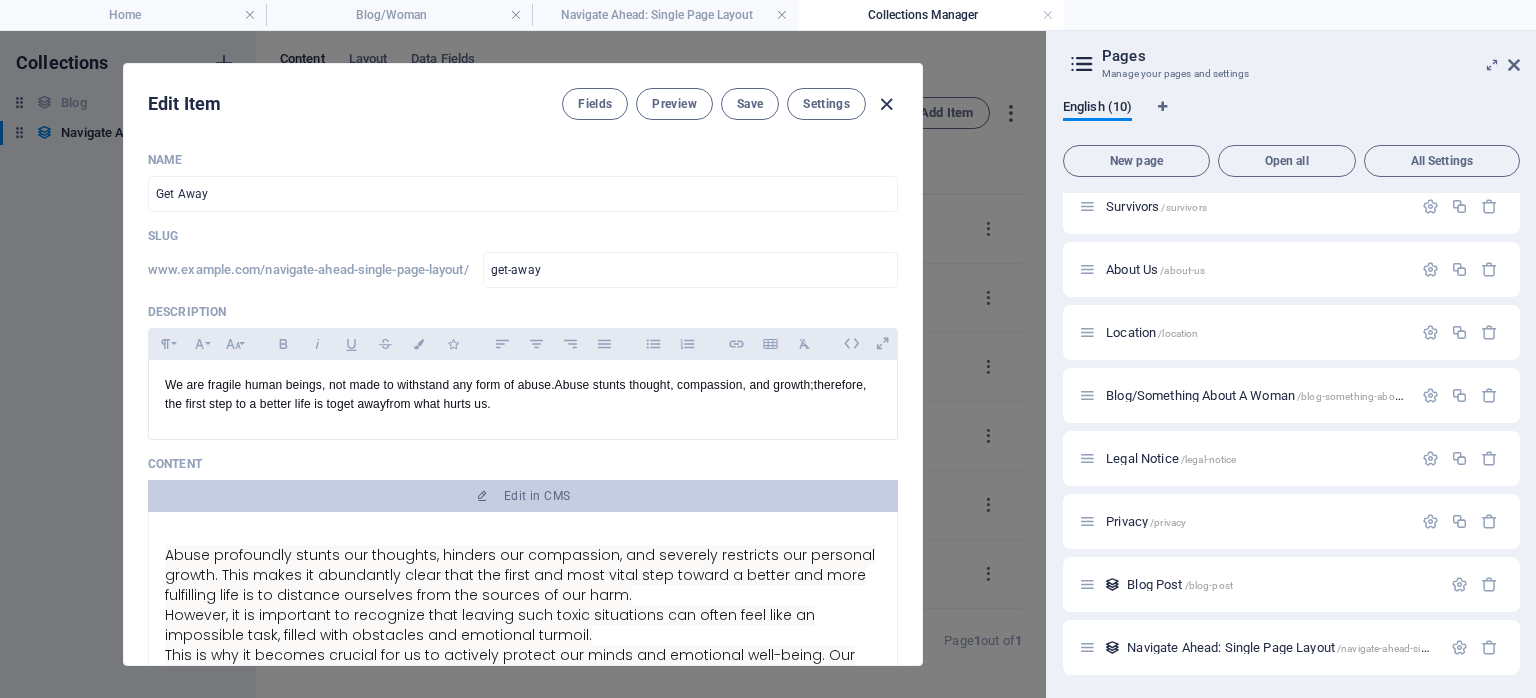 click at bounding box center [886, 104] 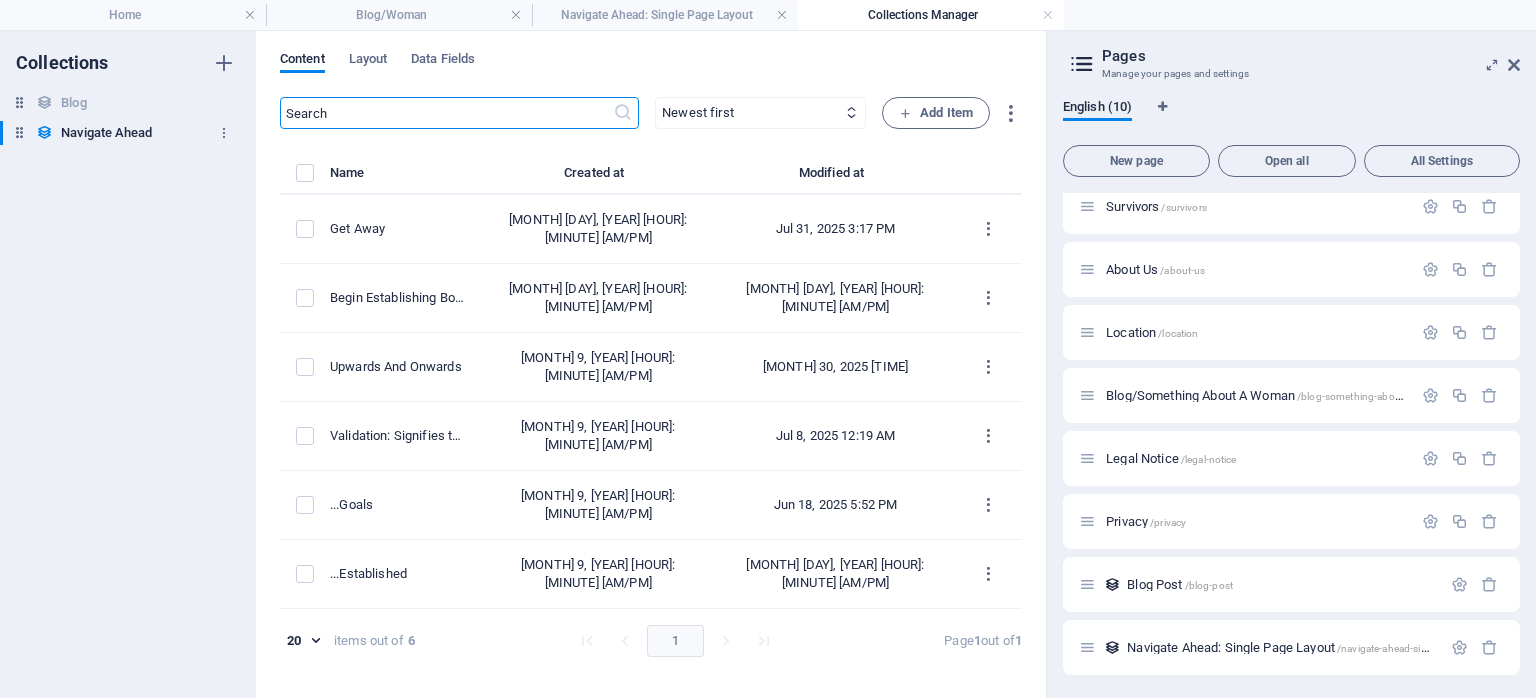click on "Navigate Ahead" at bounding box center (106, 133) 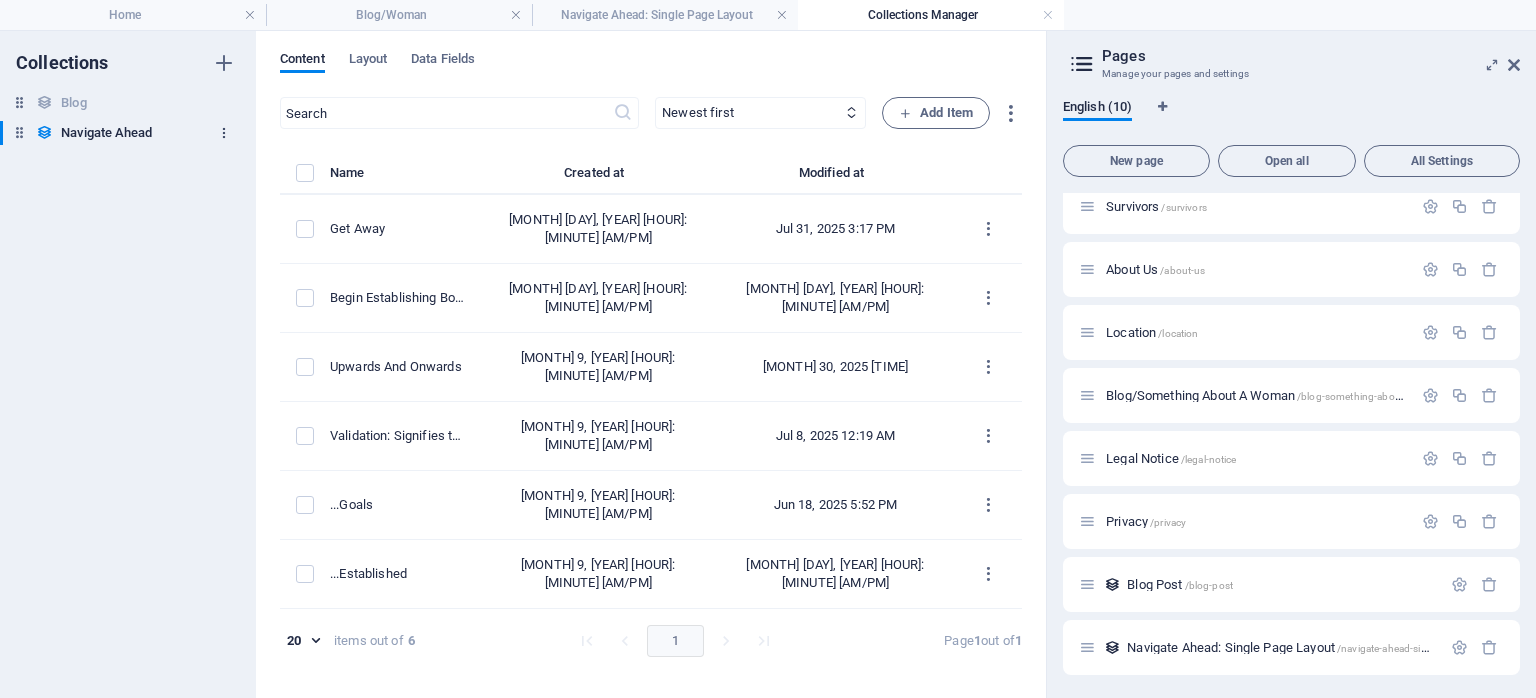 click at bounding box center (224, 133) 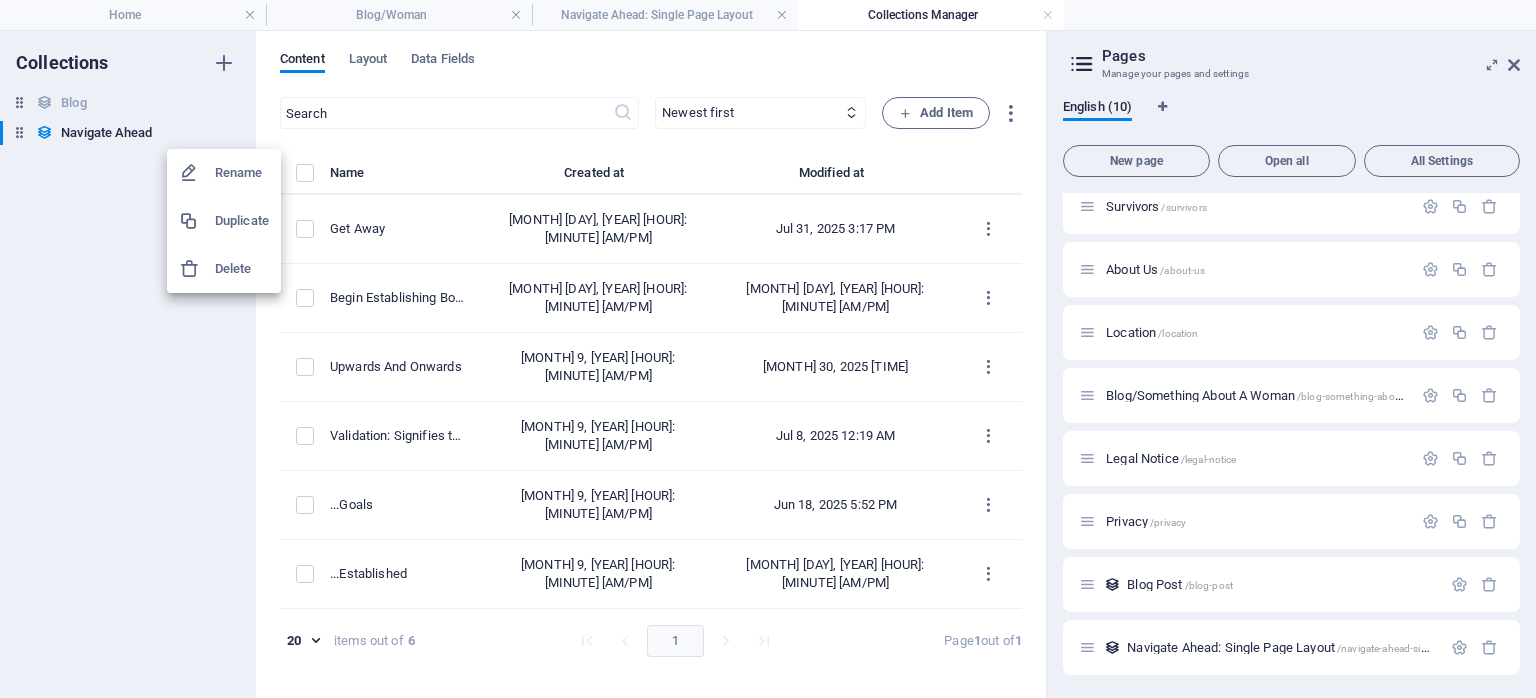 click on "Rename" at bounding box center (242, 173) 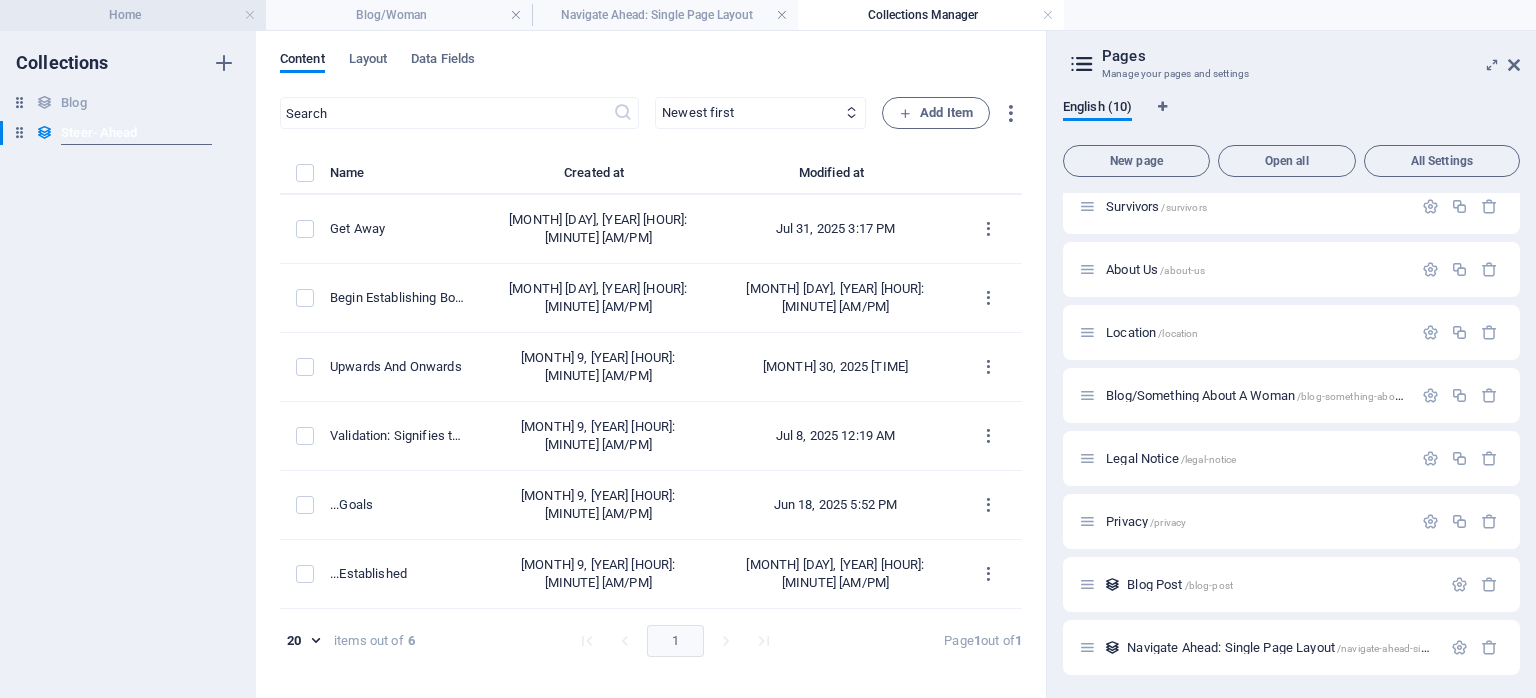 type on "Steer-Ahead" 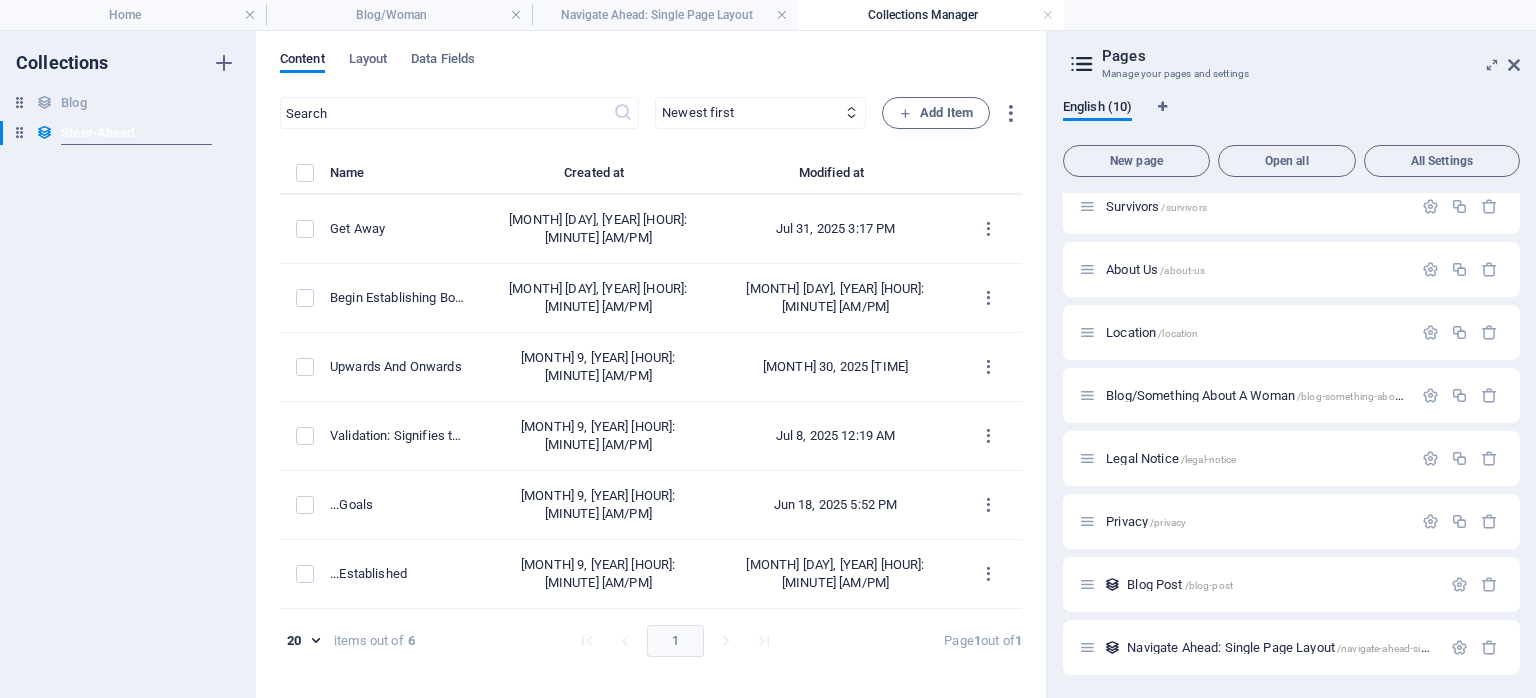 click on "Collections Blog Blog Steer-Ahead Navigate Ahead" at bounding box center [128, 364] 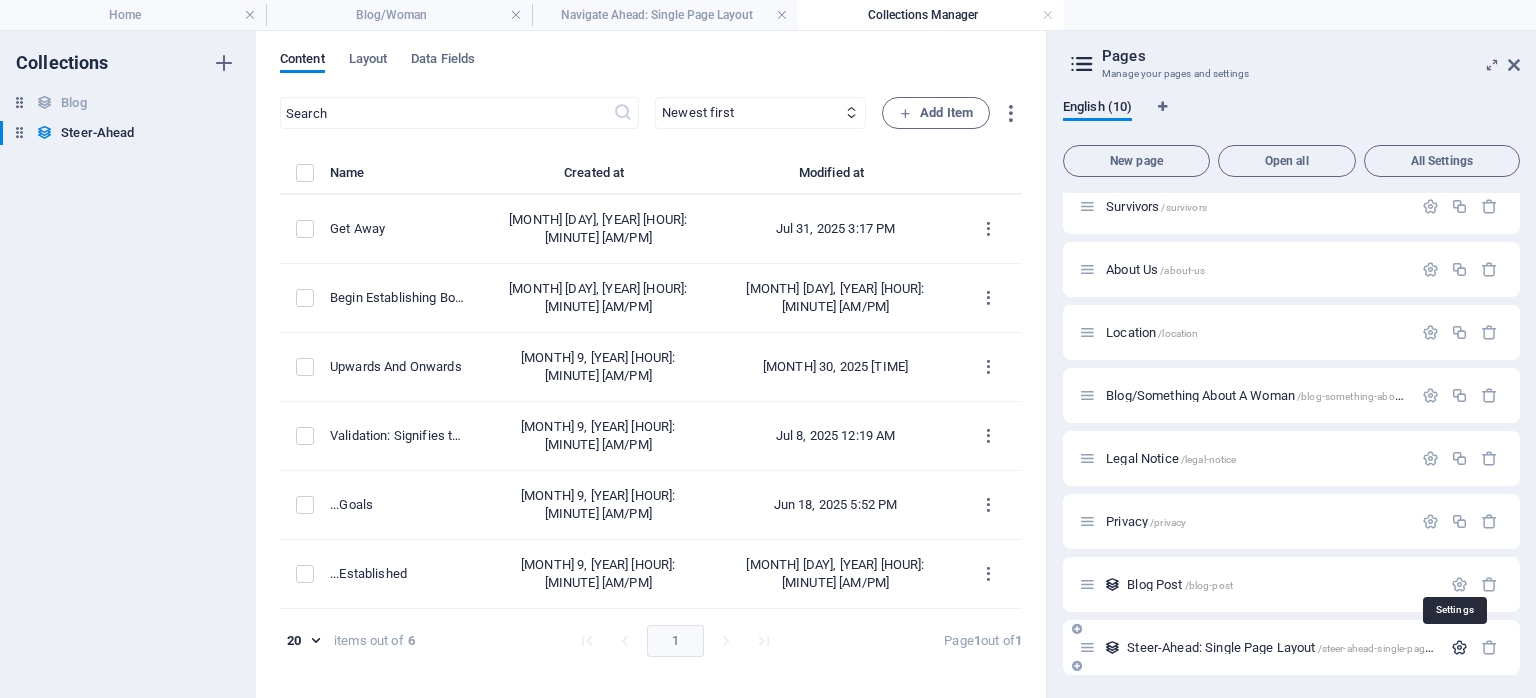 click at bounding box center (1459, 647) 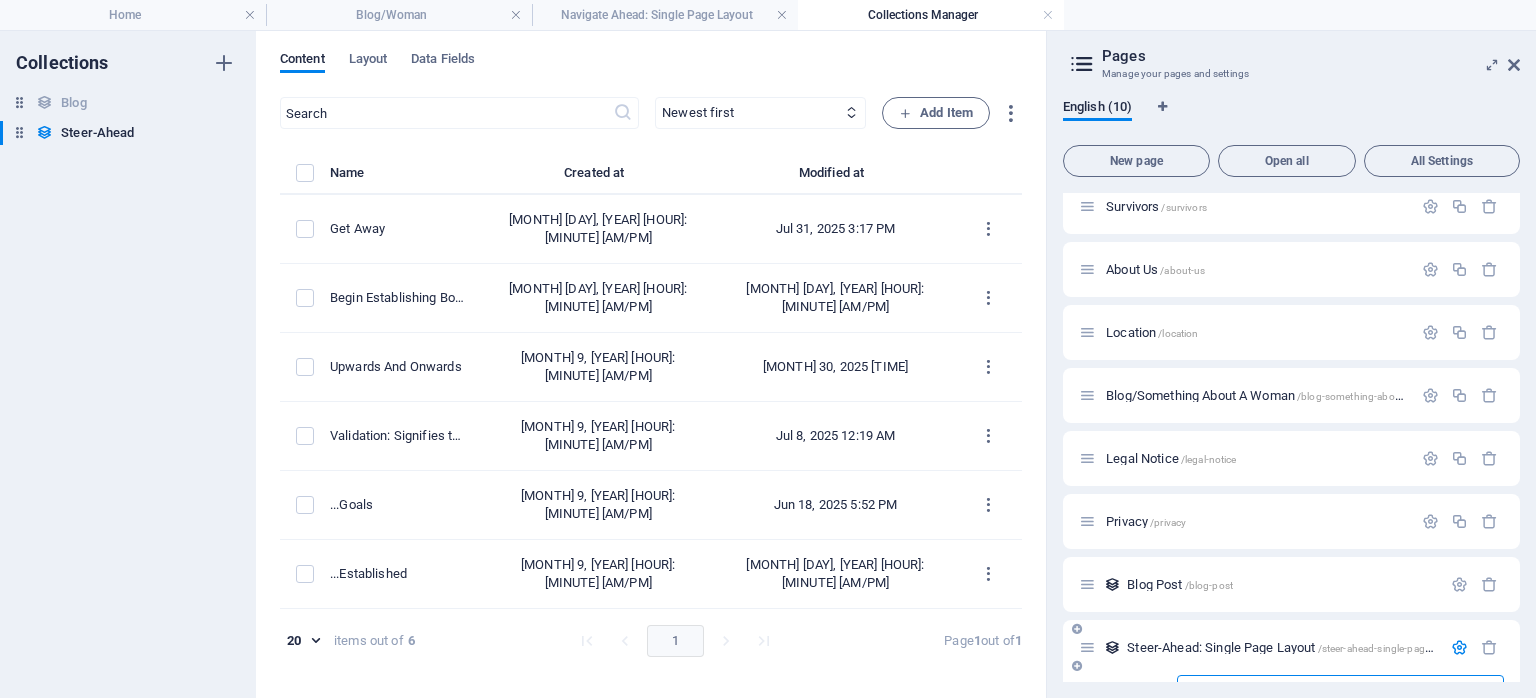 scroll, scrollTop: 164, scrollLeft: 0, axis: vertical 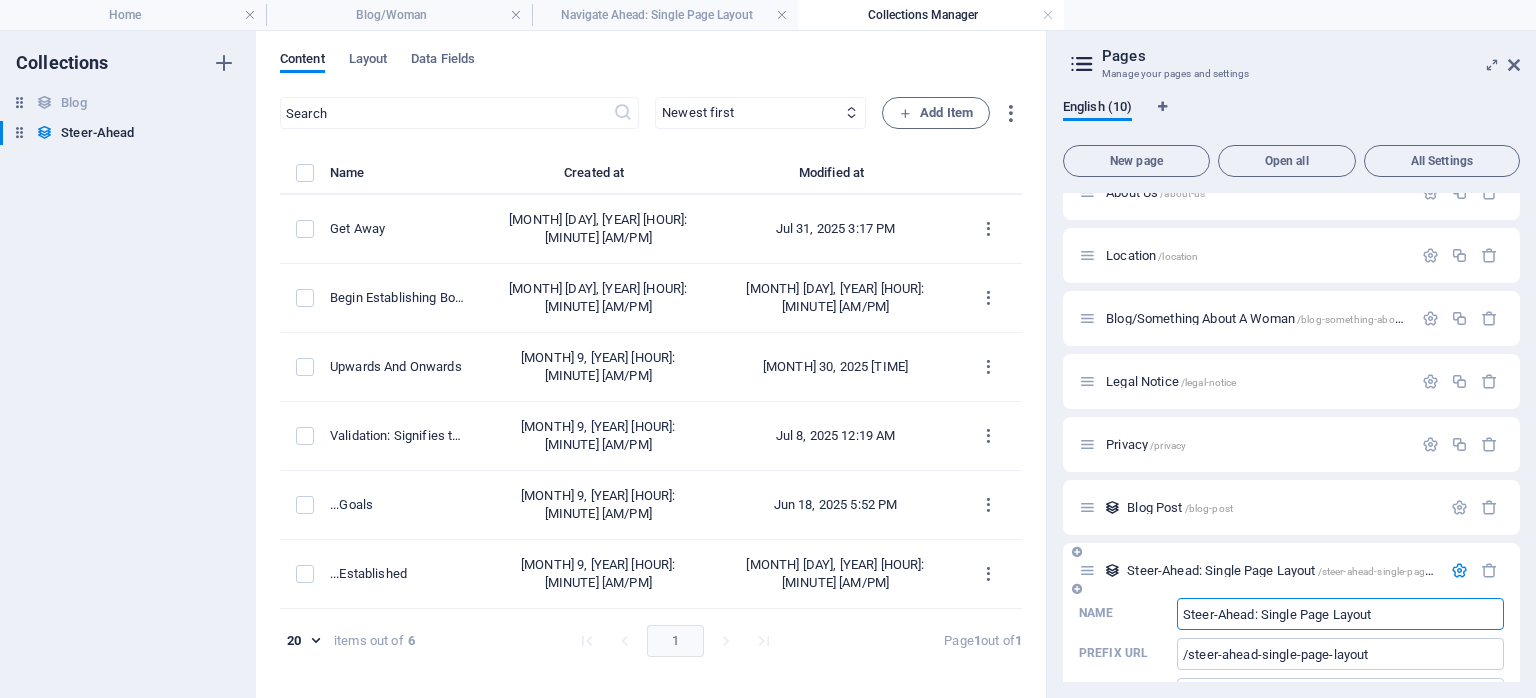 drag, startPoint x: 1375, startPoint y: 662, endPoint x: 1261, endPoint y: 627, distance: 119.25183 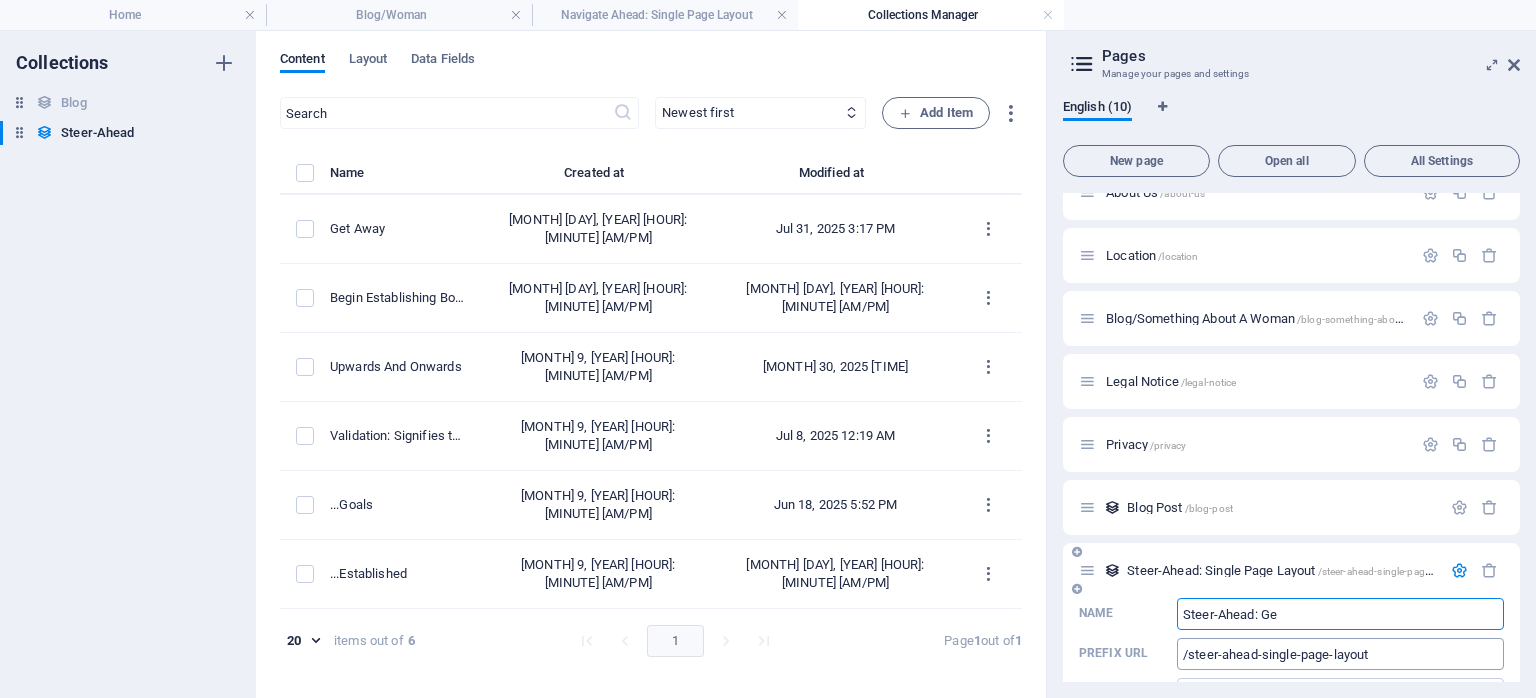 type on "Steer-Ahead: Get" 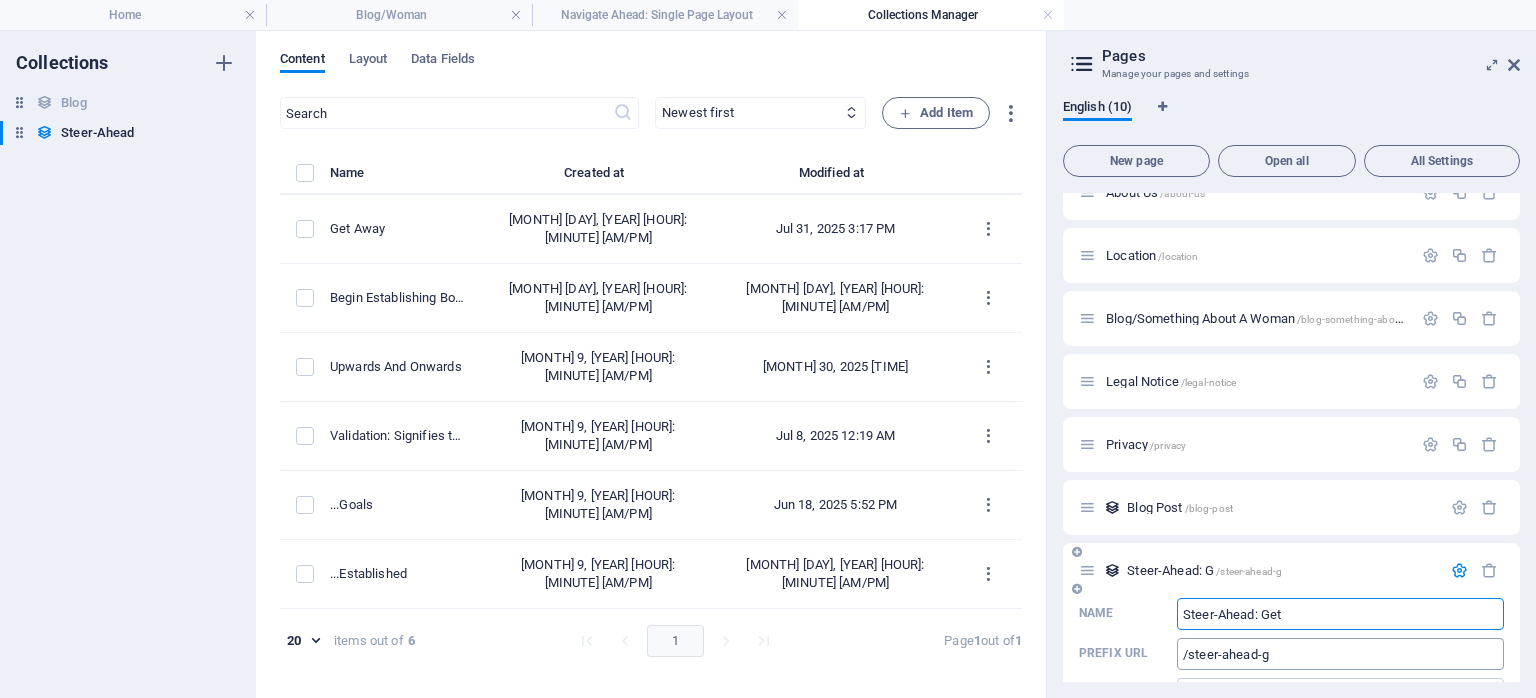 type on "/steer-ahead-g" 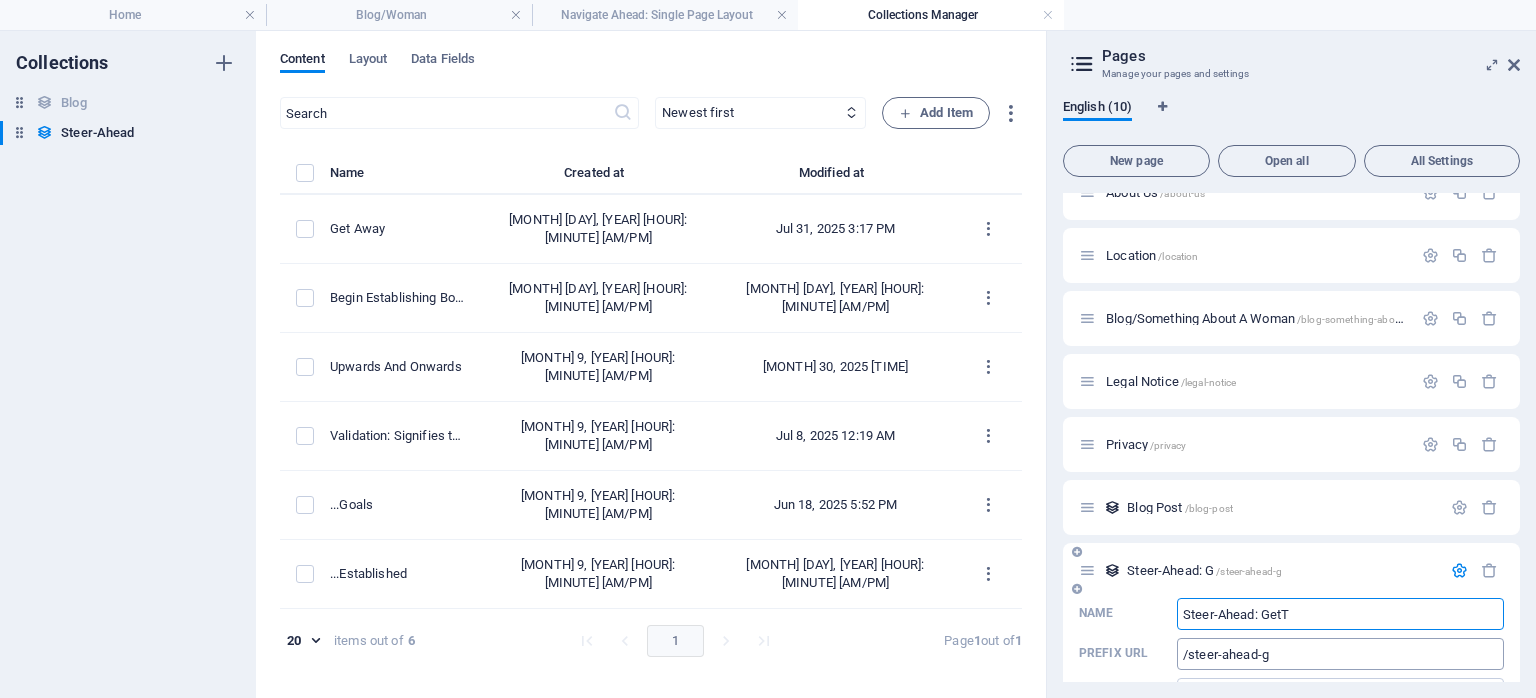 type on "/steer-ahead-get" 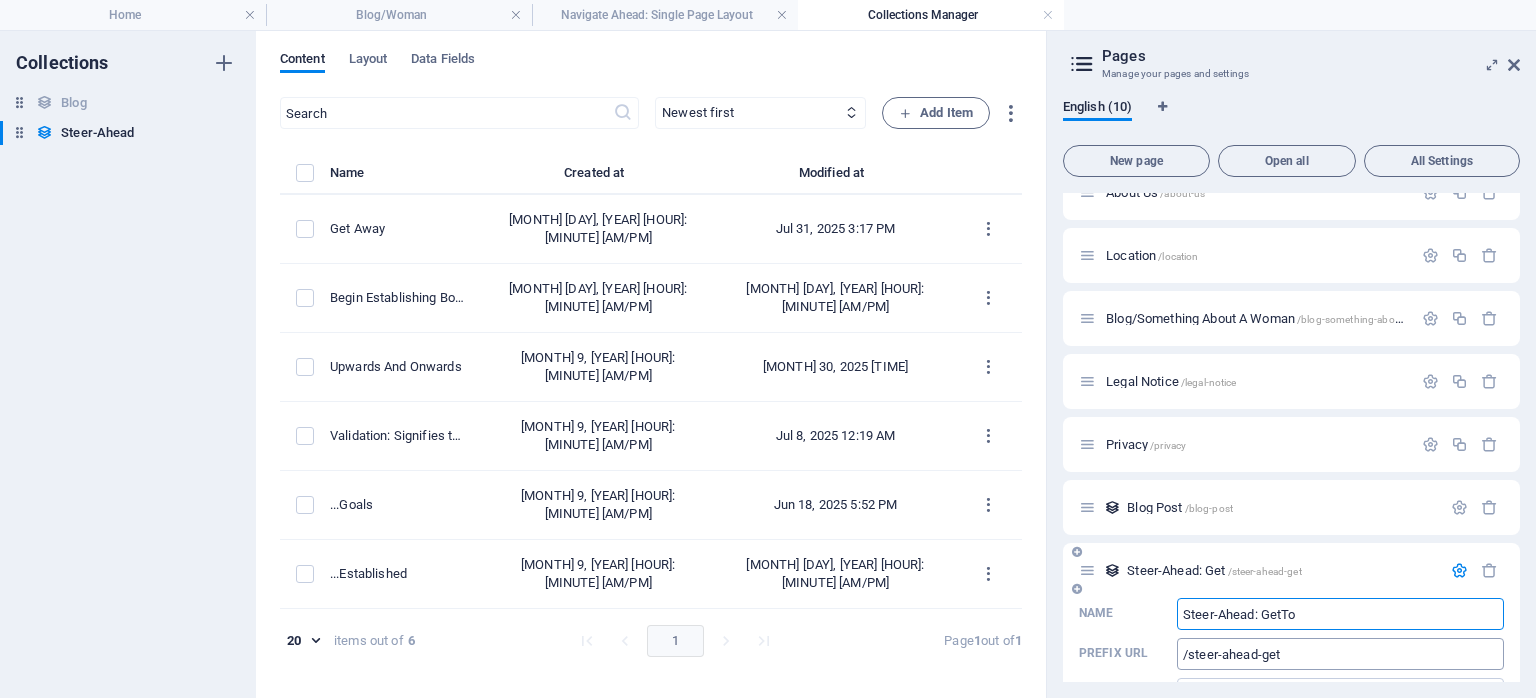 type on "Steer-Ahead: GetToo" 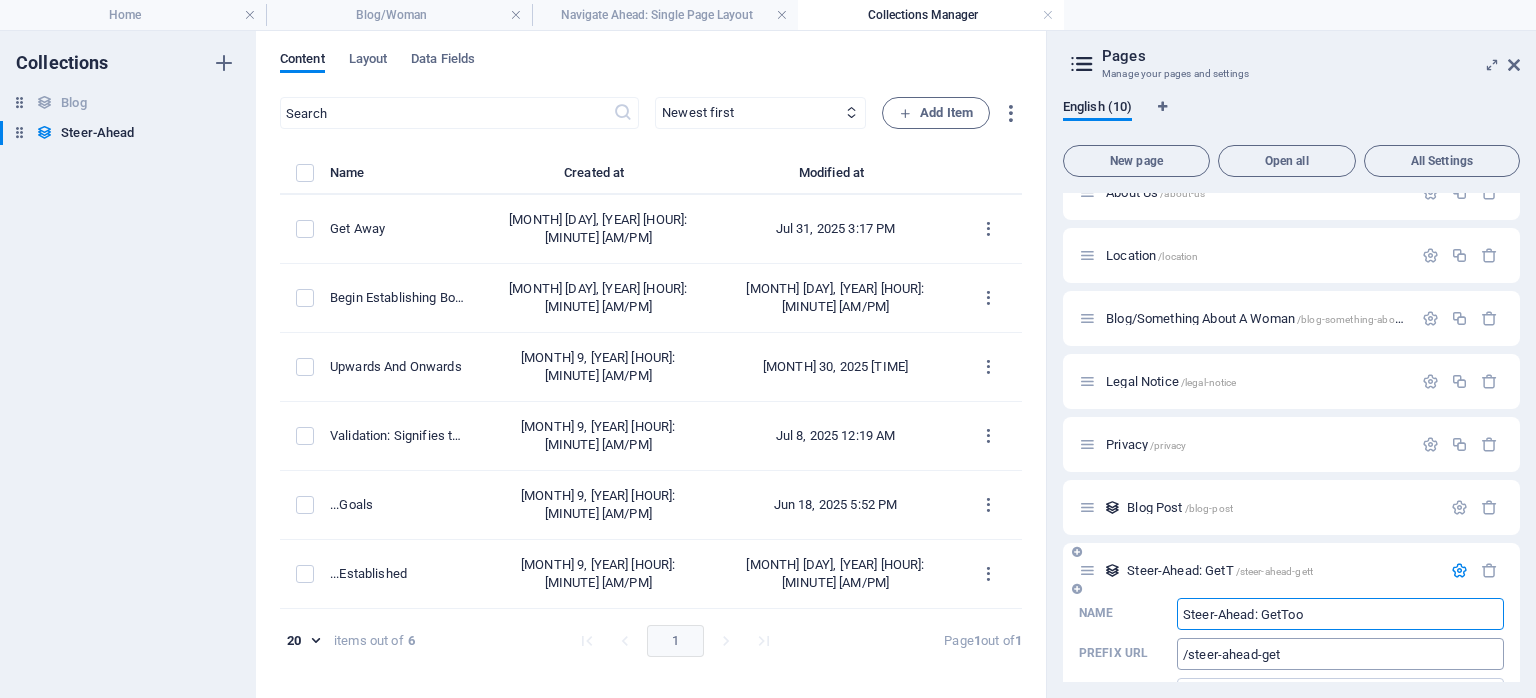 type on "/steer-ahead-gett" 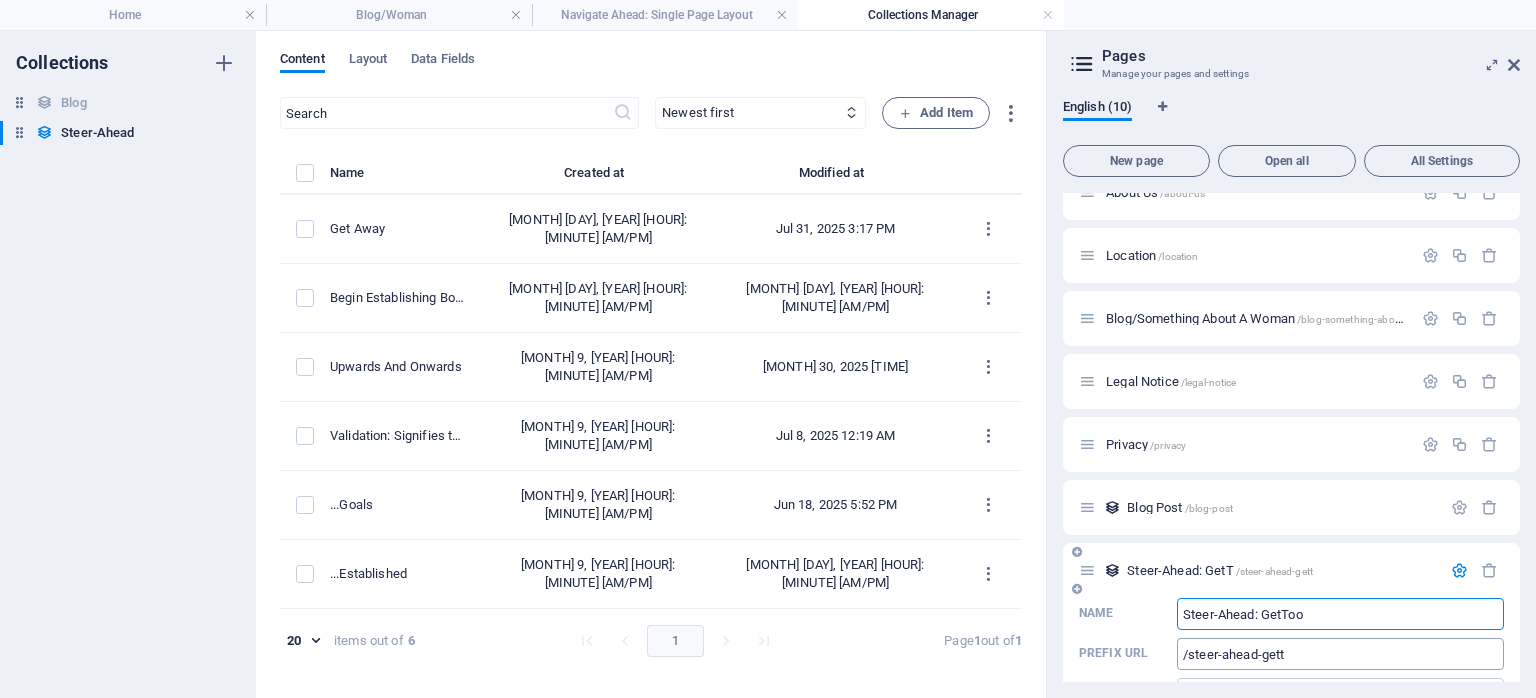 type on "Steer-Ahead: GetTo" 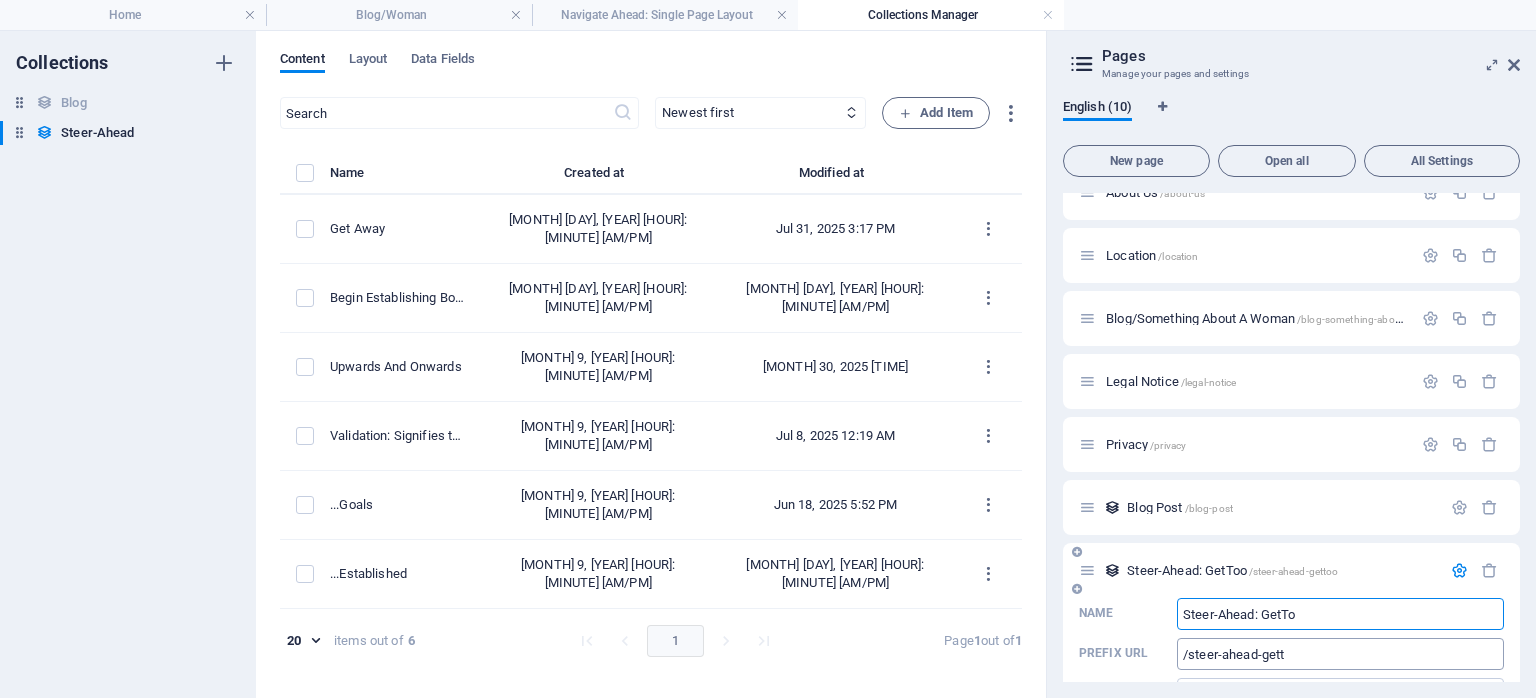 type on "/steer-ahead-gettoo" 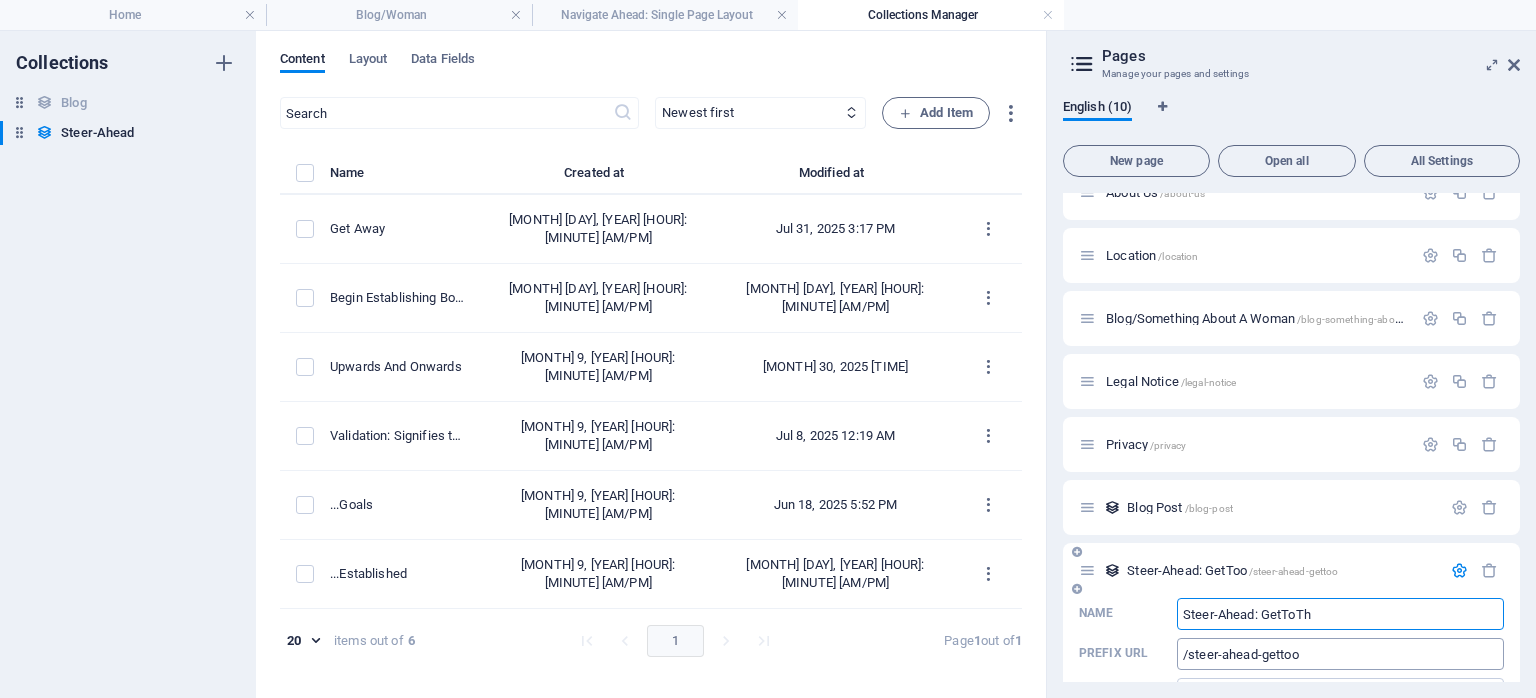 type on "Steer-Ahead: GetToThe" 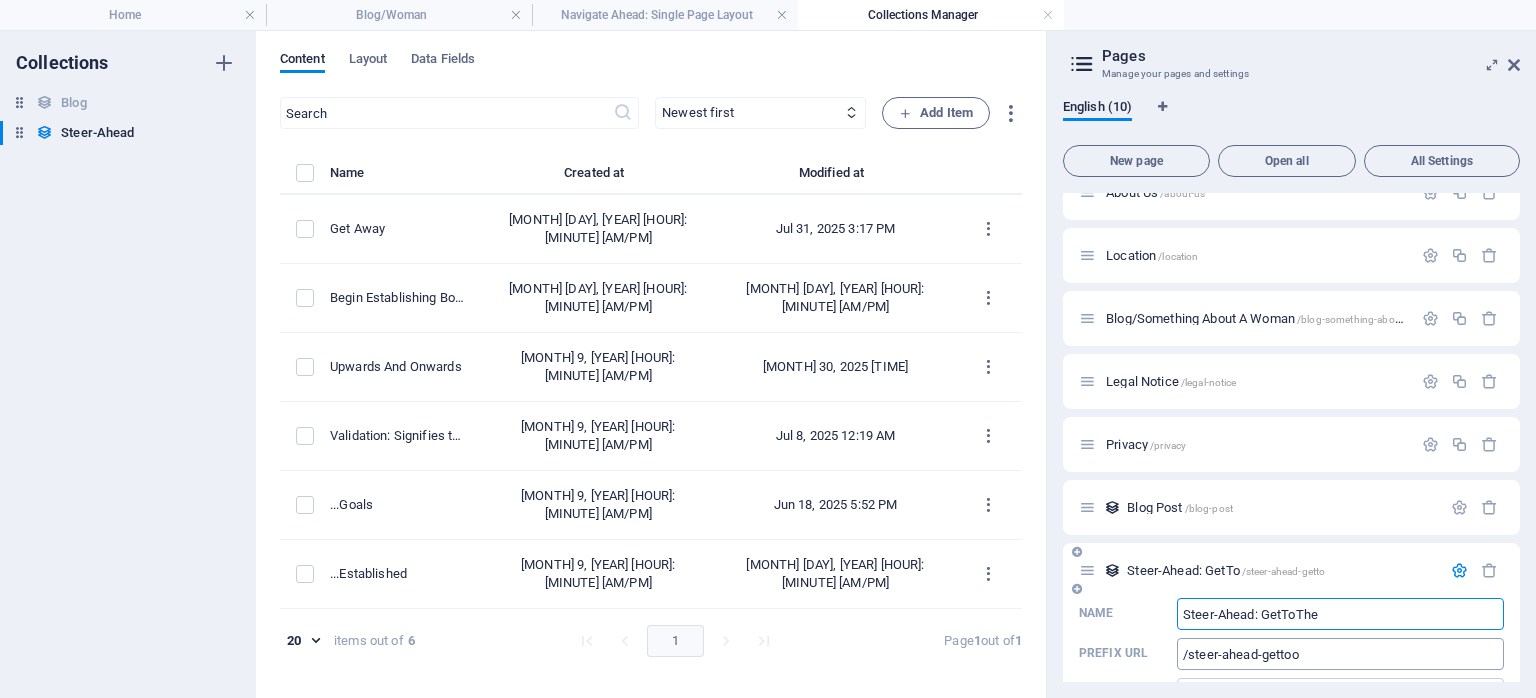 type on "/steer-ahead-getto" 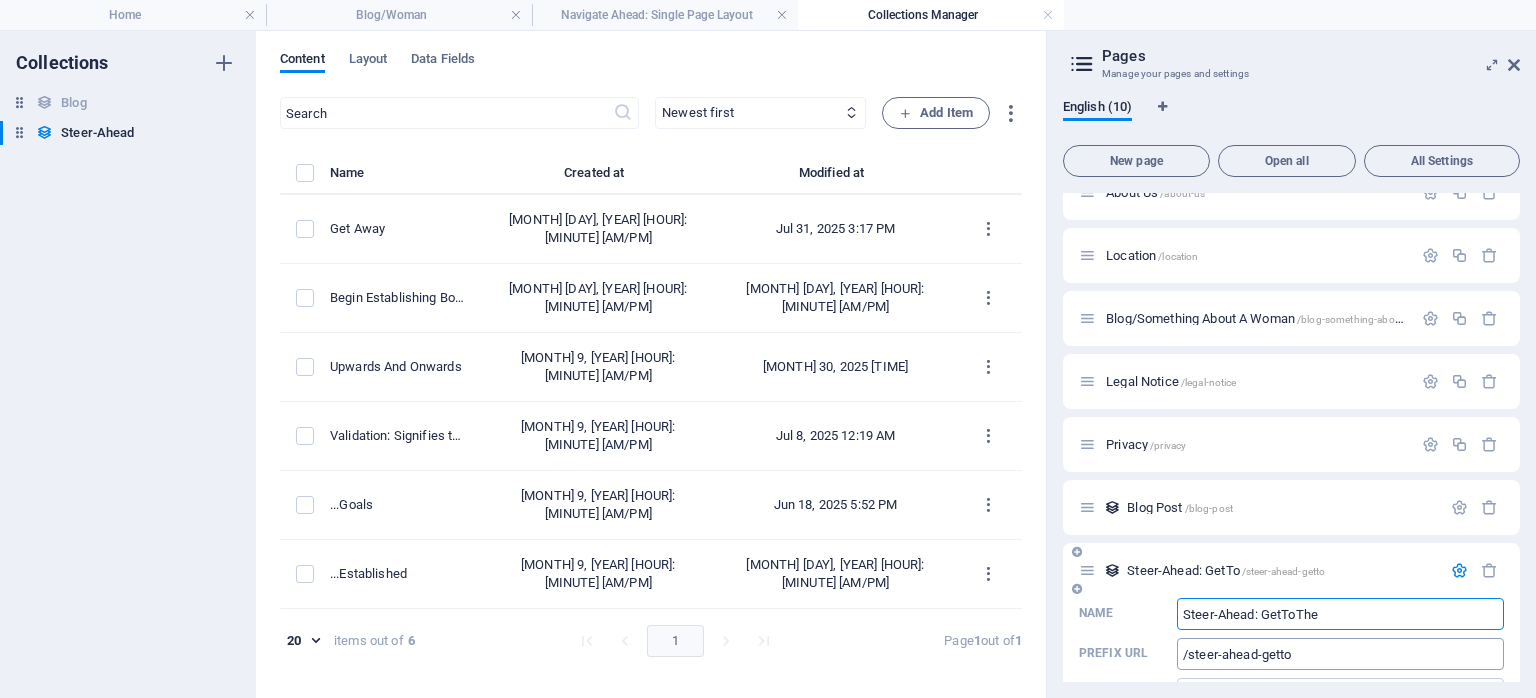 type on "Steer-Ahead: GetToThe" 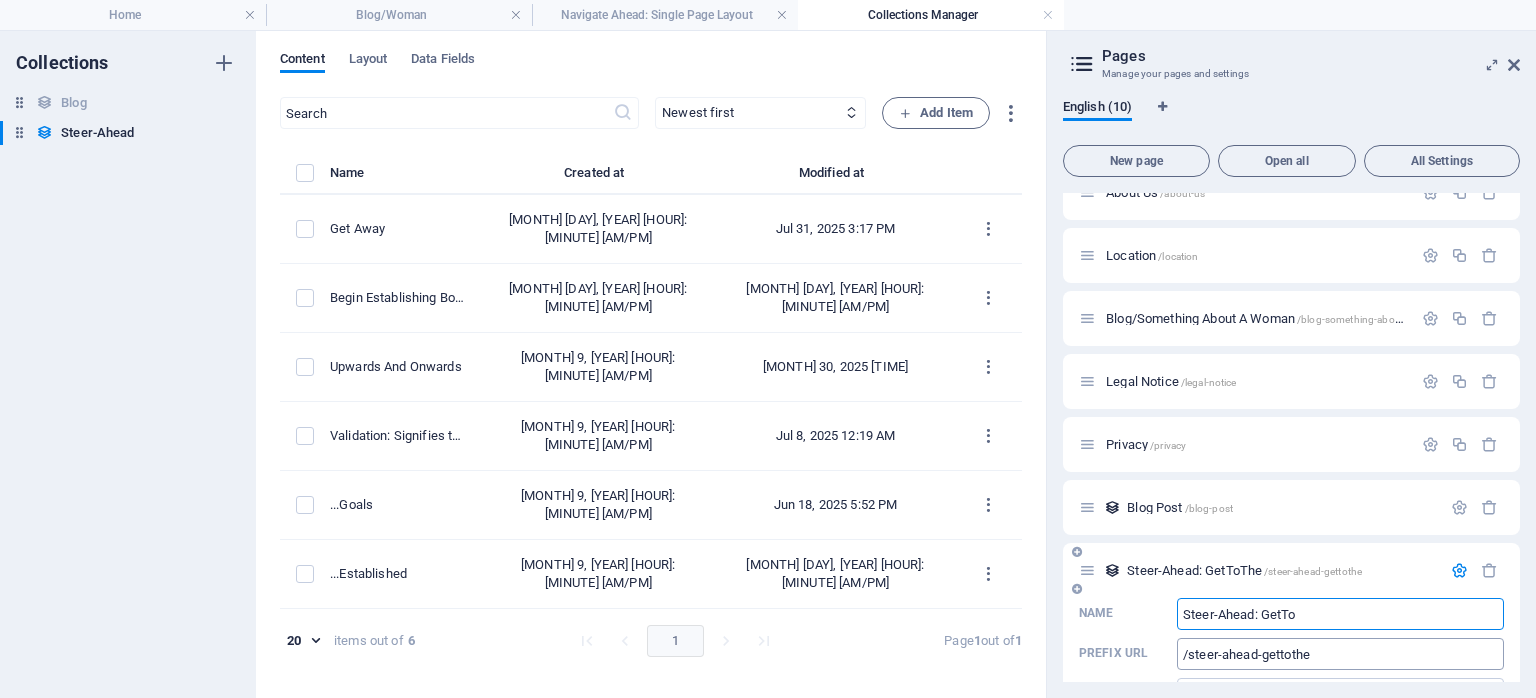 type on "Steer-Ahead: GetT" 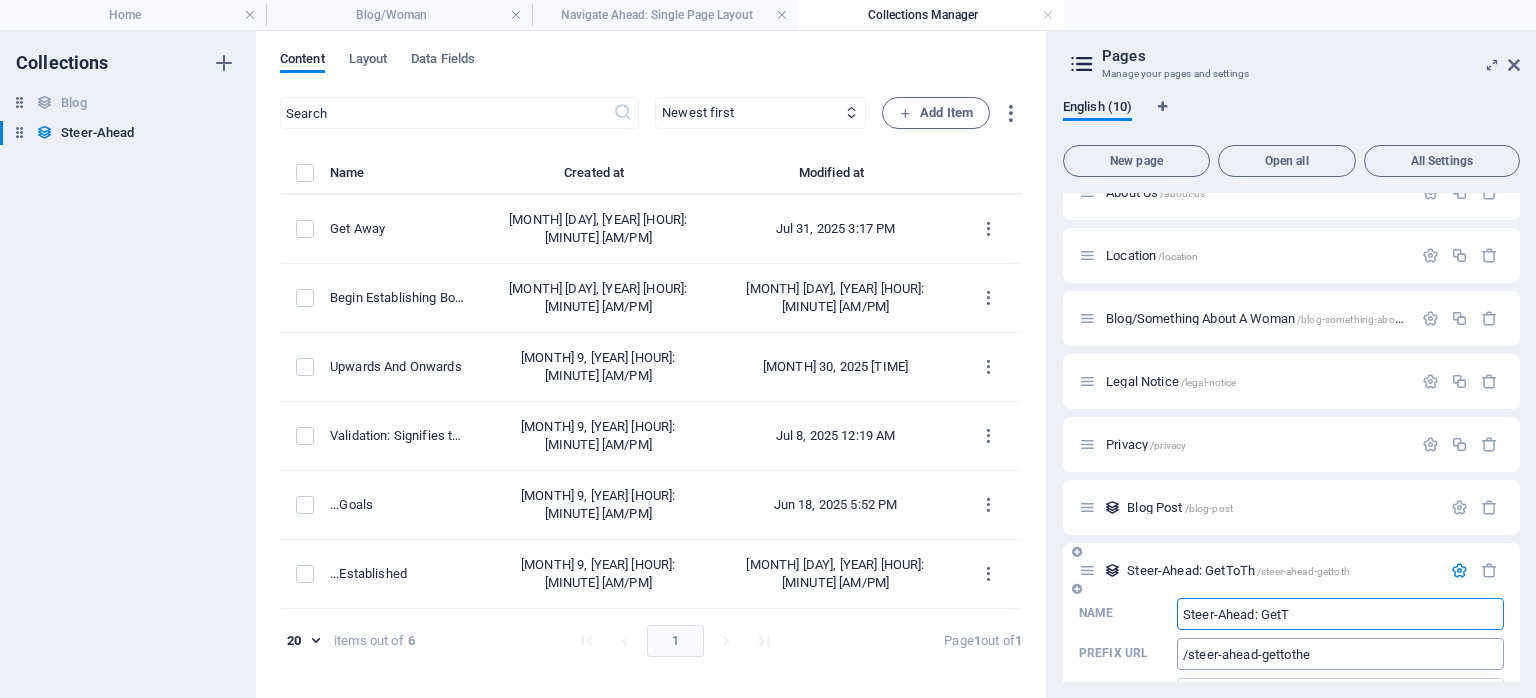 type on "/steer-ahead-gettoth" 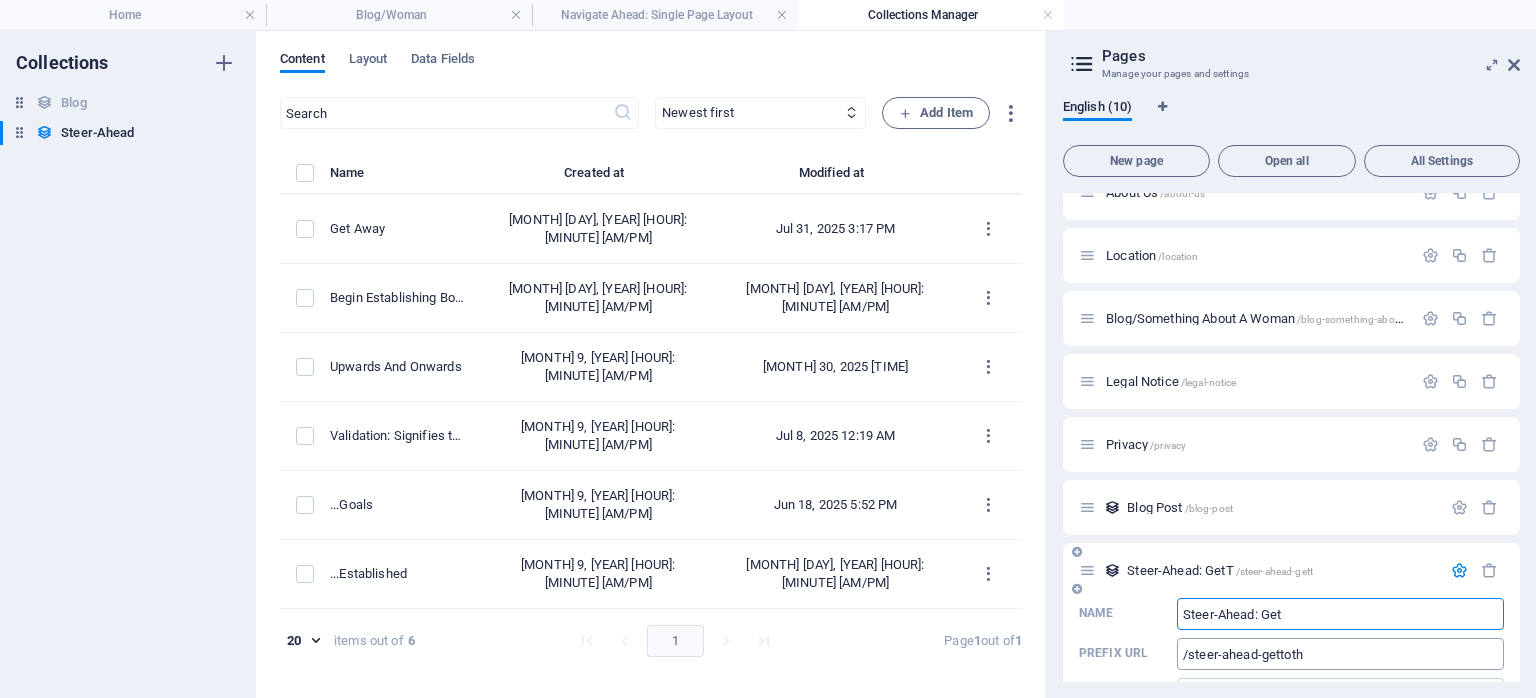 type on "Steer-Ahead: Ge" 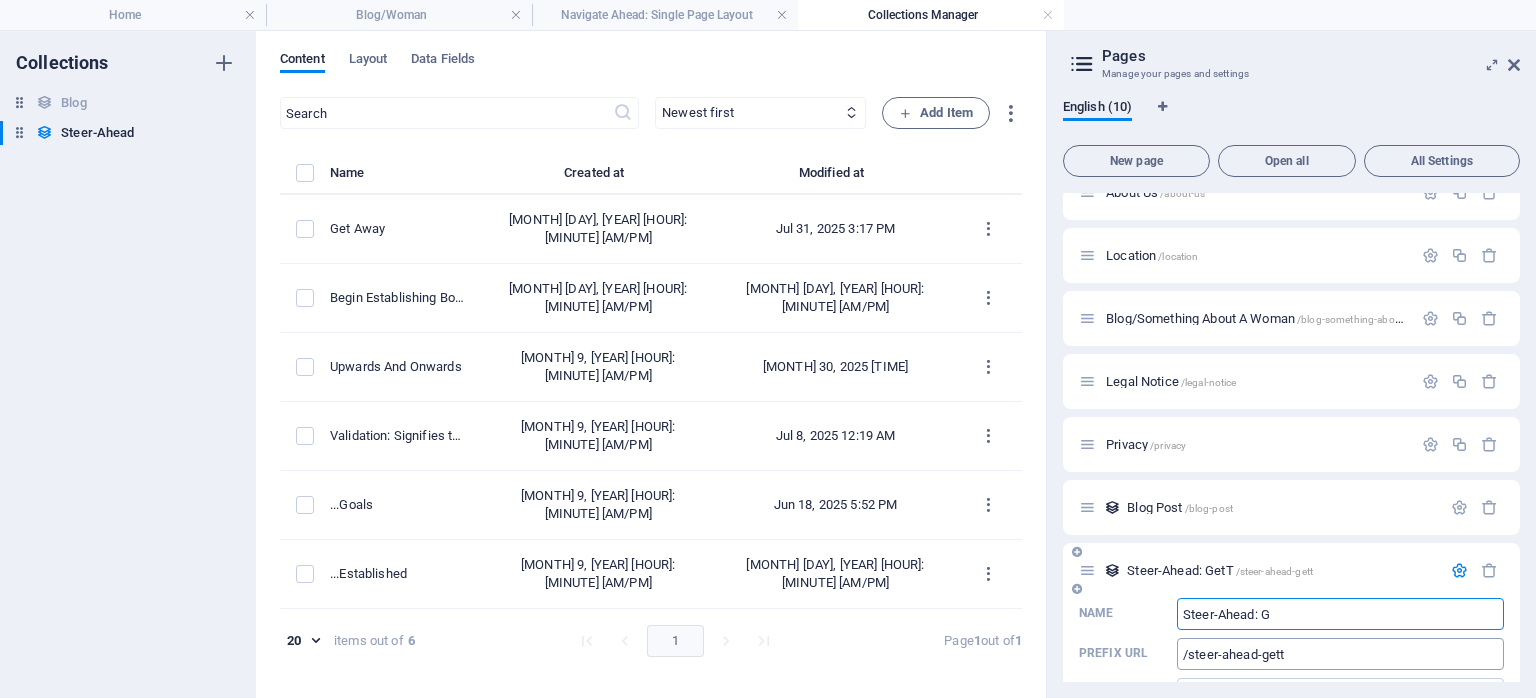 type on "Steer-Ahead:" 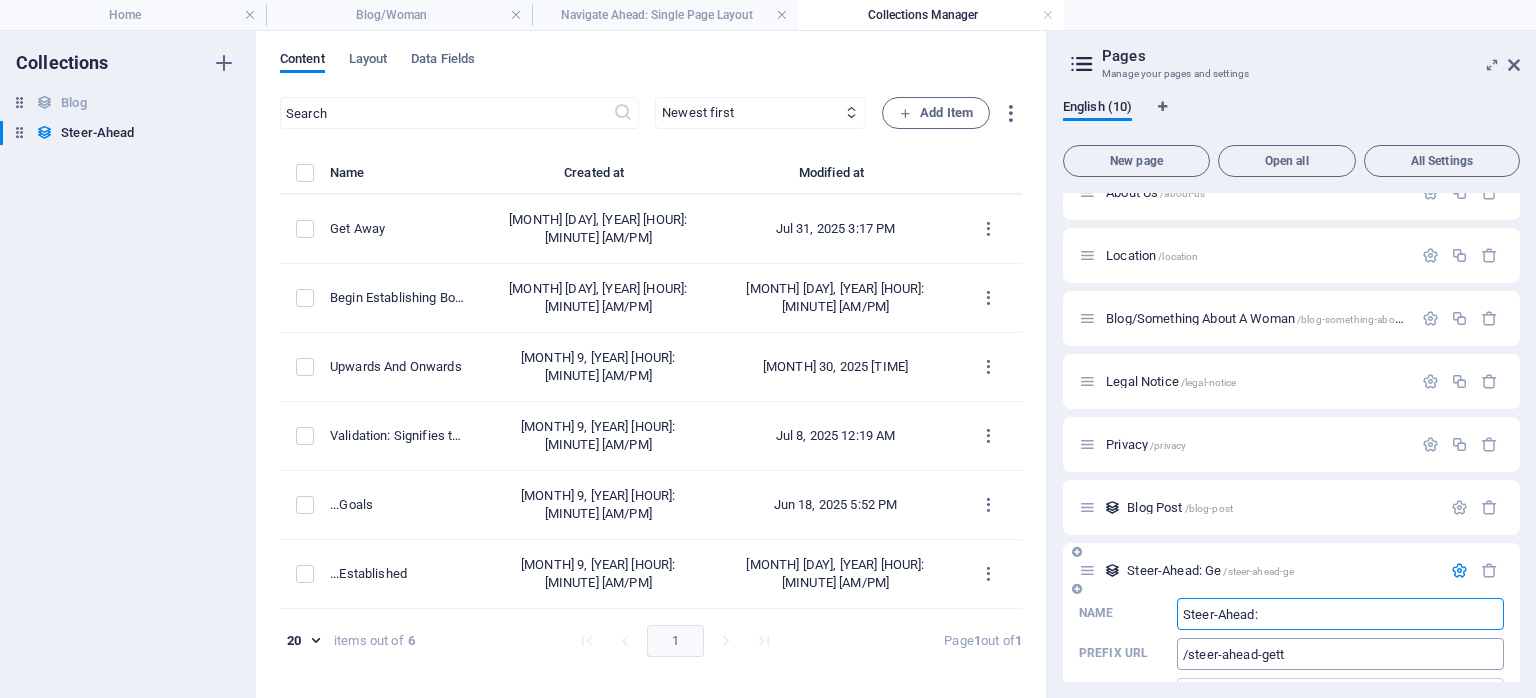 type on "/steer-ahead-ge" 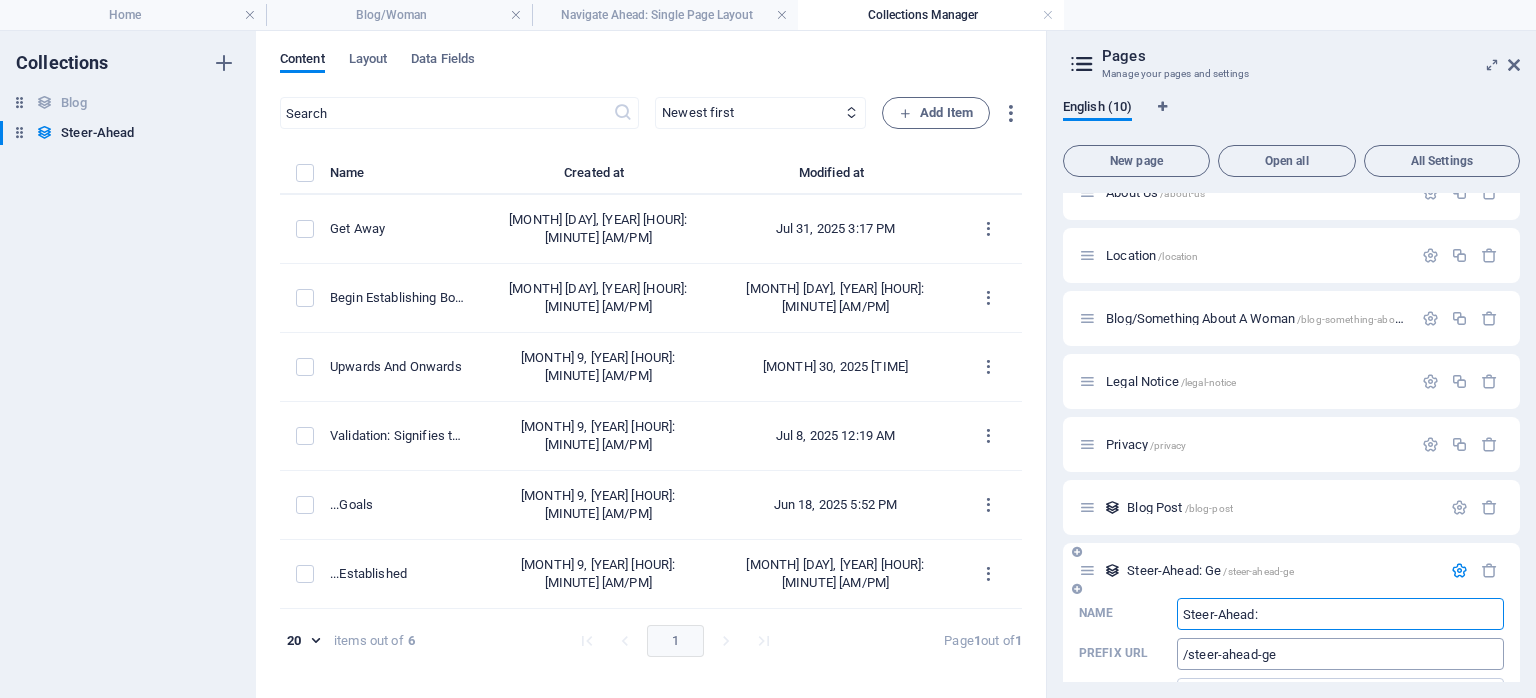 type on "Steer-Ahead:" 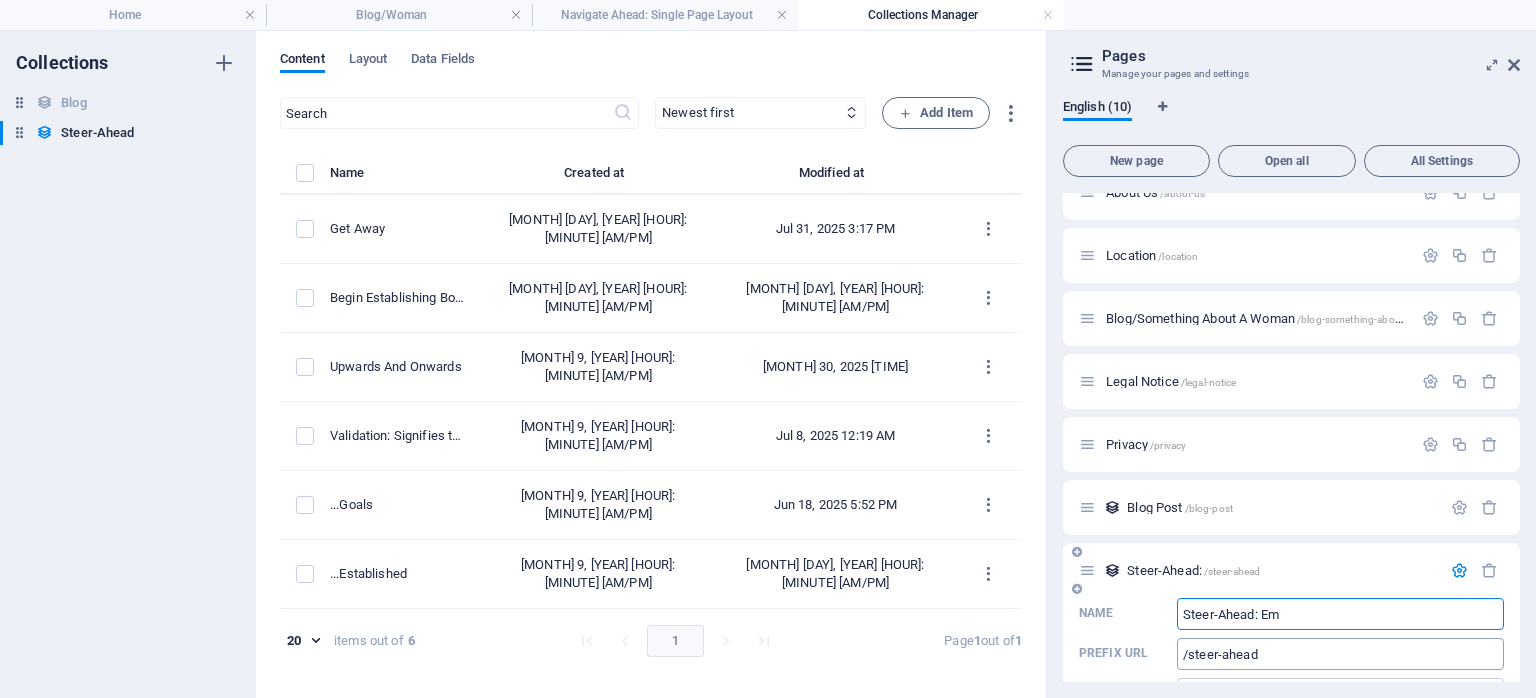 type on "Steer-Ahead: Emo" 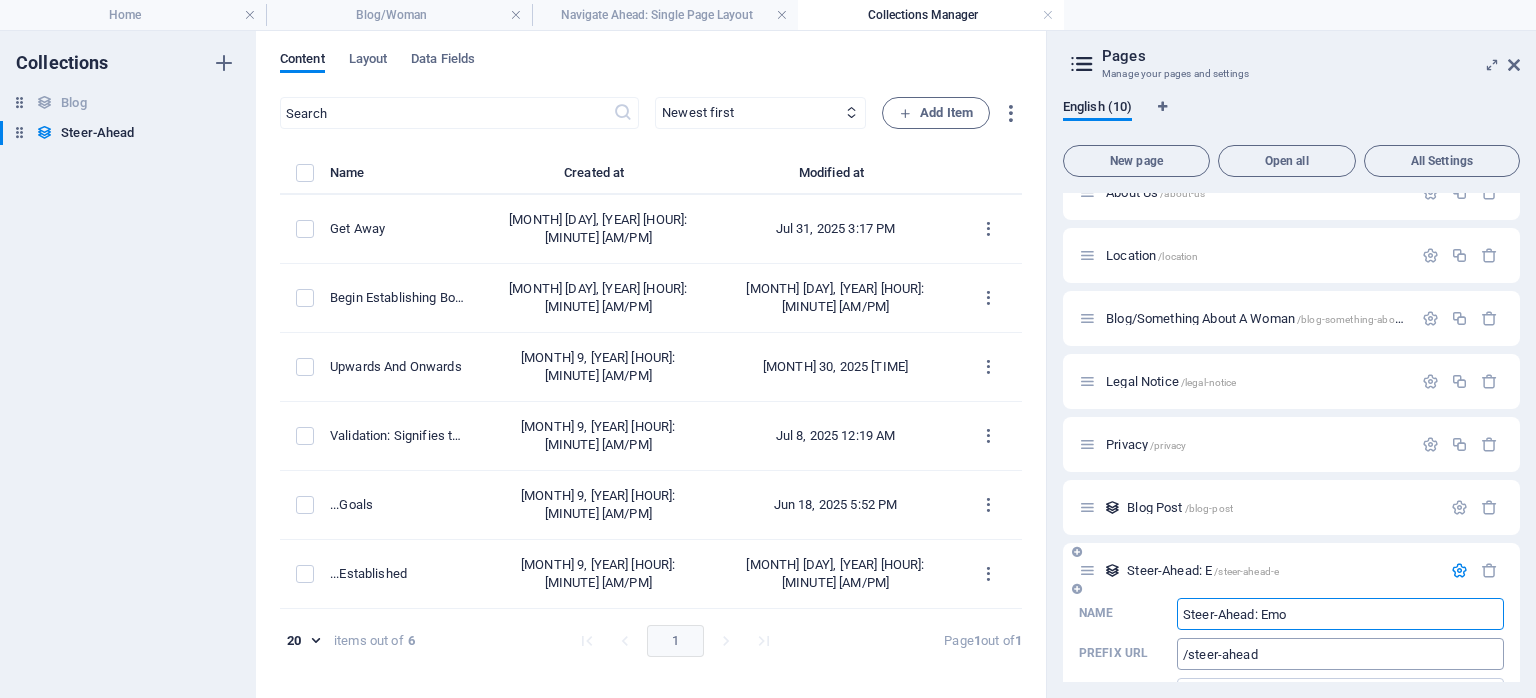 type on "/steer-ahead-e" 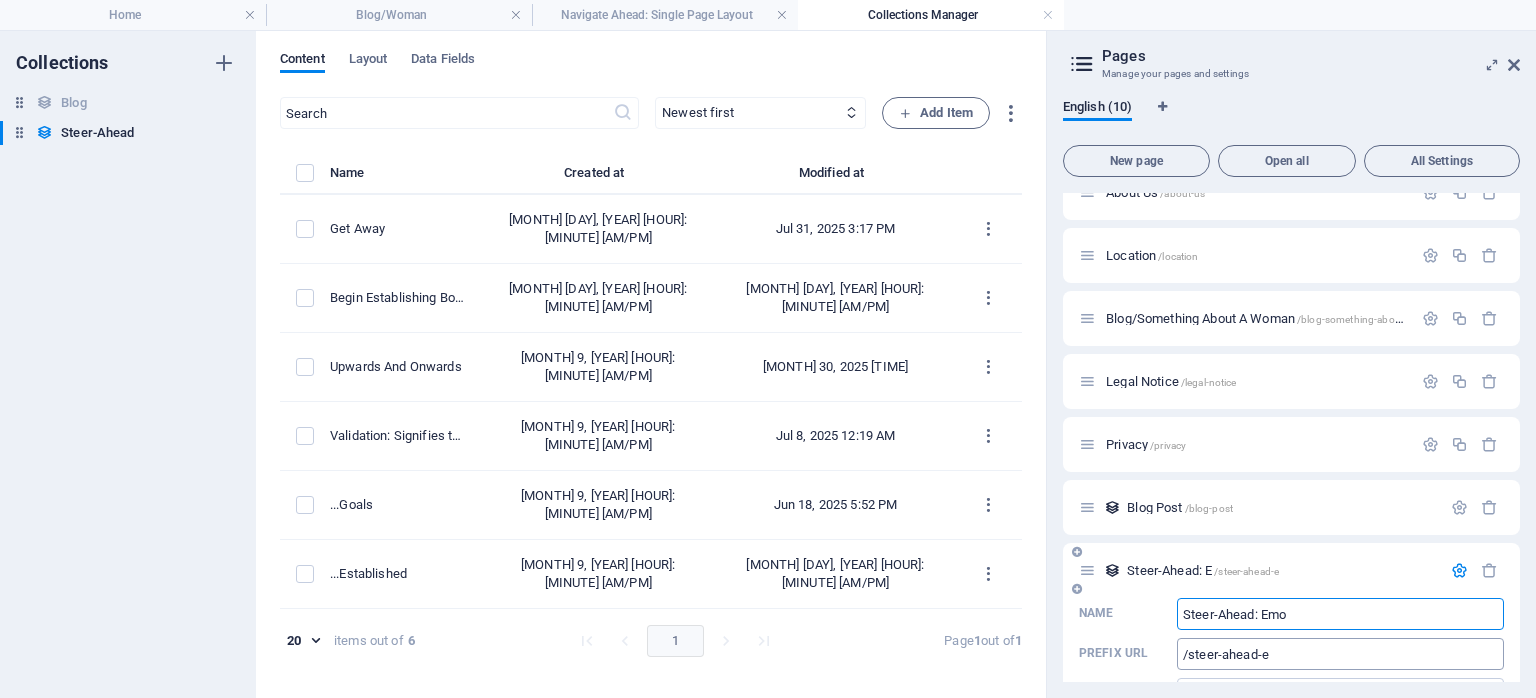 type on "Steer-Ahead: Em" 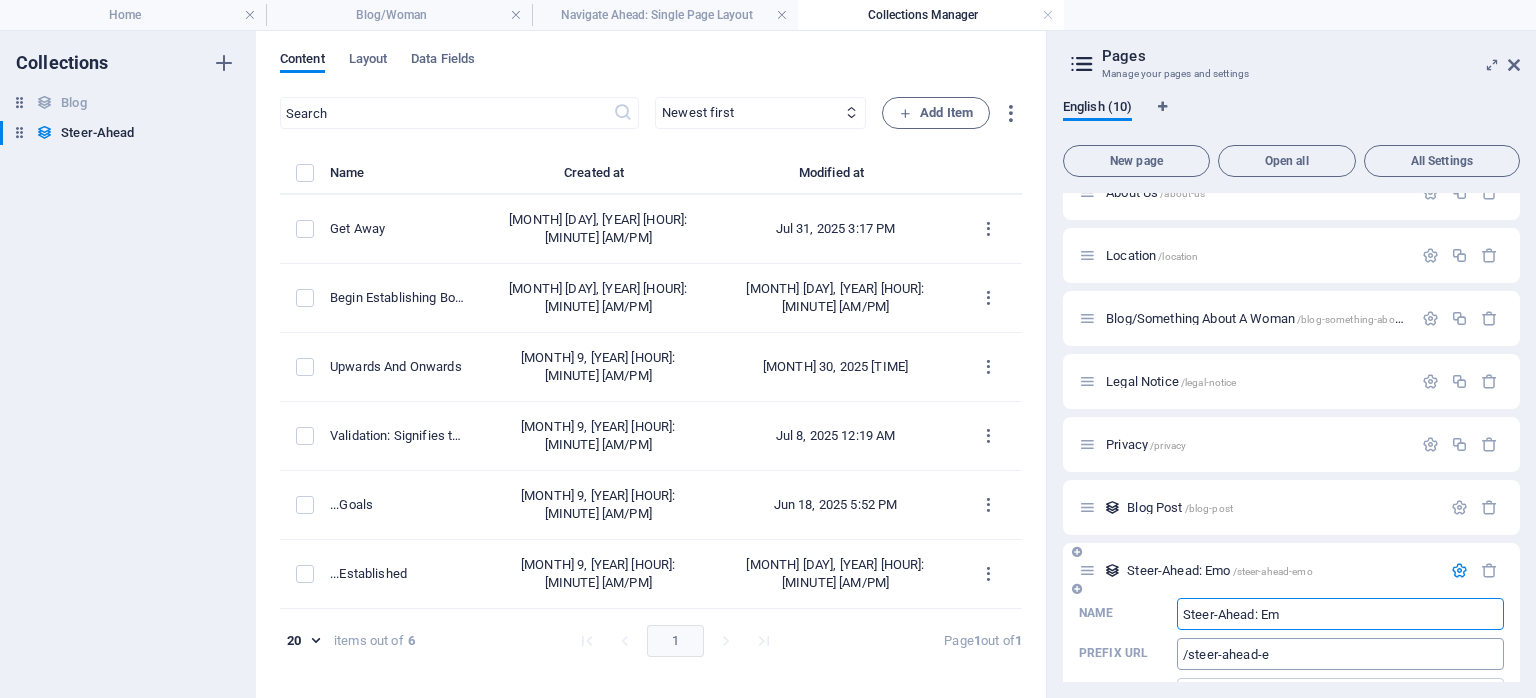 type on "/steer-ahead-emo" 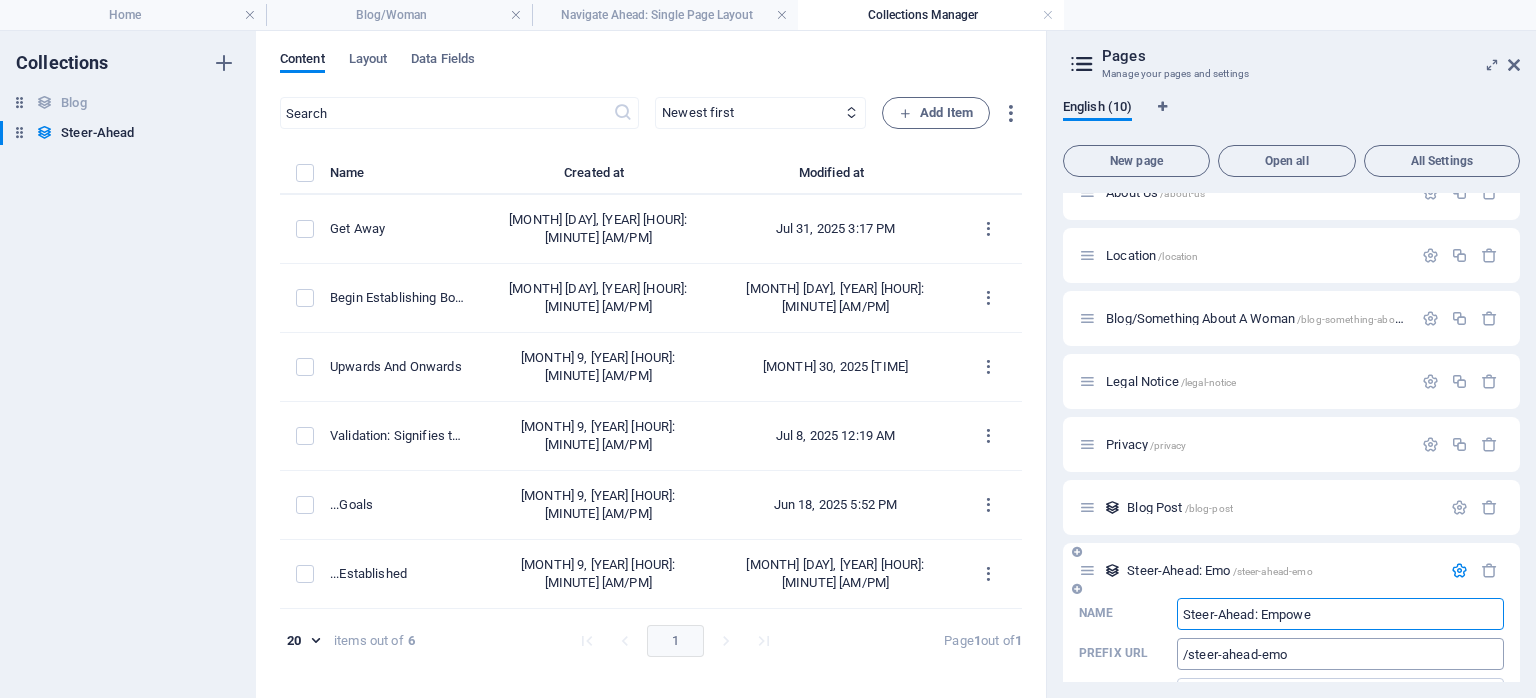 type on "Steer-Ahead: Empower" 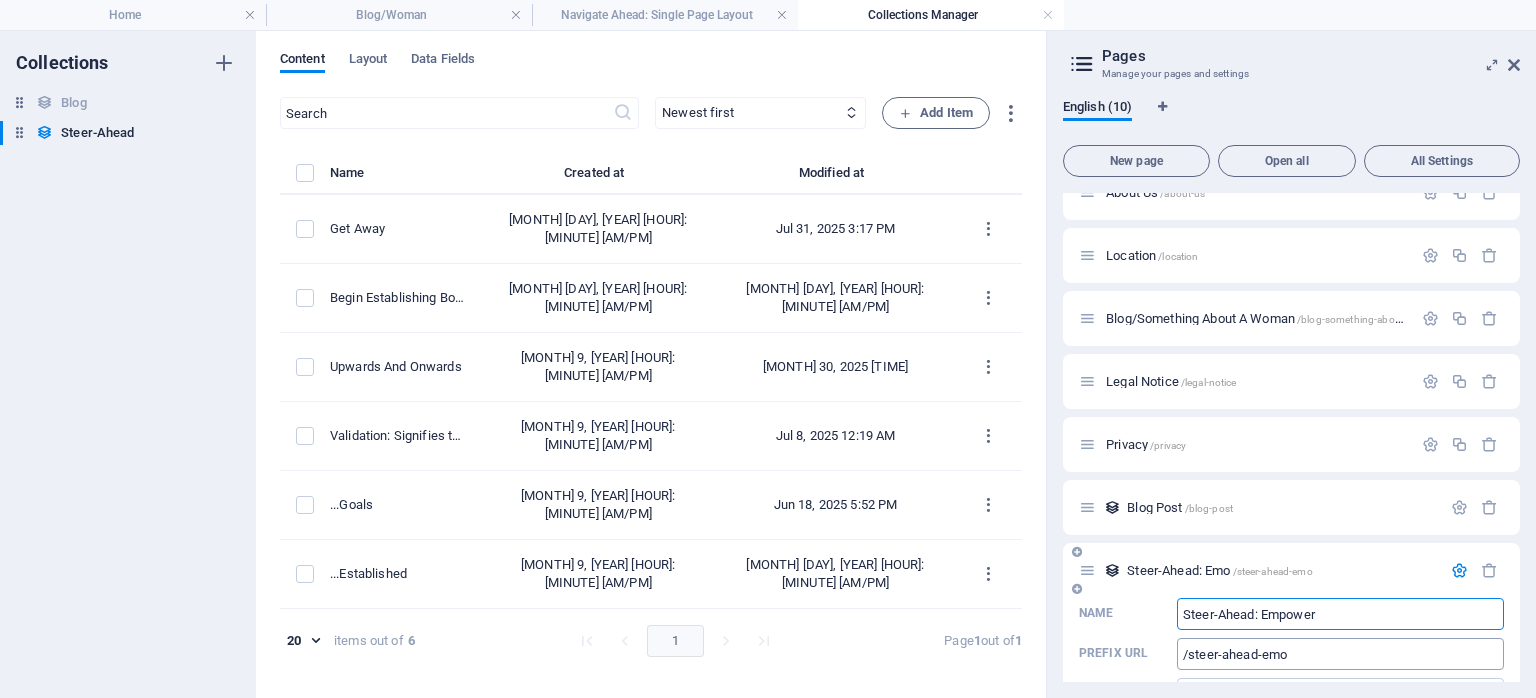 type on "/steer-ahead-em" 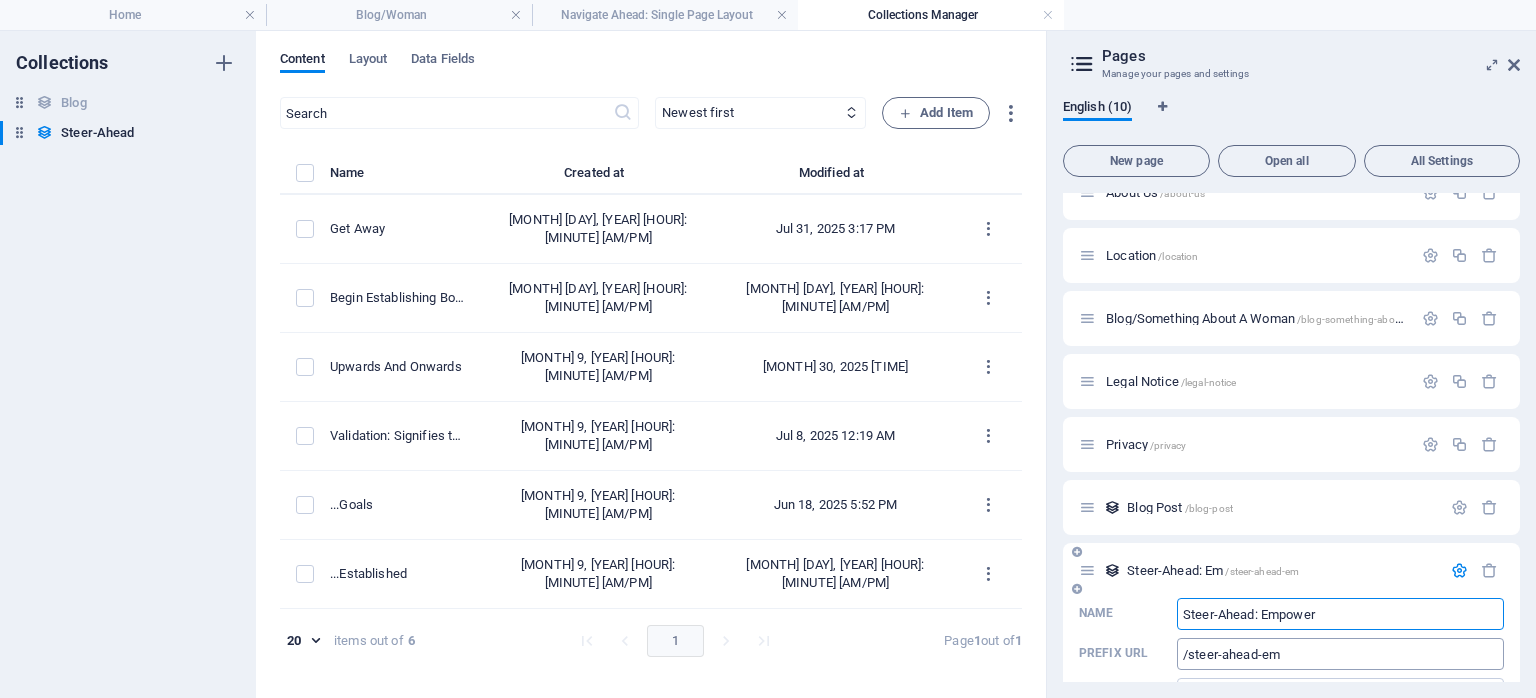 type on "Steer-Ahead: Empower" 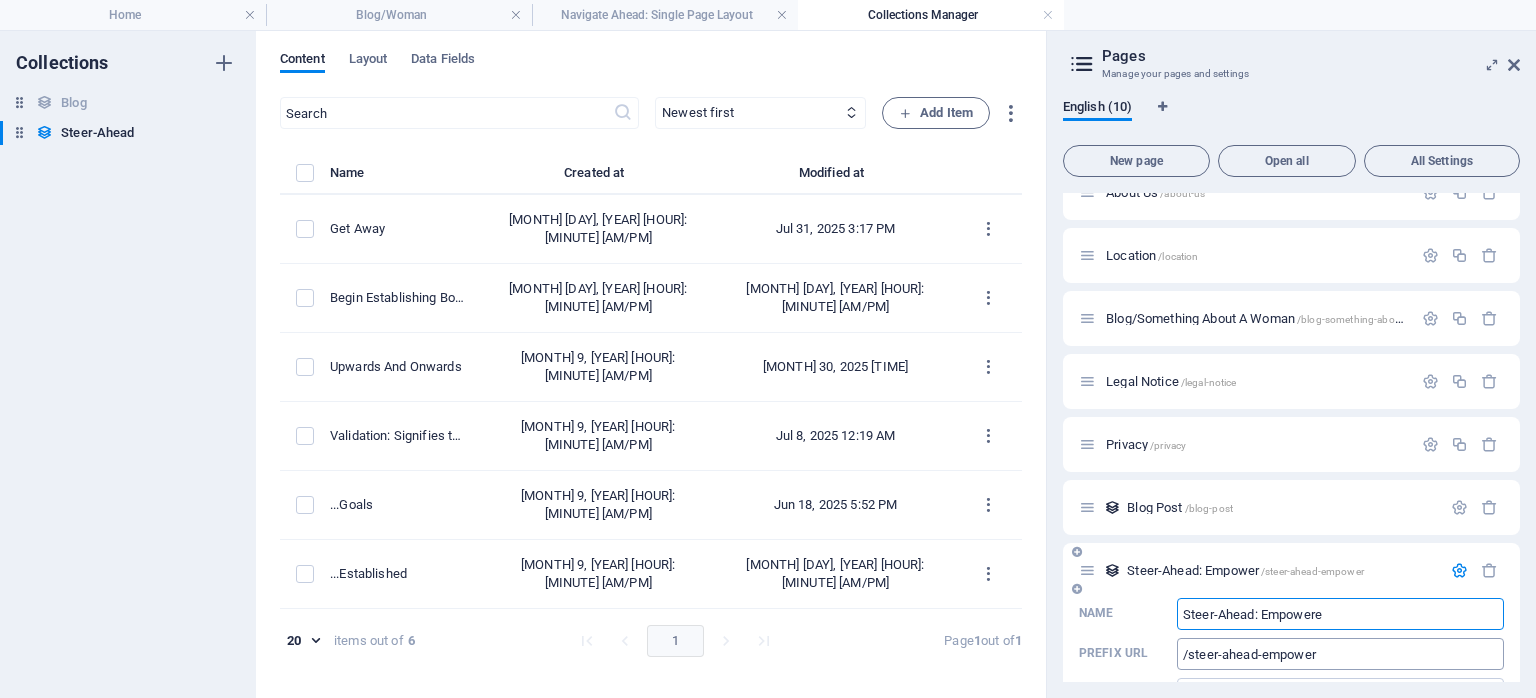 type on "Steer-Ahead: Empowered" 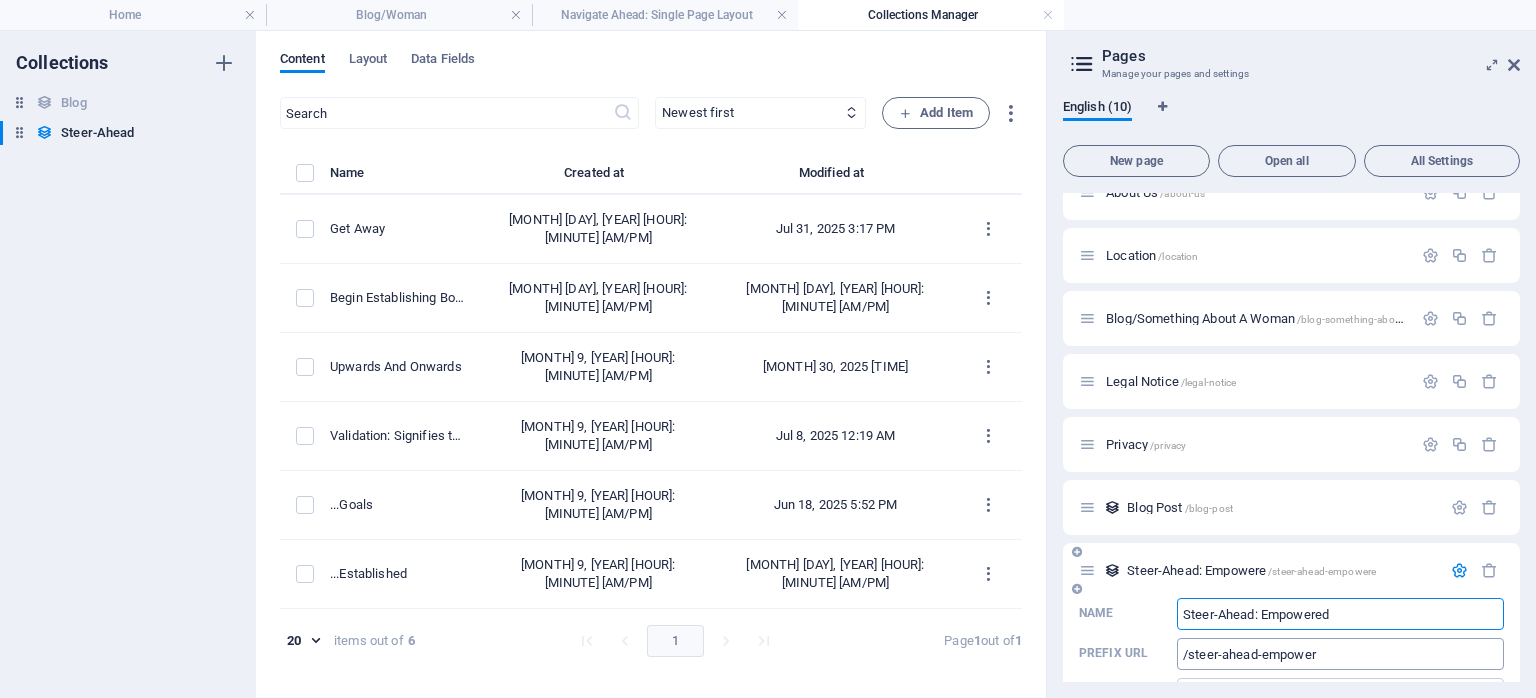 type on "/steer-ahead-empowere" 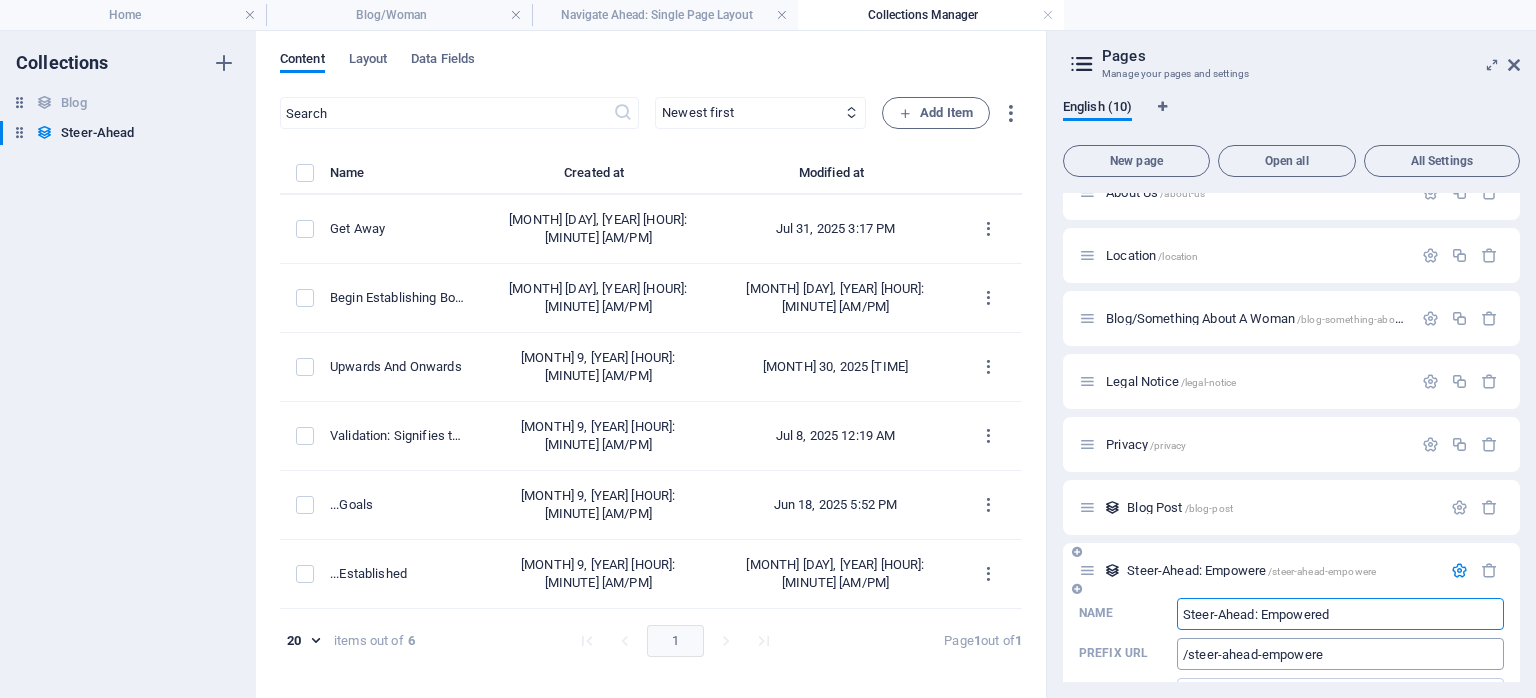 type on "Steer-Ahead: Empowered" 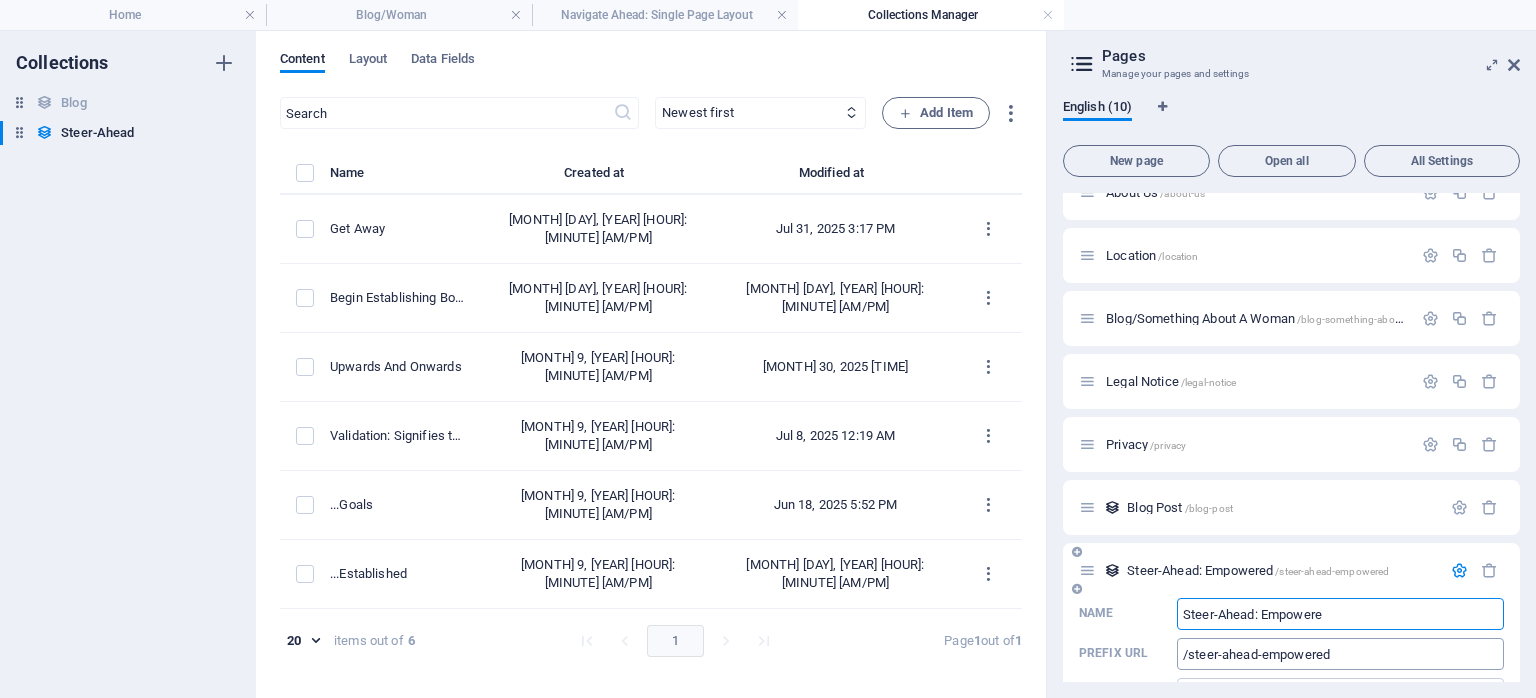 type on "Steer-Ahead: Empower" 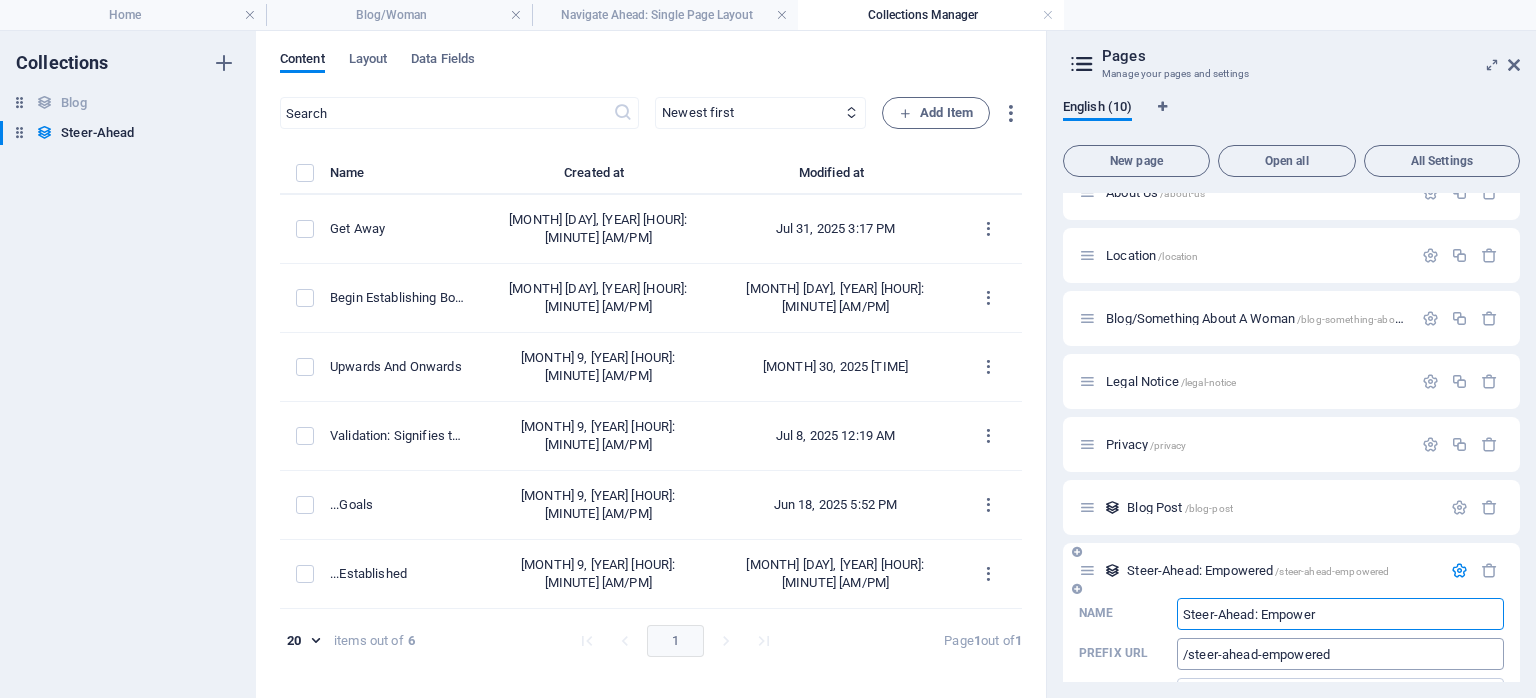 type on "/steer-ahead-empowere" 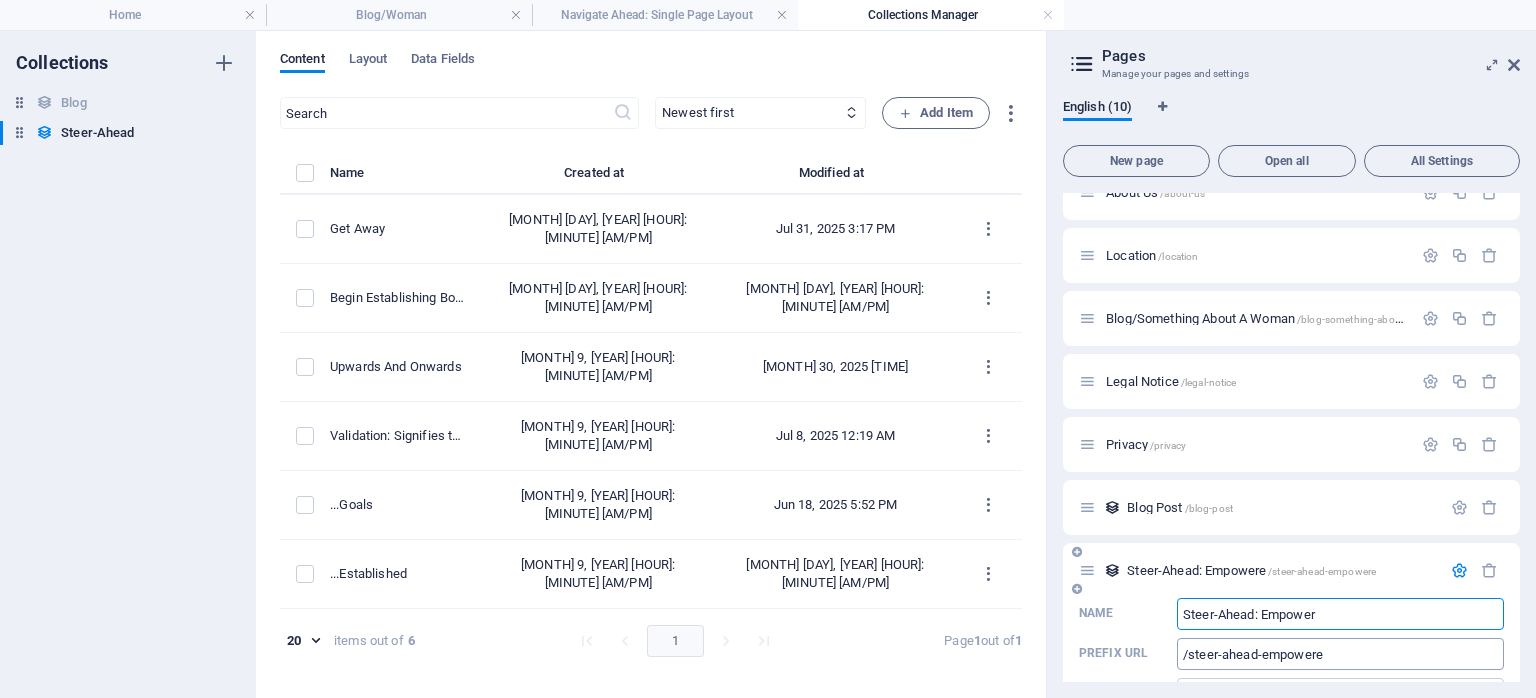 type on "Steer-Ahead: Empower" 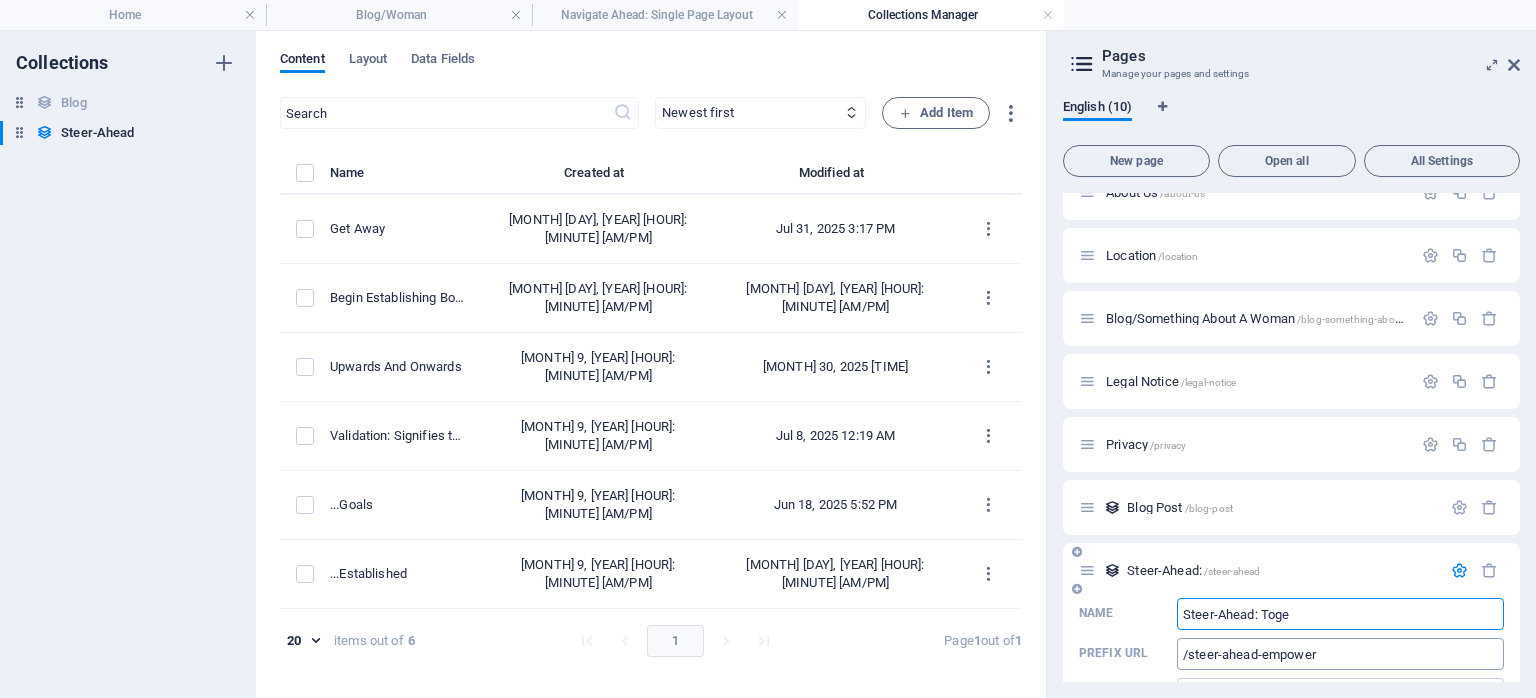 type on "Steer-Ahead: Toget" 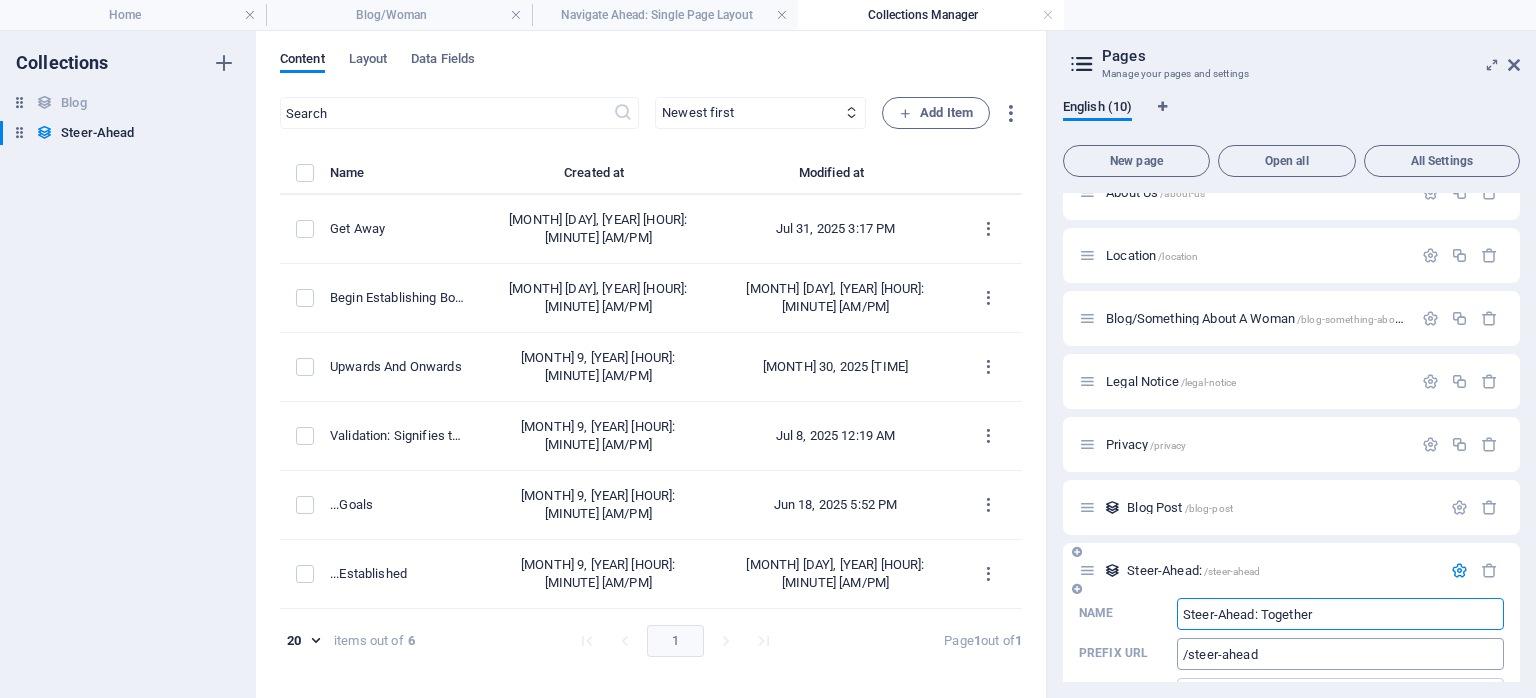 type on "Steer-Ahead: Together" 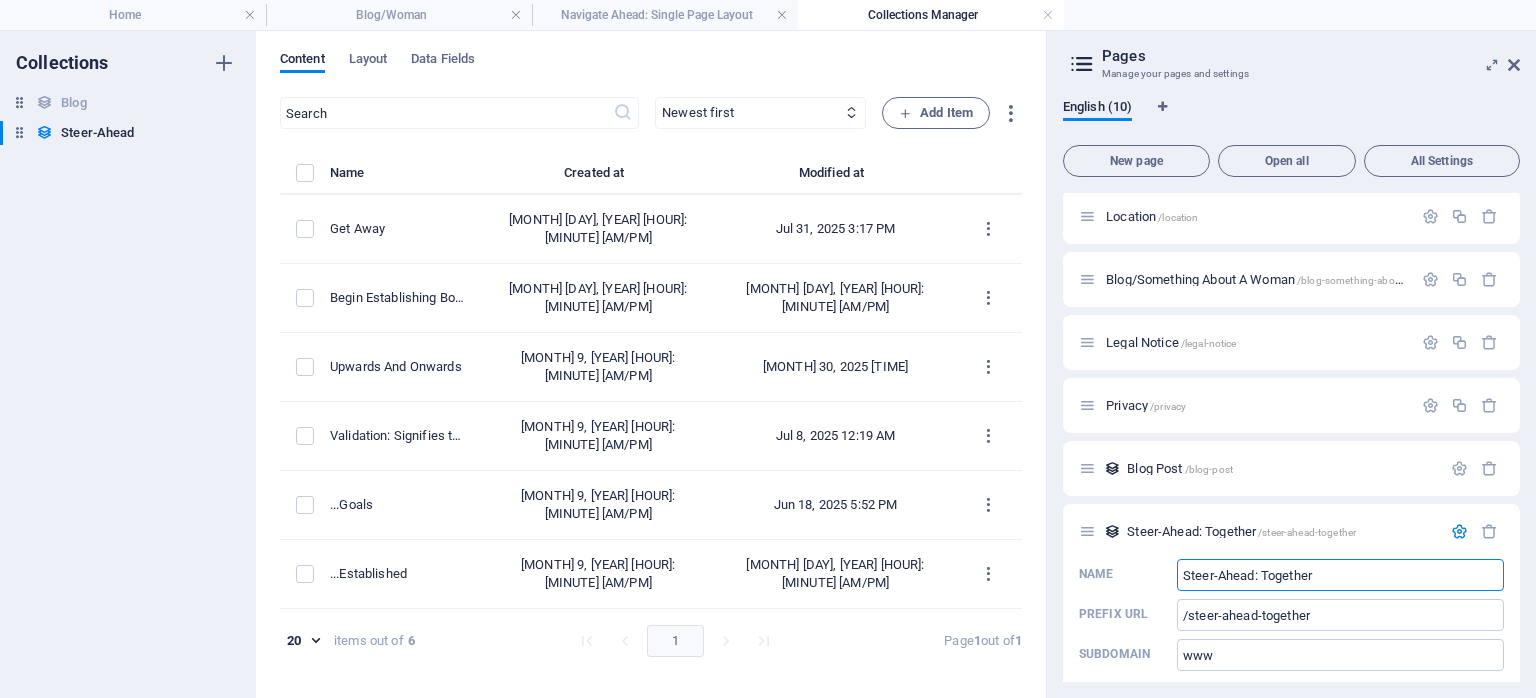 scroll, scrollTop: 276, scrollLeft: 0, axis: vertical 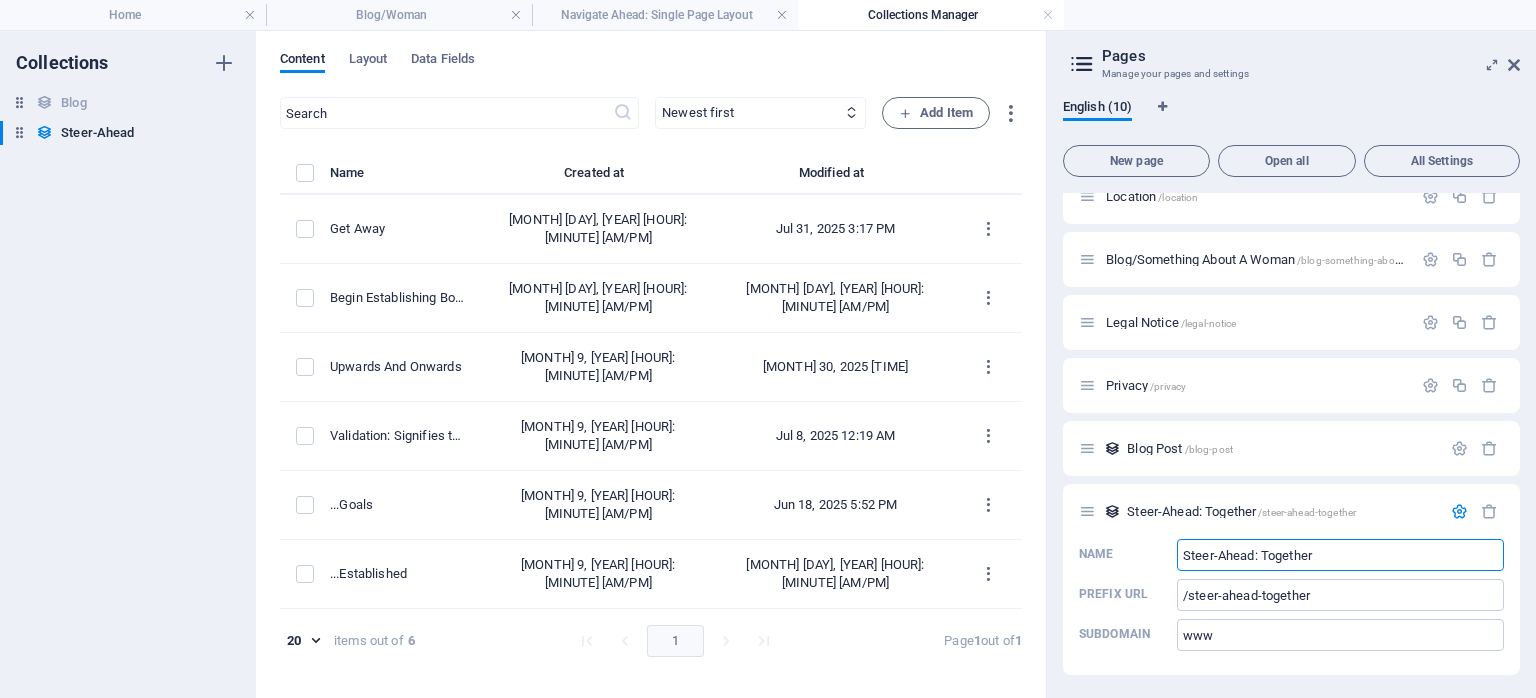 type on "Steer-Ahead: Together" 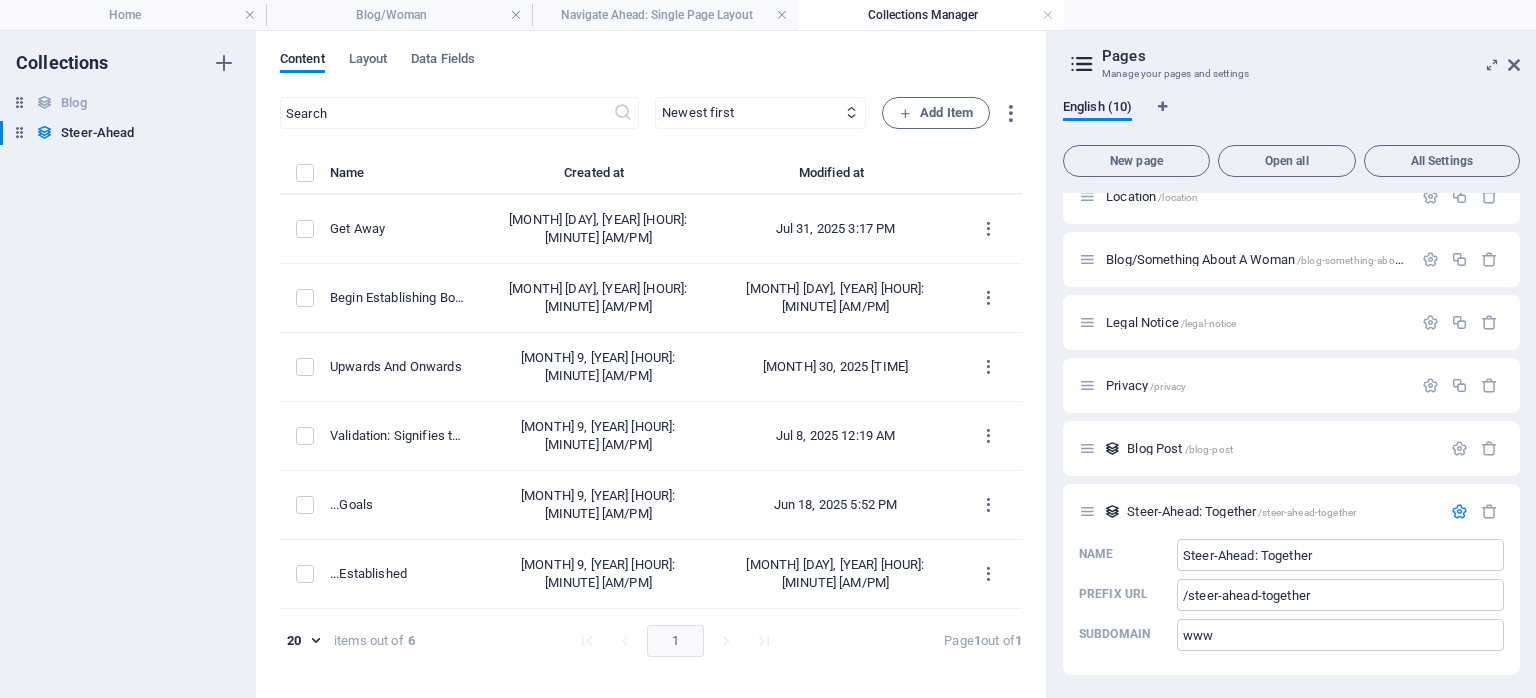 drag, startPoint x: 1520, startPoint y: 429, endPoint x: 1519, endPoint y: 456, distance: 27.018513 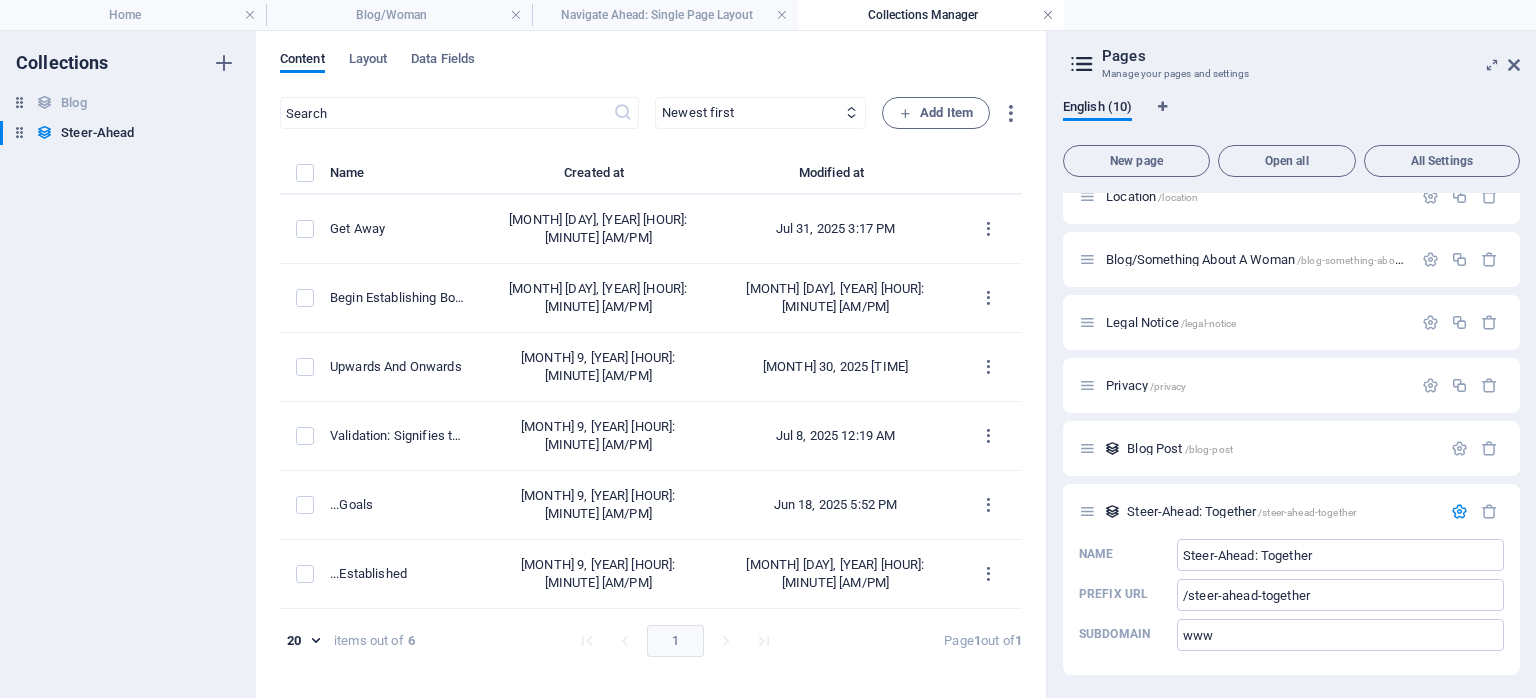 click at bounding box center [1048, 15] 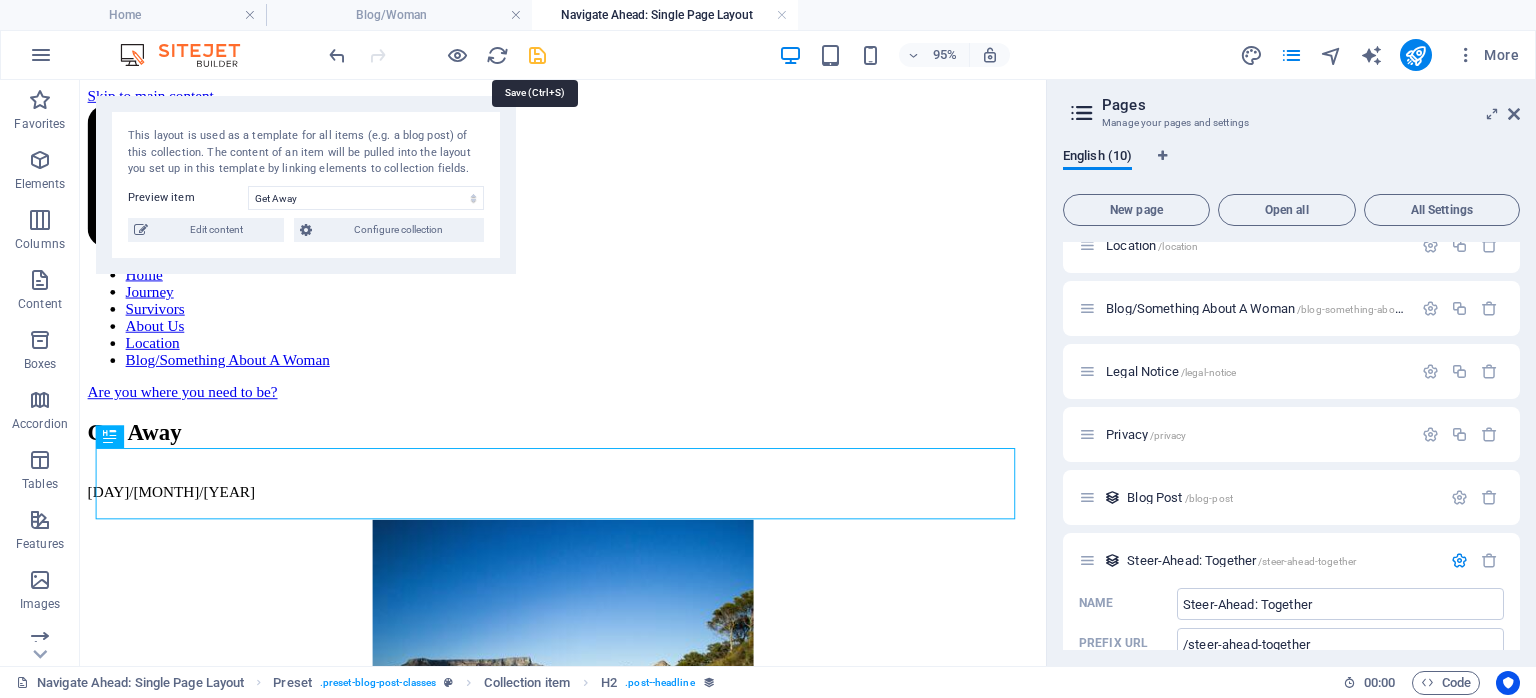 click at bounding box center [537, 55] 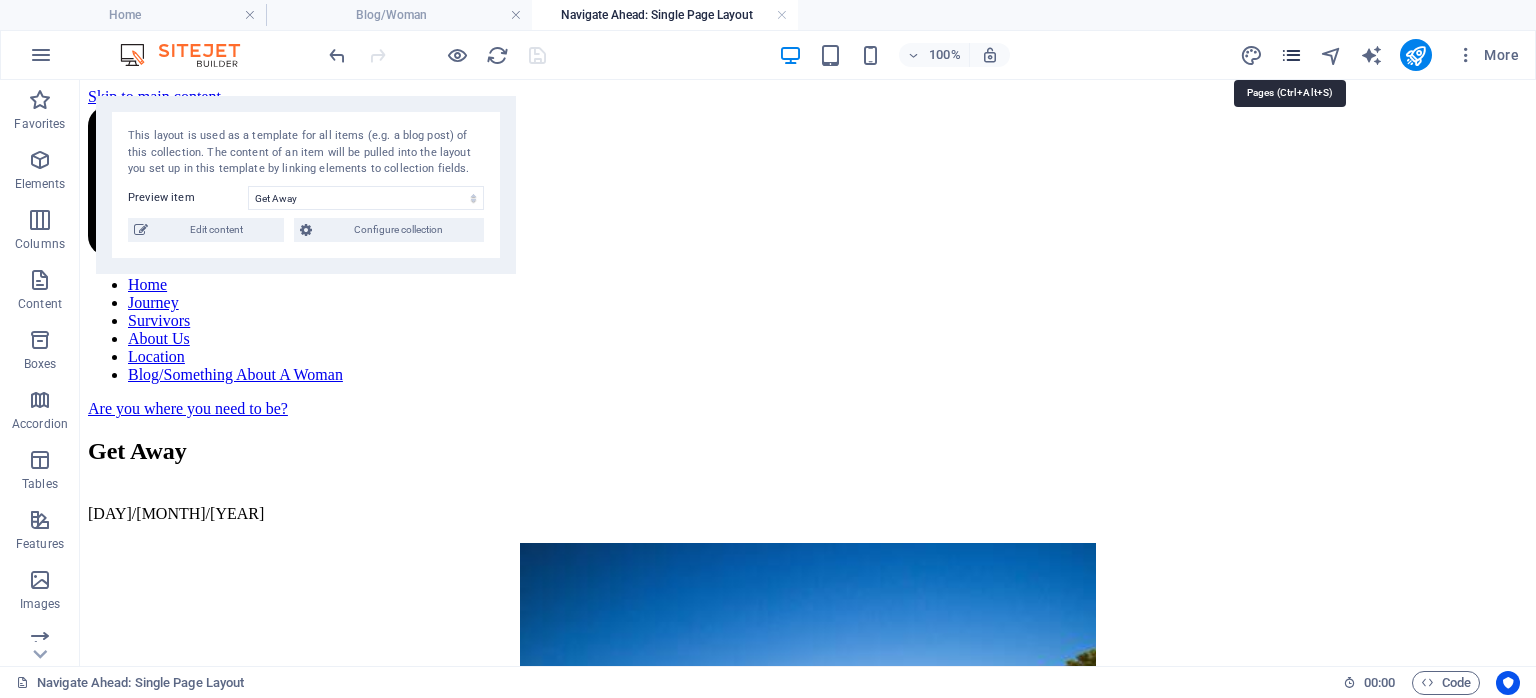 click at bounding box center (1291, 55) 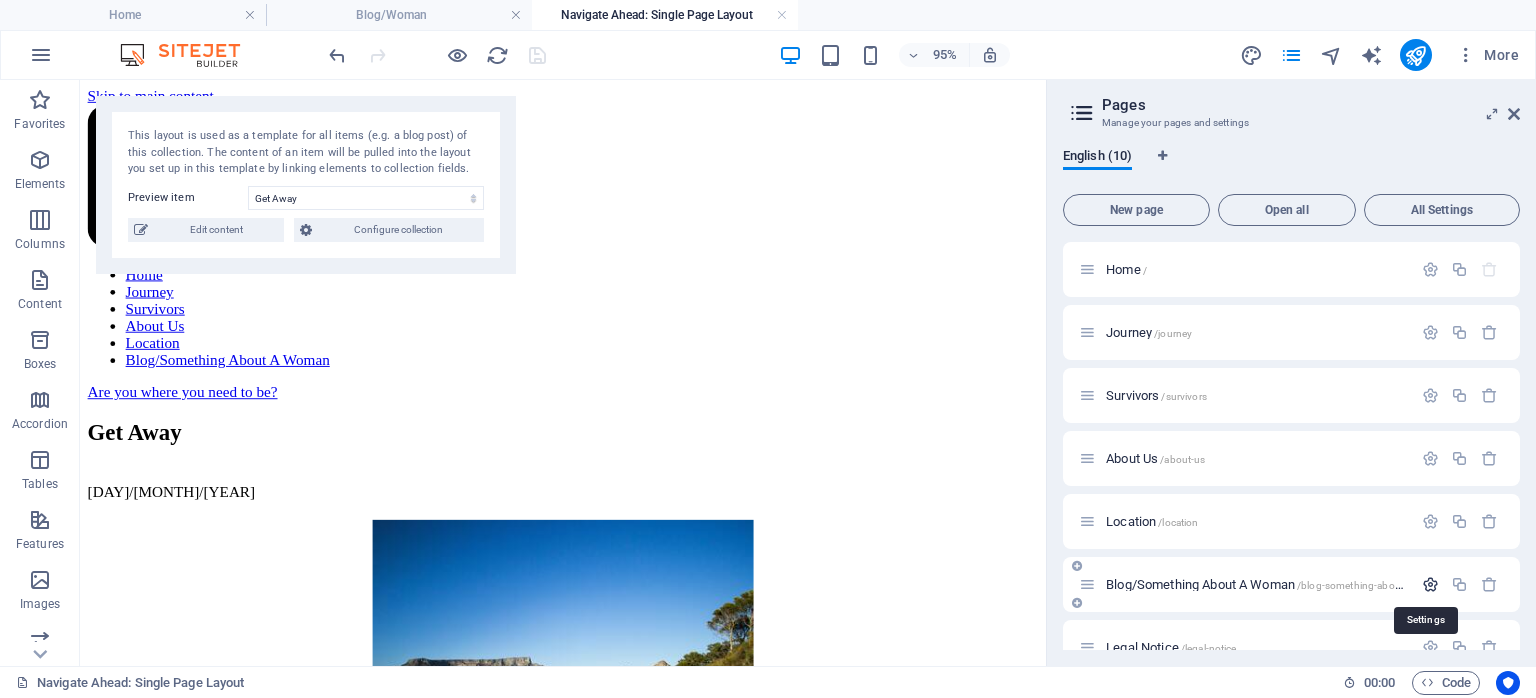 click at bounding box center (1430, 584) 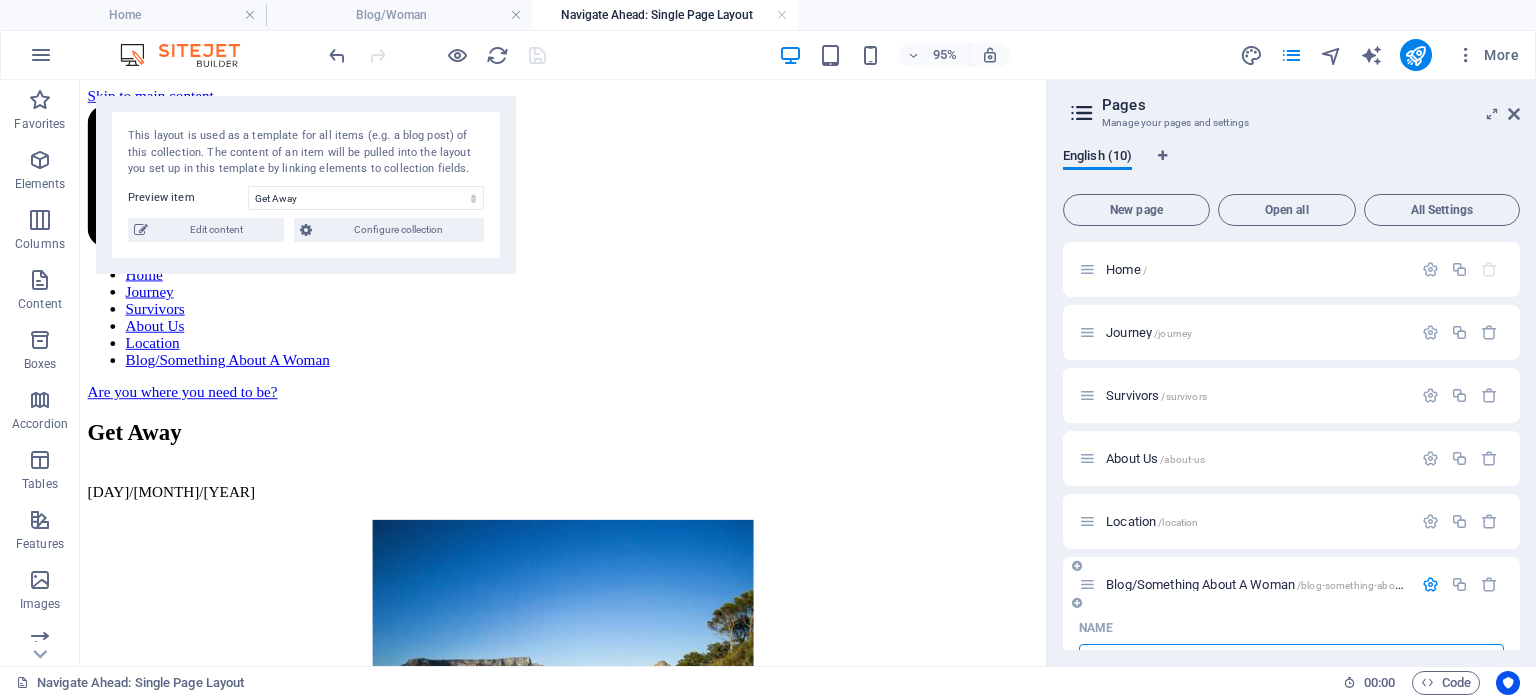 scroll, scrollTop: 25, scrollLeft: 0, axis: vertical 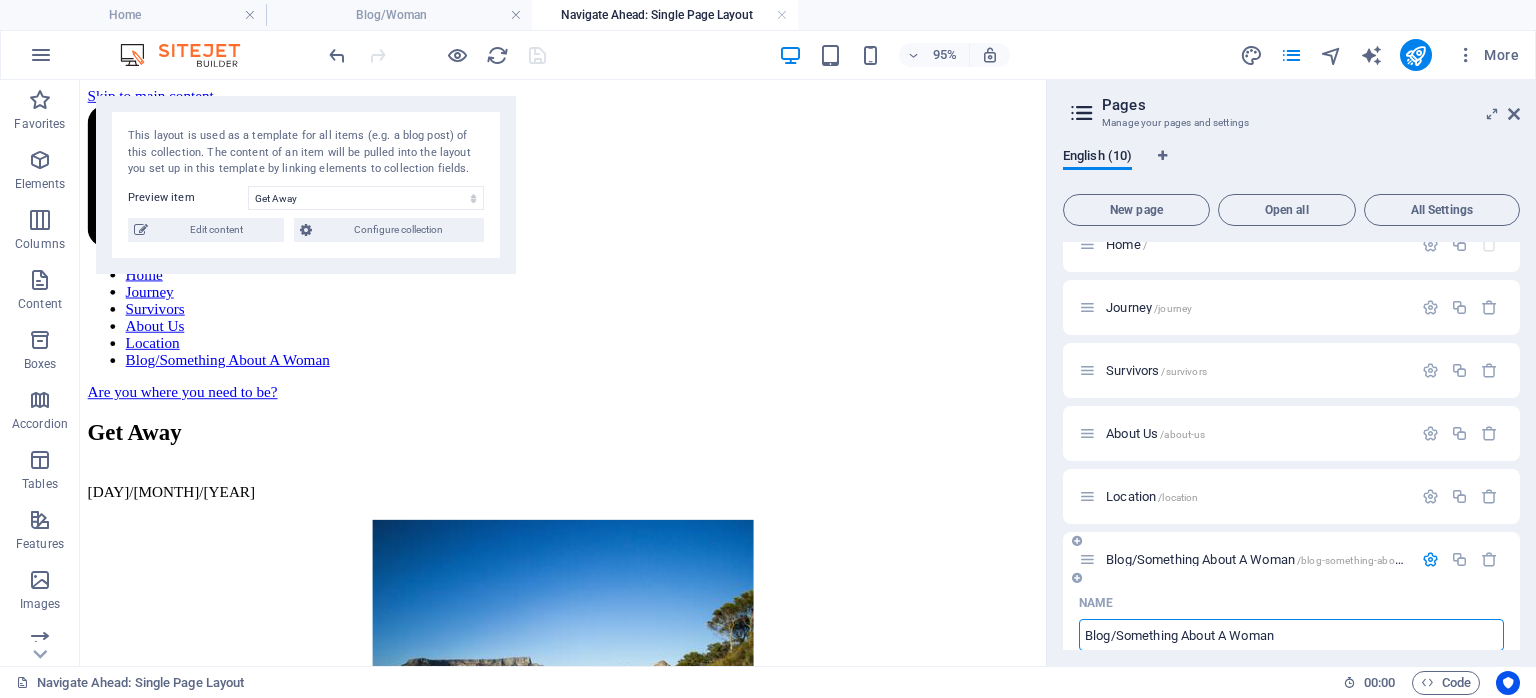 click on "Blog/Something About A Woman" at bounding box center [1291, 635] 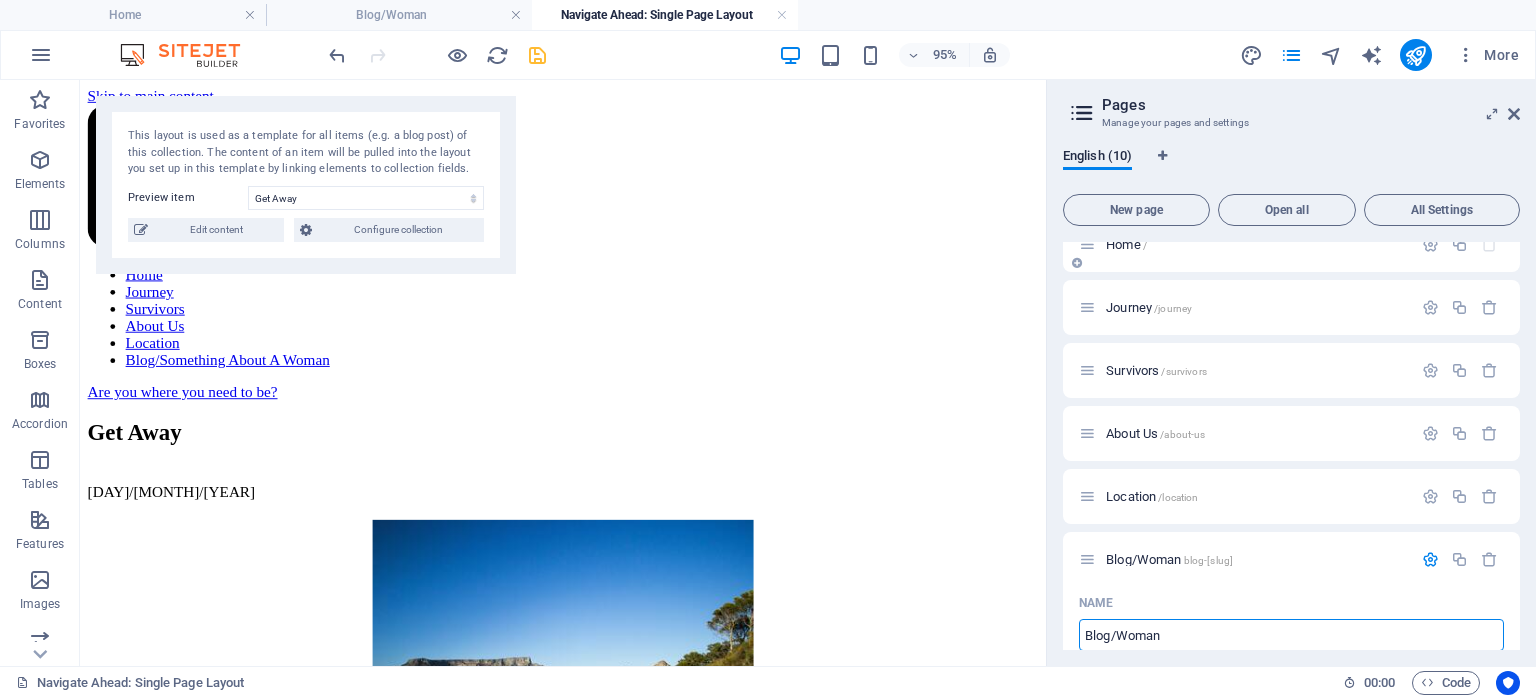 type on "Blog/Woman" 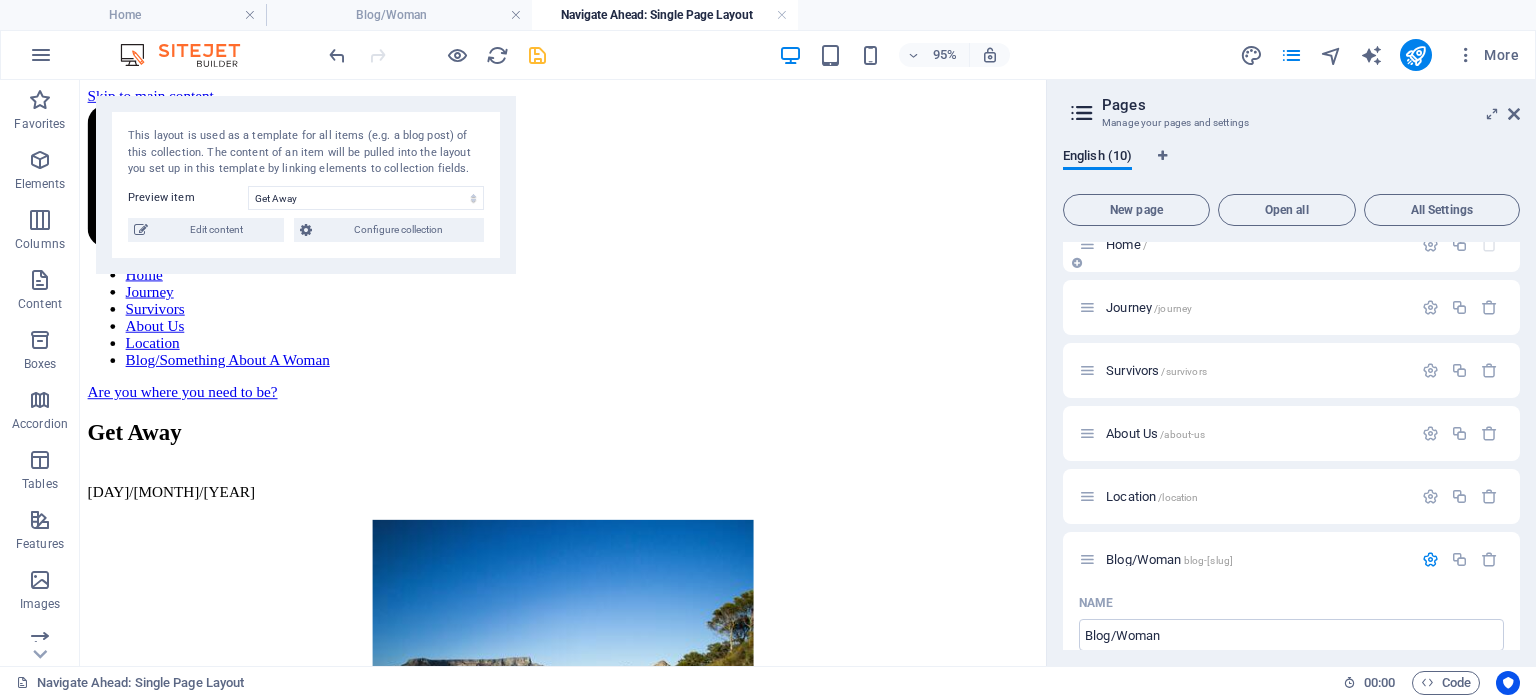 scroll, scrollTop: 285, scrollLeft: 0, axis: vertical 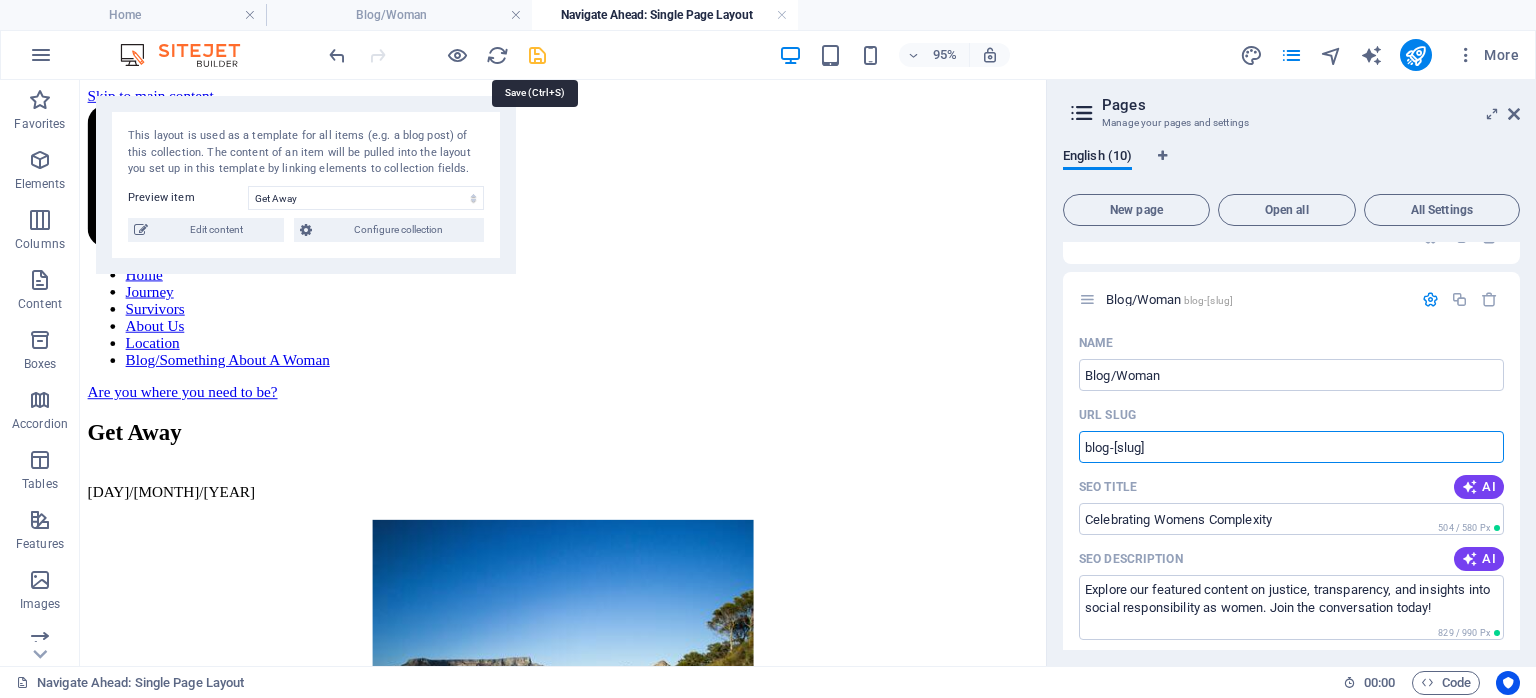 click at bounding box center [537, 55] 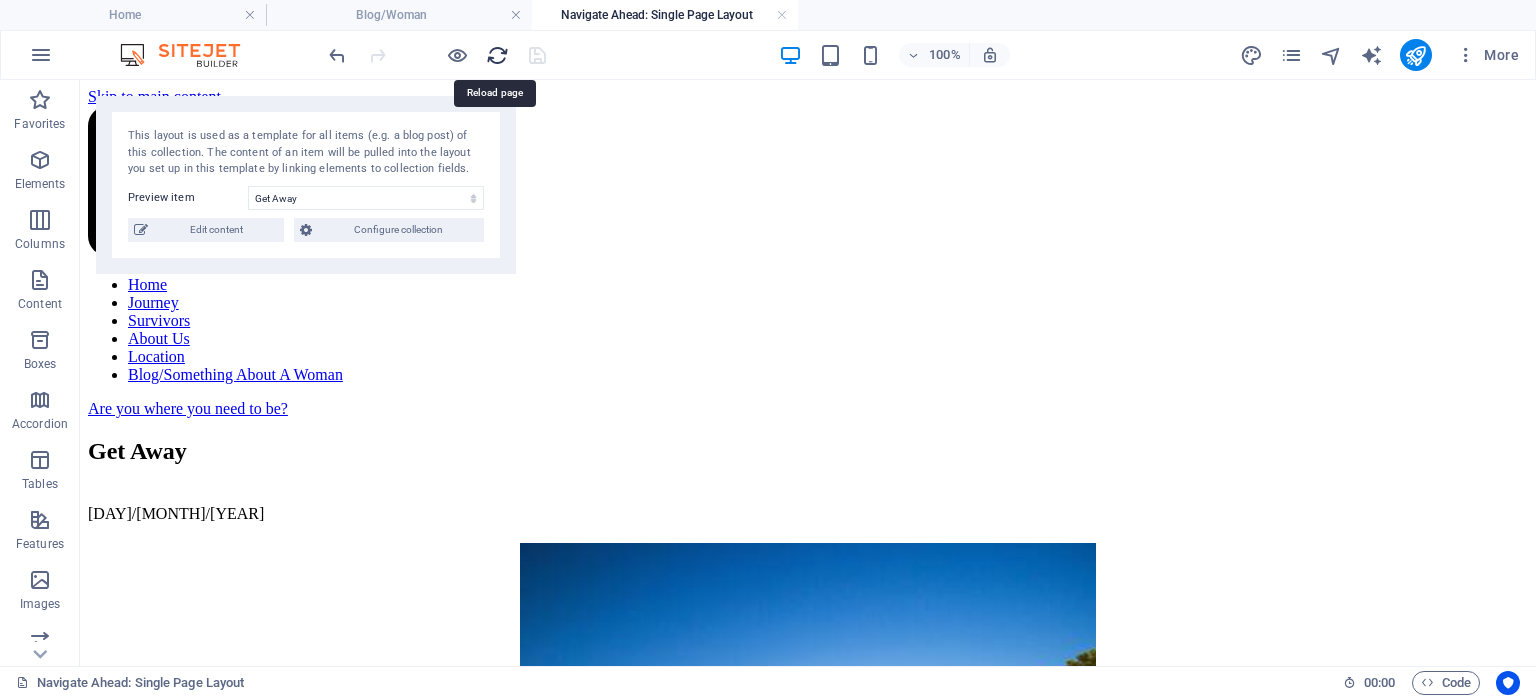 click at bounding box center [497, 55] 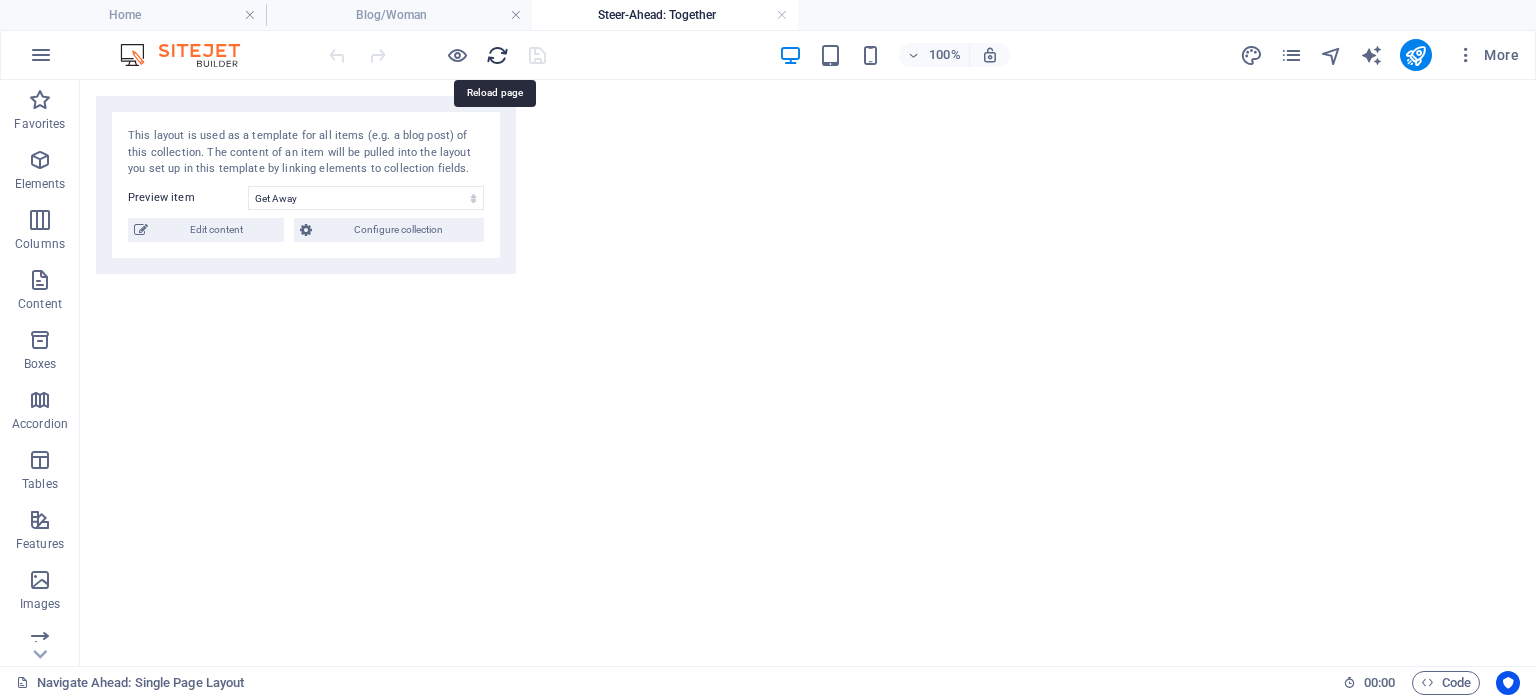 select on "[ALPHANUMERIC_ID]" 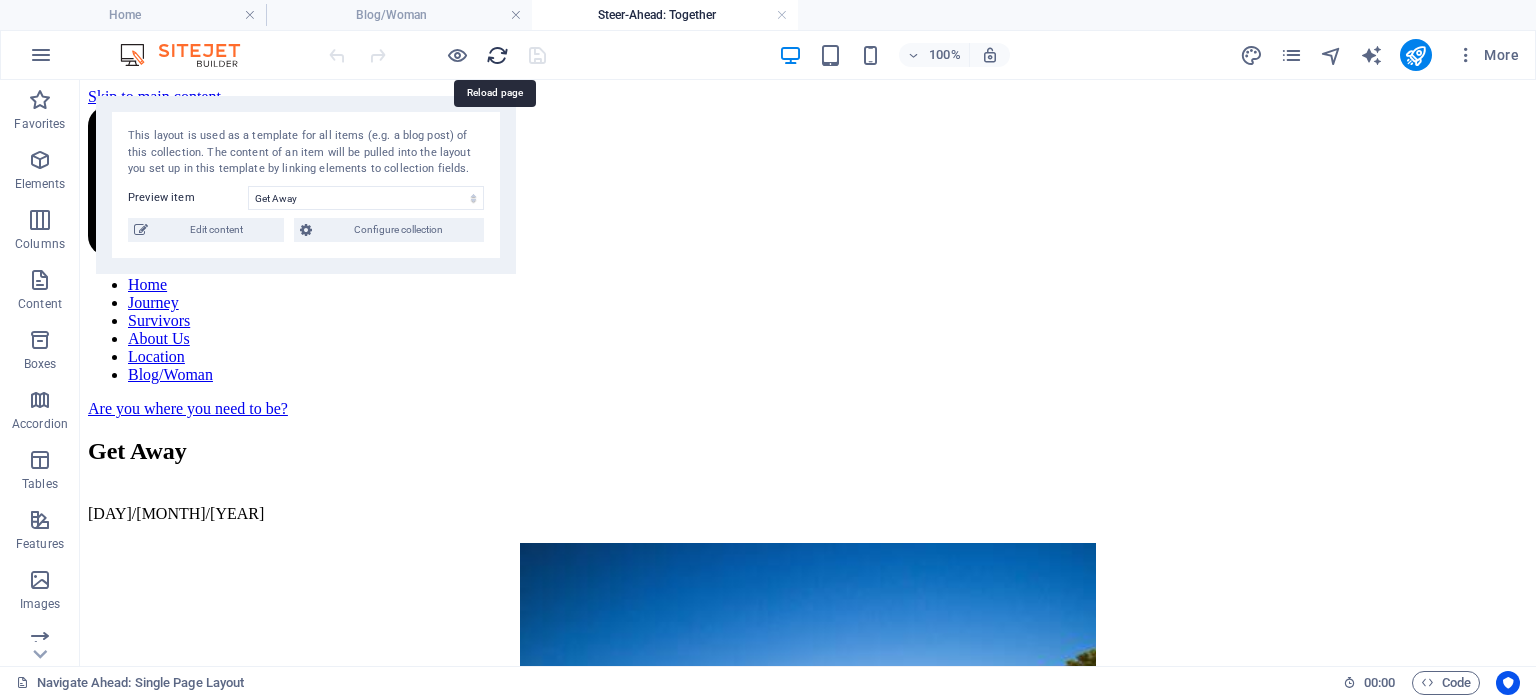 scroll, scrollTop: 0, scrollLeft: 0, axis: both 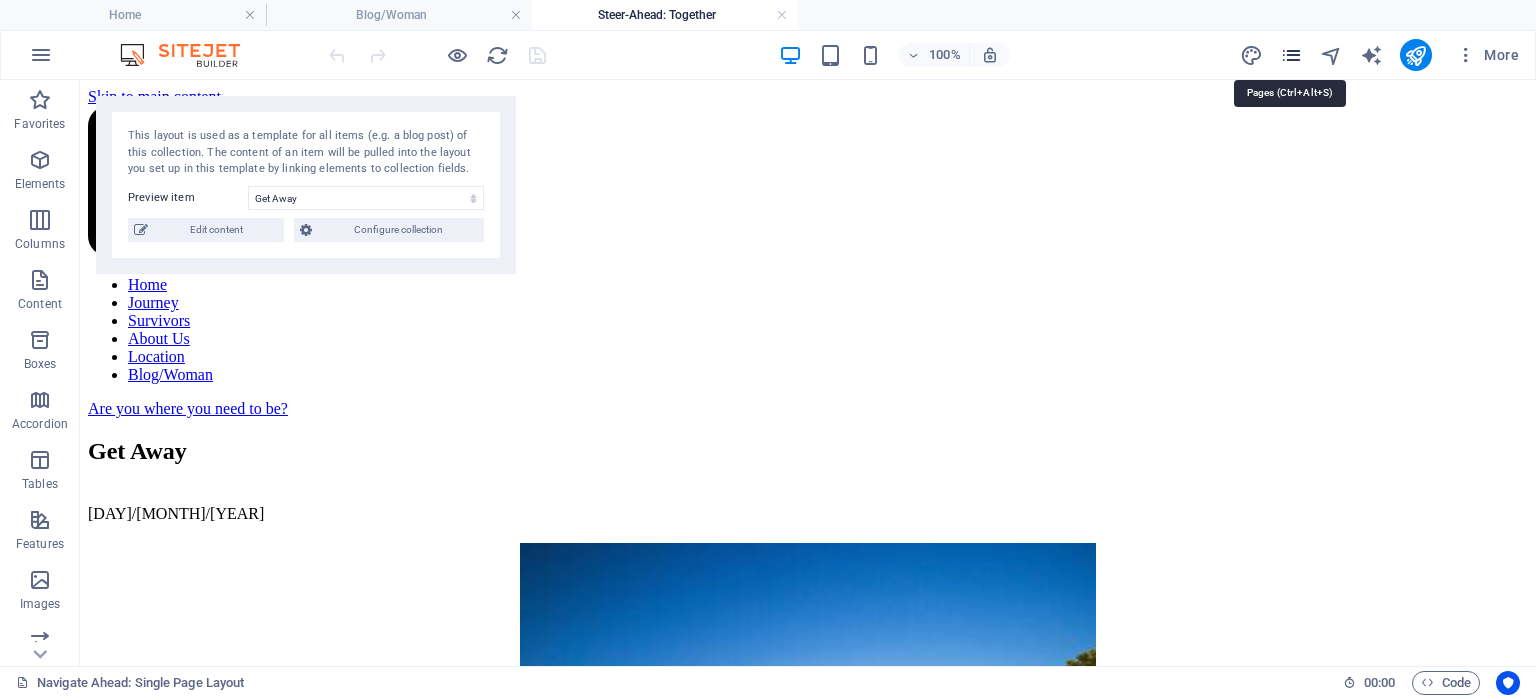 click at bounding box center [1291, 55] 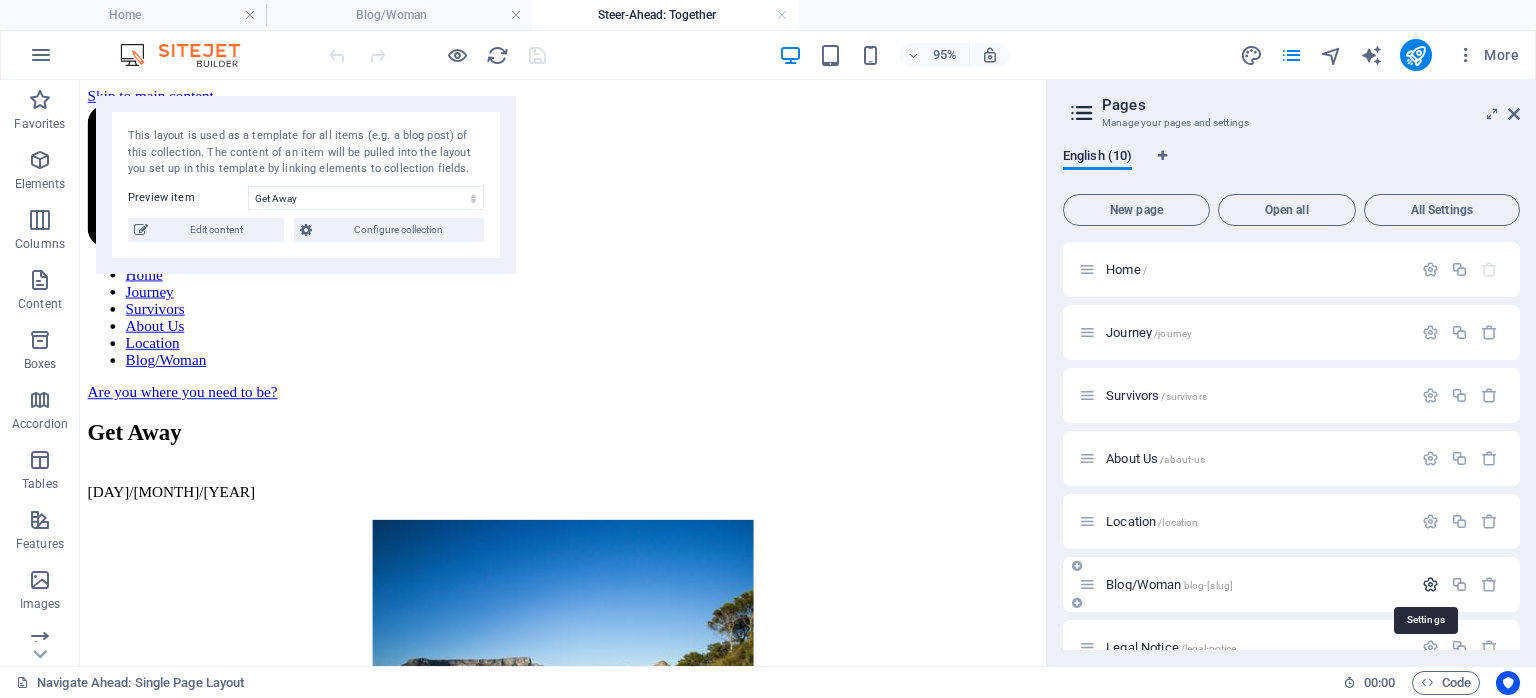 click at bounding box center [1430, 584] 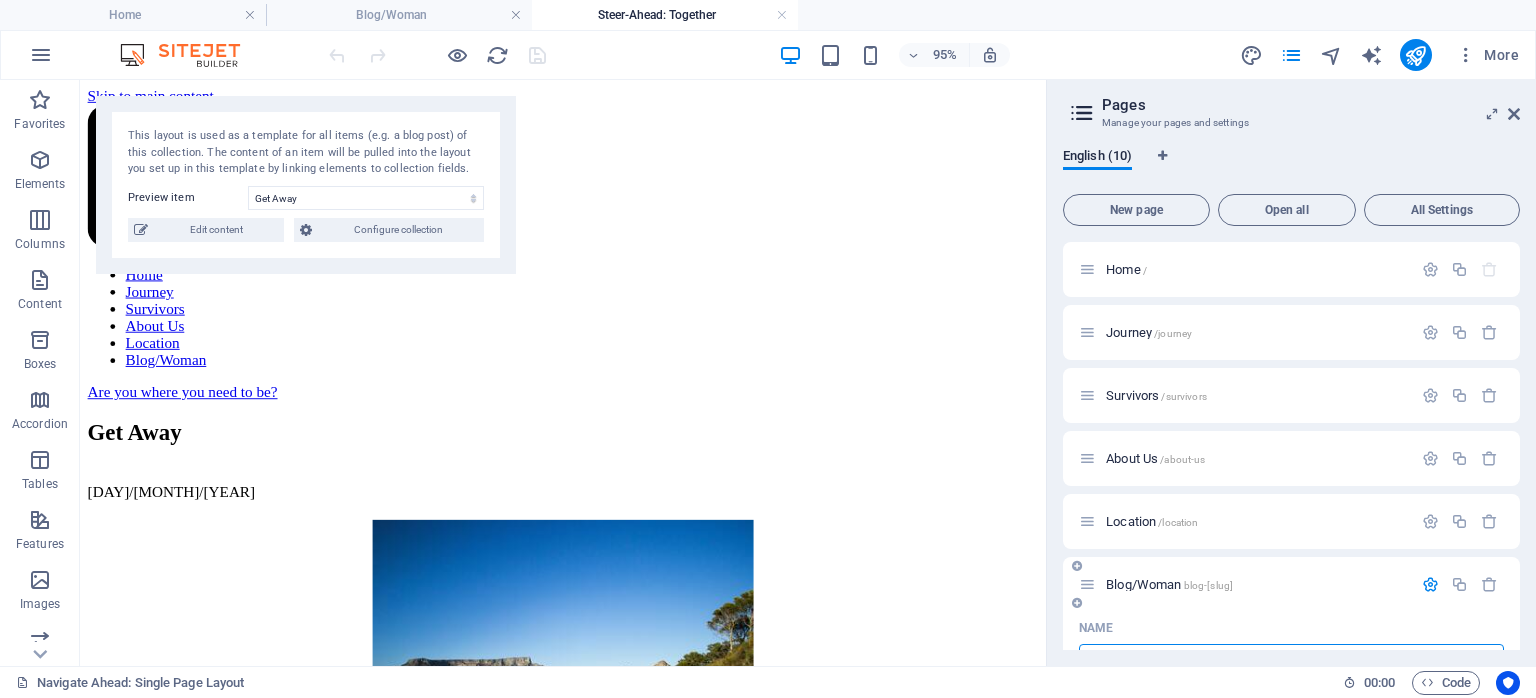 scroll, scrollTop: 25, scrollLeft: 0, axis: vertical 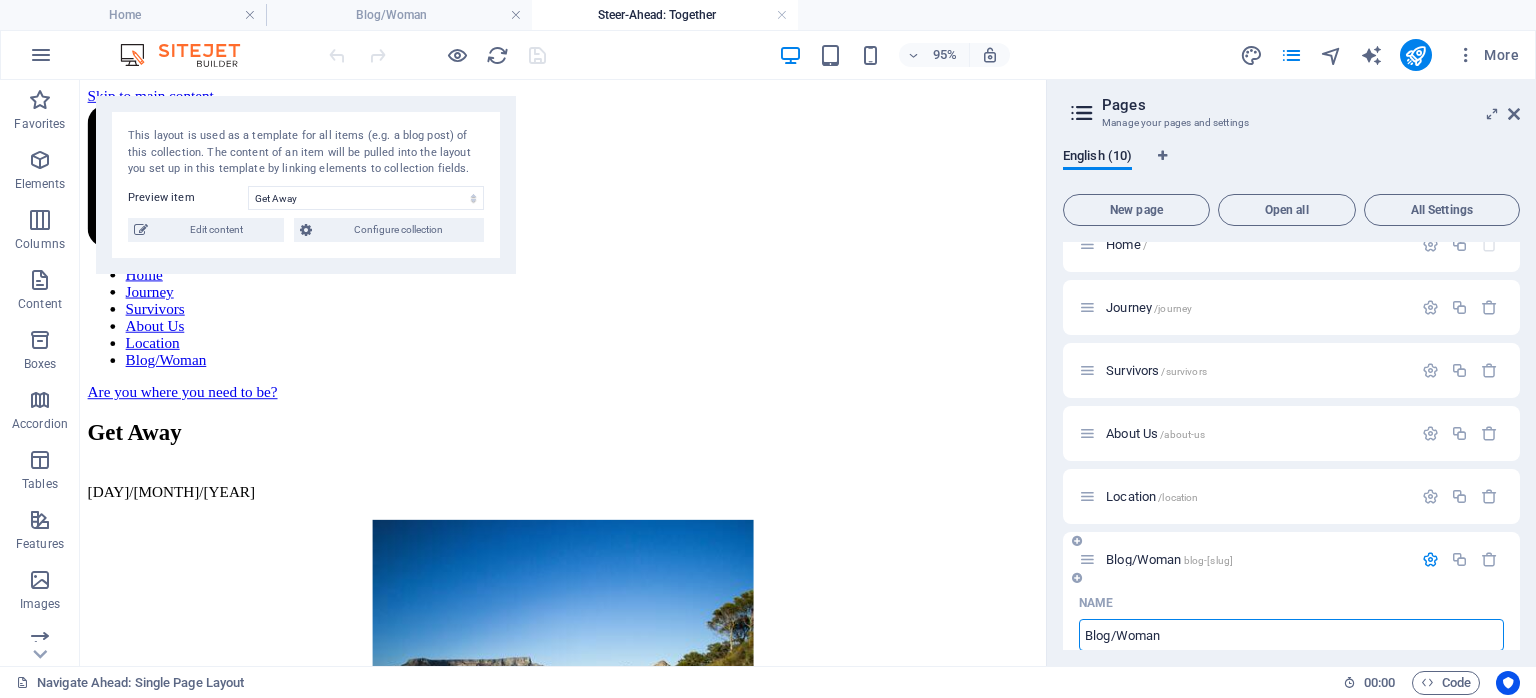 click on "Blog/Woman" at bounding box center (1291, 635) 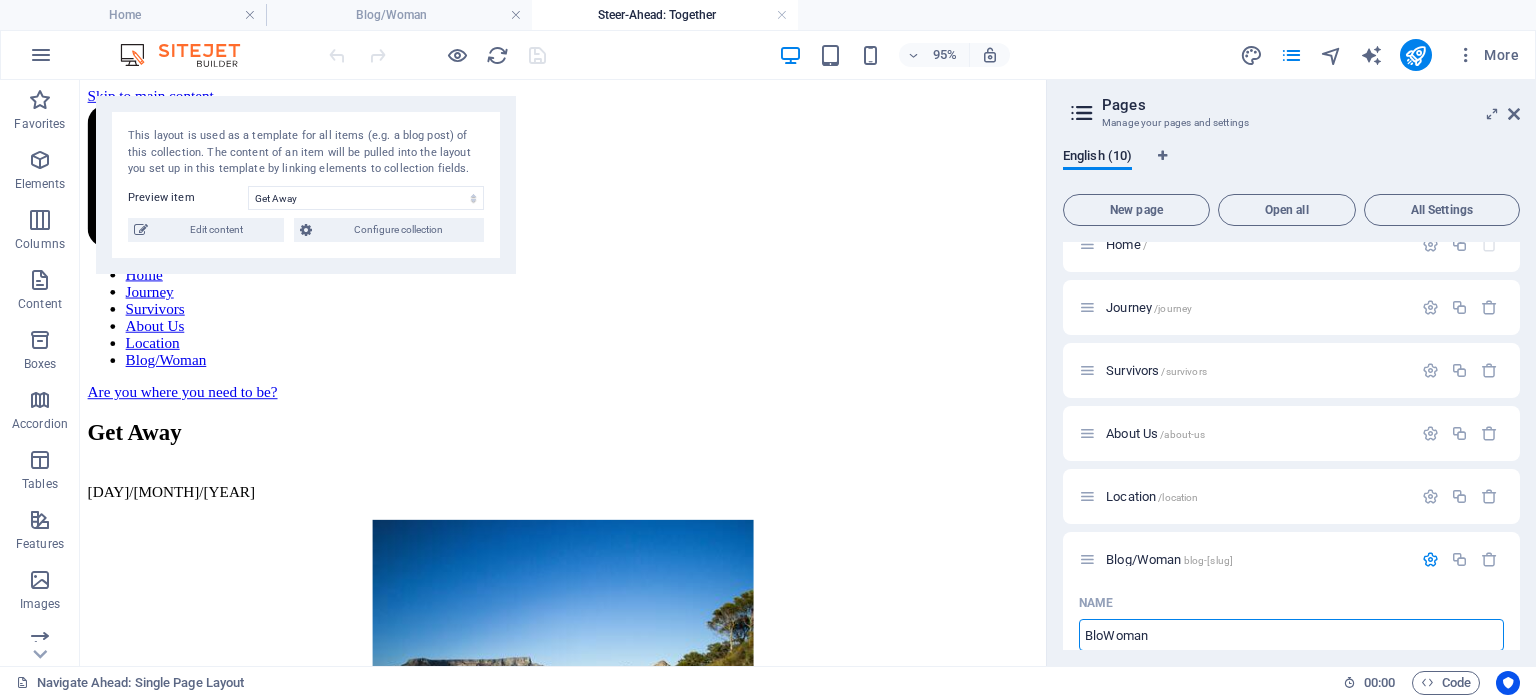 type on "BlWoman" 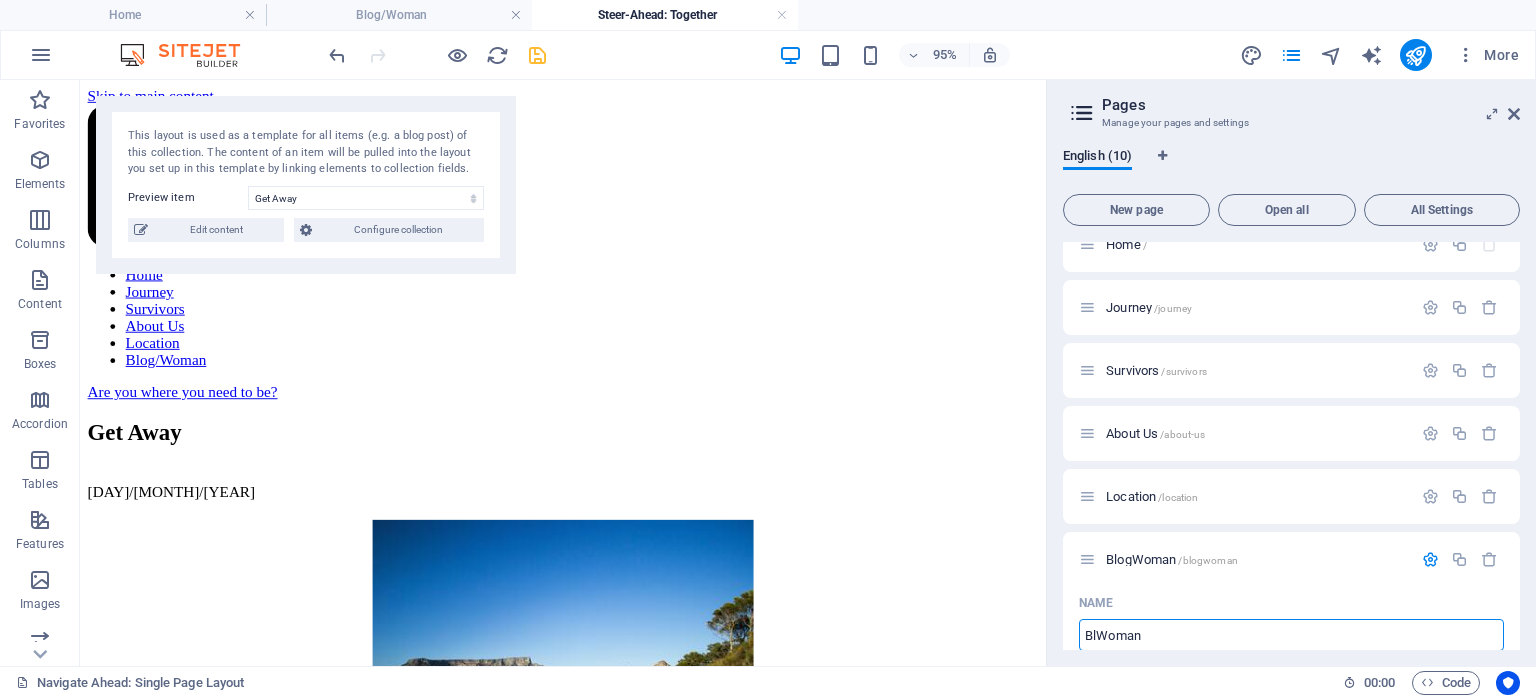 type on "/blogwoman" 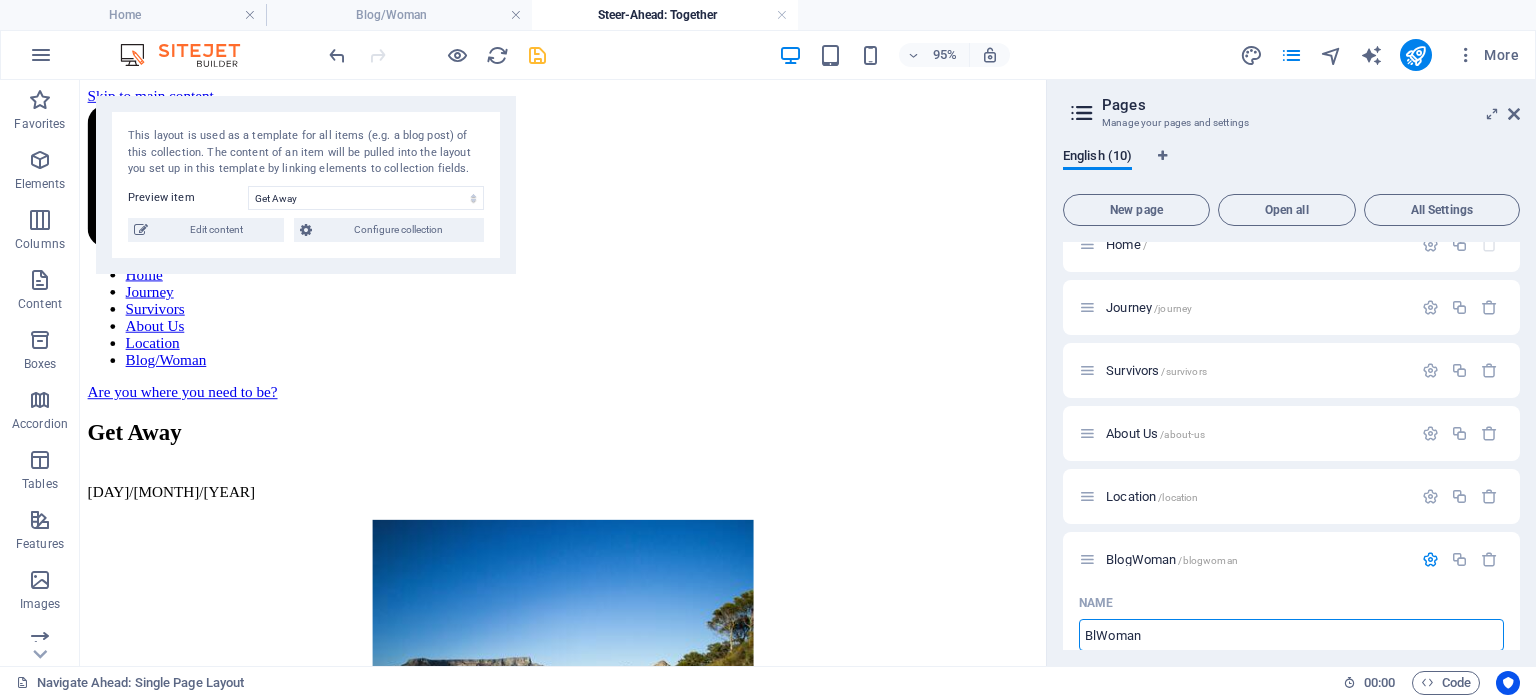 type on "BWoman" 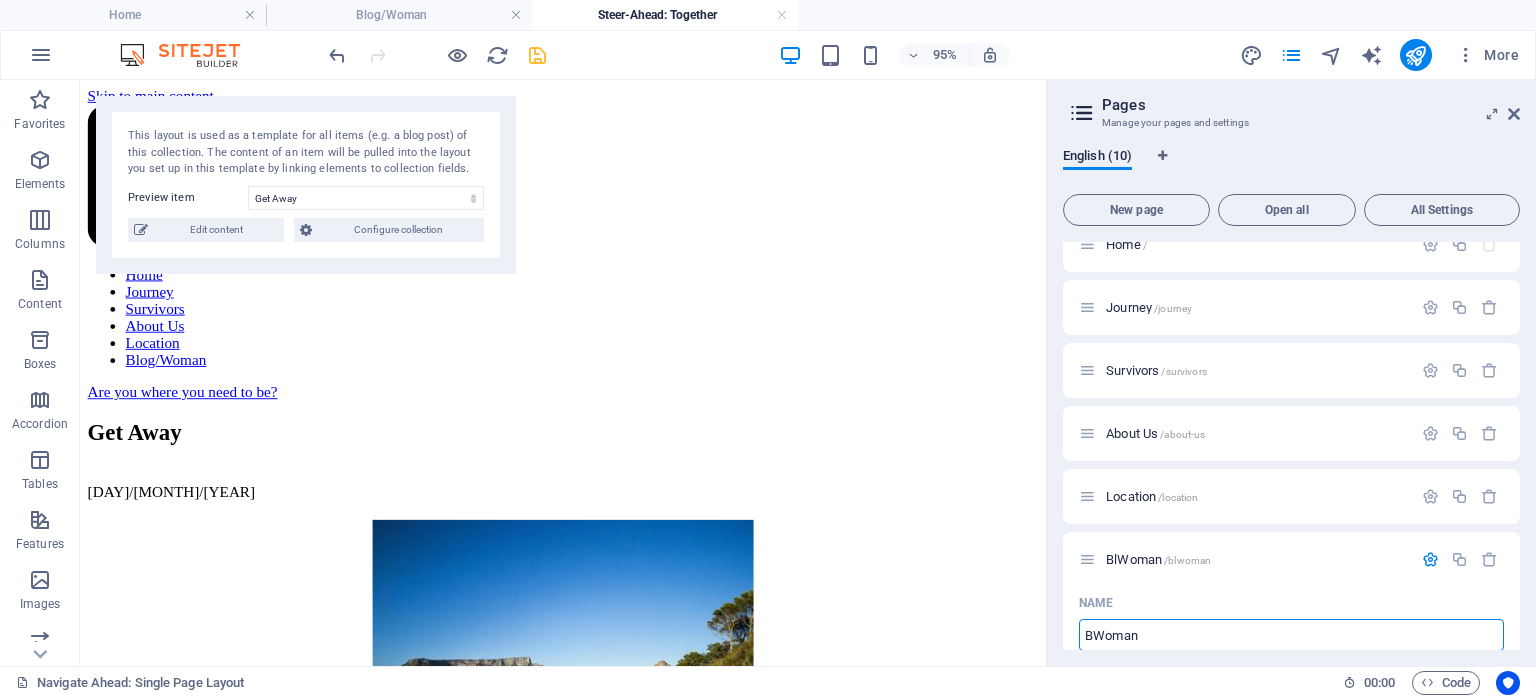type on "/blwoman" 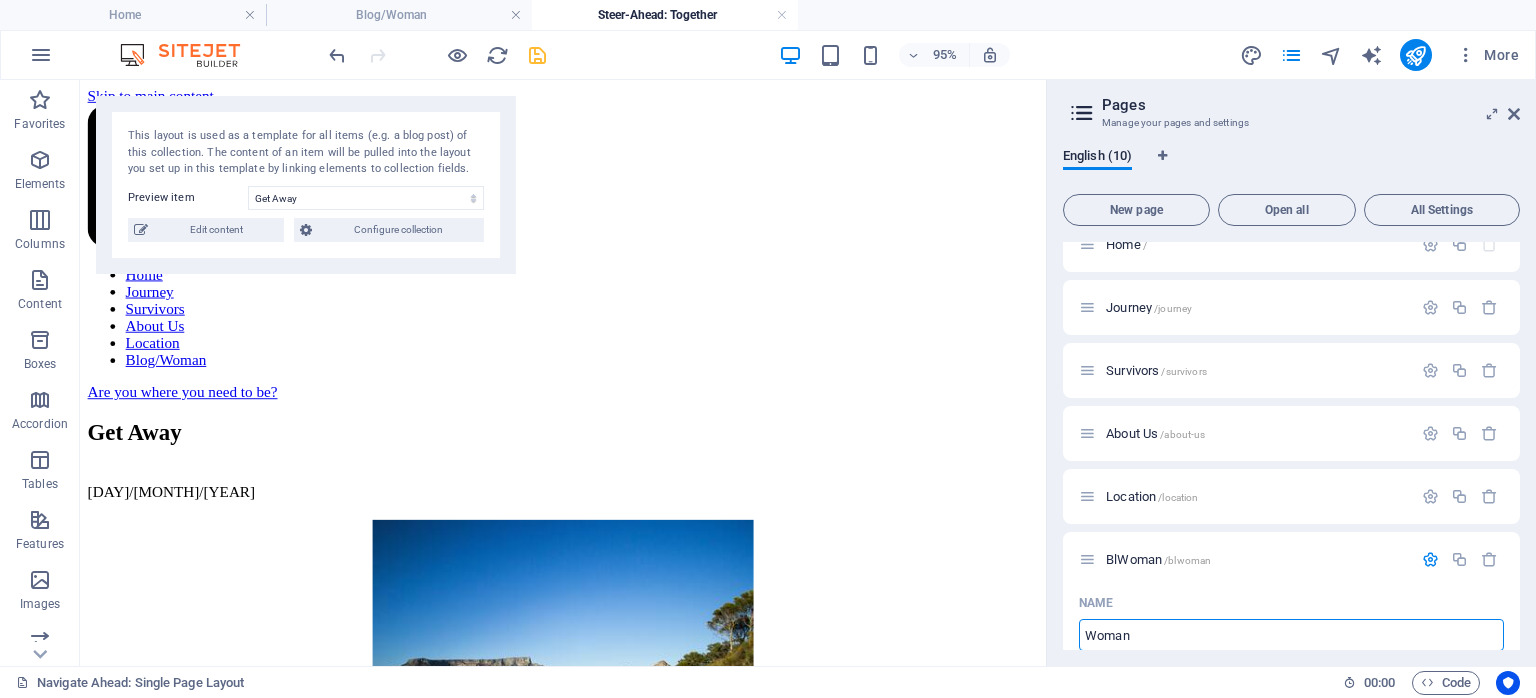 type on "/bwoman" 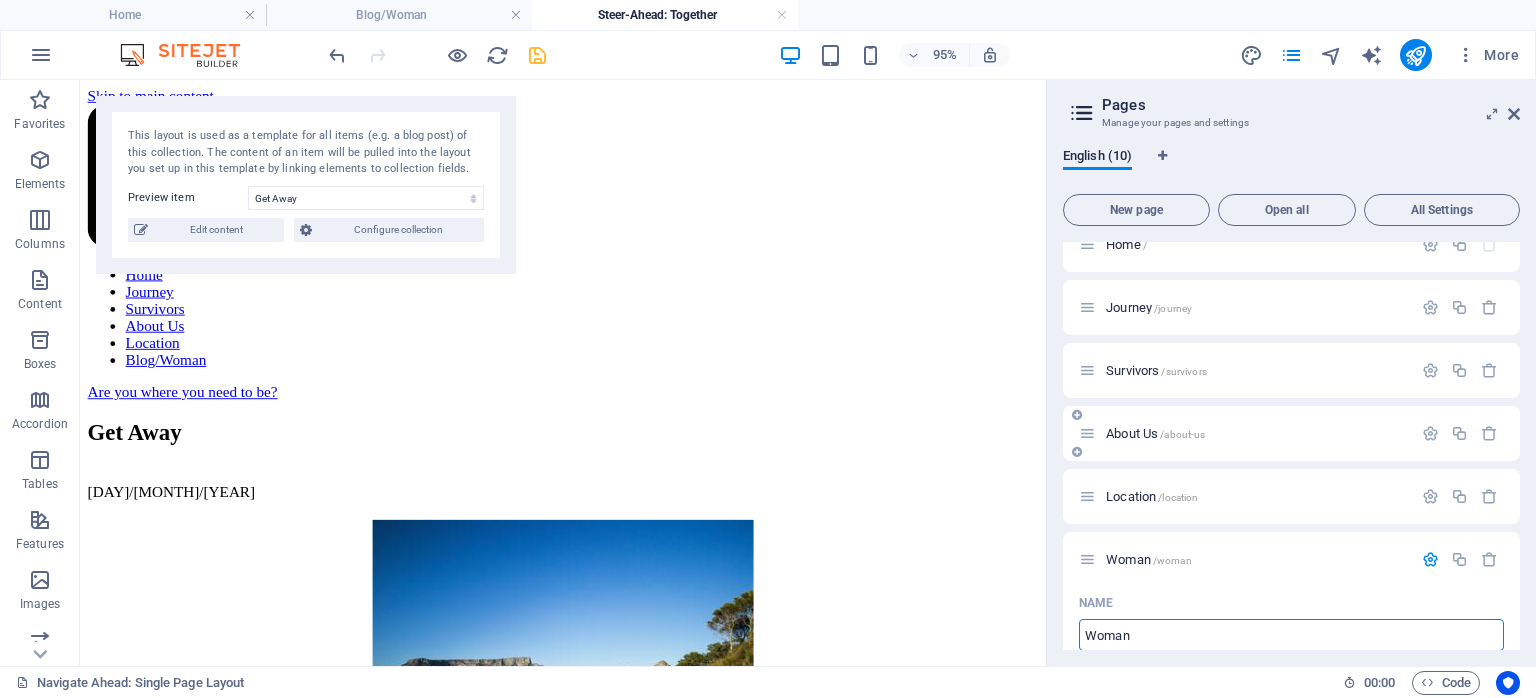 type on "Woman" 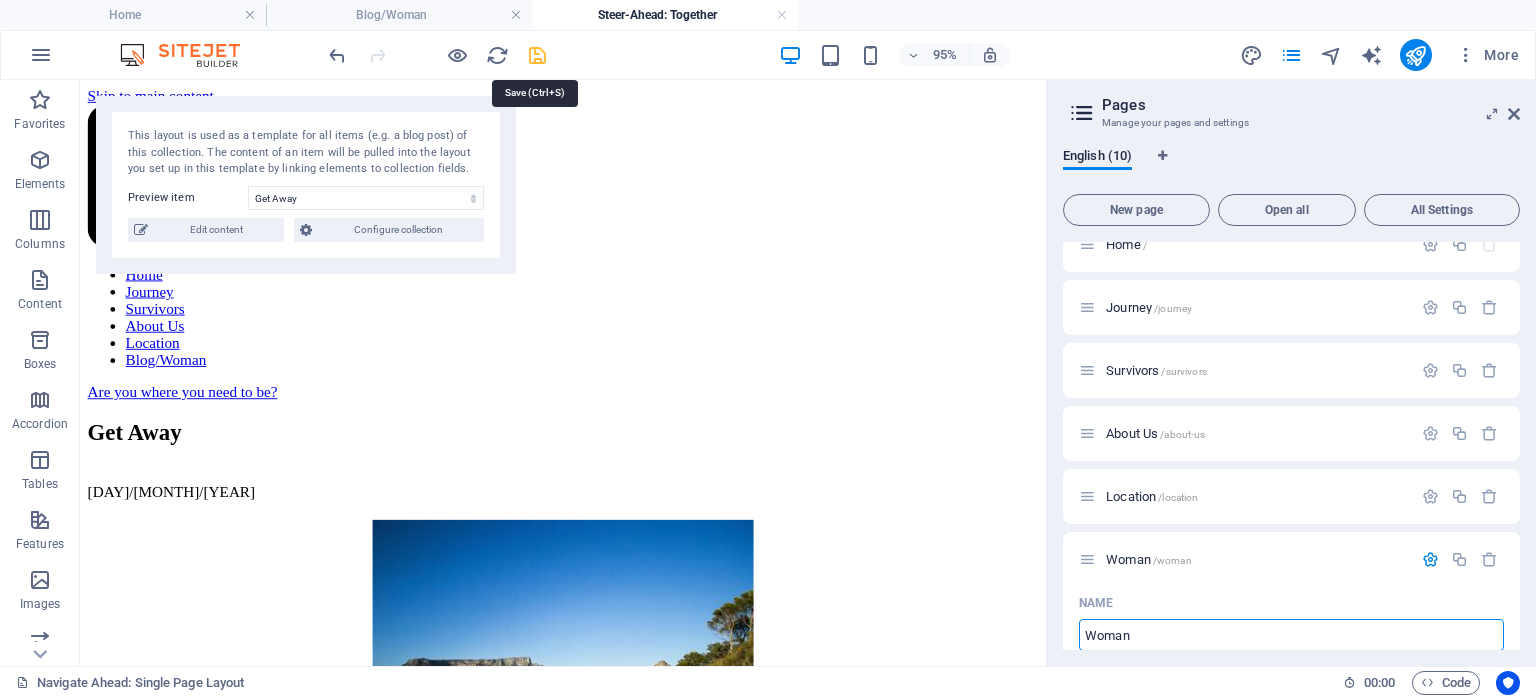 type on "Woman" 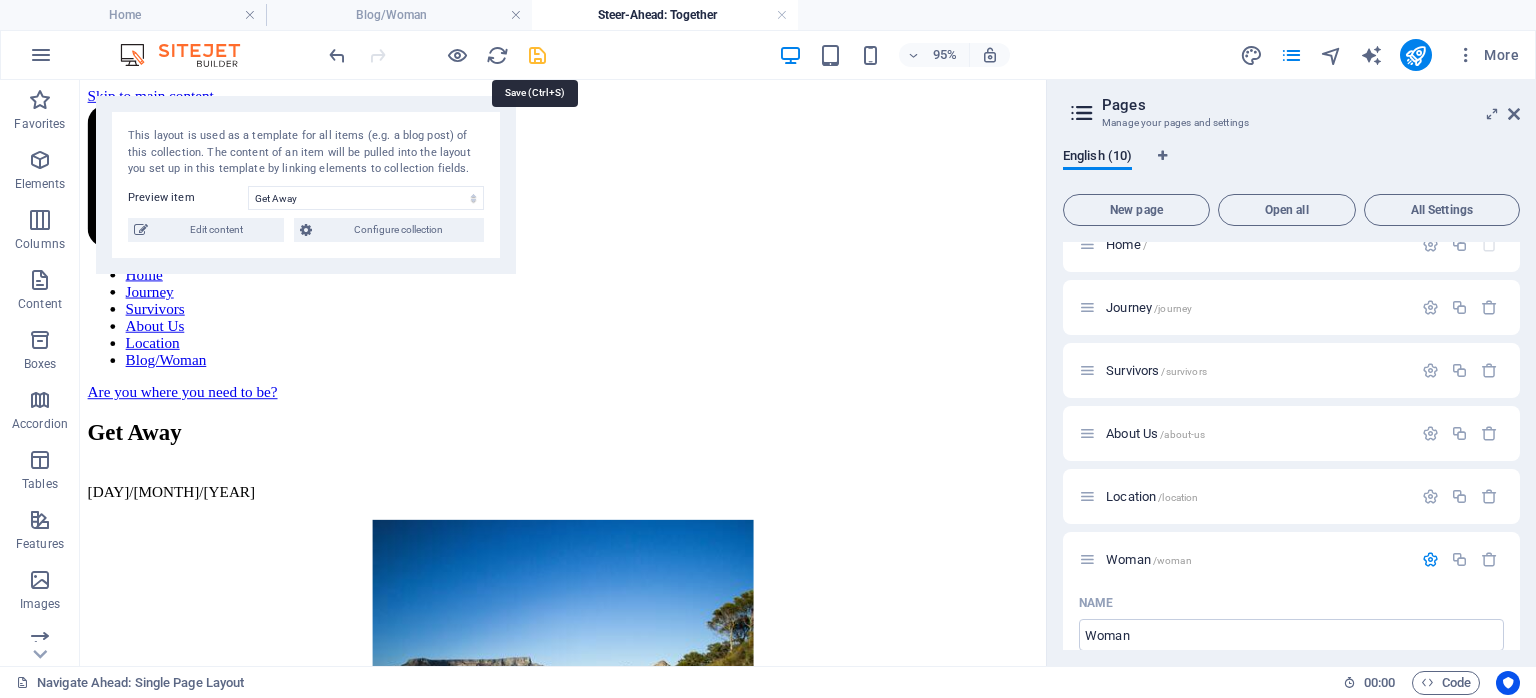 click at bounding box center [537, 55] 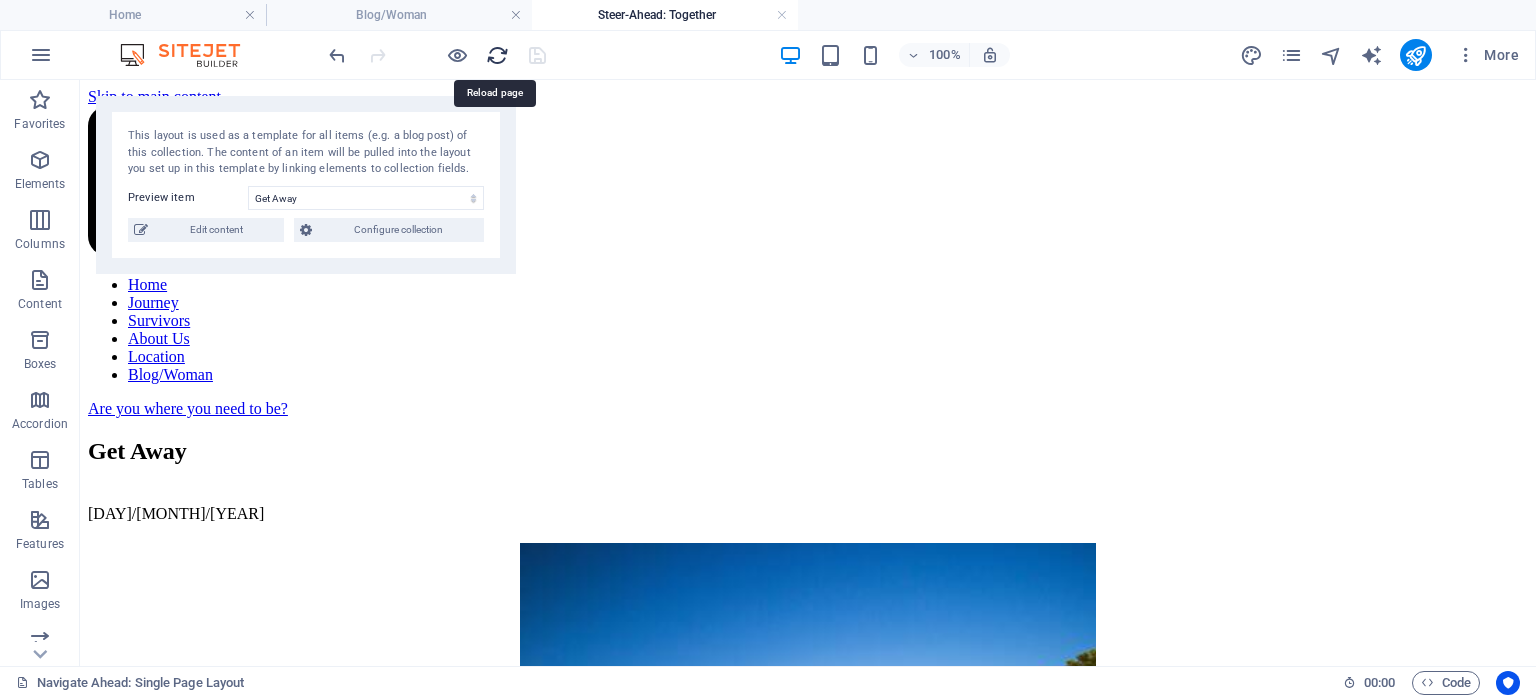 click at bounding box center [497, 55] 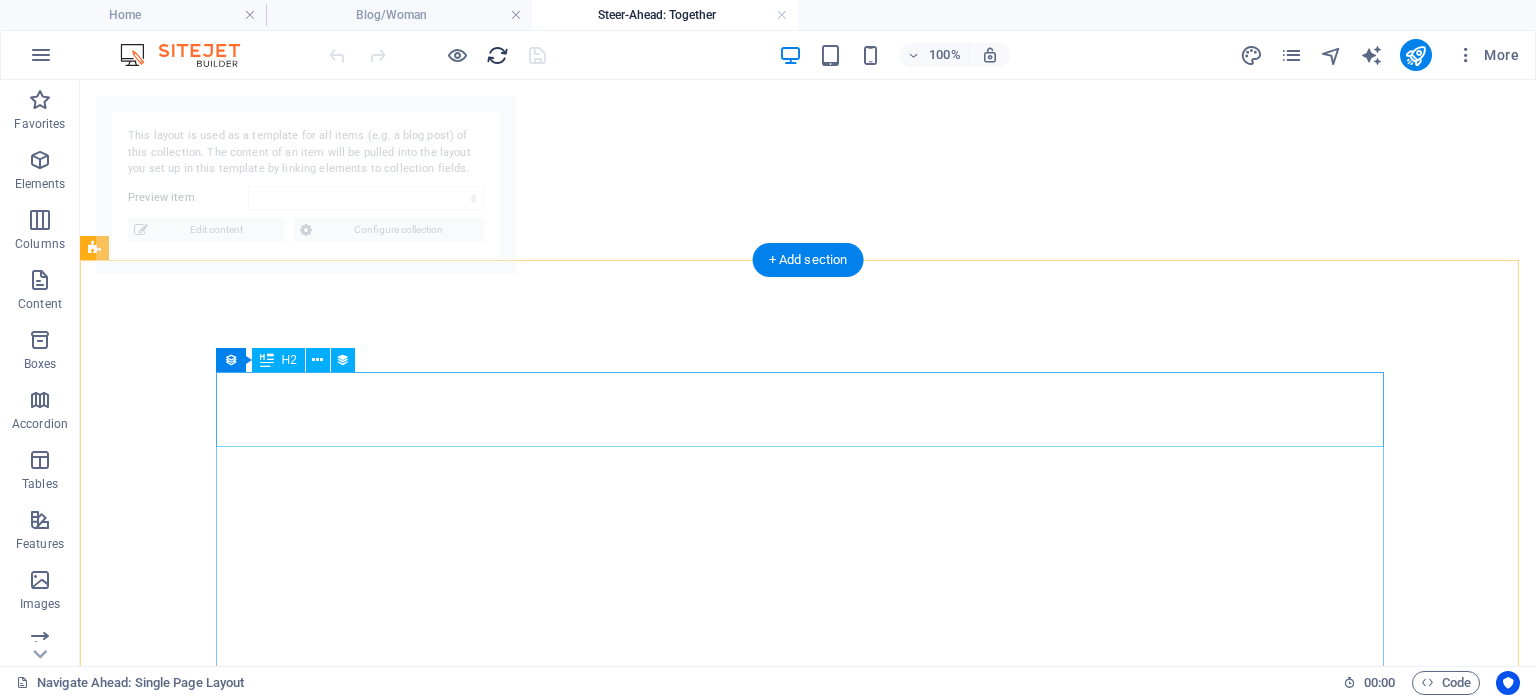 select on "[ALPHANUMERIC_ID]" 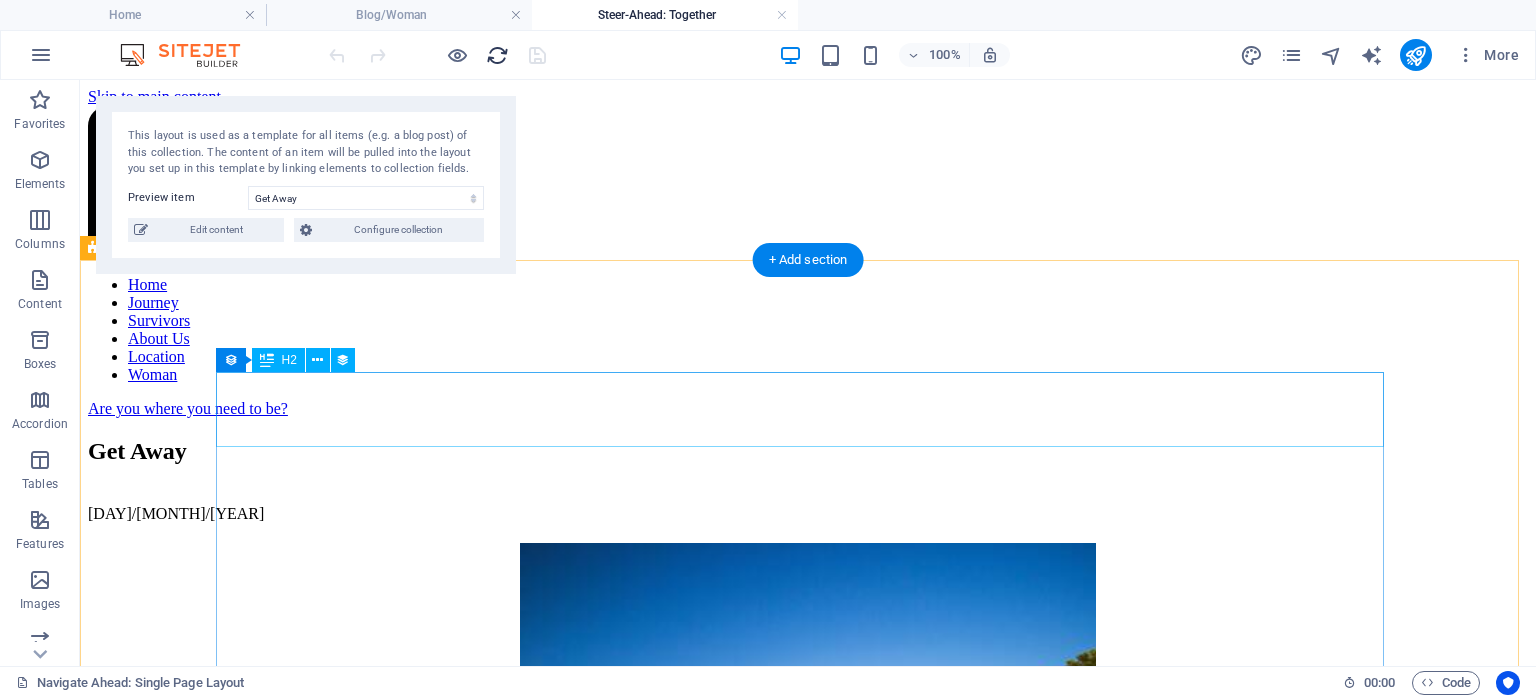 scroll, scrollTop: 0, scrollLeft: 0, axis: both 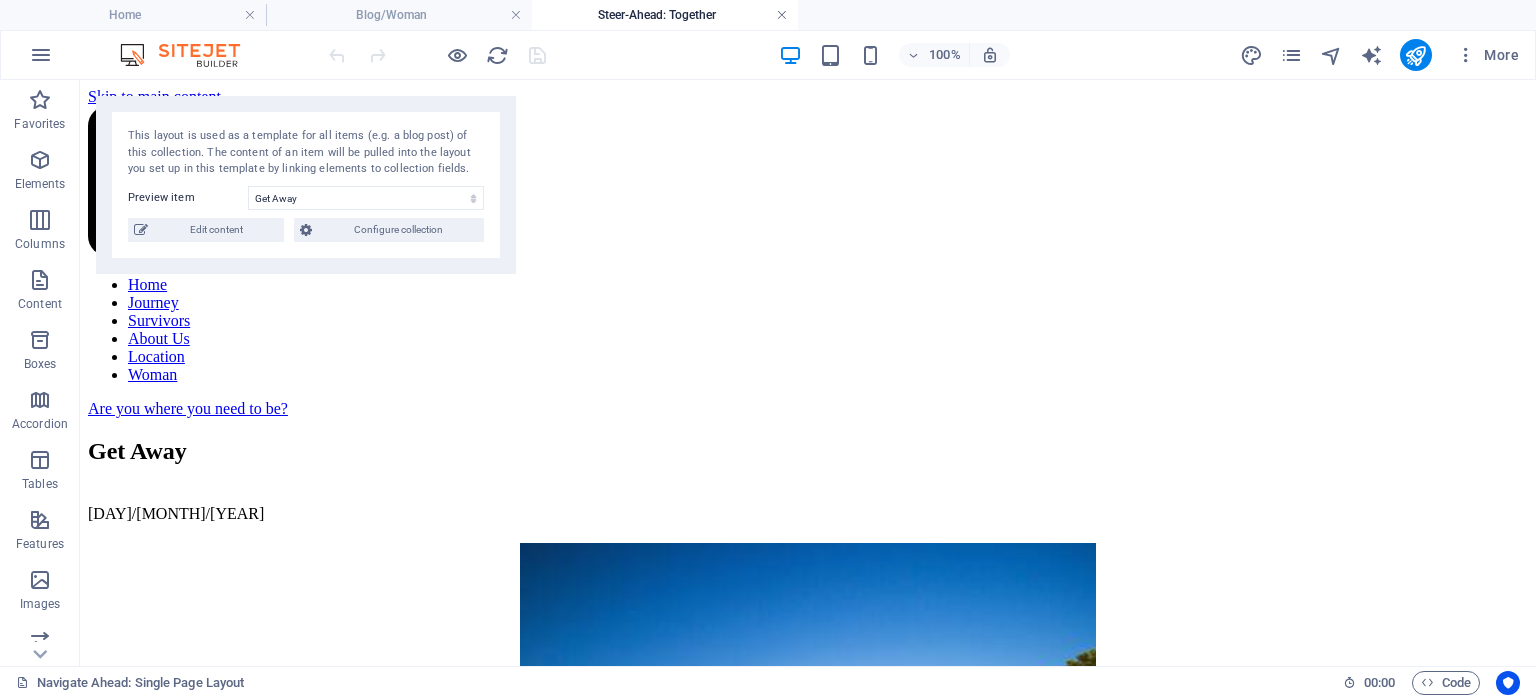 click at bounding box center (782, 15) 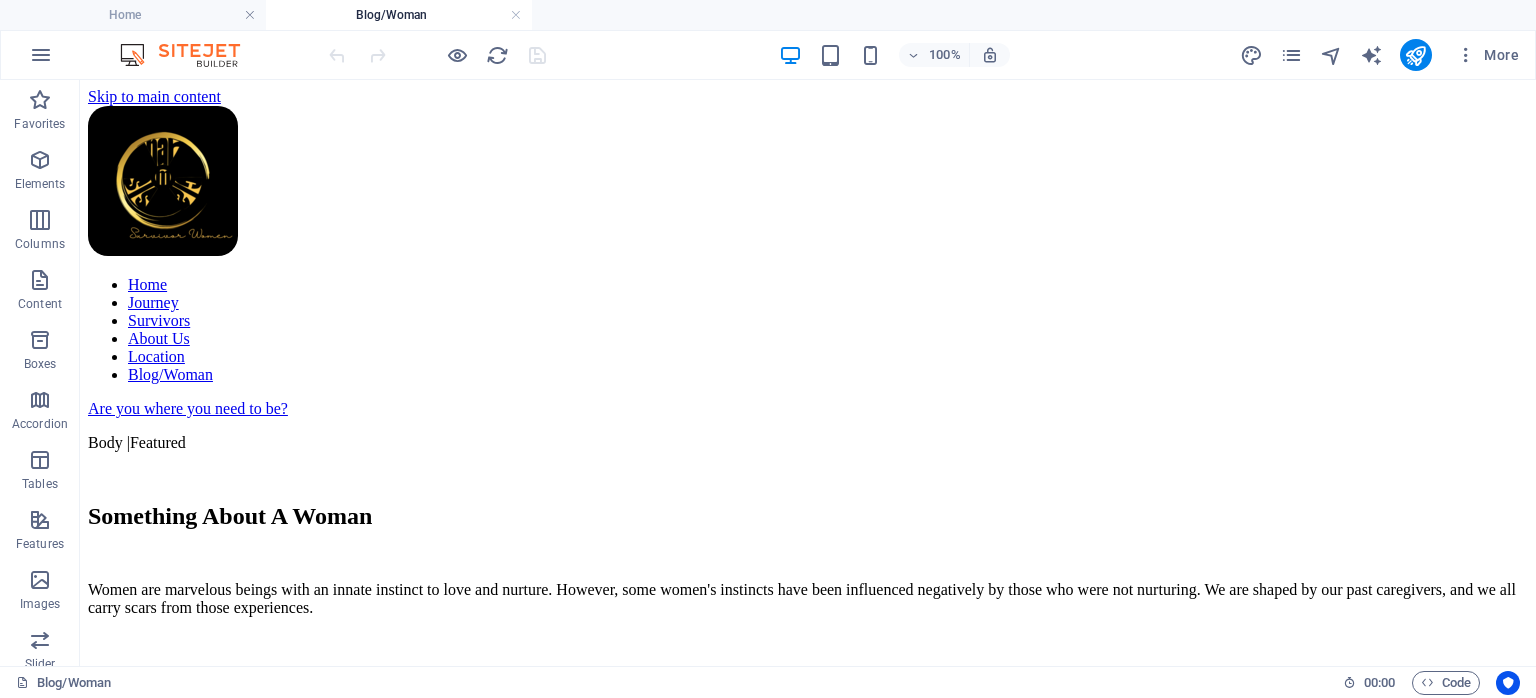 scroll, scrollTop: 204, scrollLeft: 0, axis: vertical 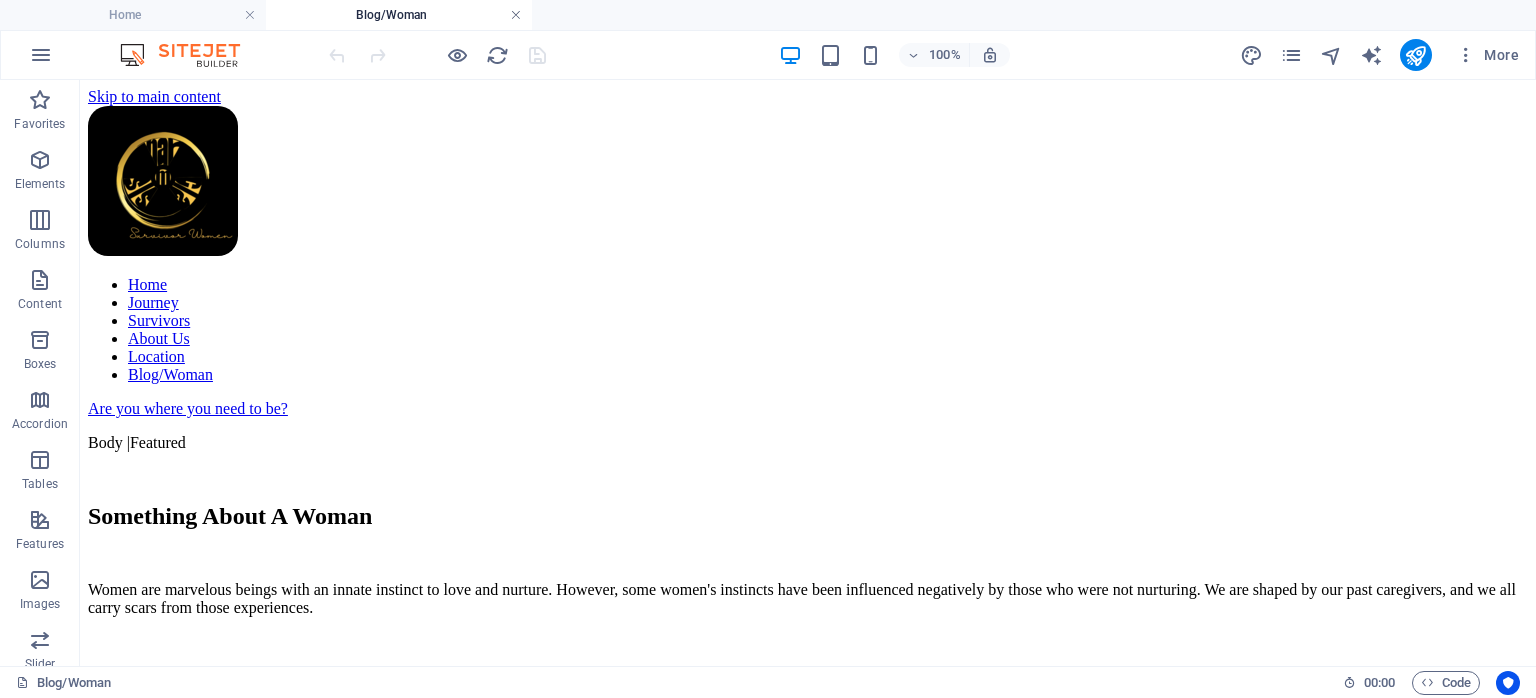 click at bounding box center [516, 15] 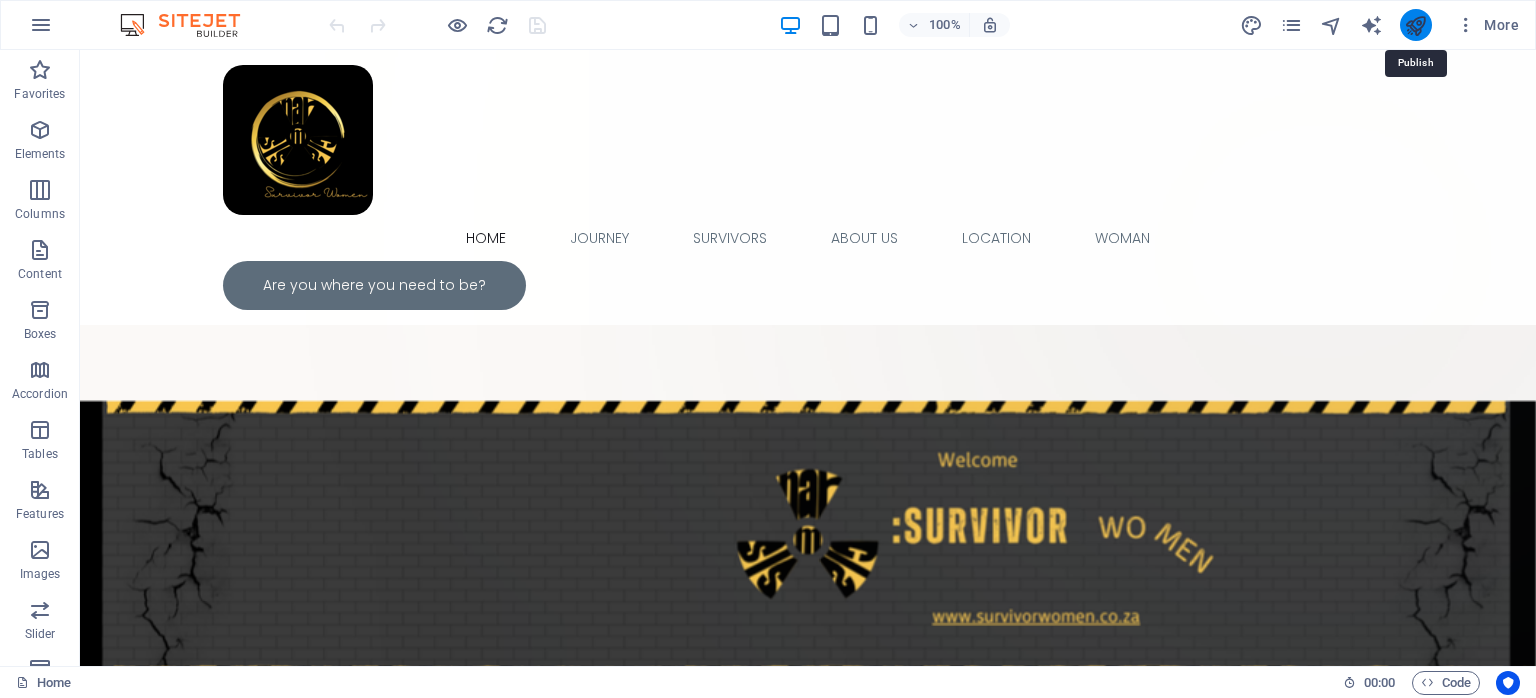 click at bounding box center (1415, 25) 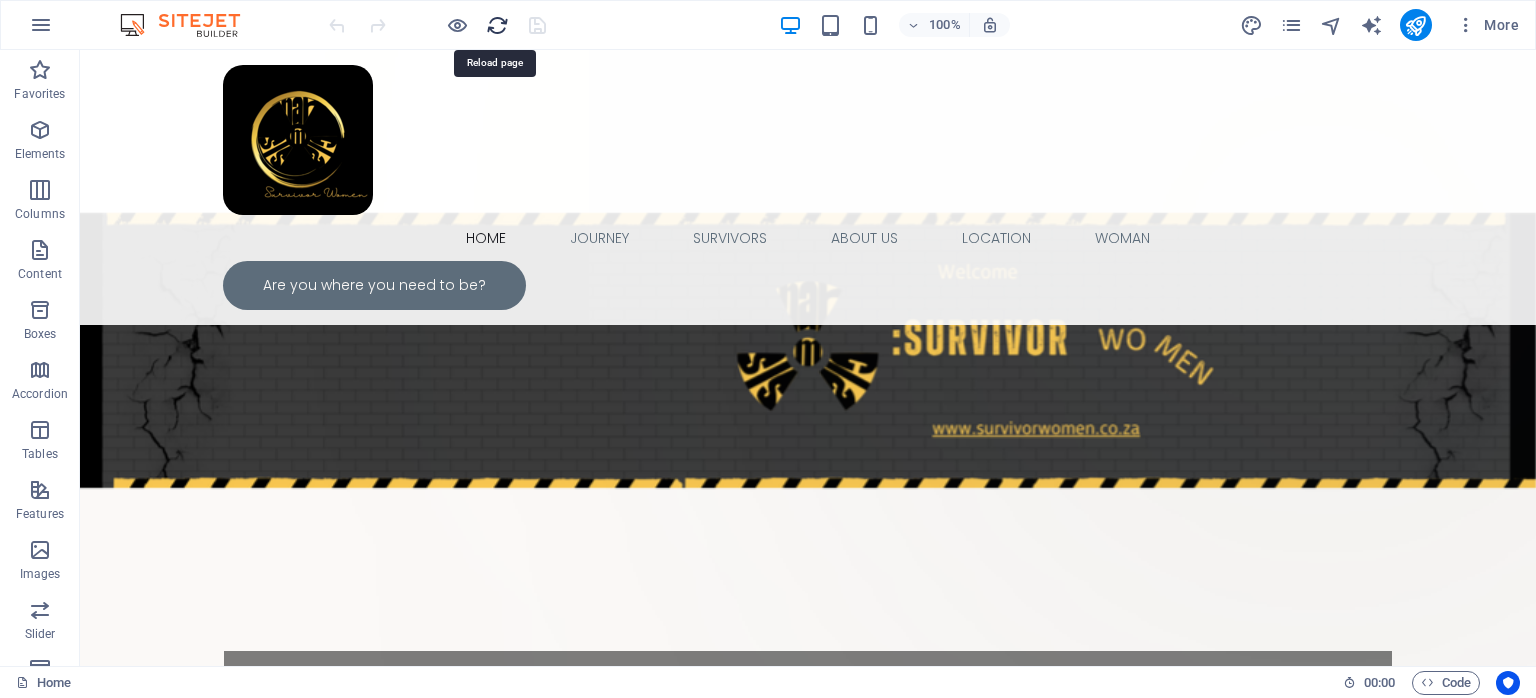 click at bounding box center (497, 25) 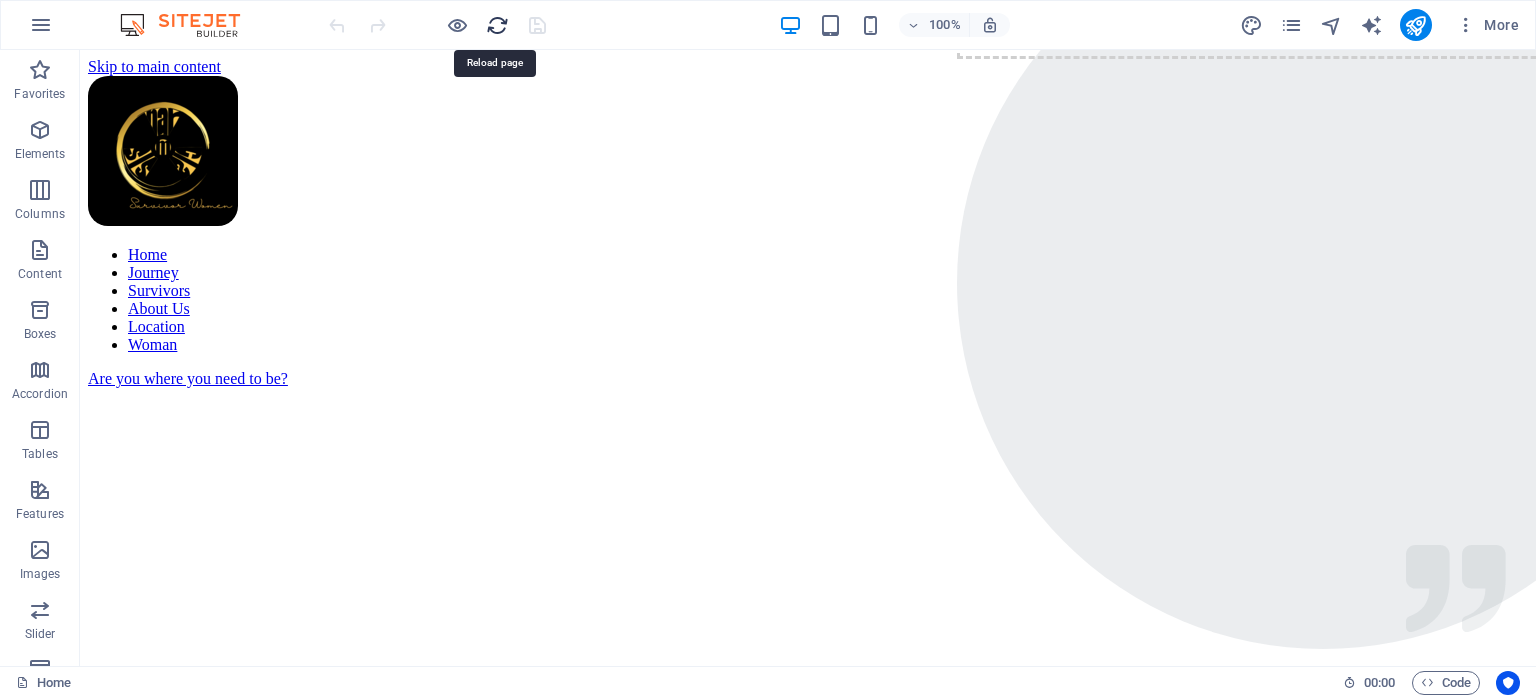 scroll, scrollTop: 0, scrollLeft: 0, axis: both 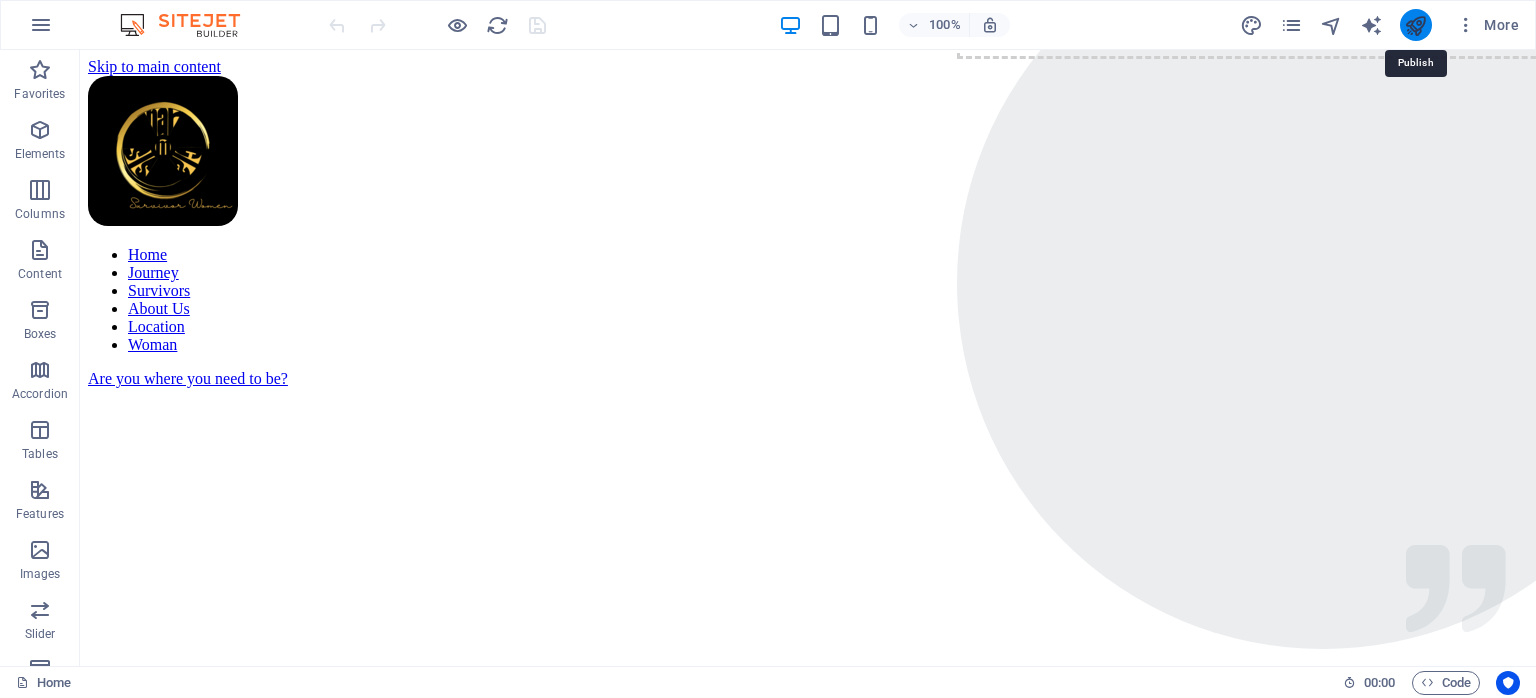 click at bounding box center [1415, 25] 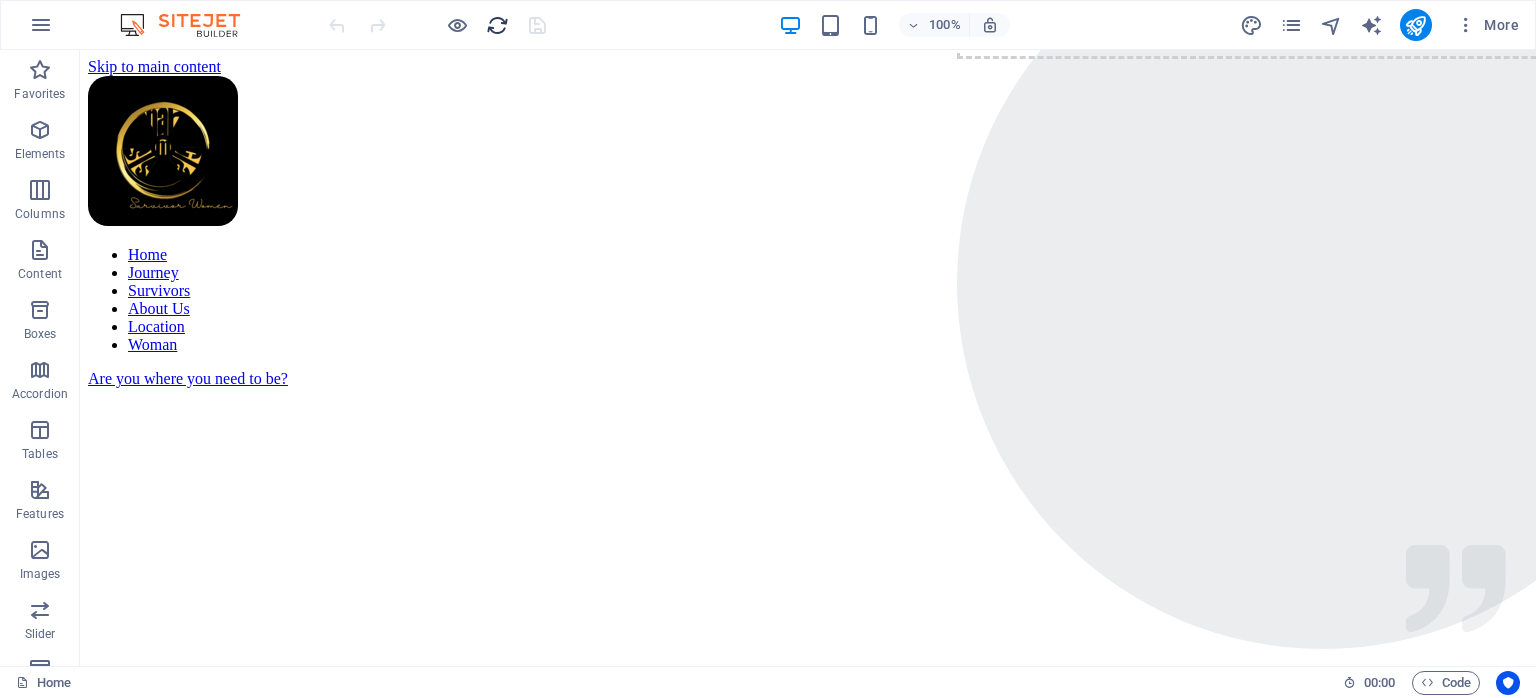 click at bounding box center [497, 25] 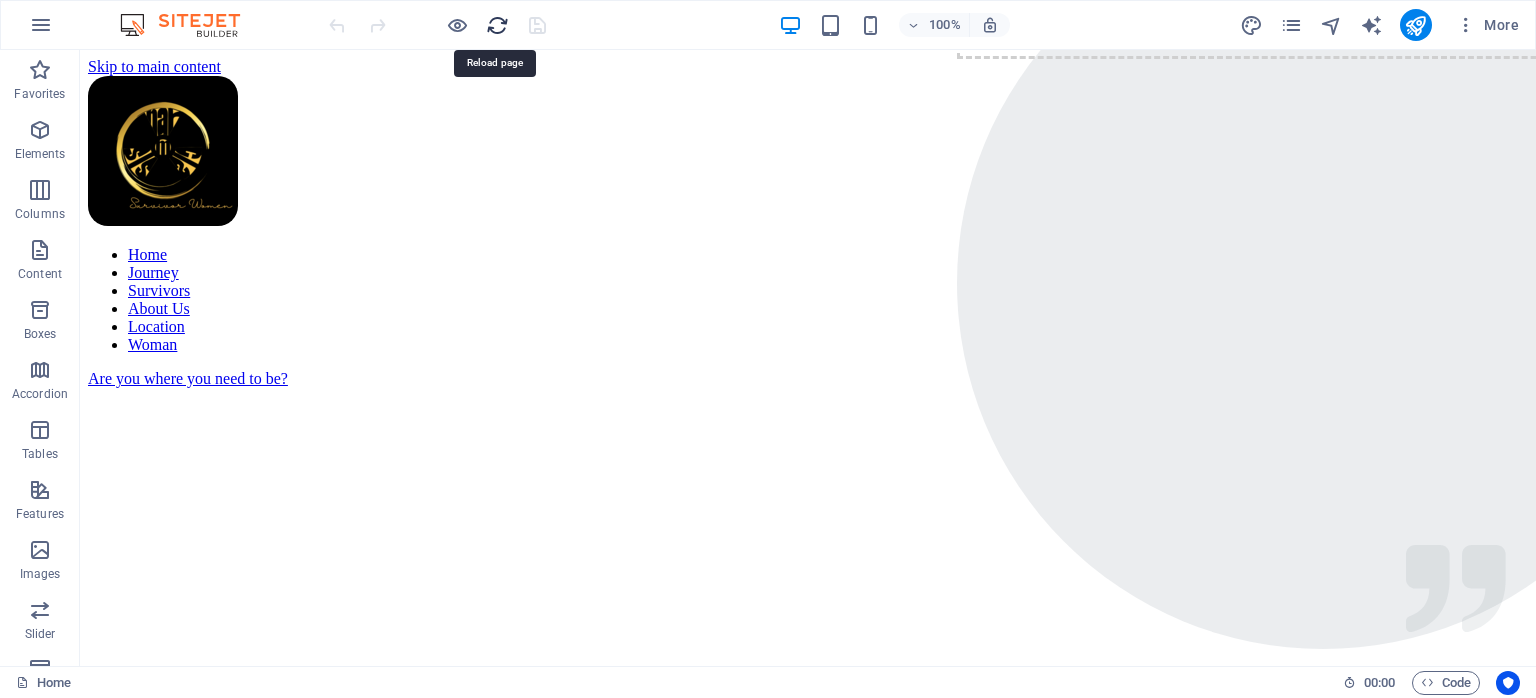click at bounding box center [497, 25] 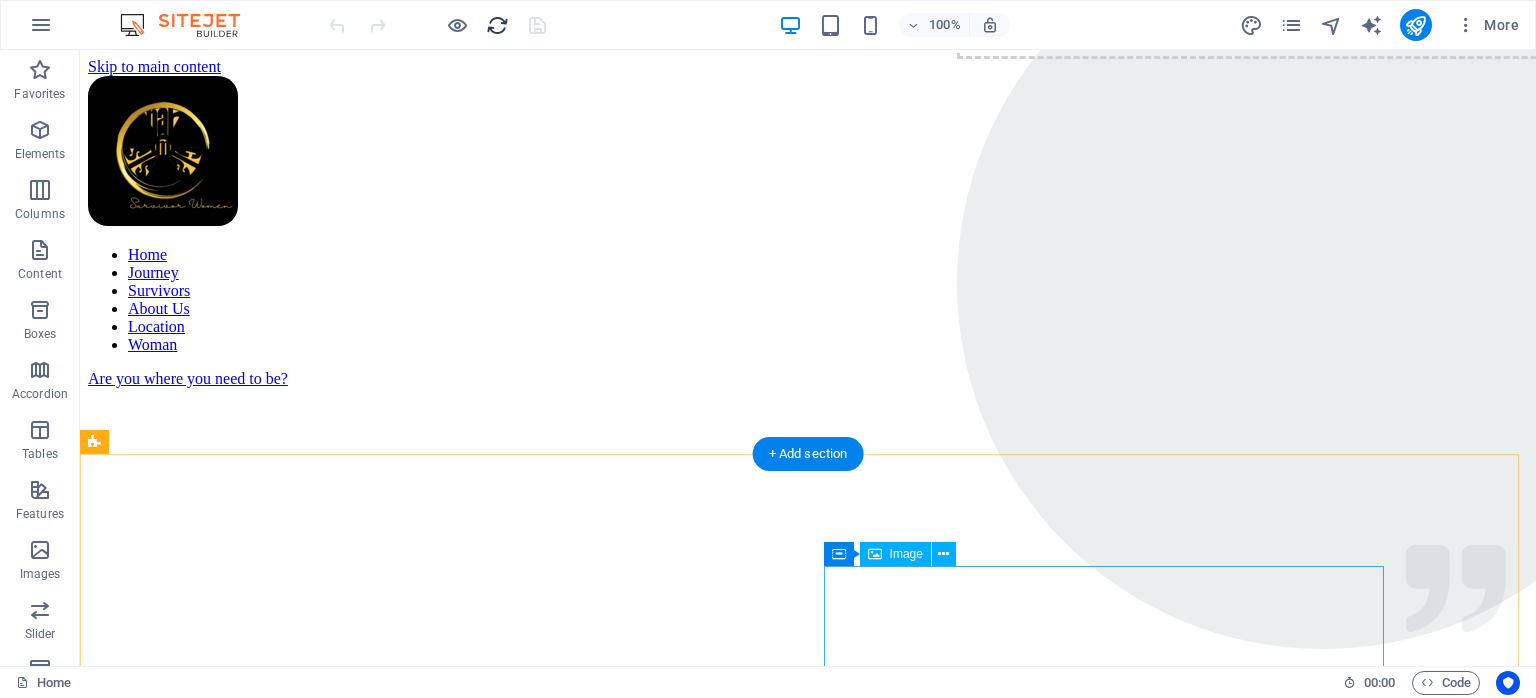 scroll, scrollTop: 0, scrollLeft: 0, axis: both 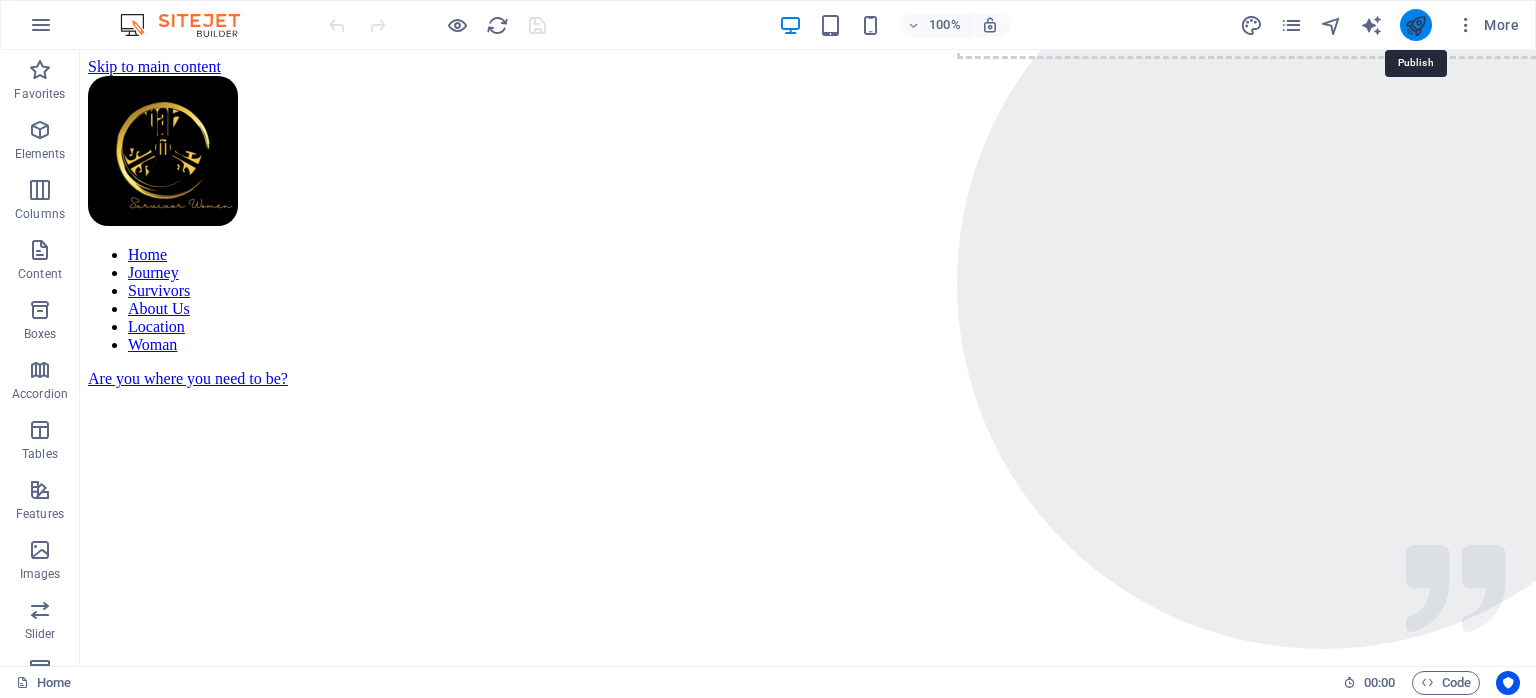 click at bounding box center [1415, 25] 